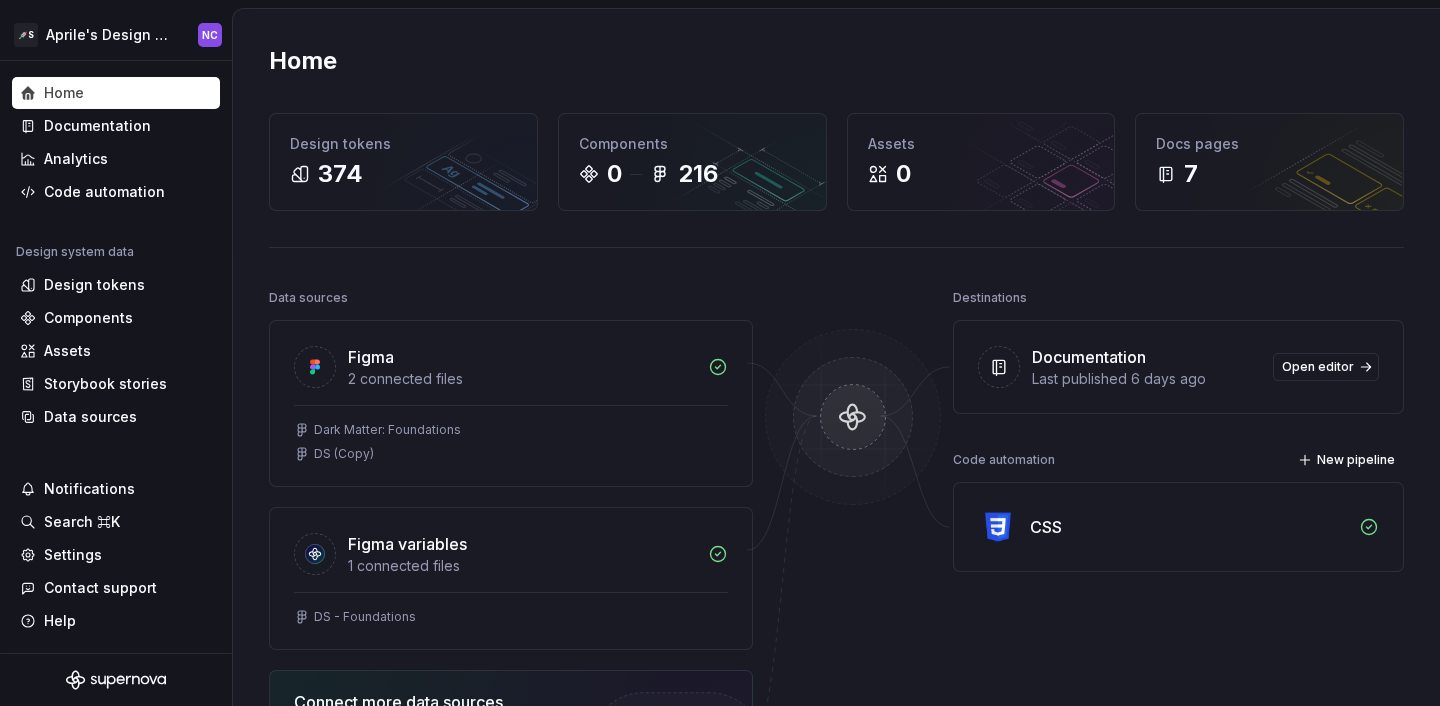 scroll, scrollTop: 0, scrollLeft: 0, axis: both 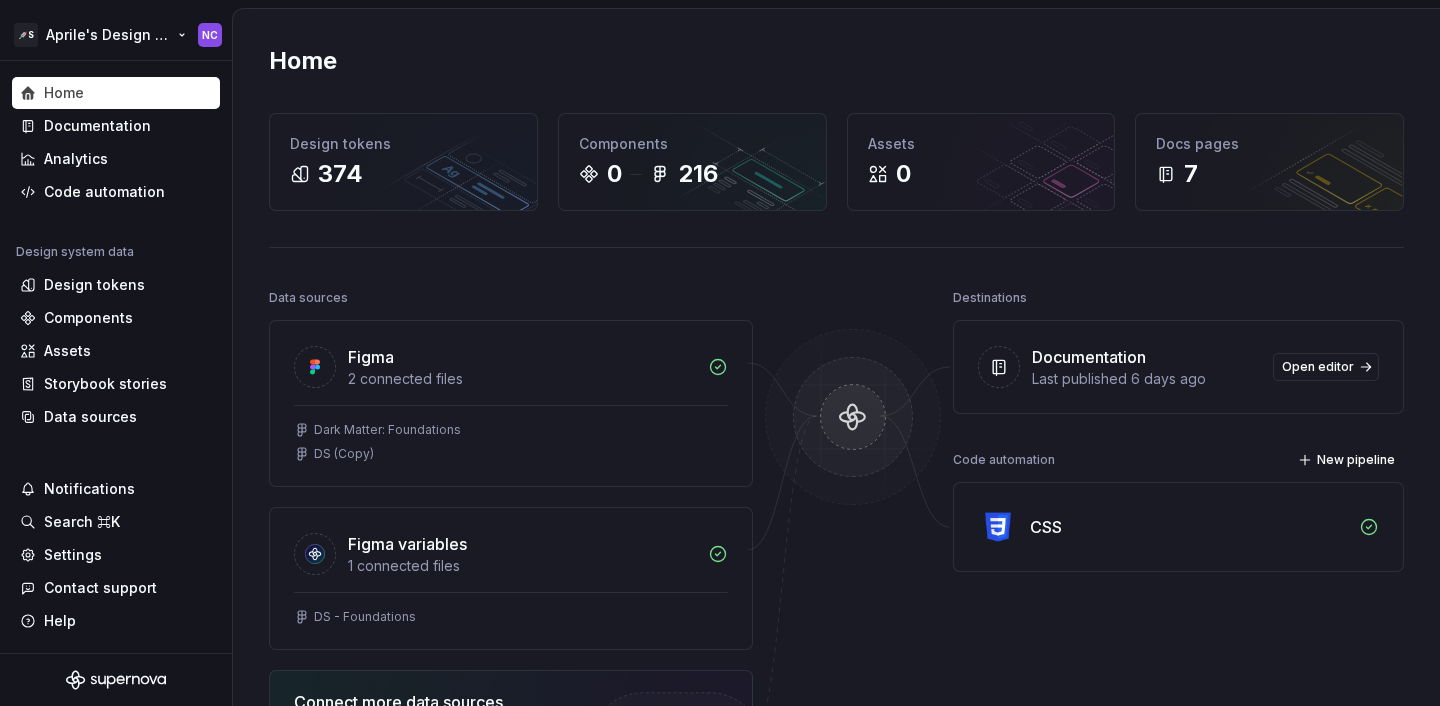 click on "Design System DS (Copy) Figma variables 1 connected files DS - Foundations Connect more data sources Bring all your design system data together. Connect new Dismiss Destinations Documentation Last published 6 days ago Open editor Code automation New pipeline CSS Product documentation Learn how to build, manage and maintain design systems in smarter ways. Developer documentation Start delivering your design choices to your codebases right away. Join our Slack community Connect and learn with other design system practitioners." at bounding box center (720, 353) 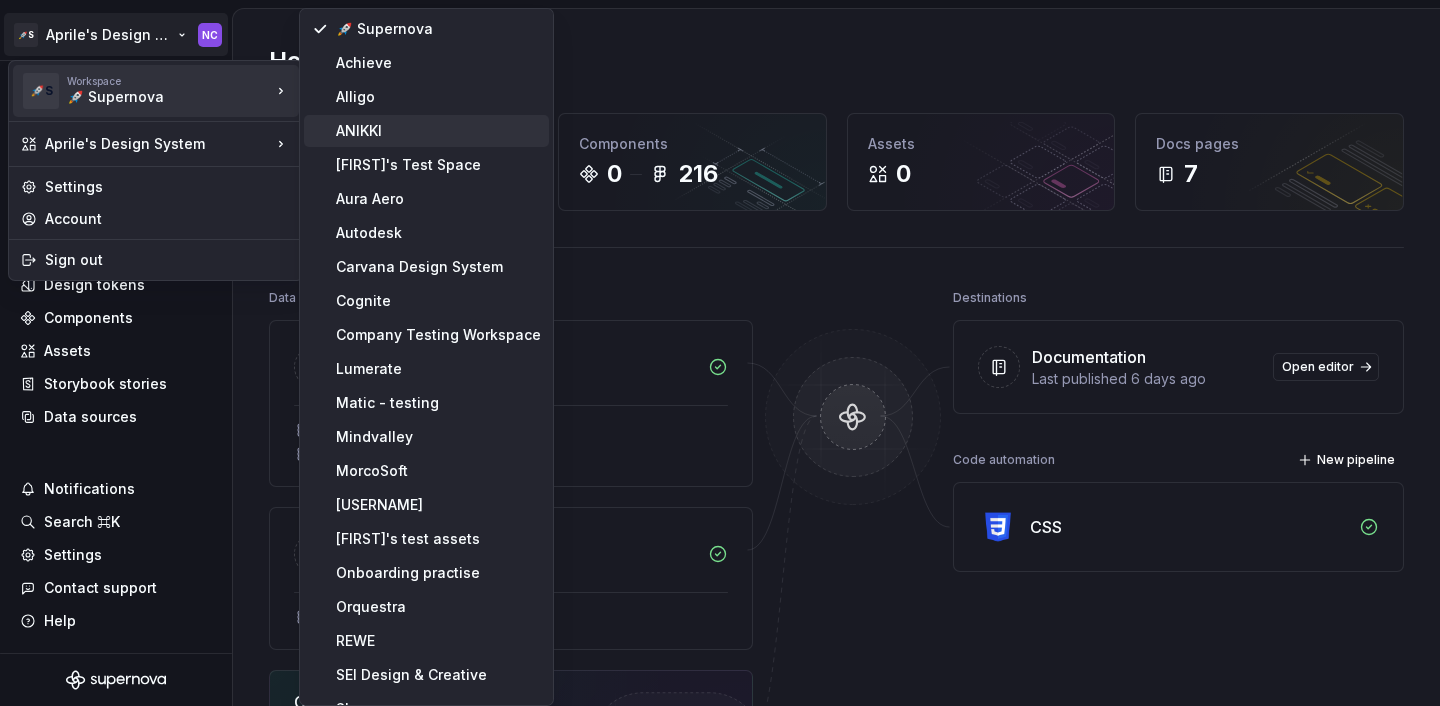 click on "ANIKKI" at bounding box center (438, 131) 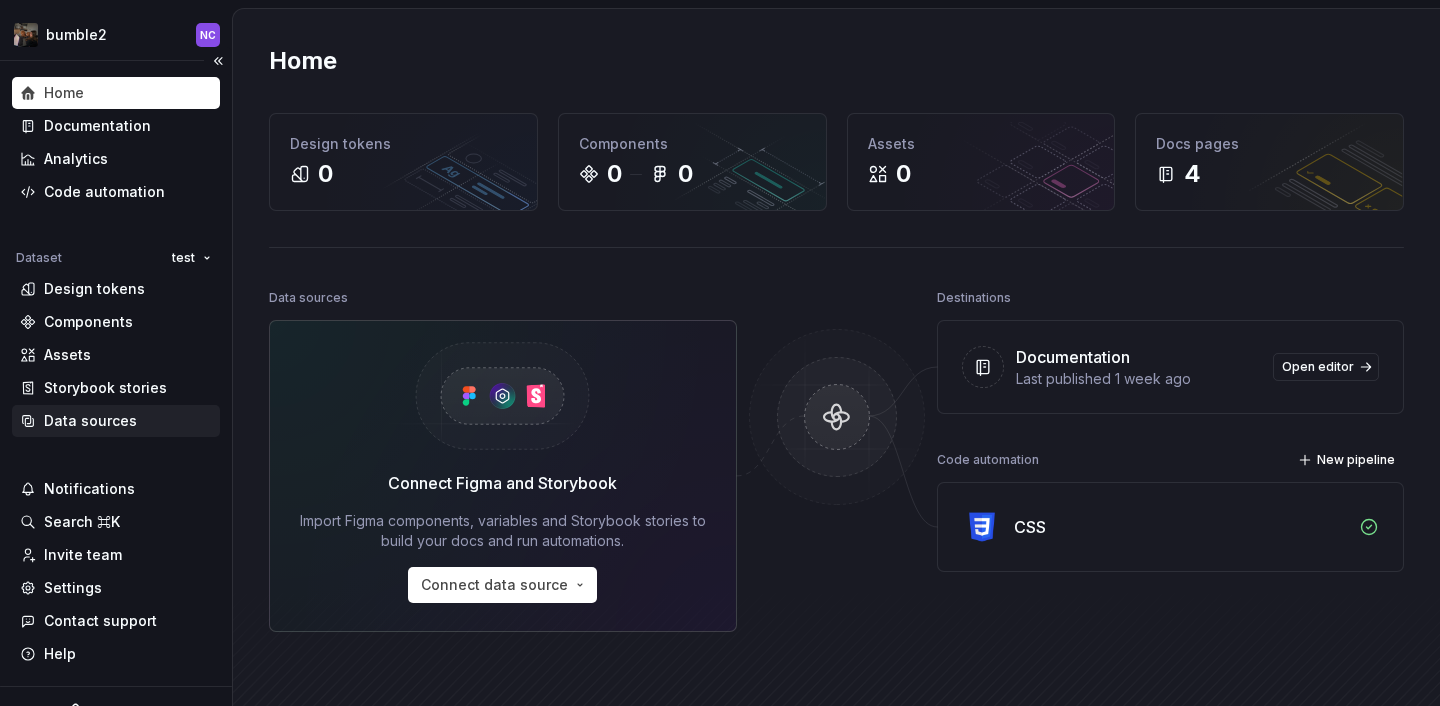 click on "Data sources" at bounding box center (90, 421) 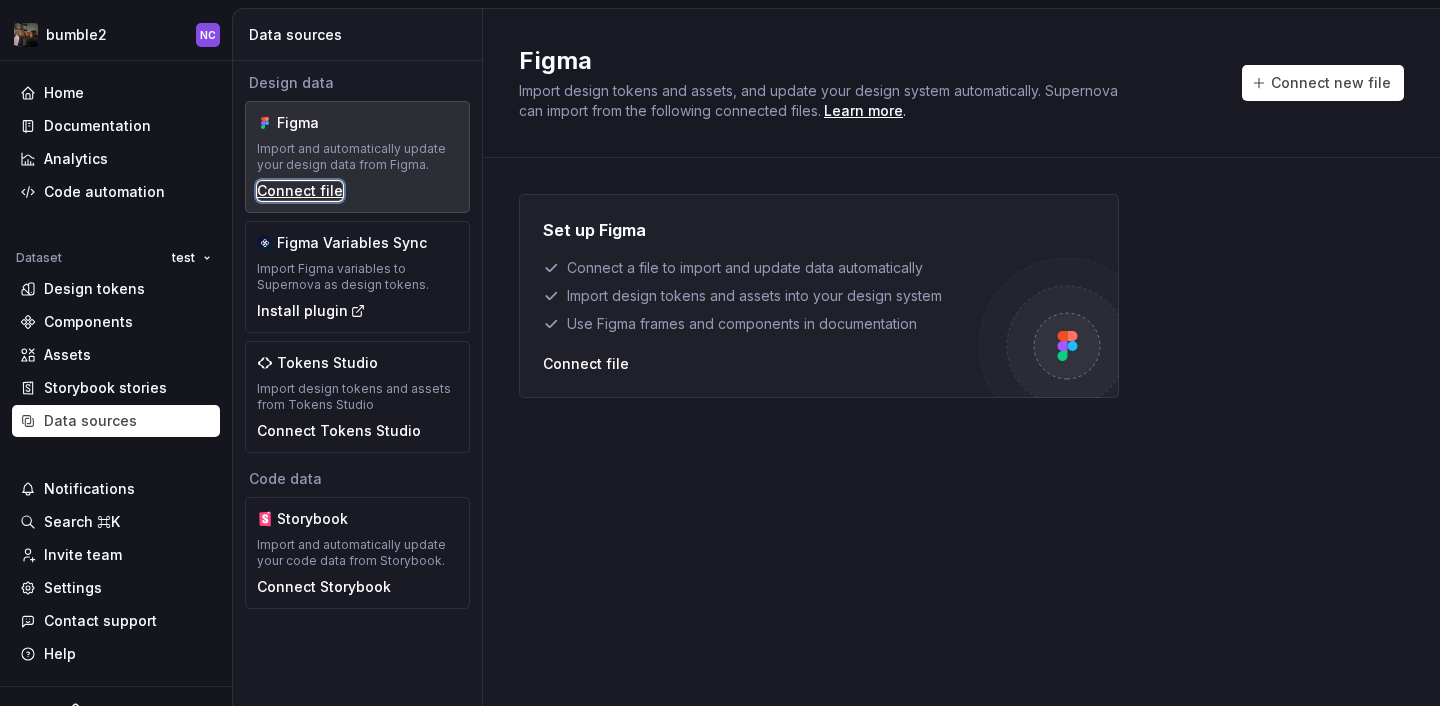 click on "Connect file" at bounding box center (300, 191) 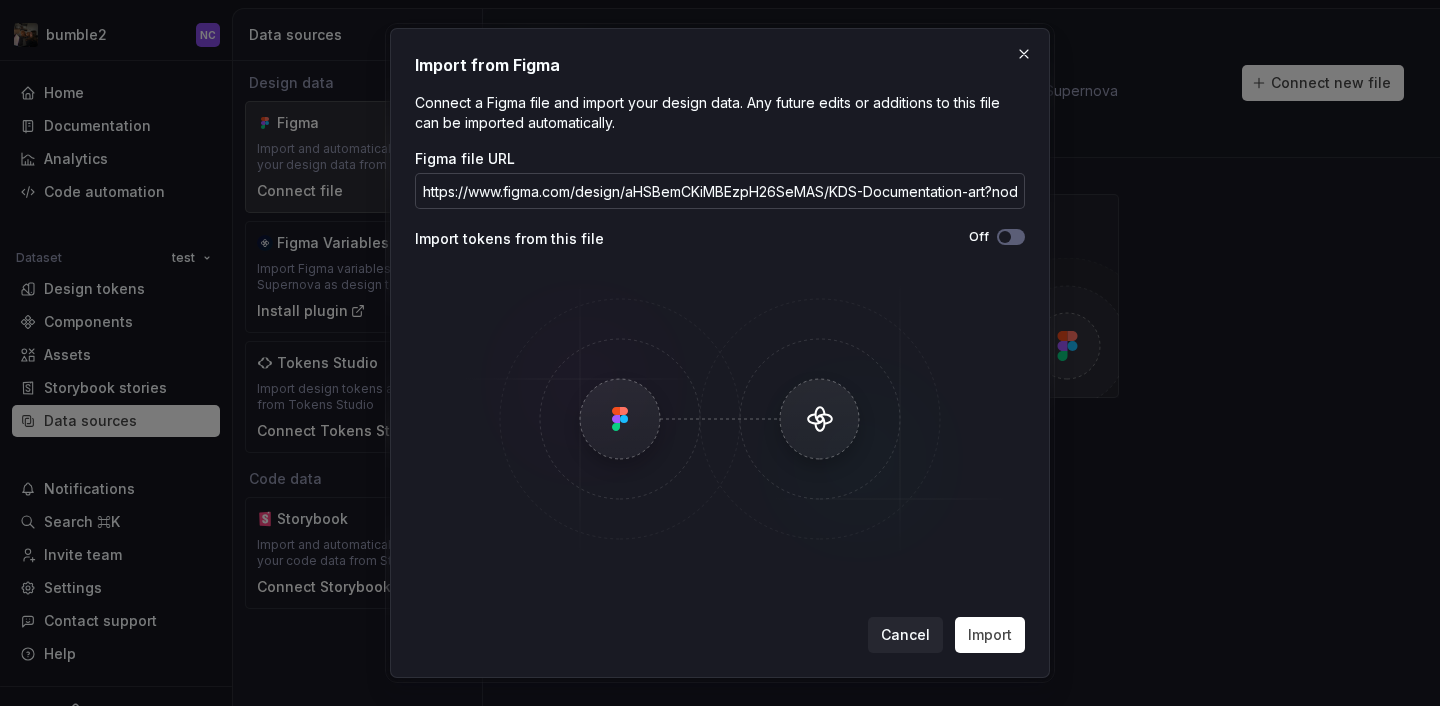 scroll, scrollTop: 0, scrollLeft: 248, axis: horizontal 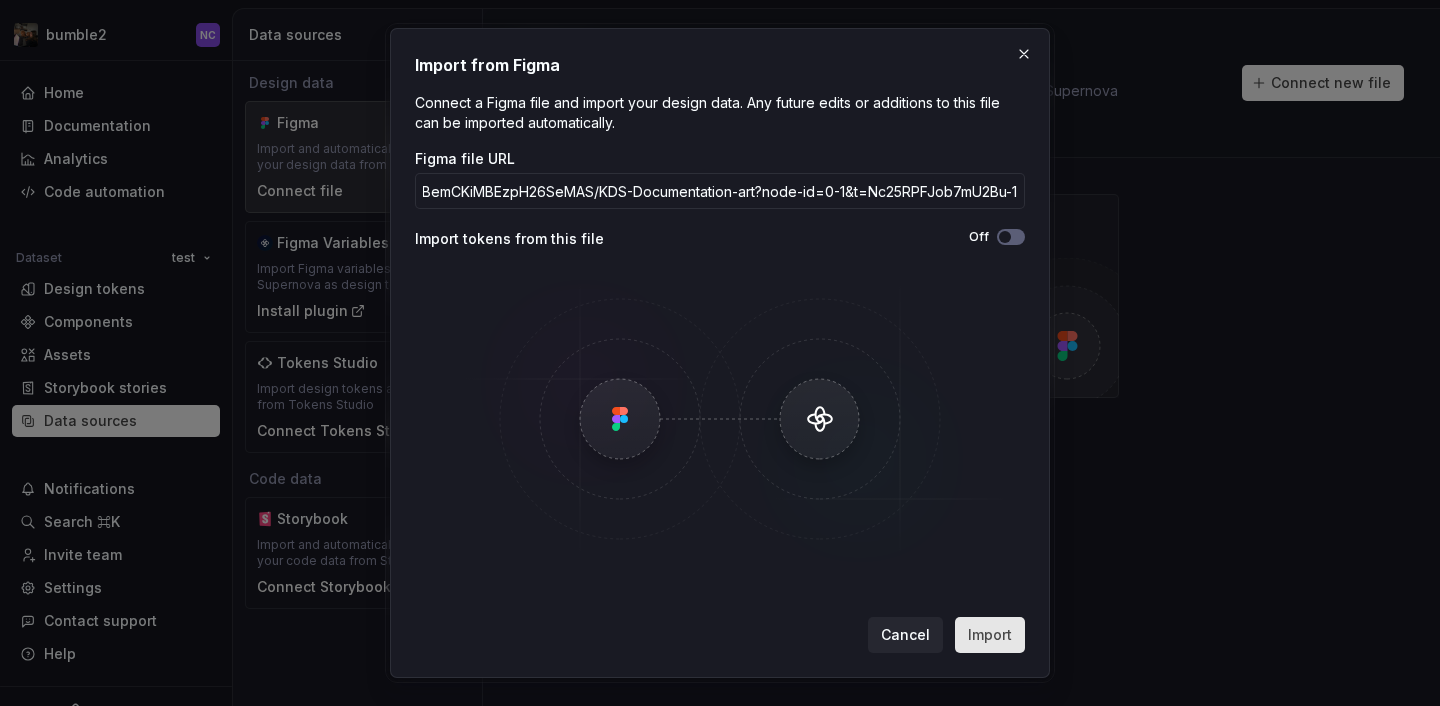 type on "https://www.figma.com/design/aHSBemCKiMBEzpH26SeMAS/KDS-Documentation-art?node-id=0-1&t=Nc25RPFJob7mU2Bu-1" 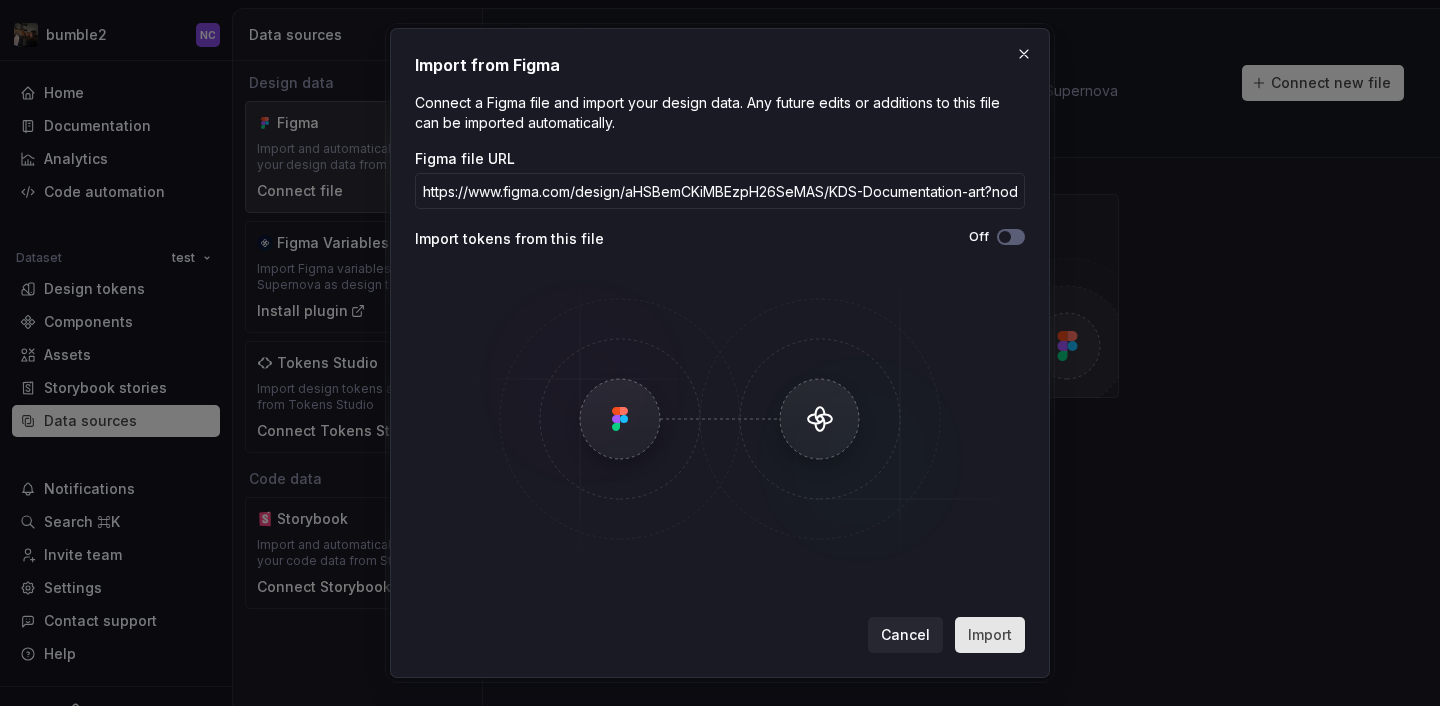 click on "Import" at bounding box center [990, 635] 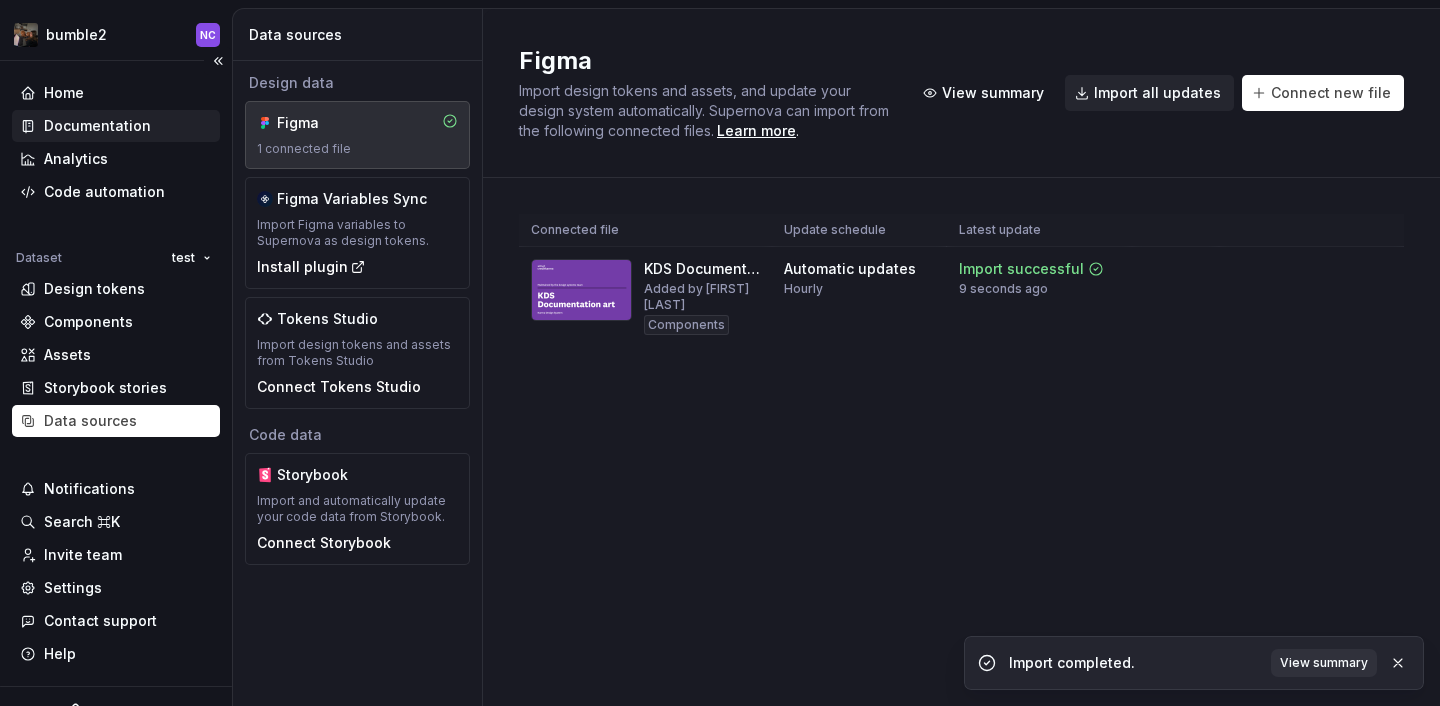 click on "Documentation" at bounding box center [97, 126] 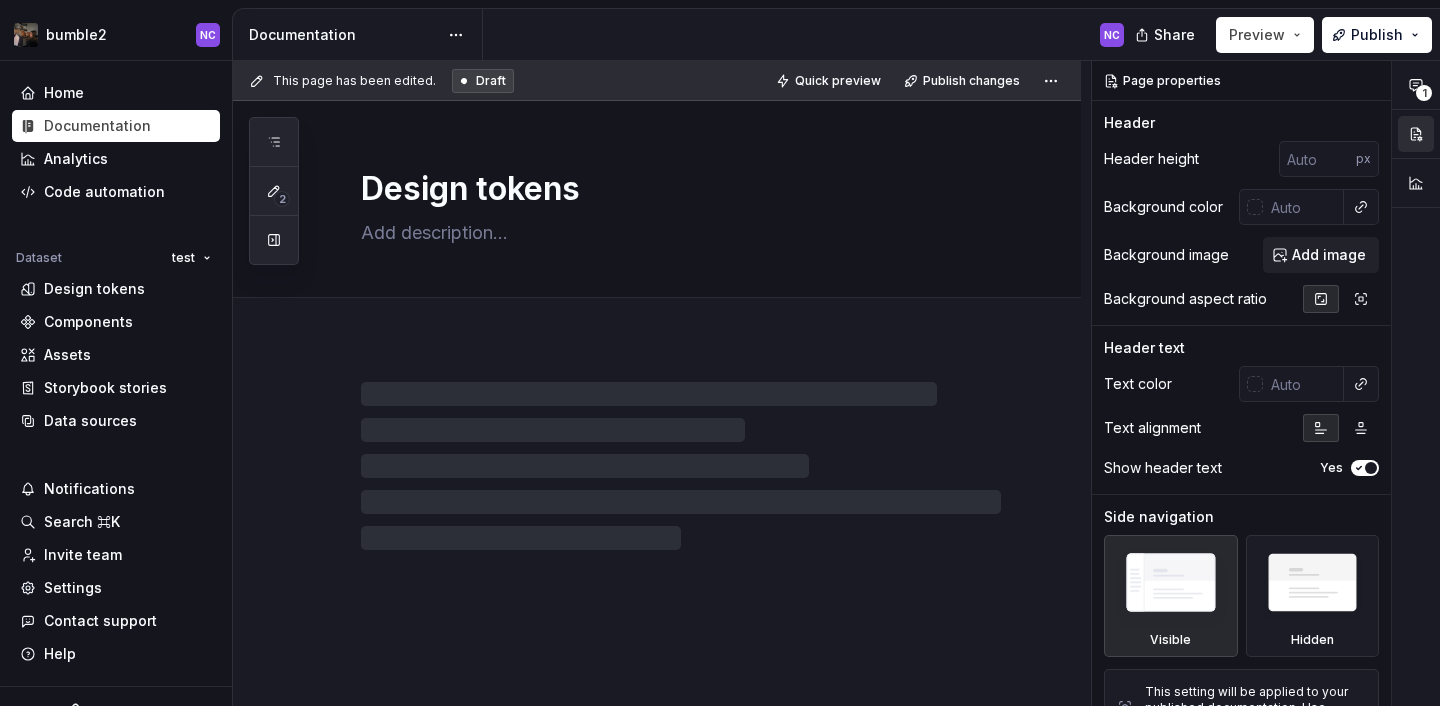 type on "*" 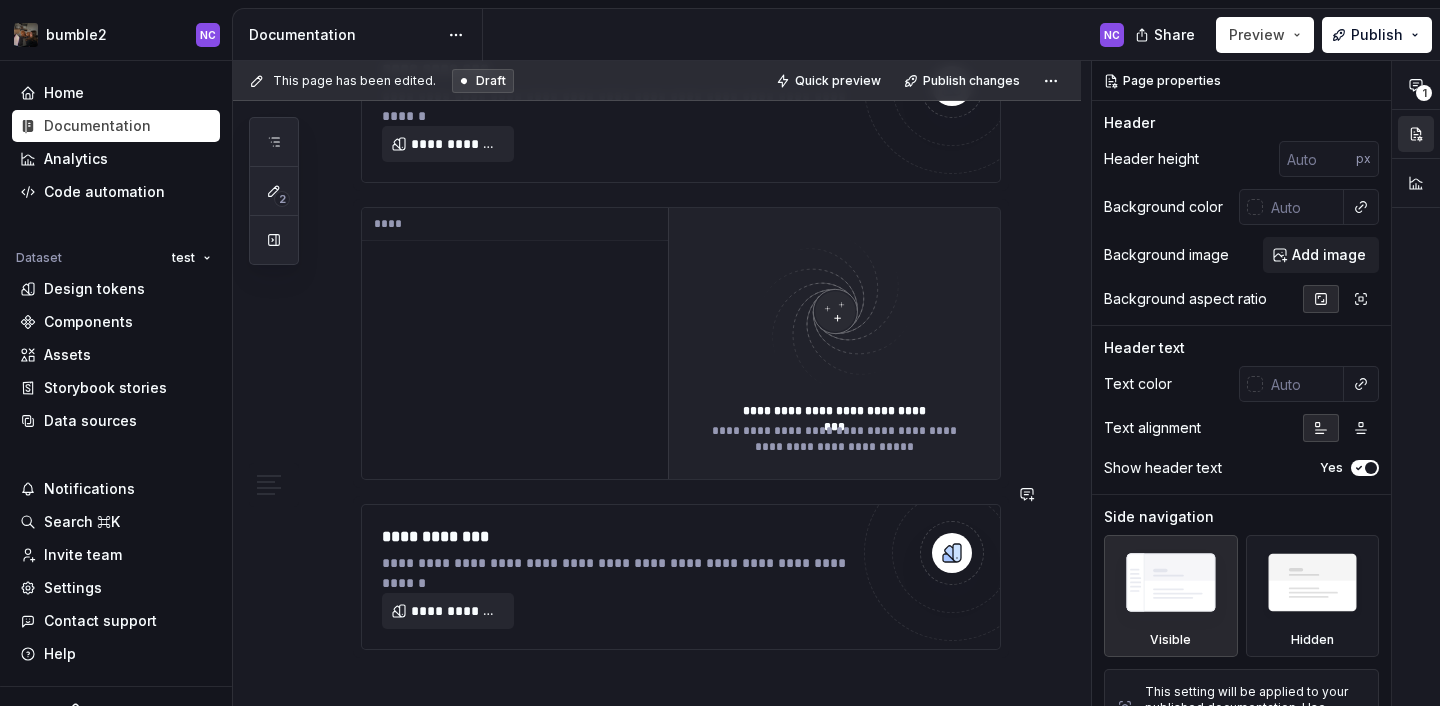 scroll, scrollTop: 2743, scrollLeft: 0, axis: vertical 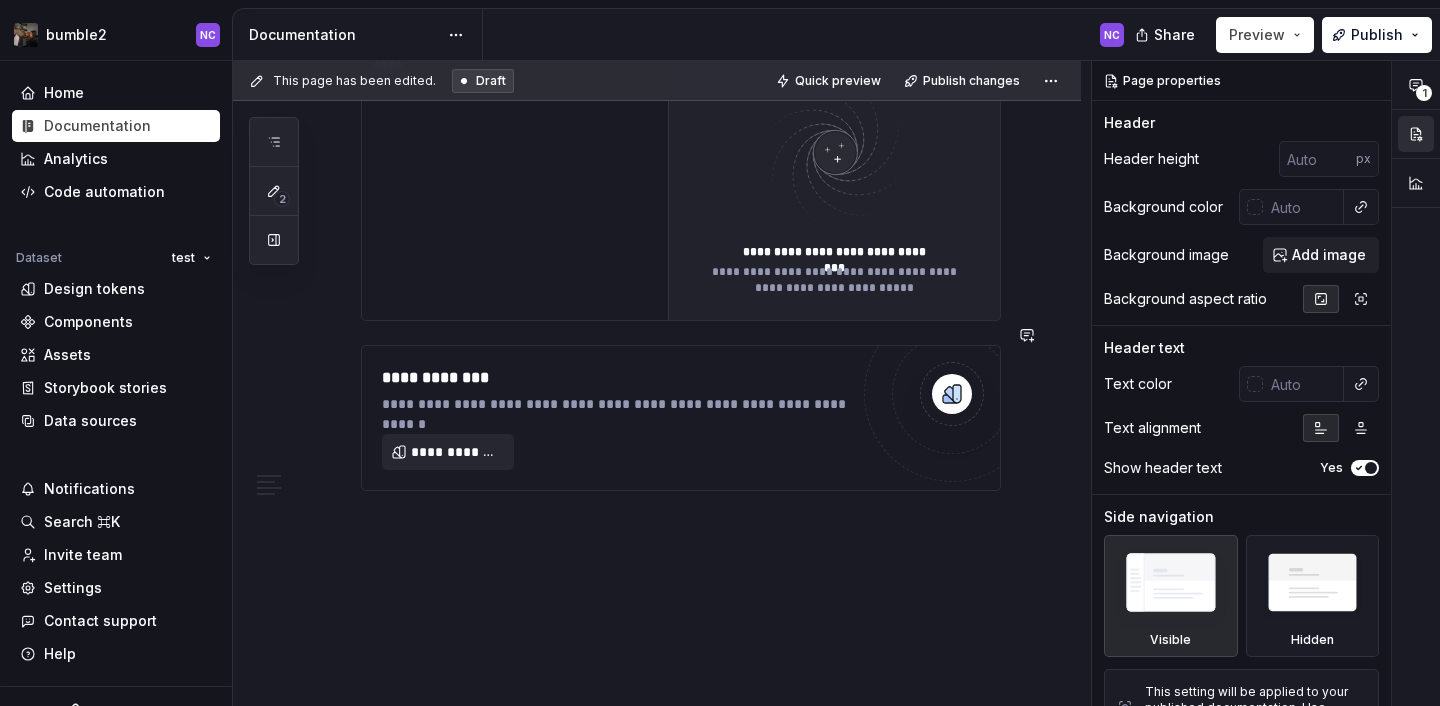 click on "**********" at bounding box center [657, -837] 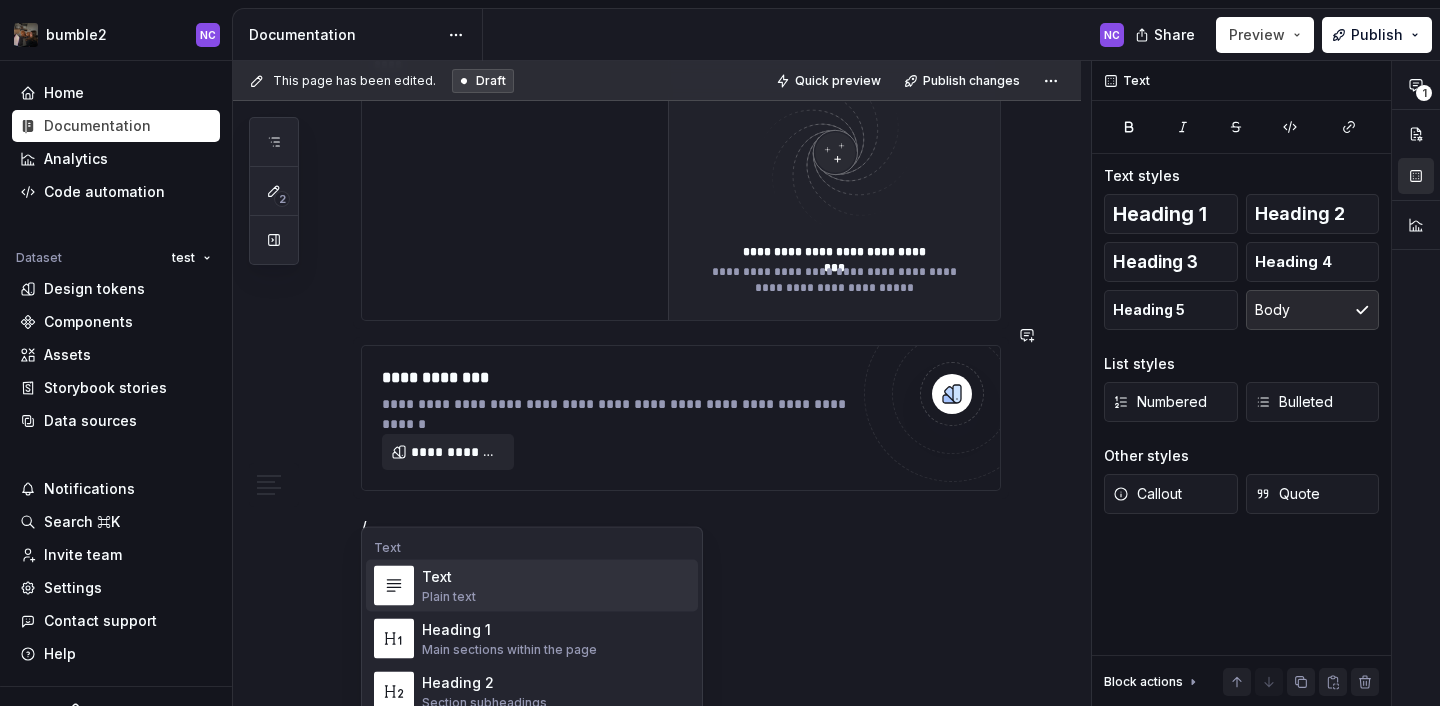 type 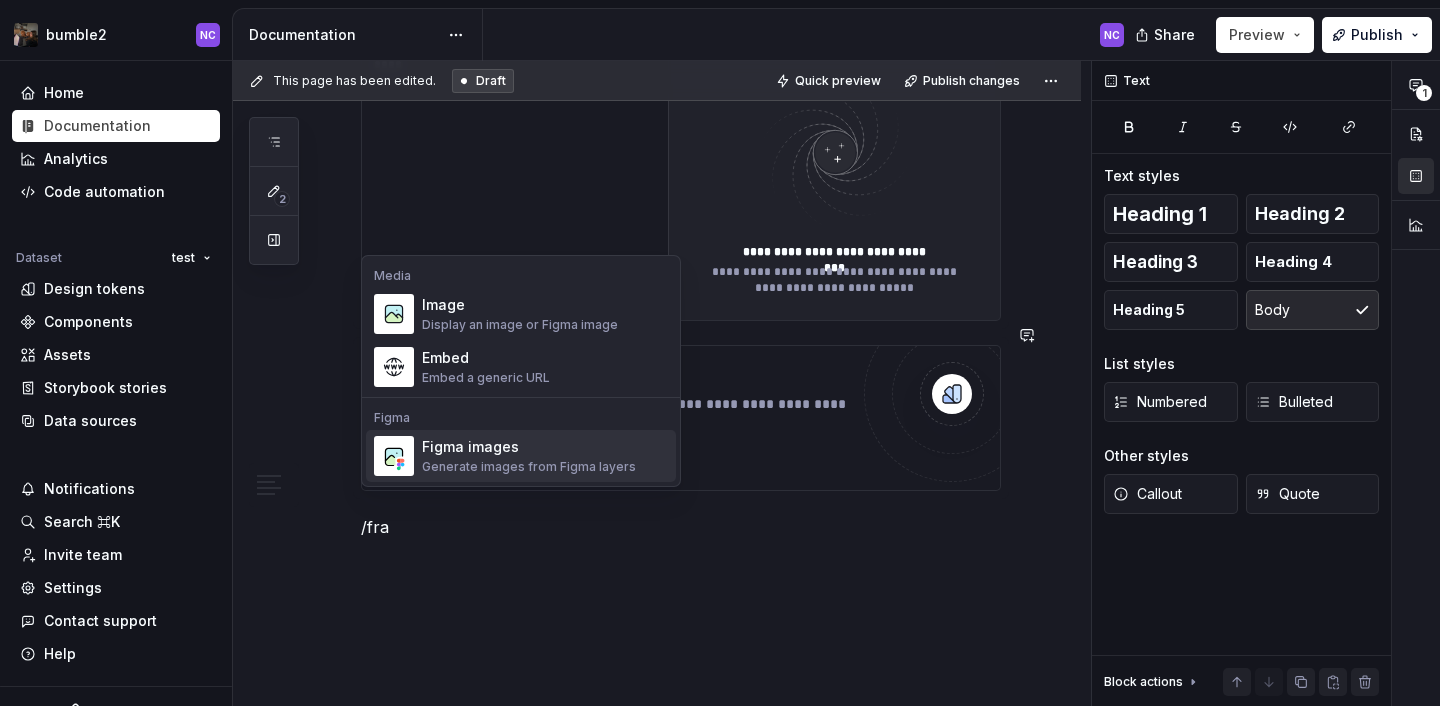 click on "Figma images" at bounding box center [529, 447] 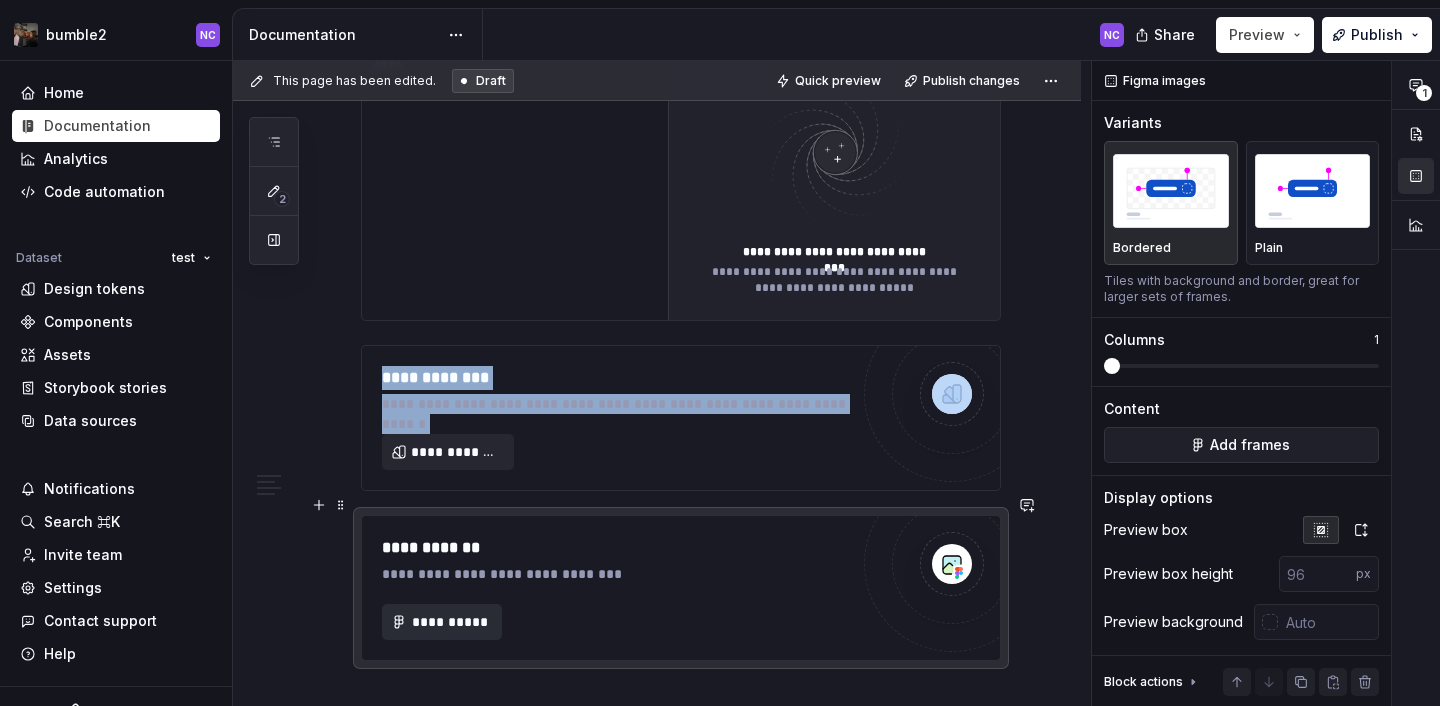 click on "**********" at bounding box center [442, 622] 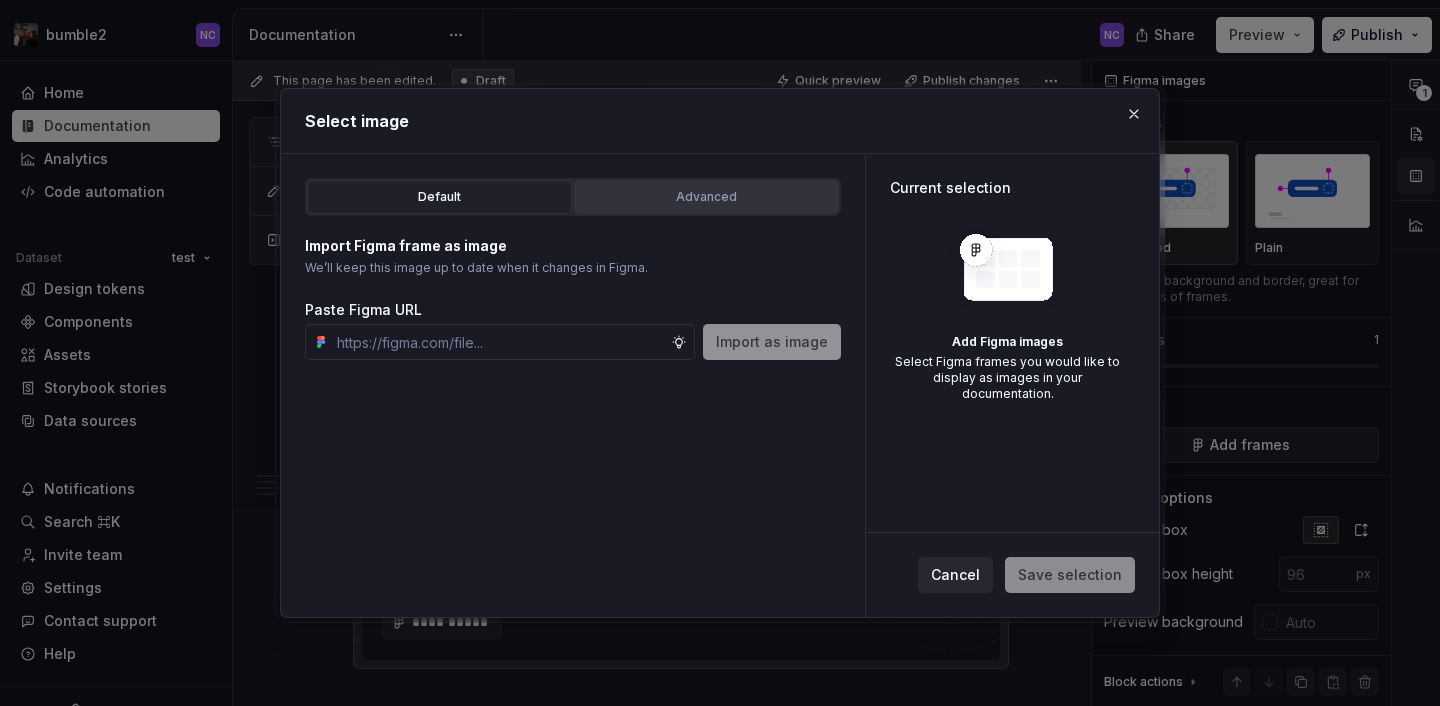 click on "Advanced" at bounding box center (706, 197) 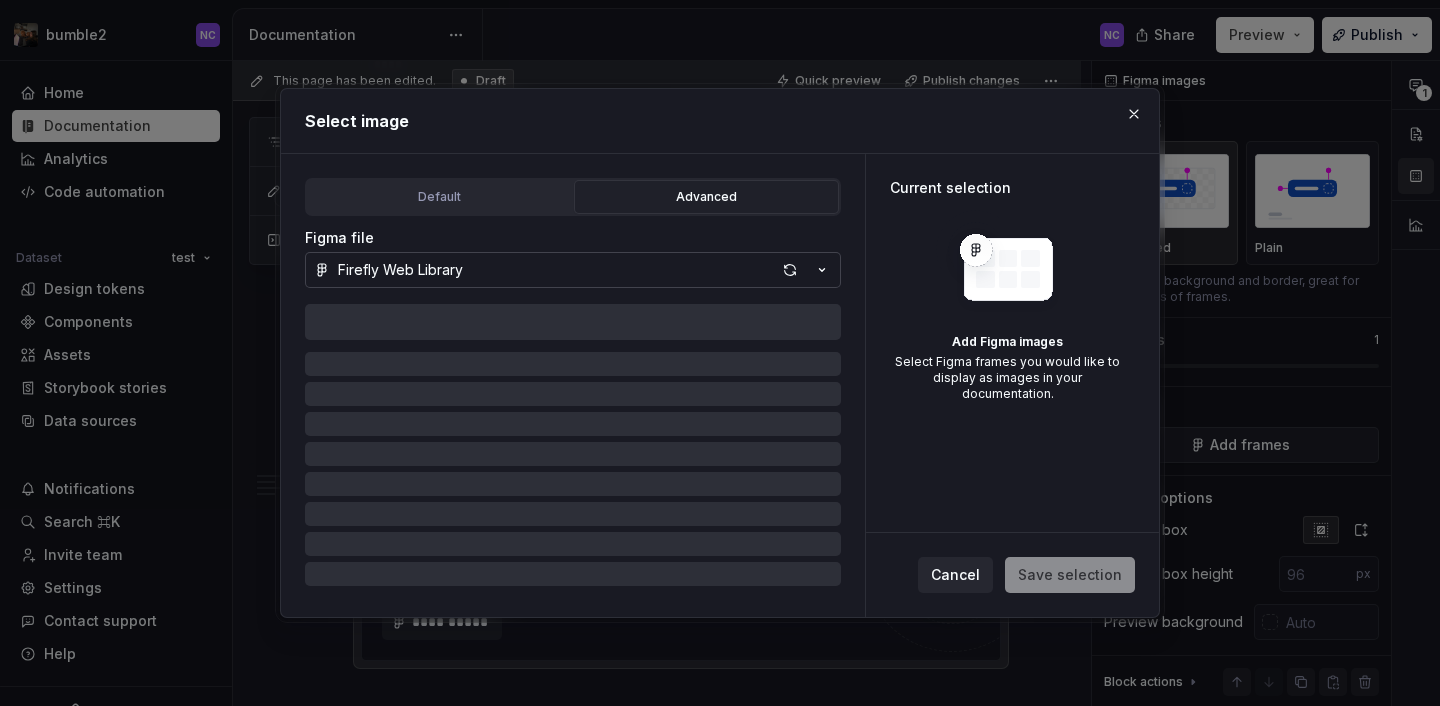 click on "Firefly Web Library" at bounding box center [573, 270] 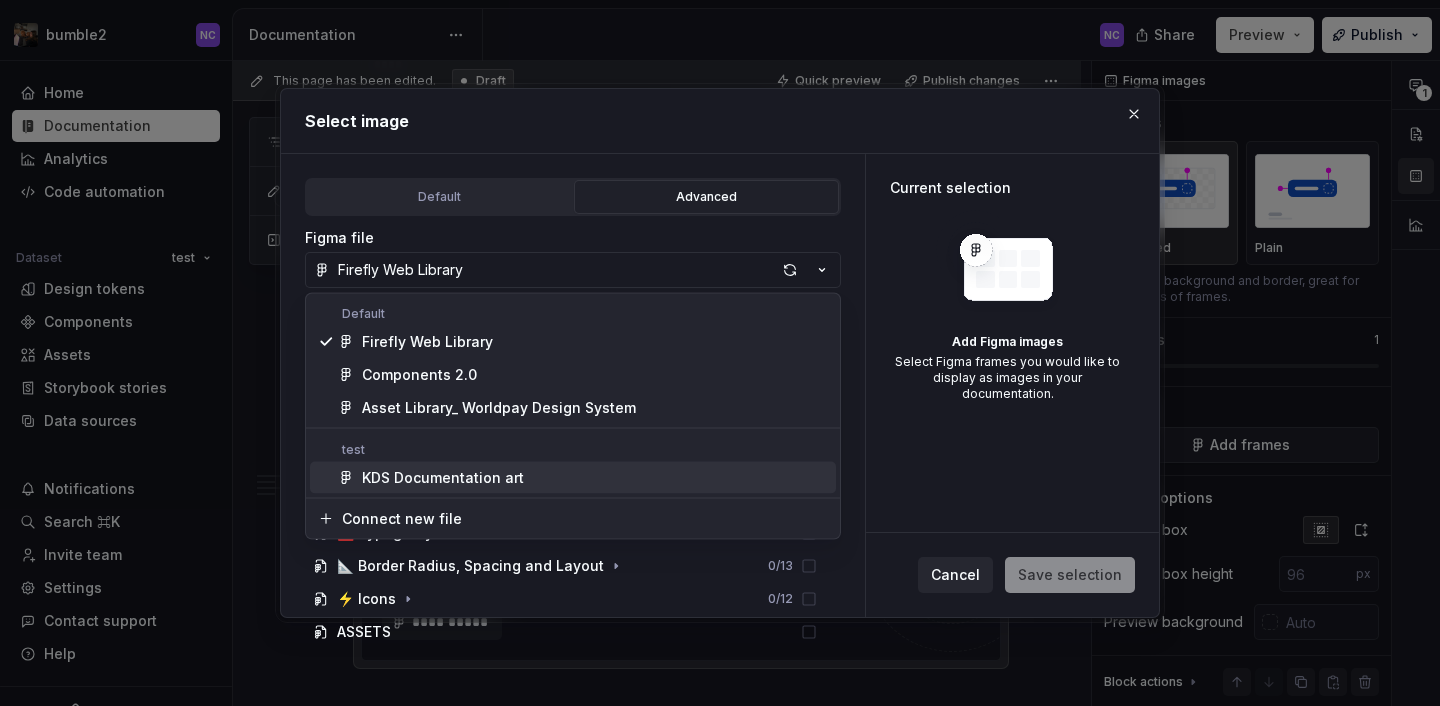 click on "KDS Documentation art" at bounding box center [443, 478] 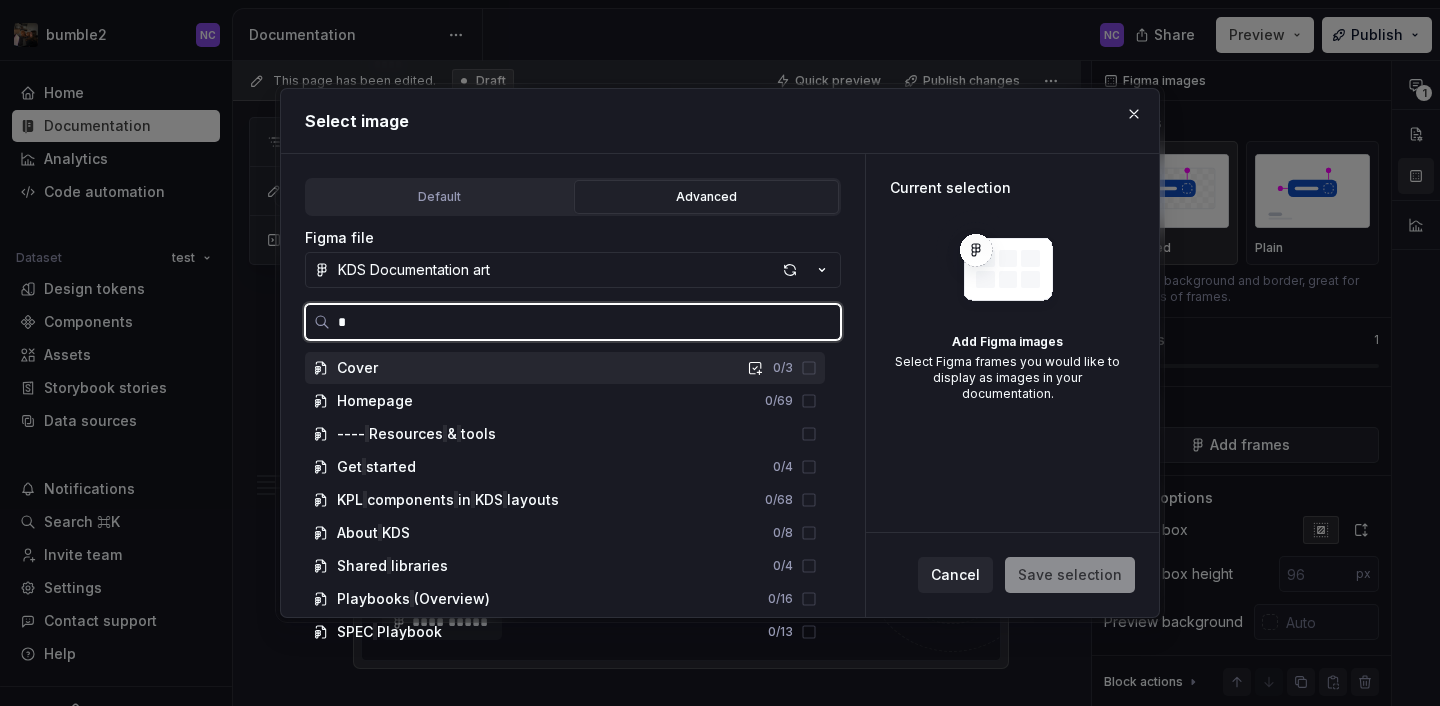 type on "*" 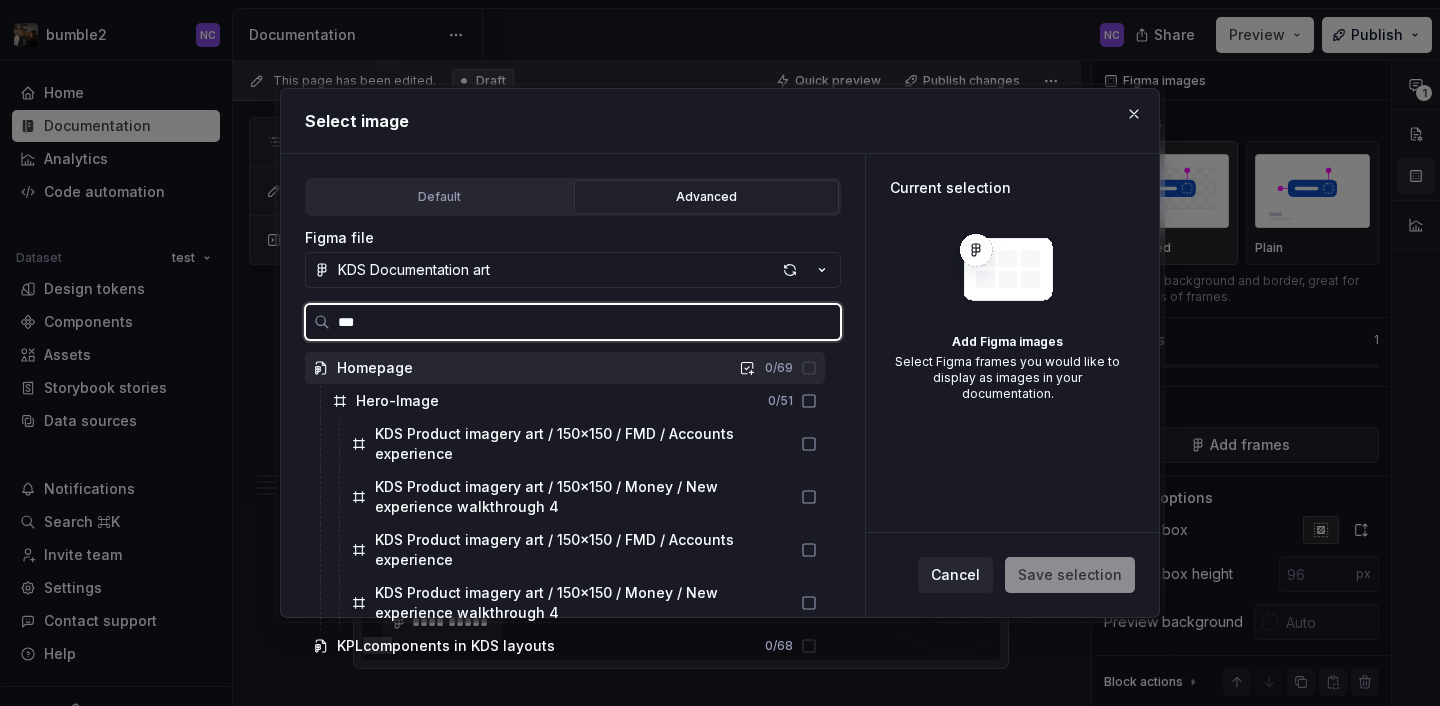 type on "****" 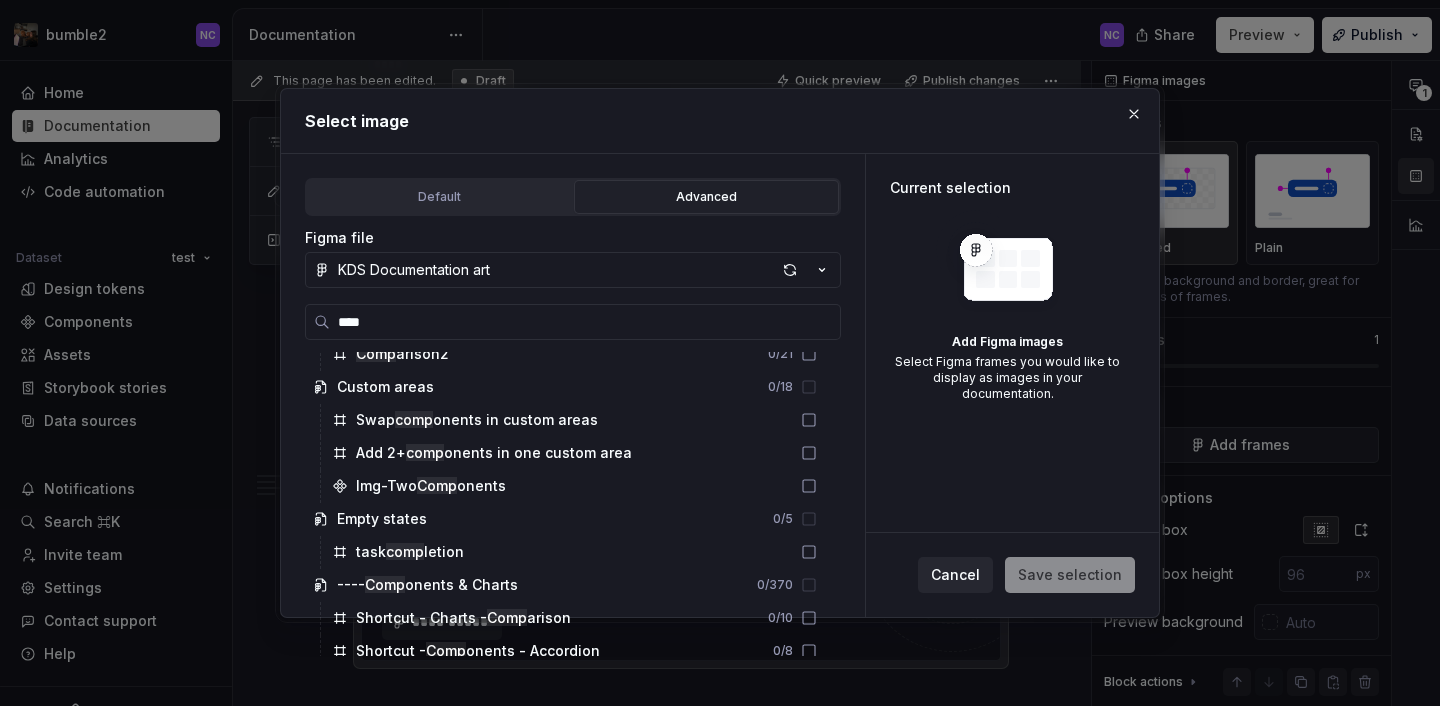 scroll, scrollTop: 676, scrollLeft: 0, axis: vertical 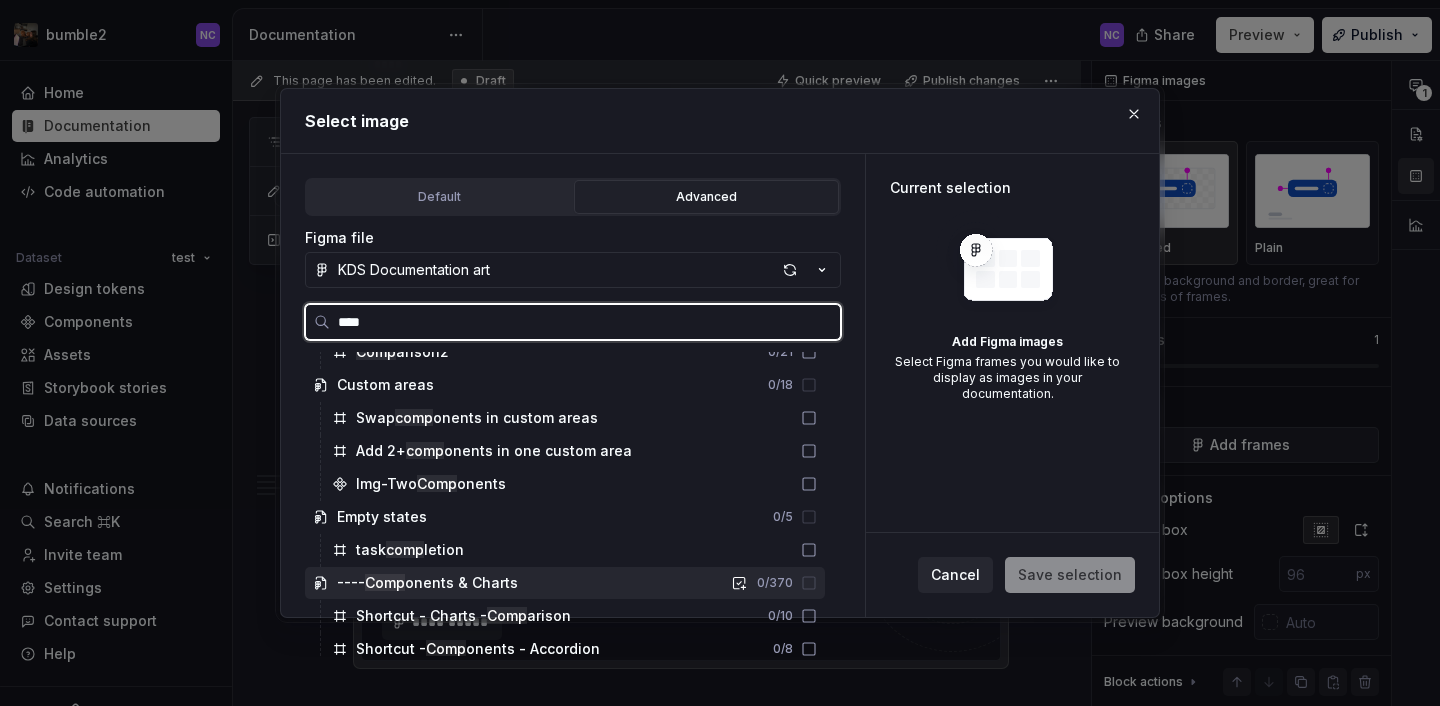 click on "----  Comp onents & Charts" at bounding box center [427, 583] 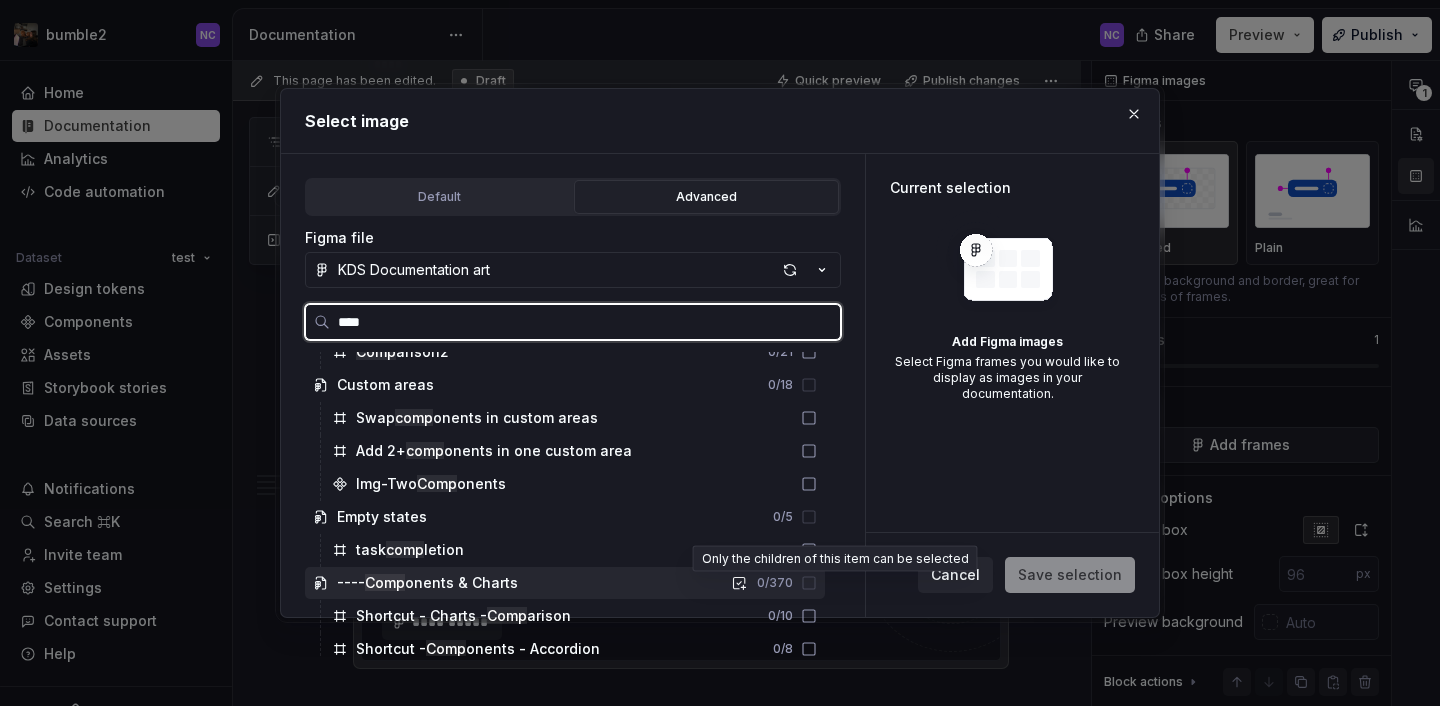 click 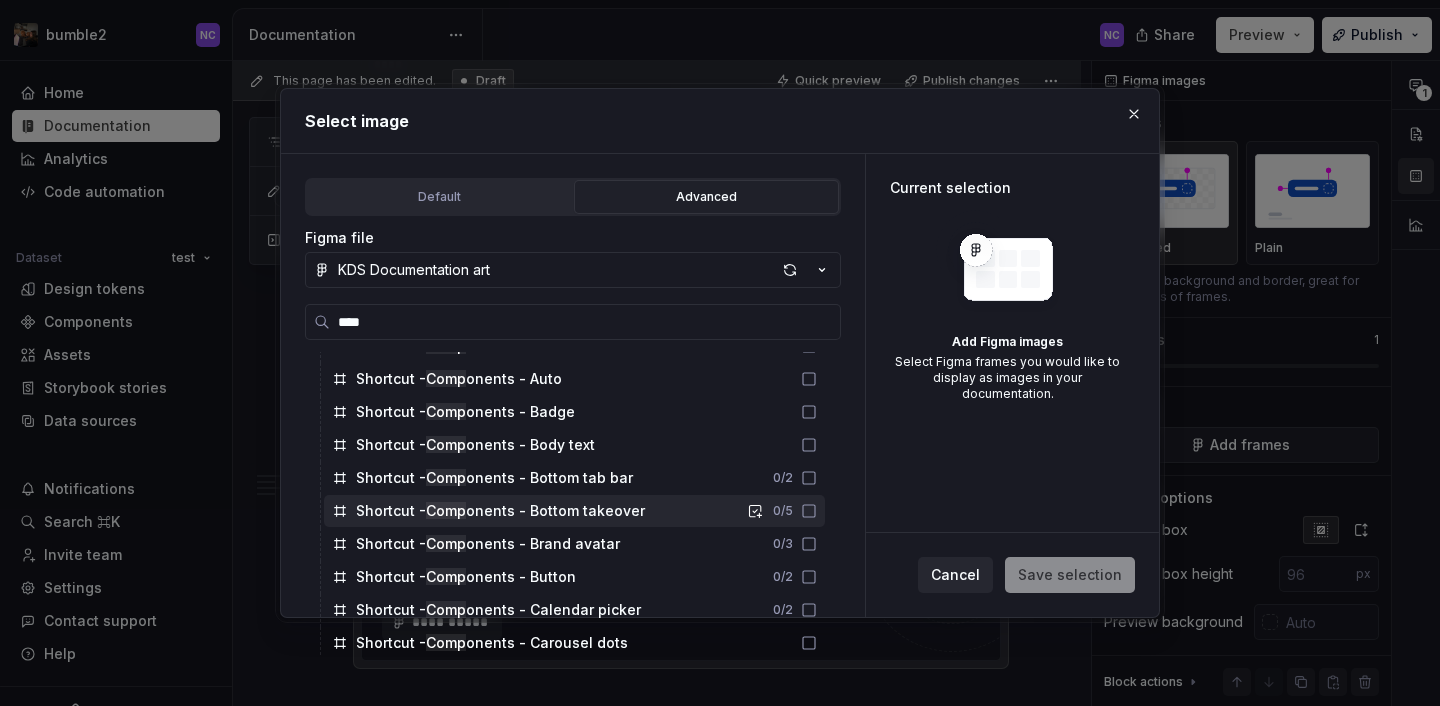 scroll, scrollTop: 986, scrollLeft: 0, axis: vertical 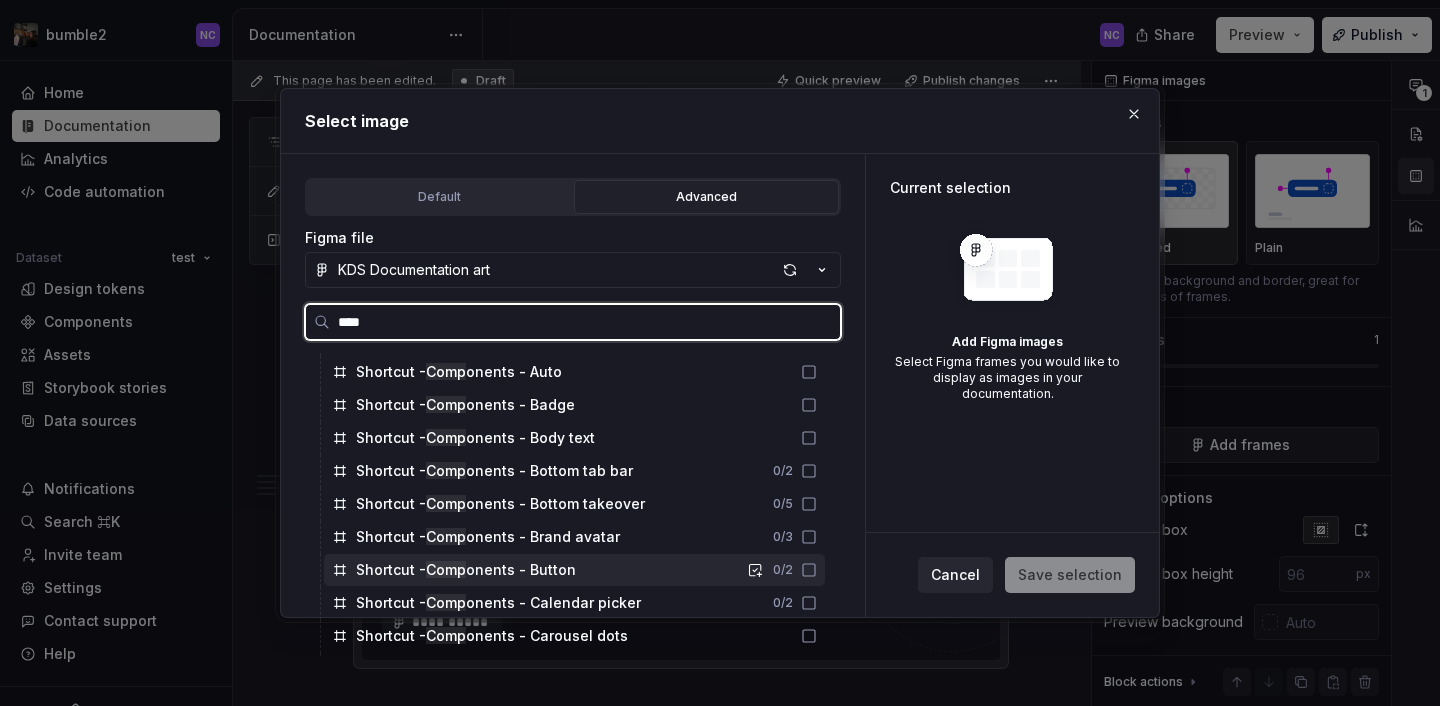 click on "Shortcut -  Comp onents - Button 0 / 2" at bounding box center [574, 570] 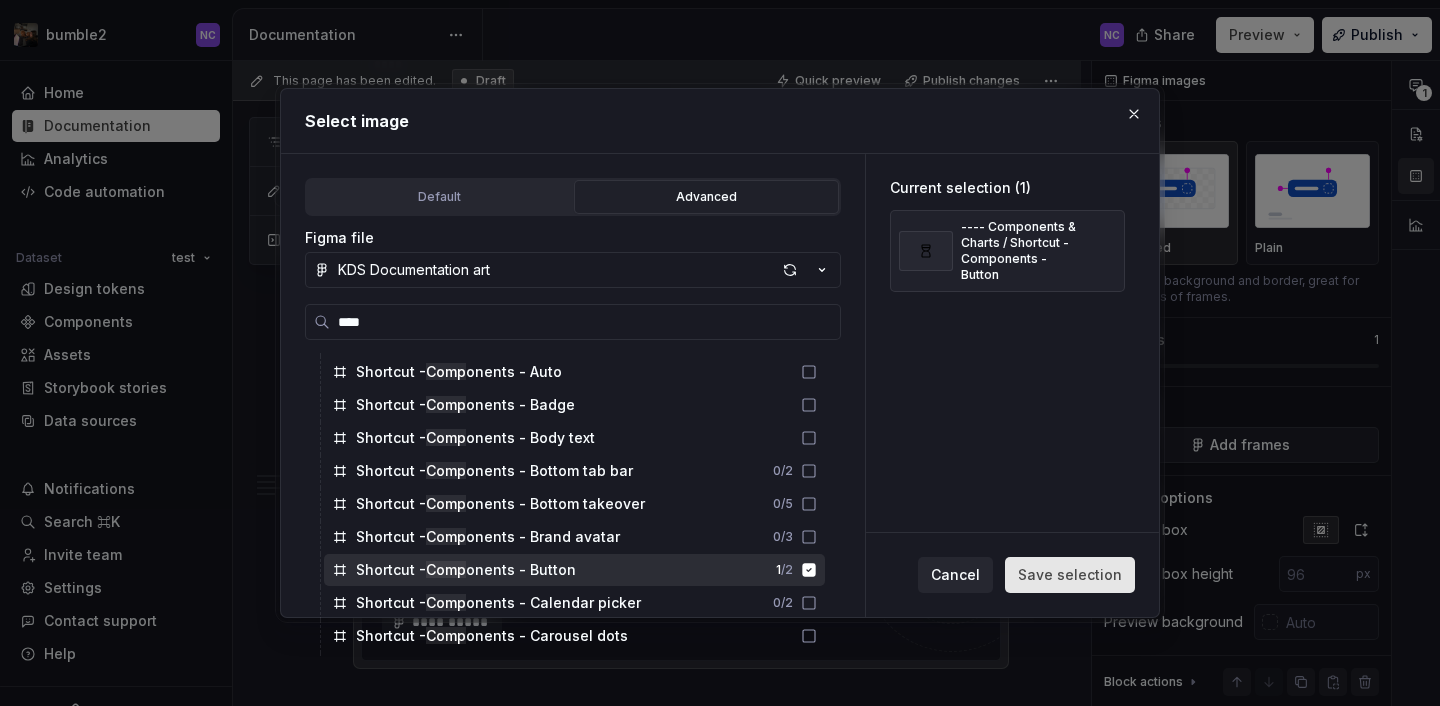 click on "Save selection" at bounding box center [1070, 575] 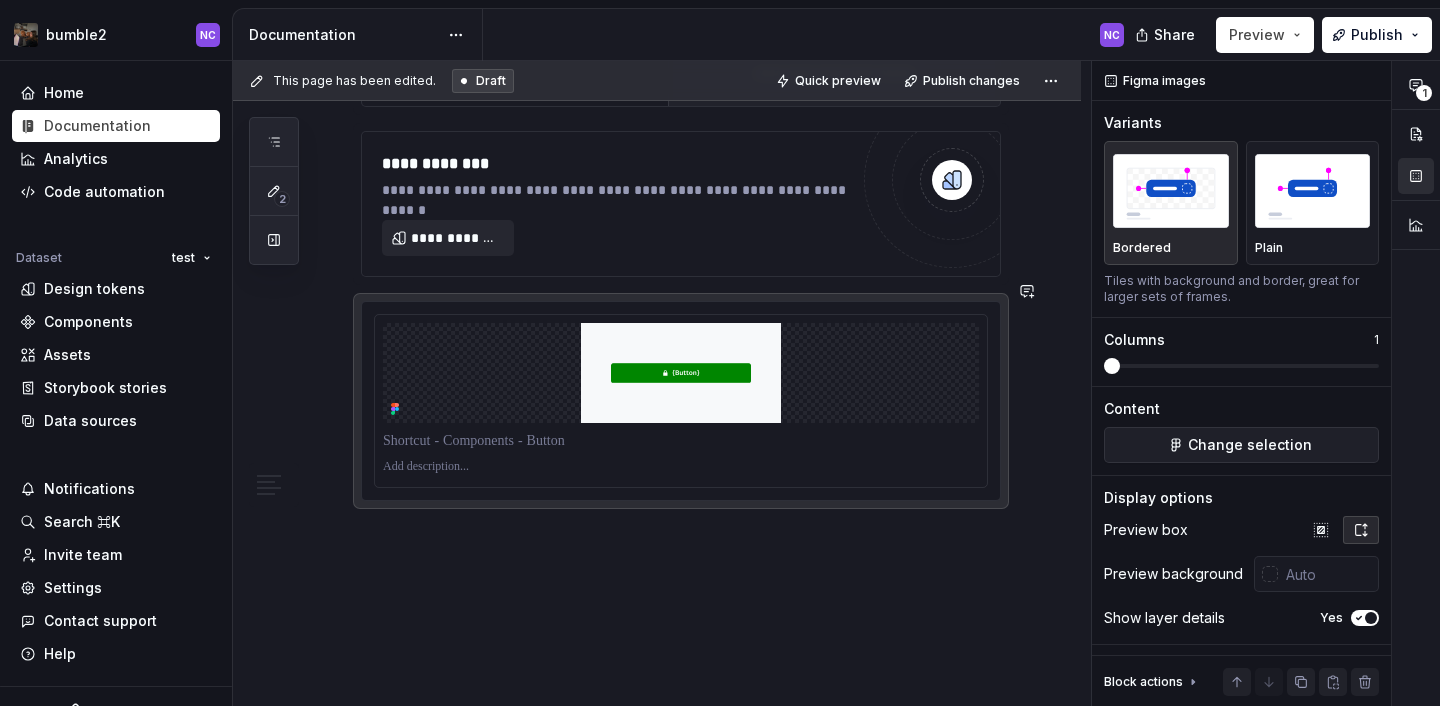 scroll, scrollTop: 2857, scrollLeft: 0, axis: vertical 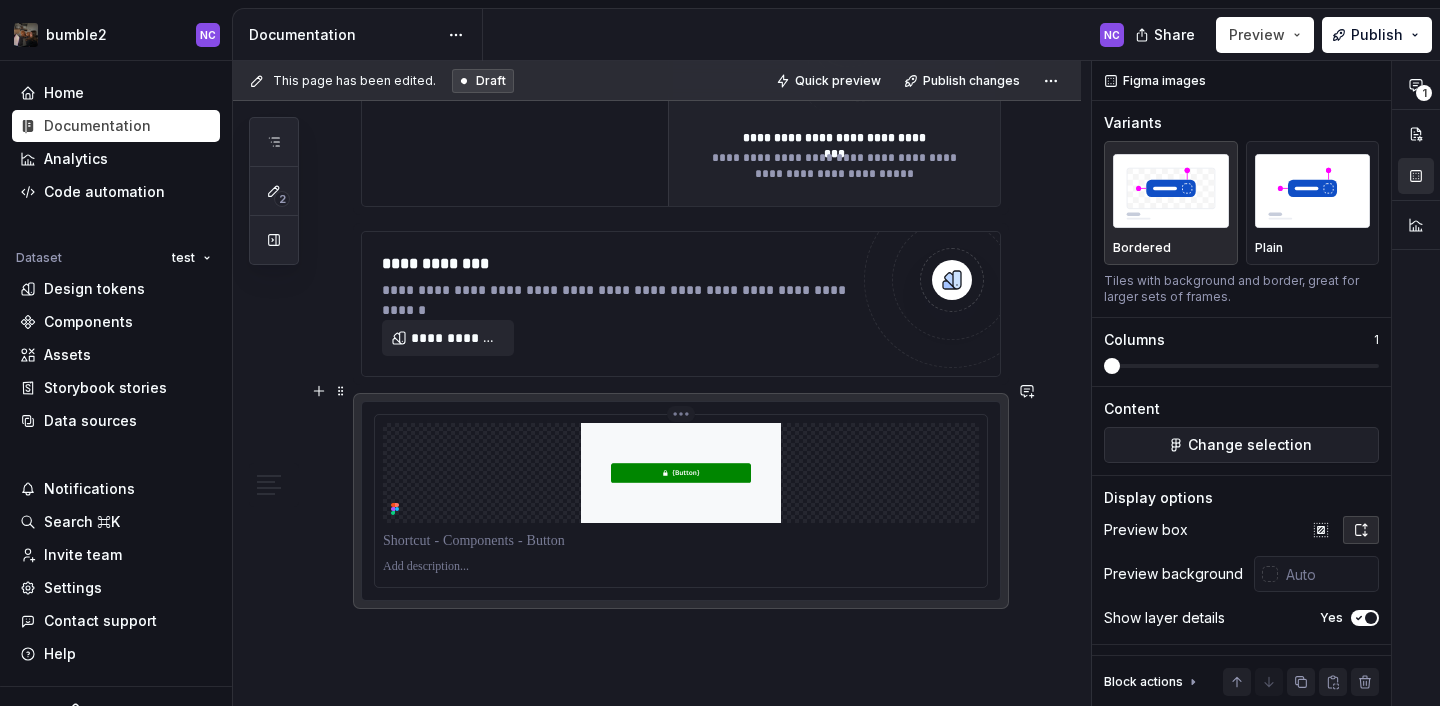 click at bounding box center [681, 473] 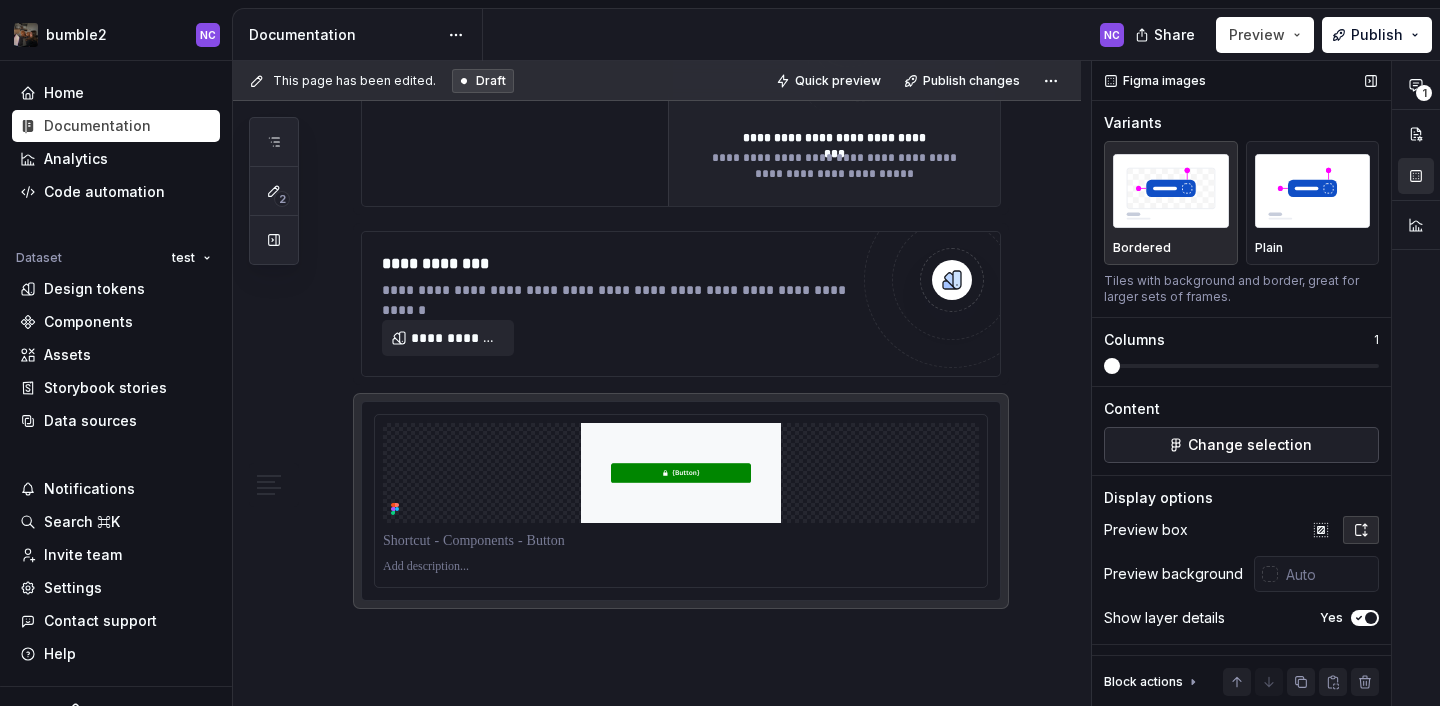 click on "Change selection" at bounding box center (1250, 445) 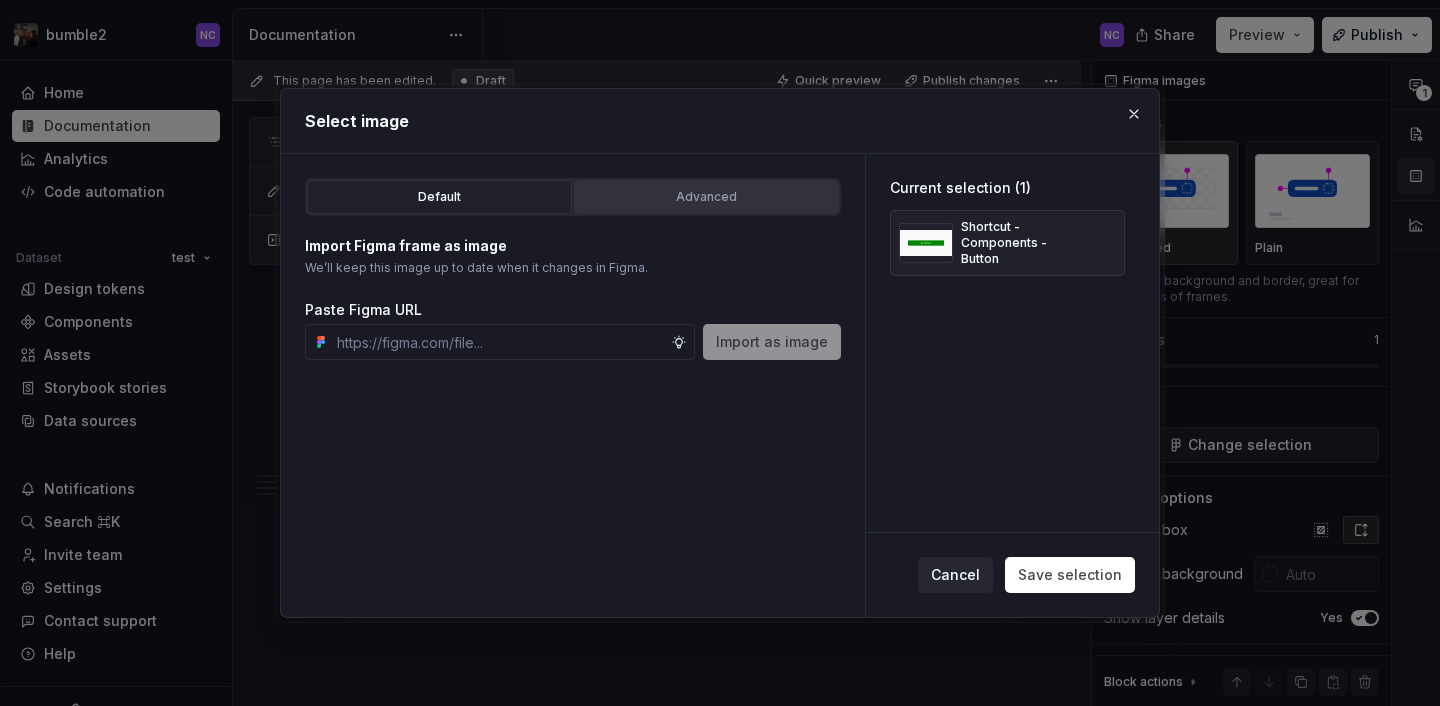 click on "Advanced" at bounding box center [706, 197] 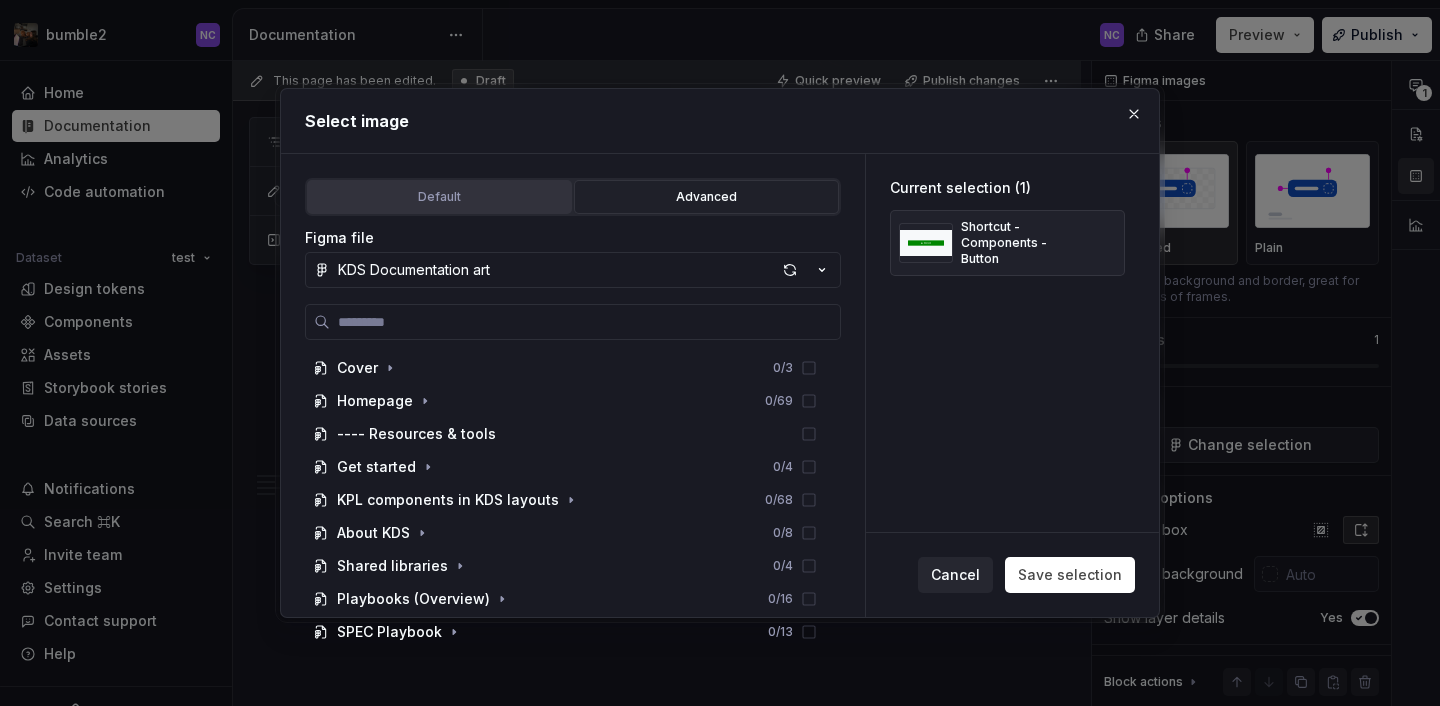click on "Default" at bounding box center [439, 197] 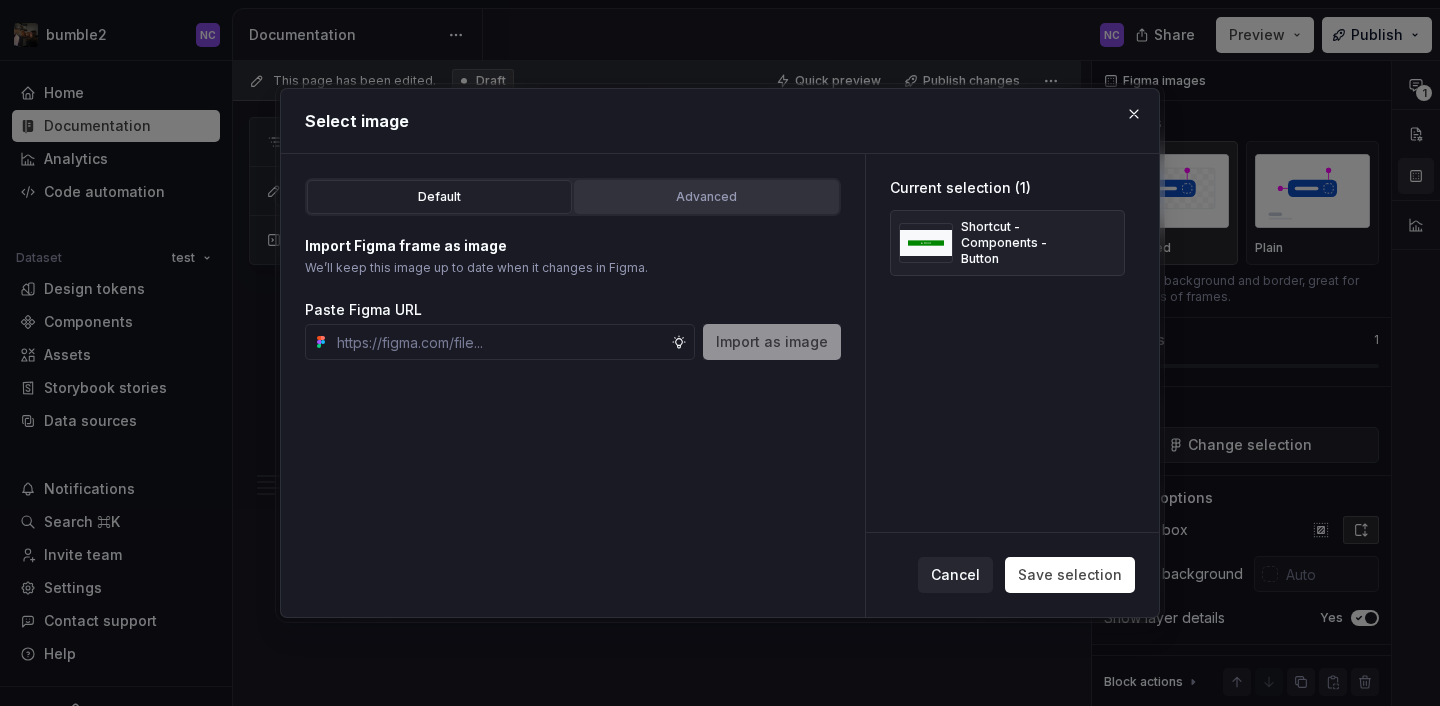 click on "Advanced" at bounding box center [706, 197] 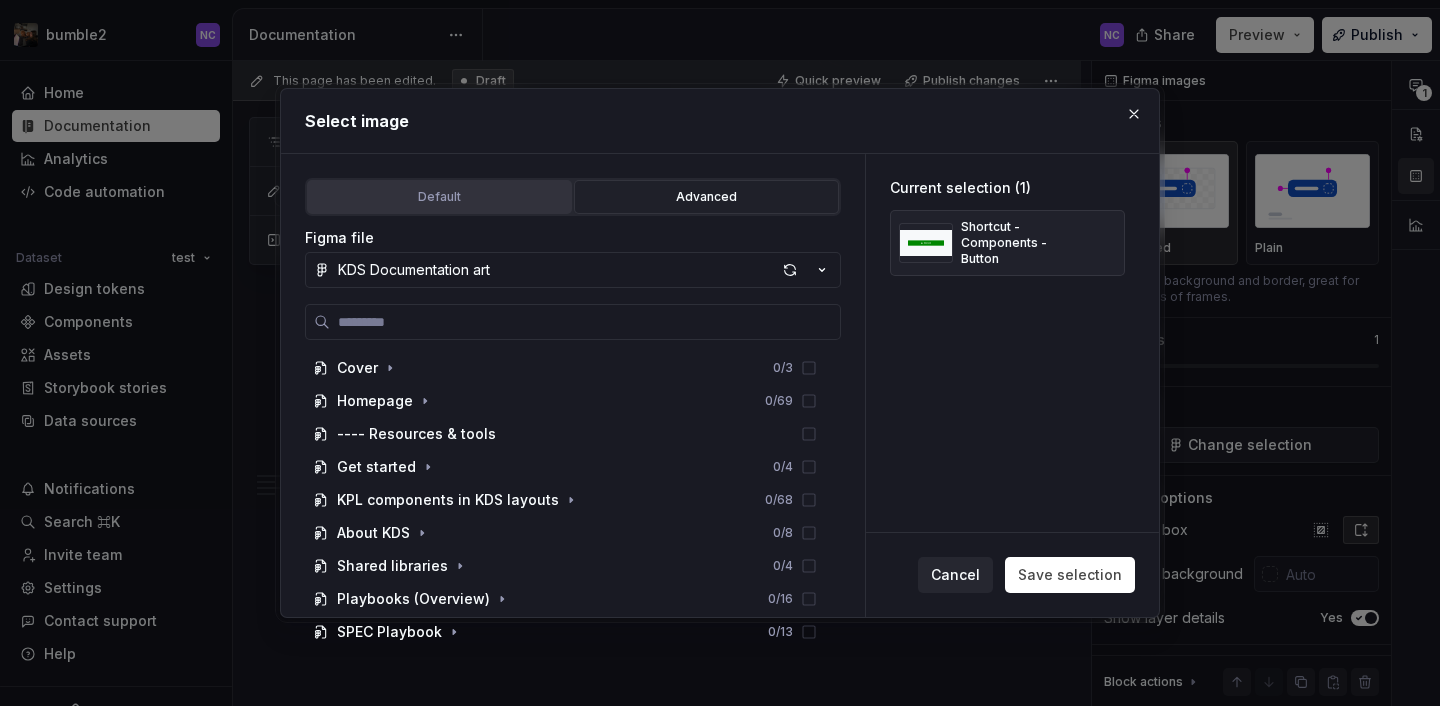 click on "Default" at bounding box center (439, 197) 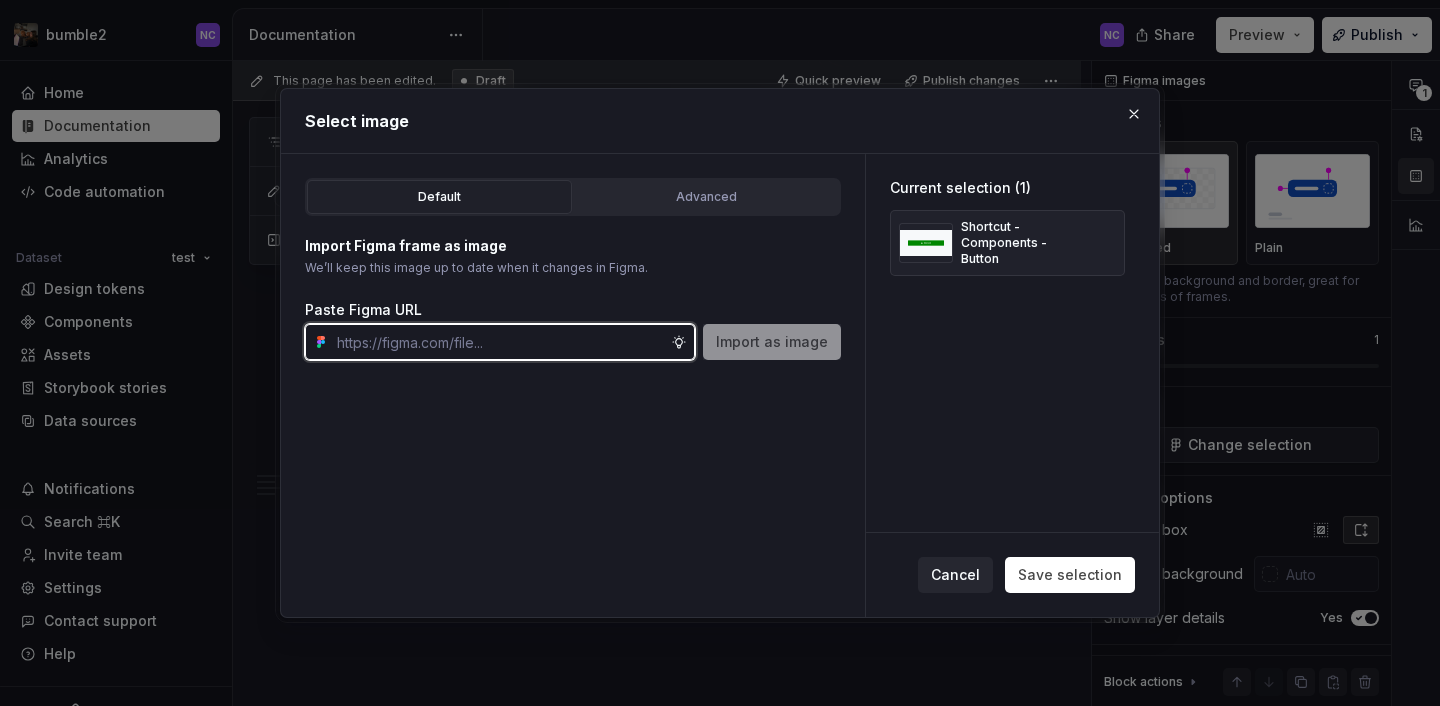 type on "*" 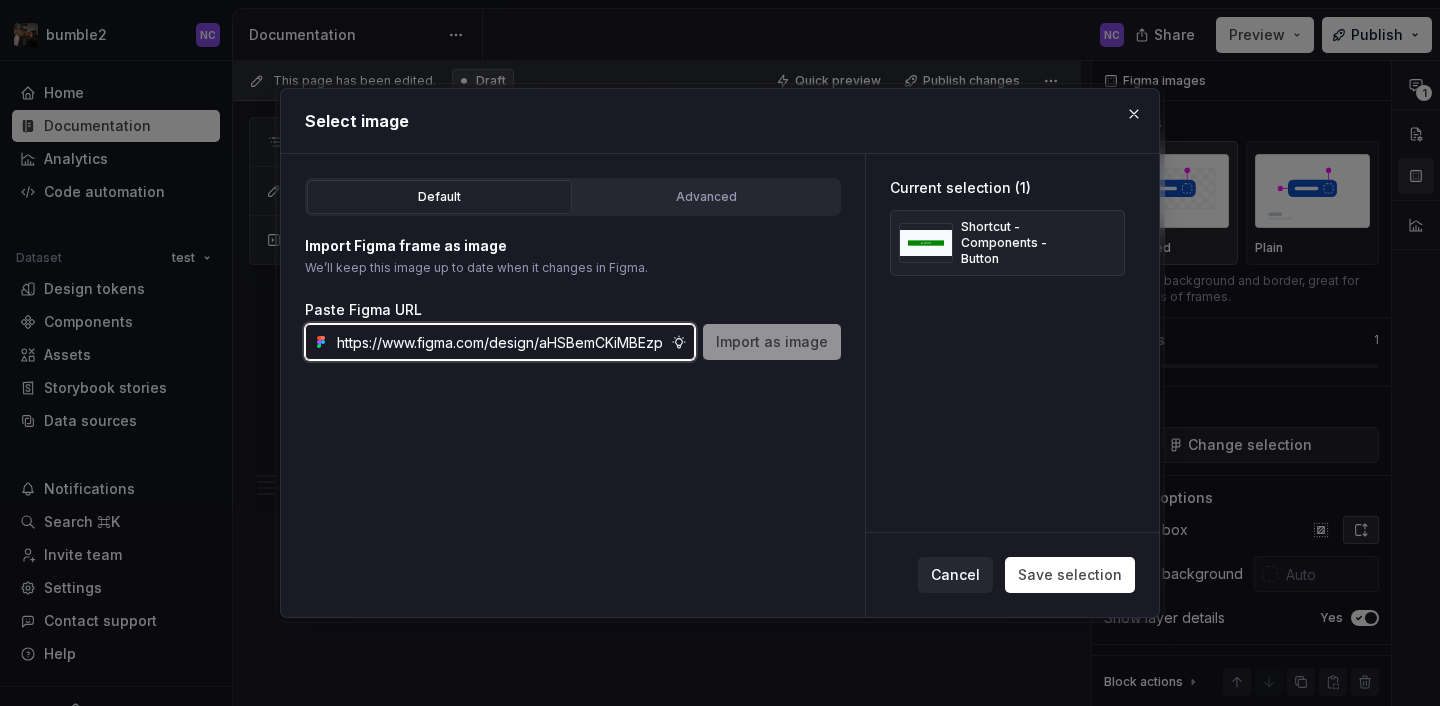 scroll, scrollTop: 0, scrollLeft: 572, axis: horizontal 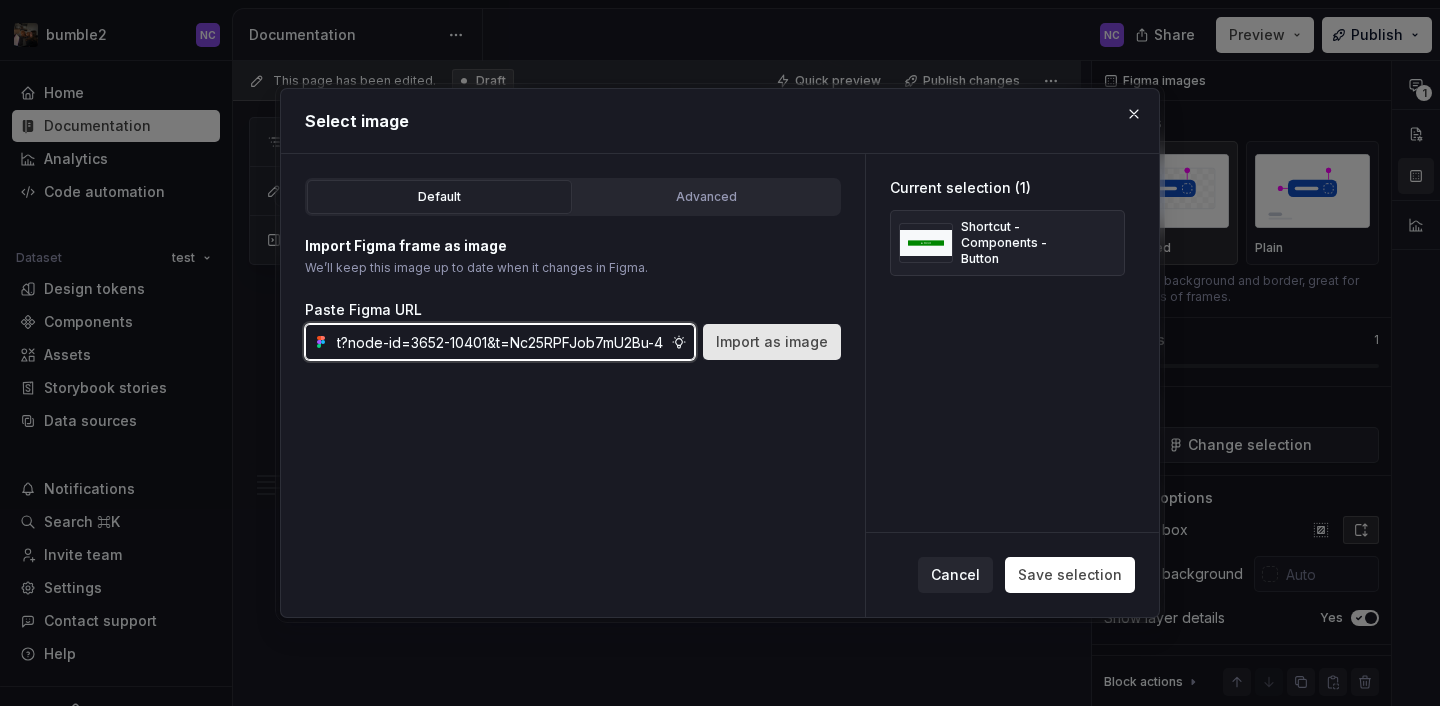 type on "https://www.figma.com/design/aHSBemCKiMBEzpH26SeMAS/KDS-Documentation-art?node-id=3652-10401&t=Nc25RPFJob7mU2Bu-4" 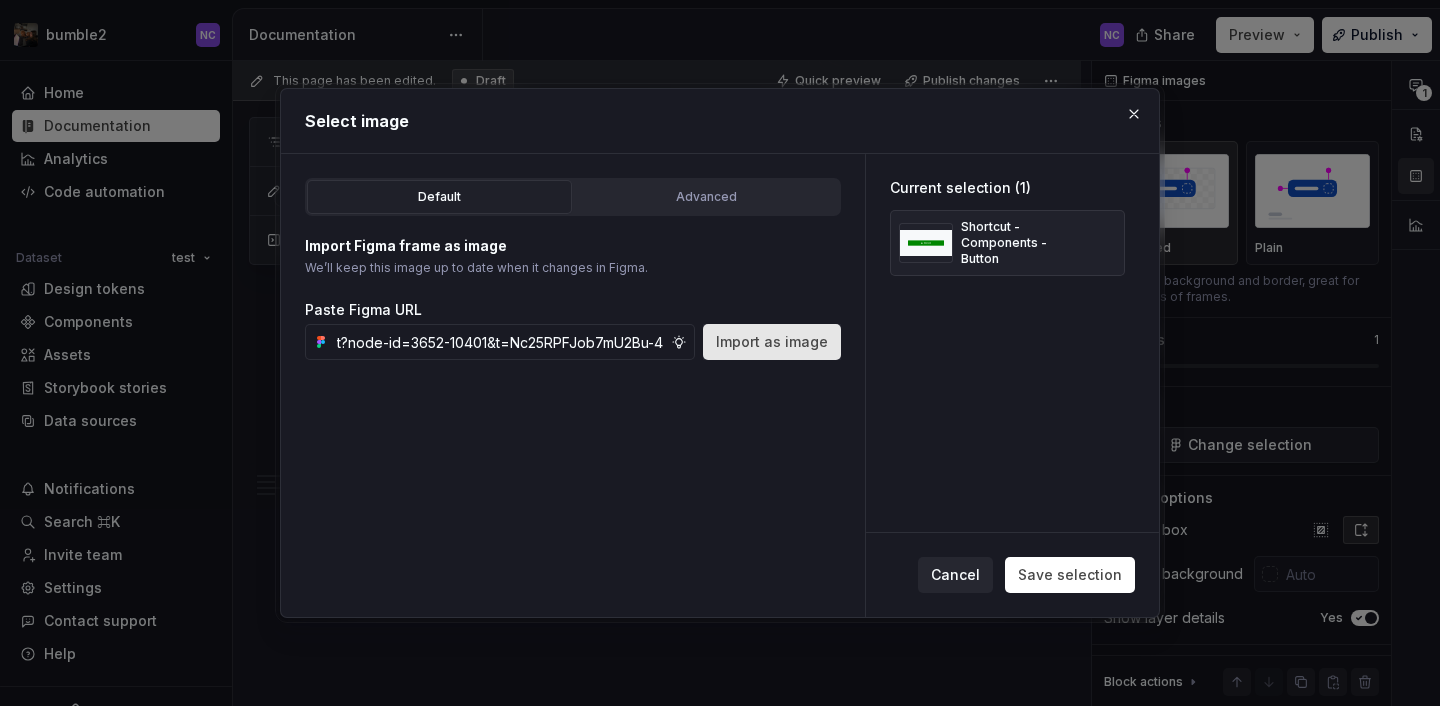 scroll, scrollTop: 0, scrollLeft: 0, axis: both 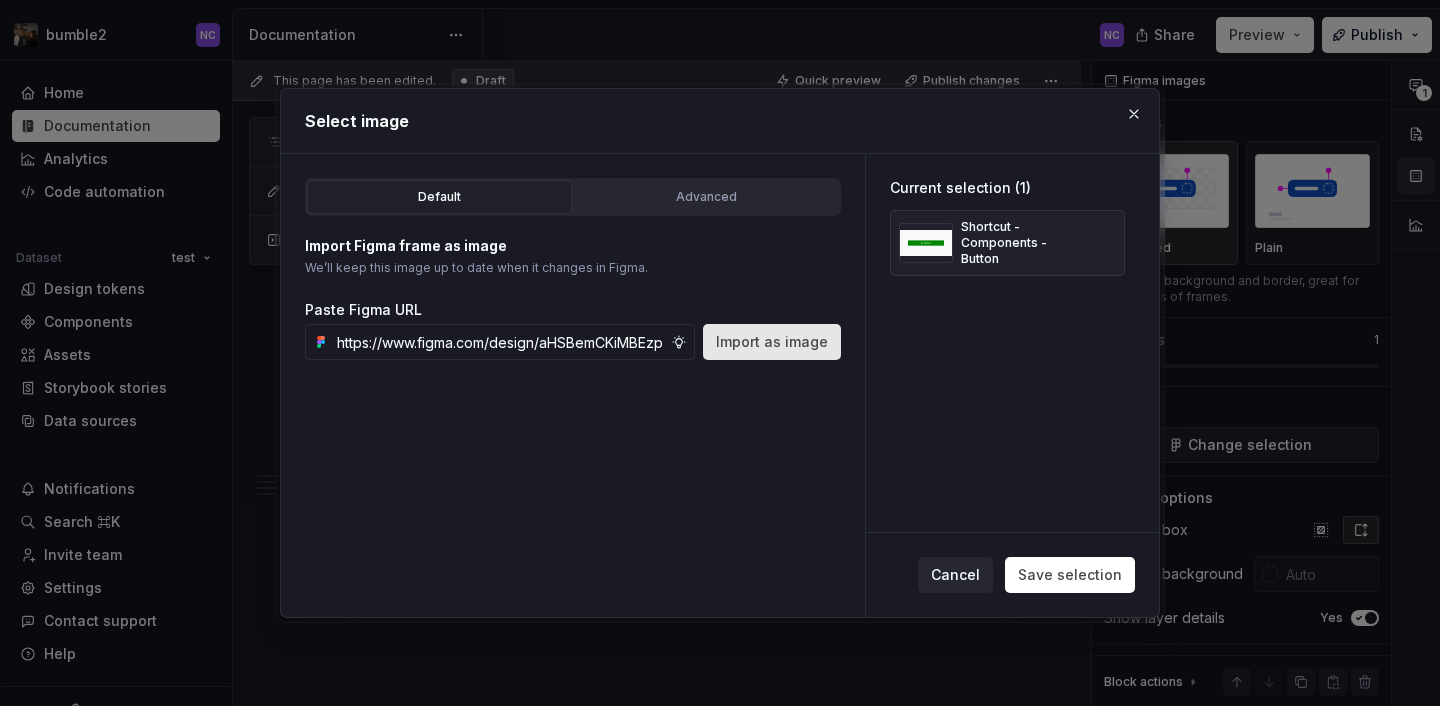 click on "Import as image" at bounding box center [772, 342] 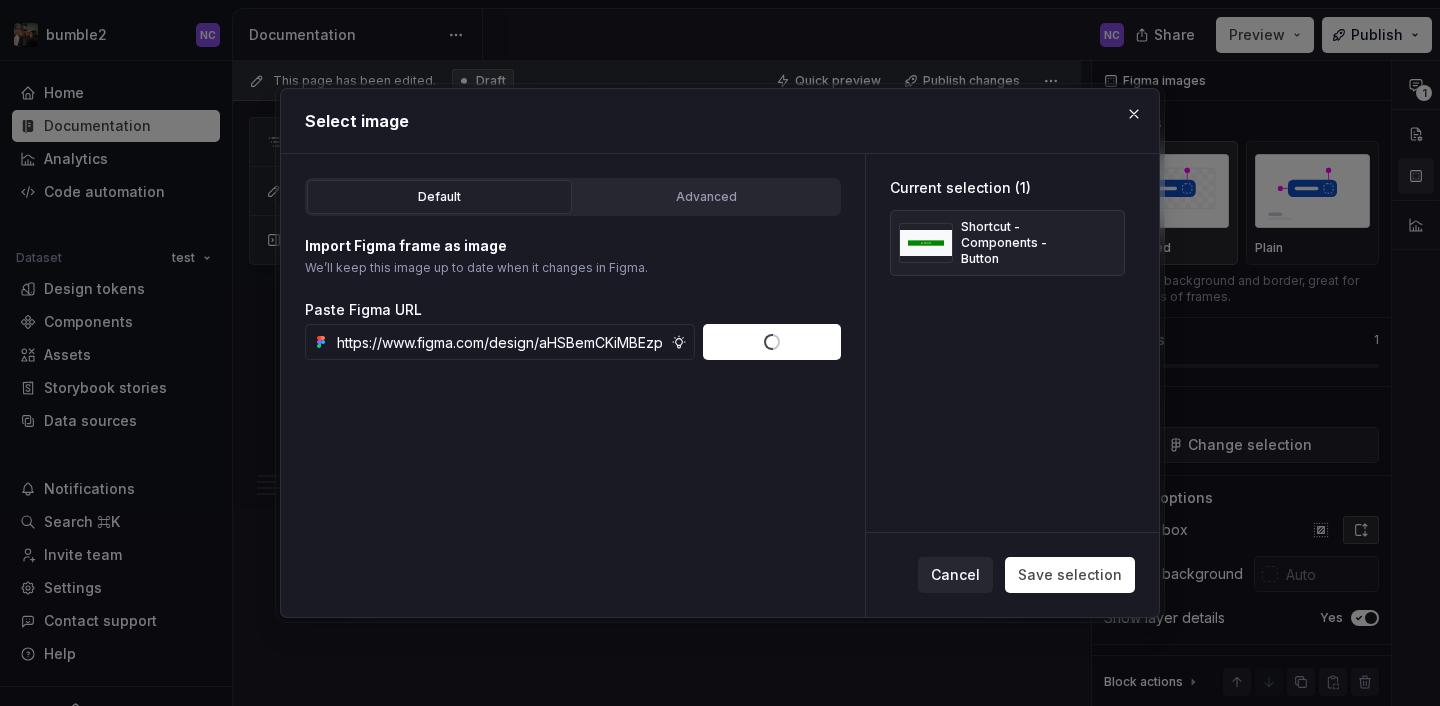 type 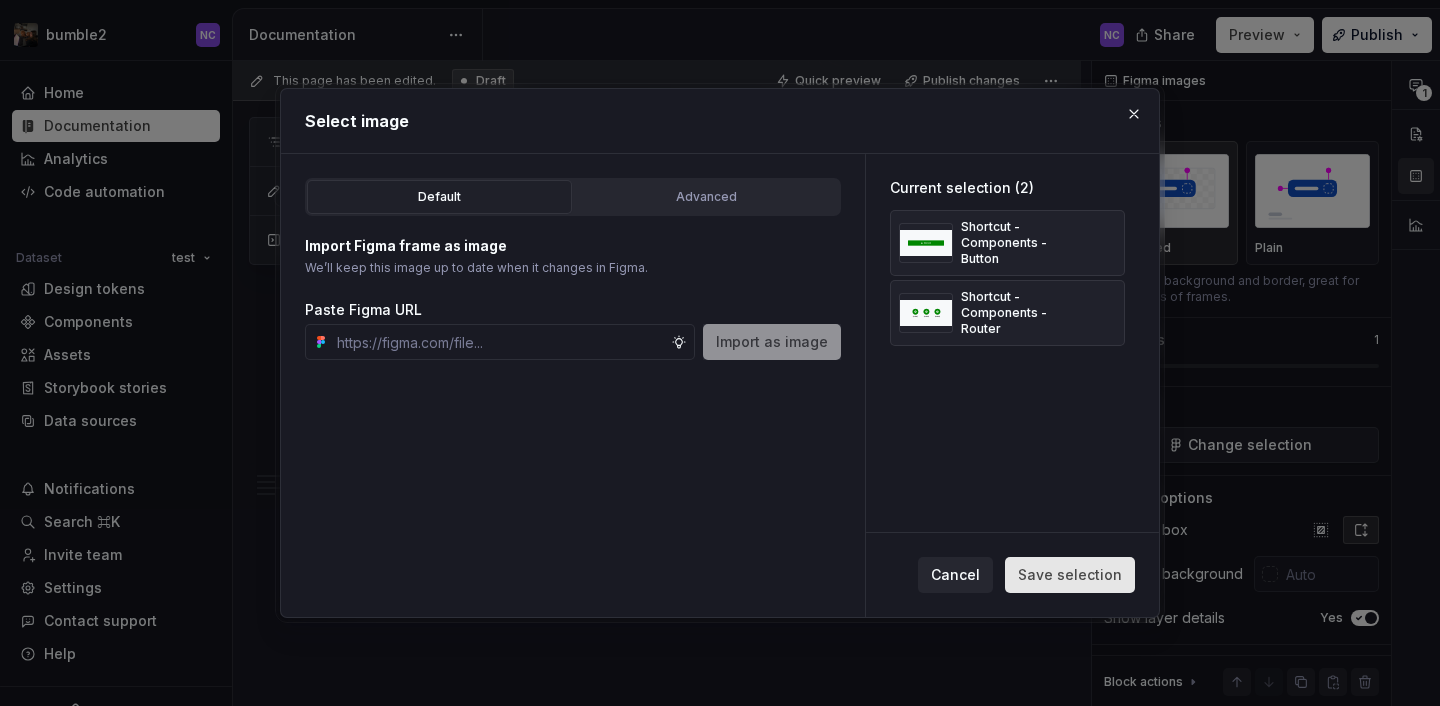 click on "Save selection" at bounding box center (1070, 575) 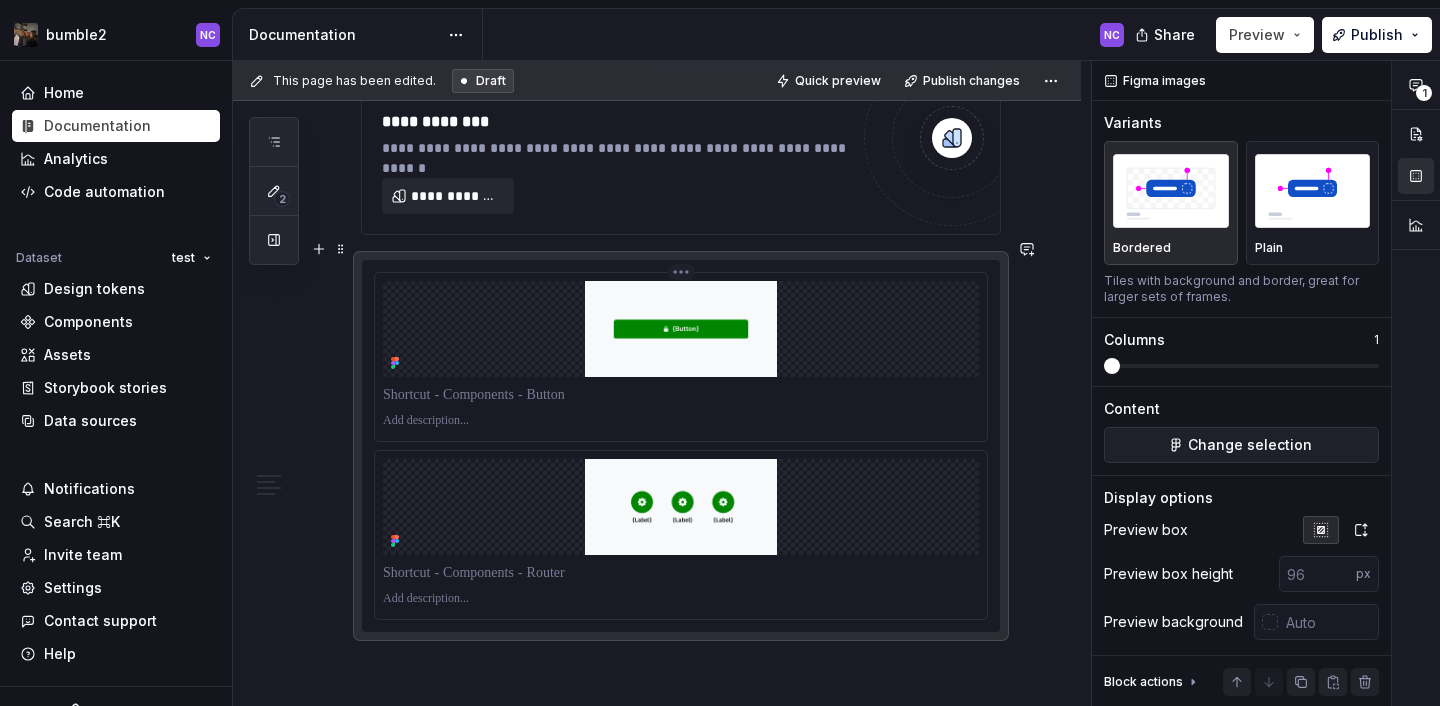 scroll, scrollTop: 3005, scrollLeft: 0, axis: vertical 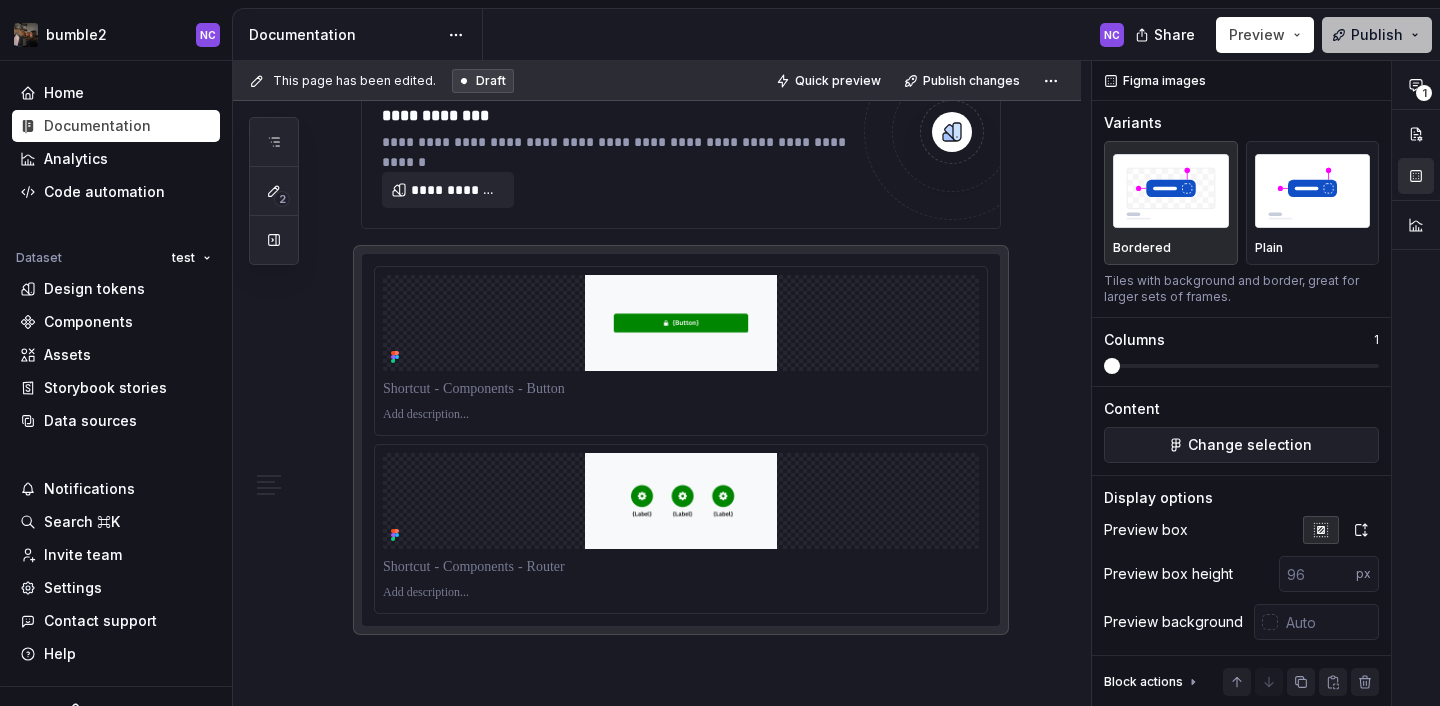 click on "Publish" at bounding box center [1377, 35] 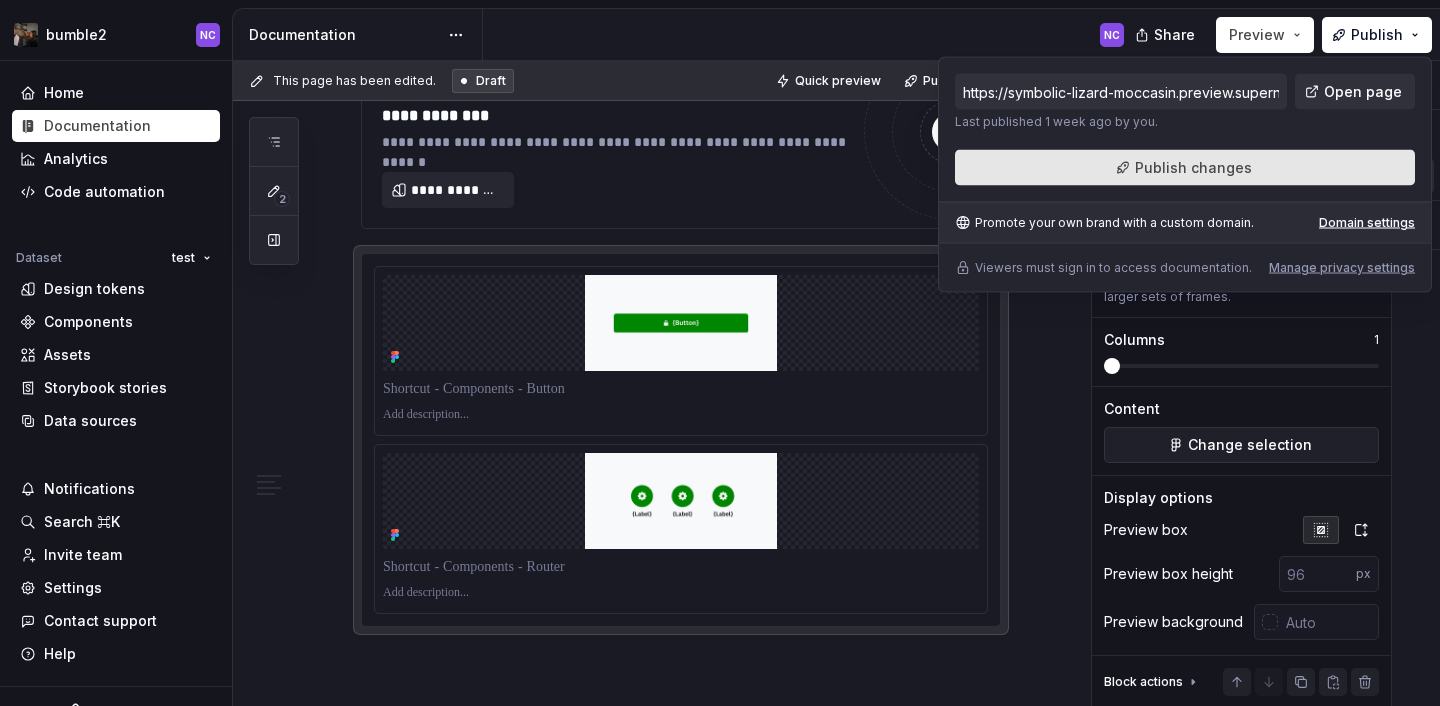 click on "Publish changes" at bounding box center (1185, 168) 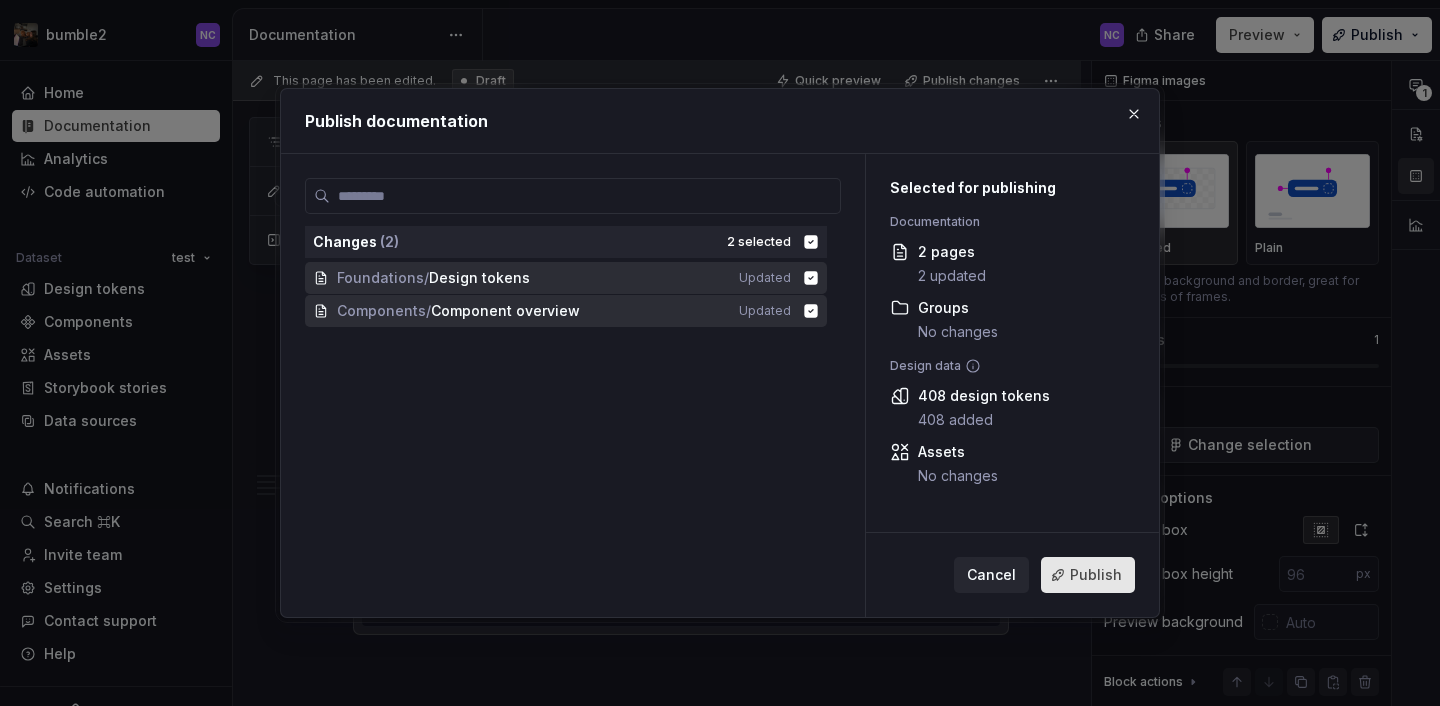 click on "Publish" at bounding box center [1096, 575] 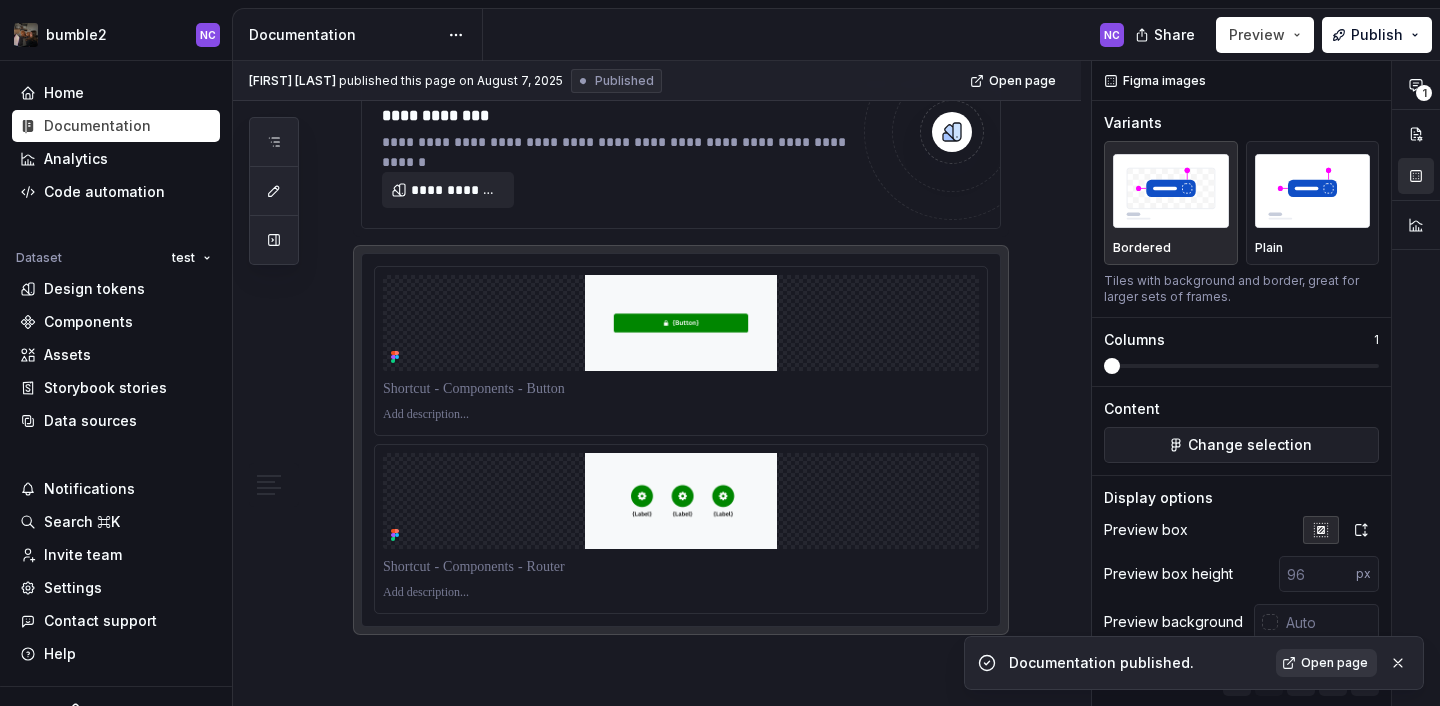 click on "Open page" at bounding box center (1334, 663) 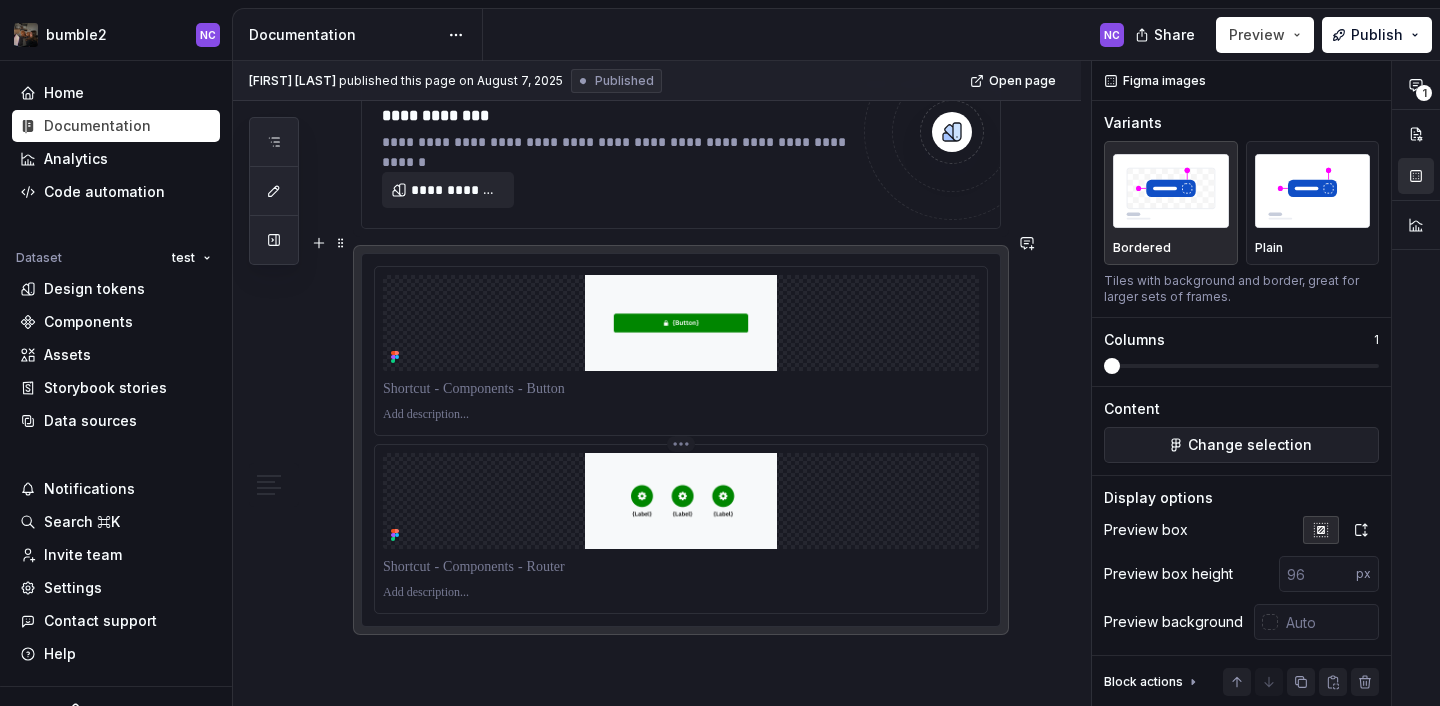 click at bounding box center [681, 501] 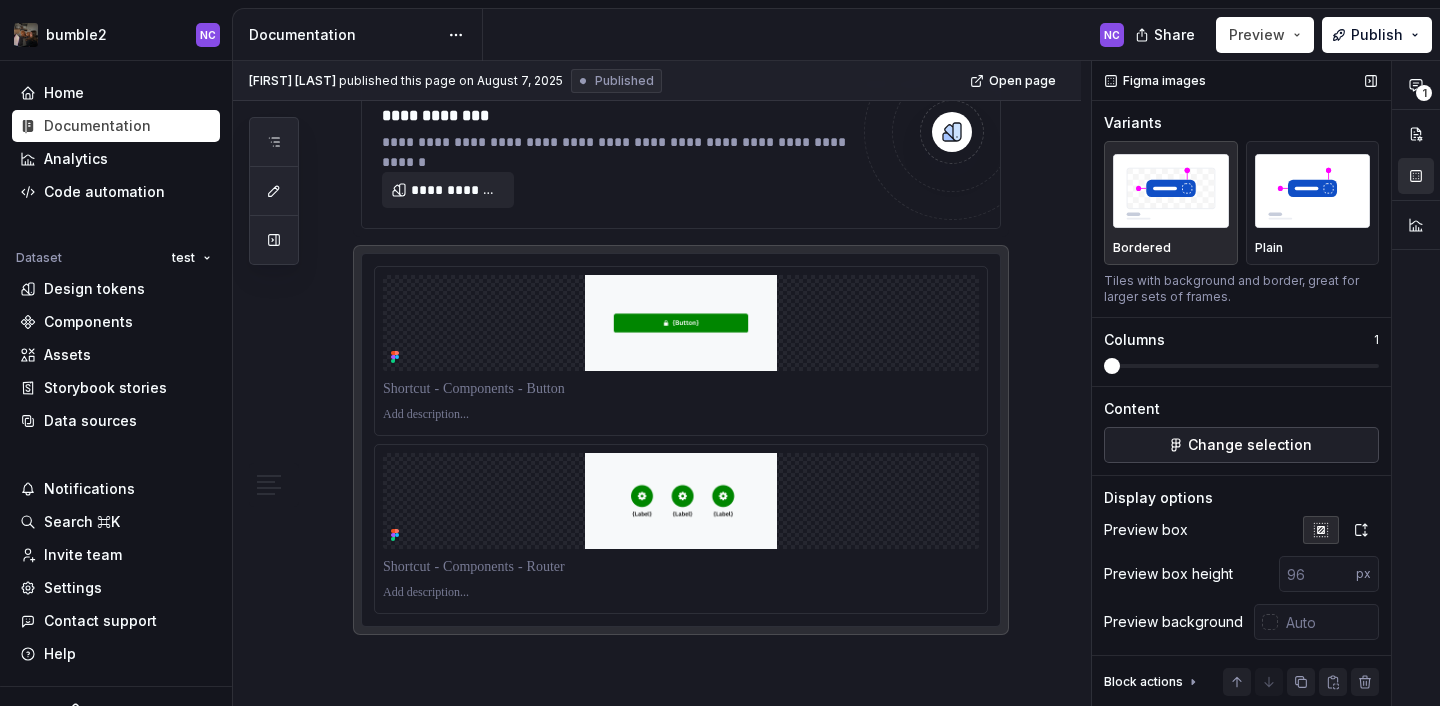 click on "Change selection" at bounding box center [1250, 445] 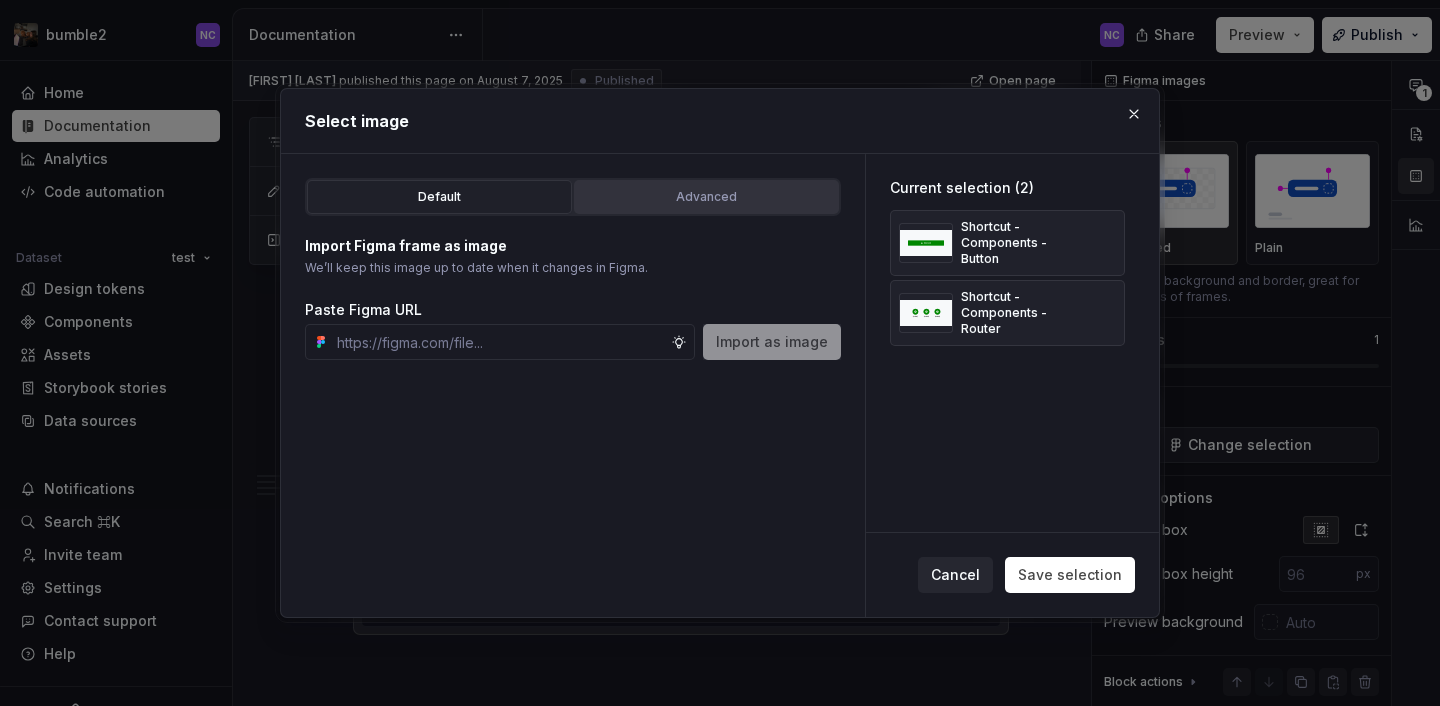 type on "*" 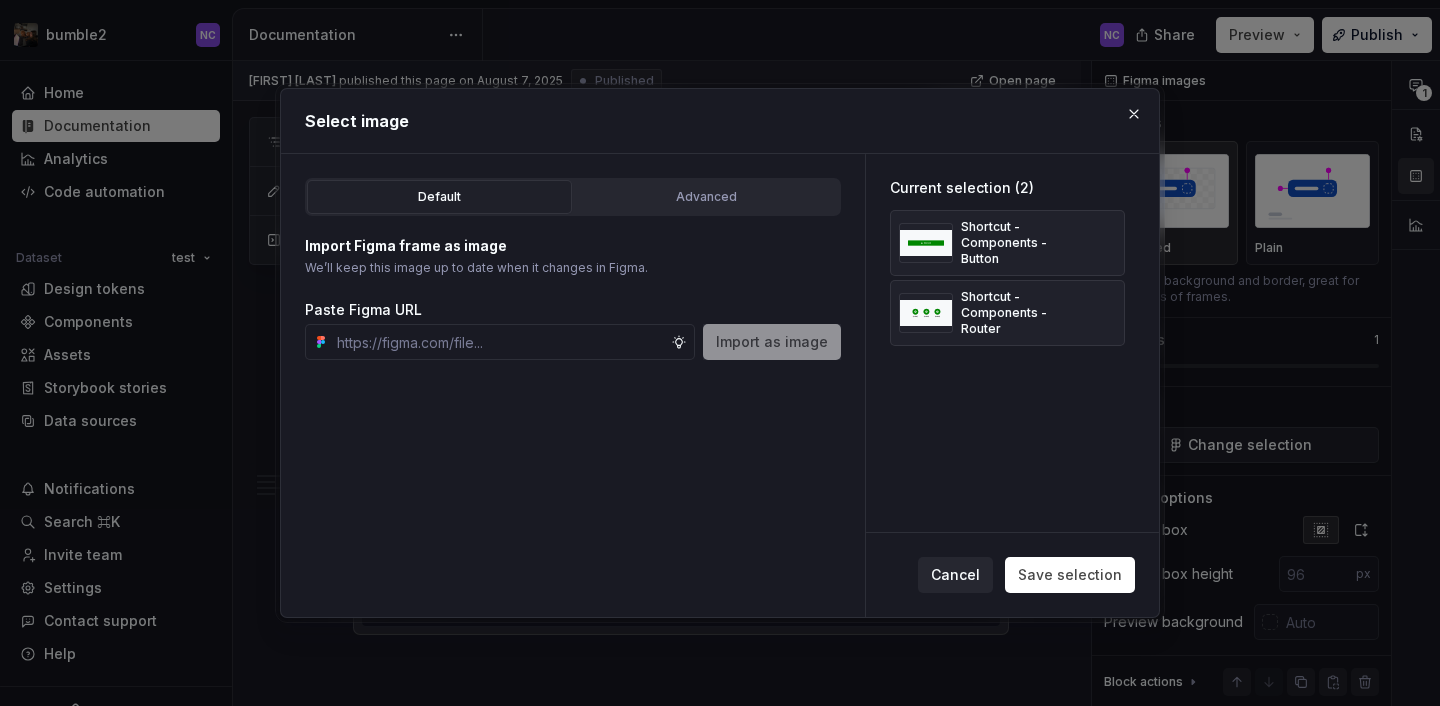 click on "Default Advanced" at bounding box center [573, 197] 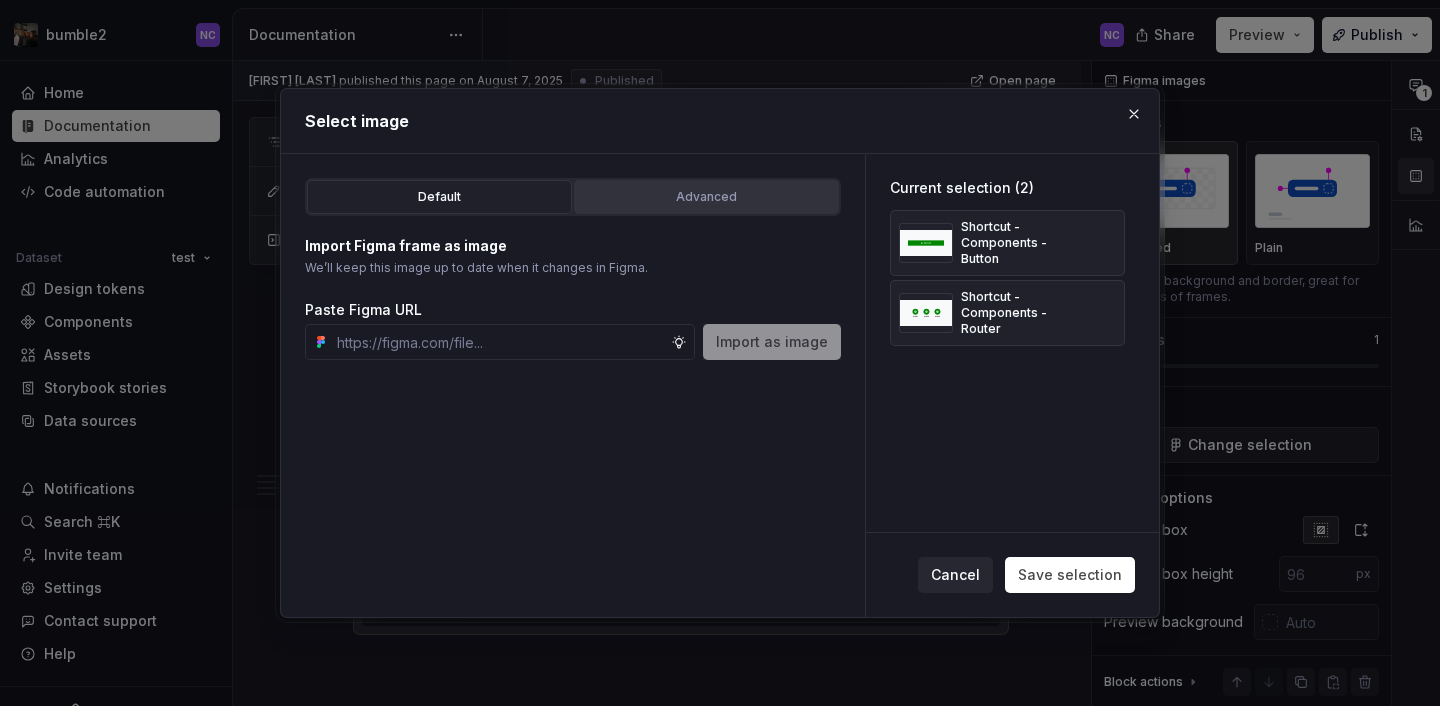 click on "Advanced" at bounding box center [706, 197] 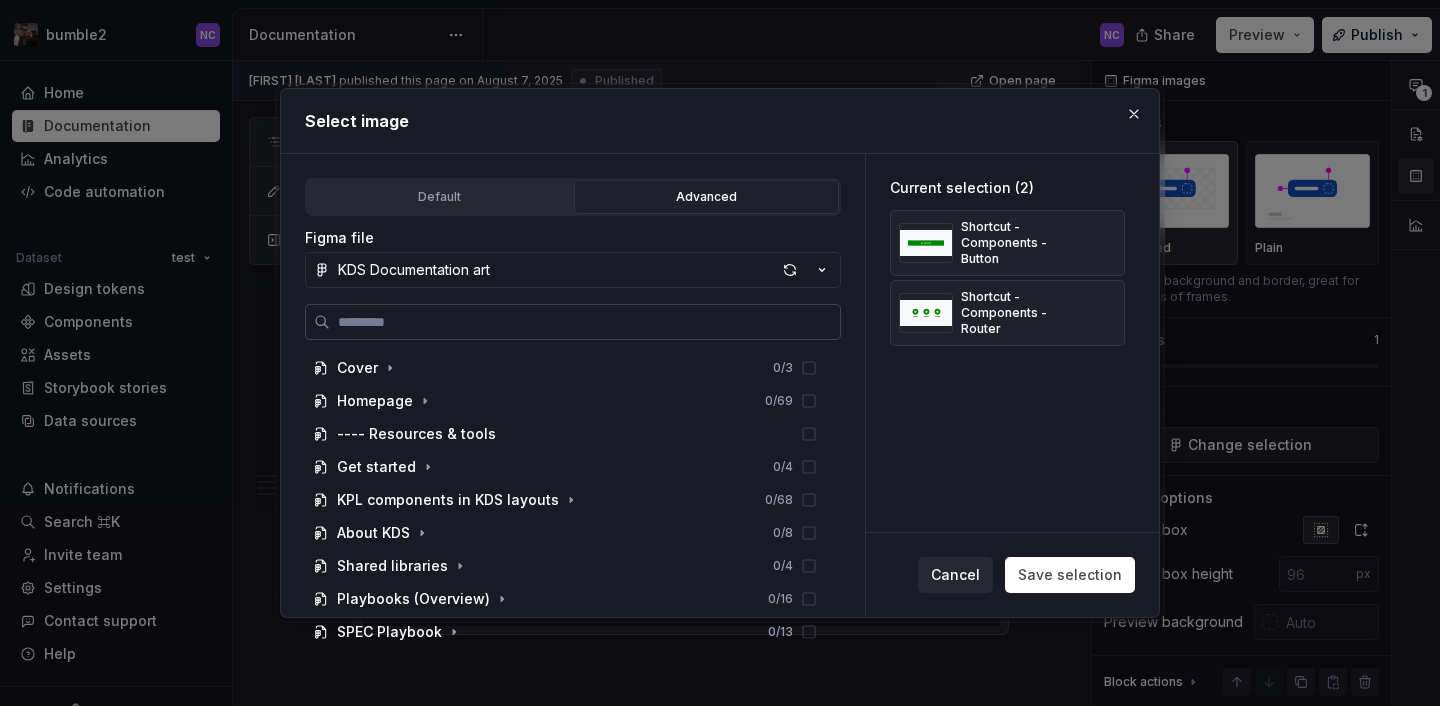 type on "**********" 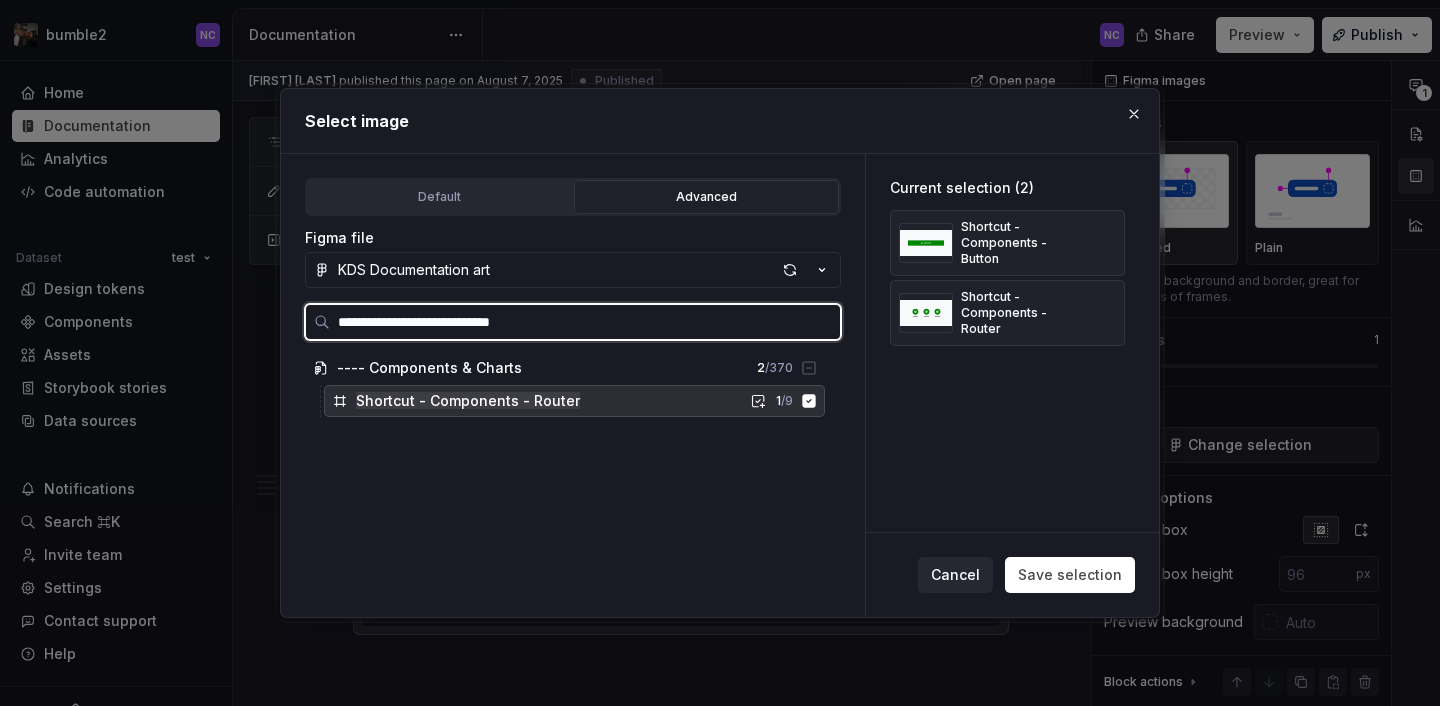 click on "Shortcut - Components - Router" at bounding box center [468, 400] 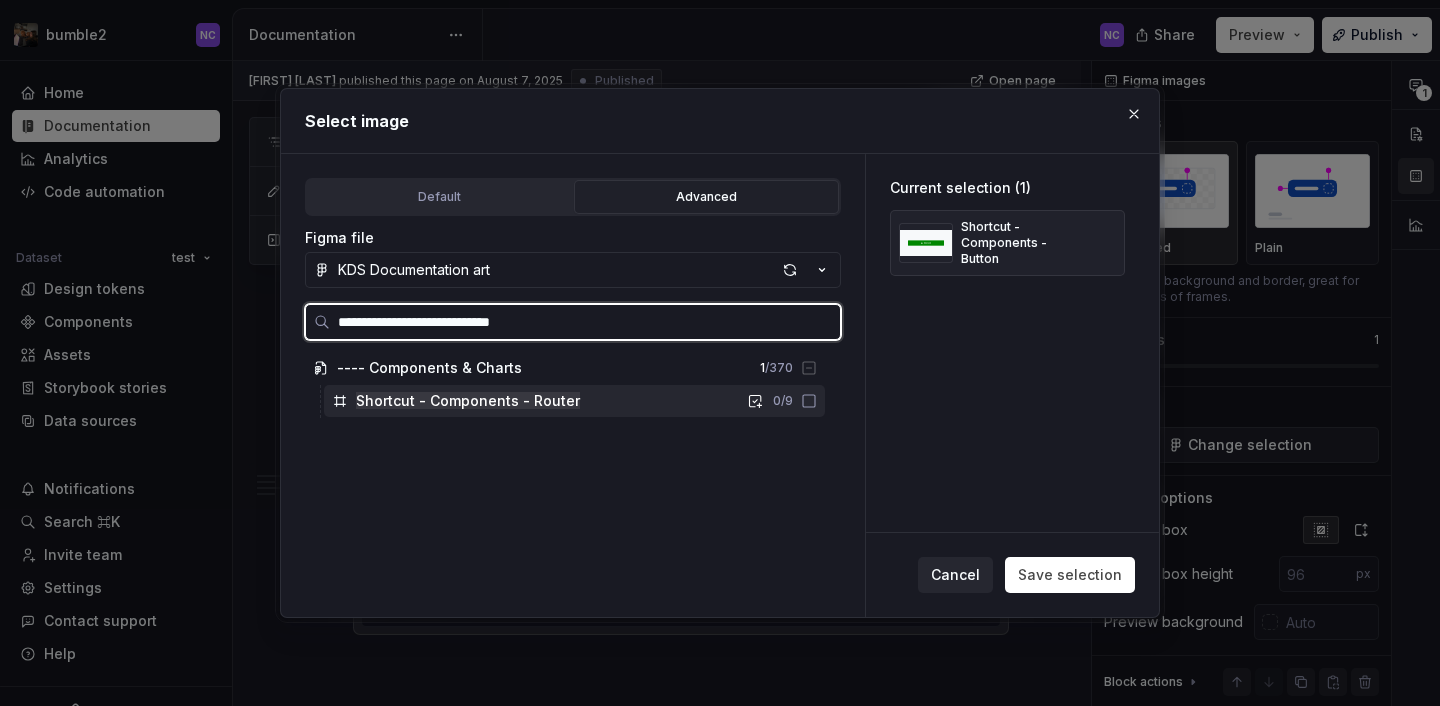 click on "Shortcut - Components - Router" at bounding box center (468, 400) 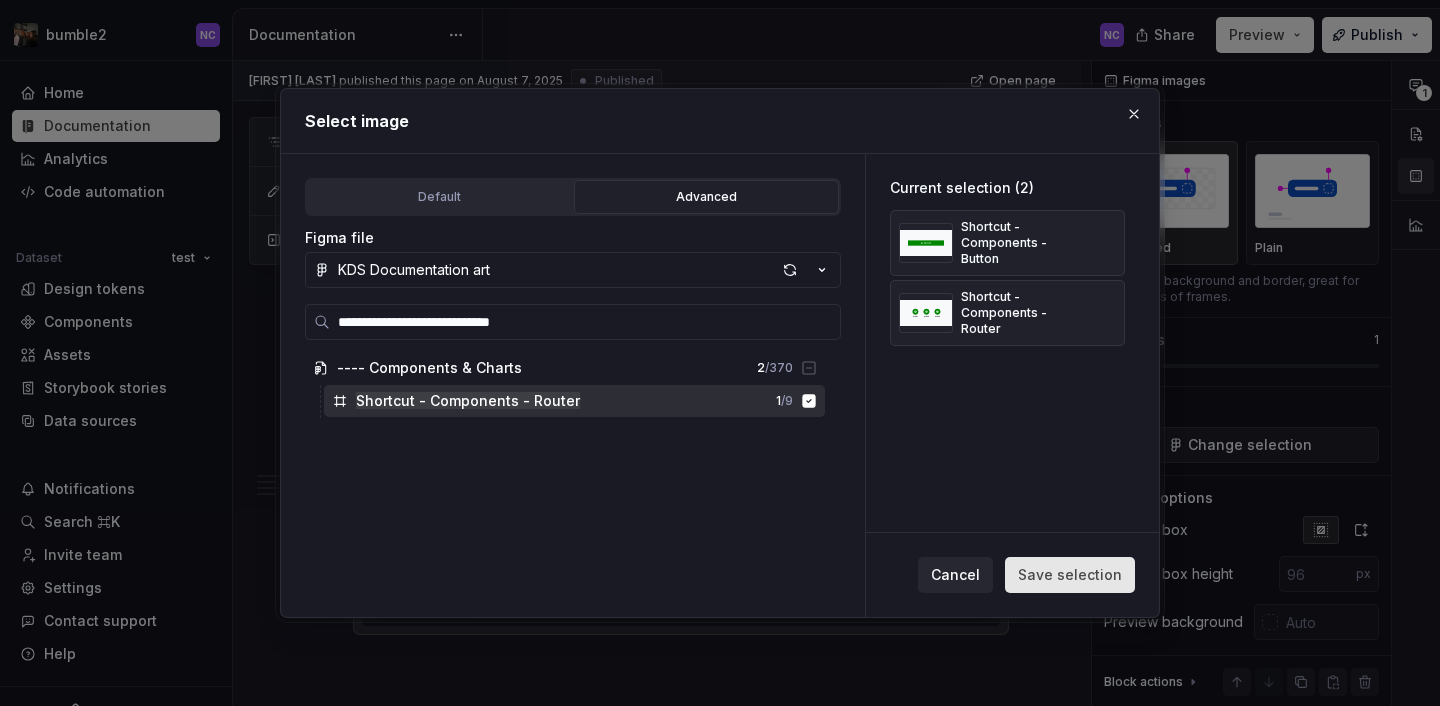 click on "Save selection" at bounding box center [1070, 575] 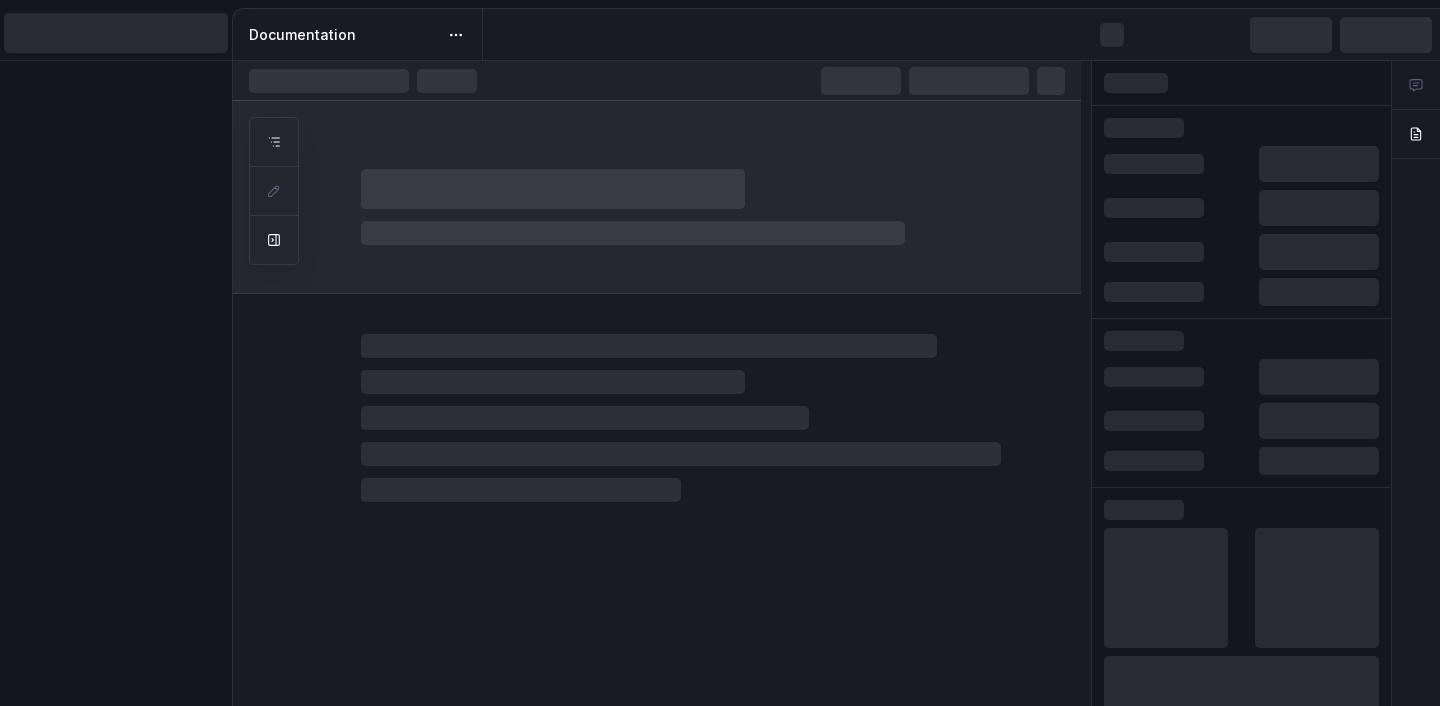 scroll, scrollTop: 0, scrollLeft: 0, axis: both 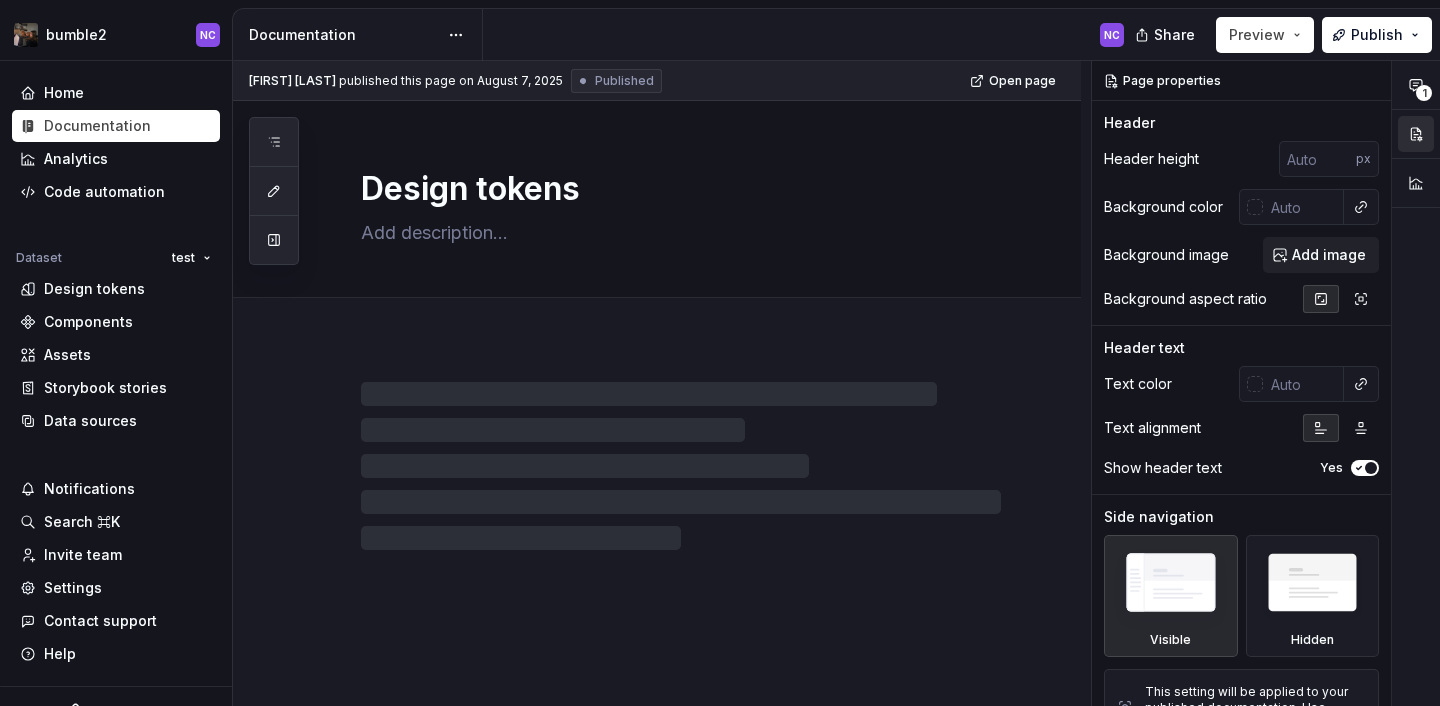type on "*" 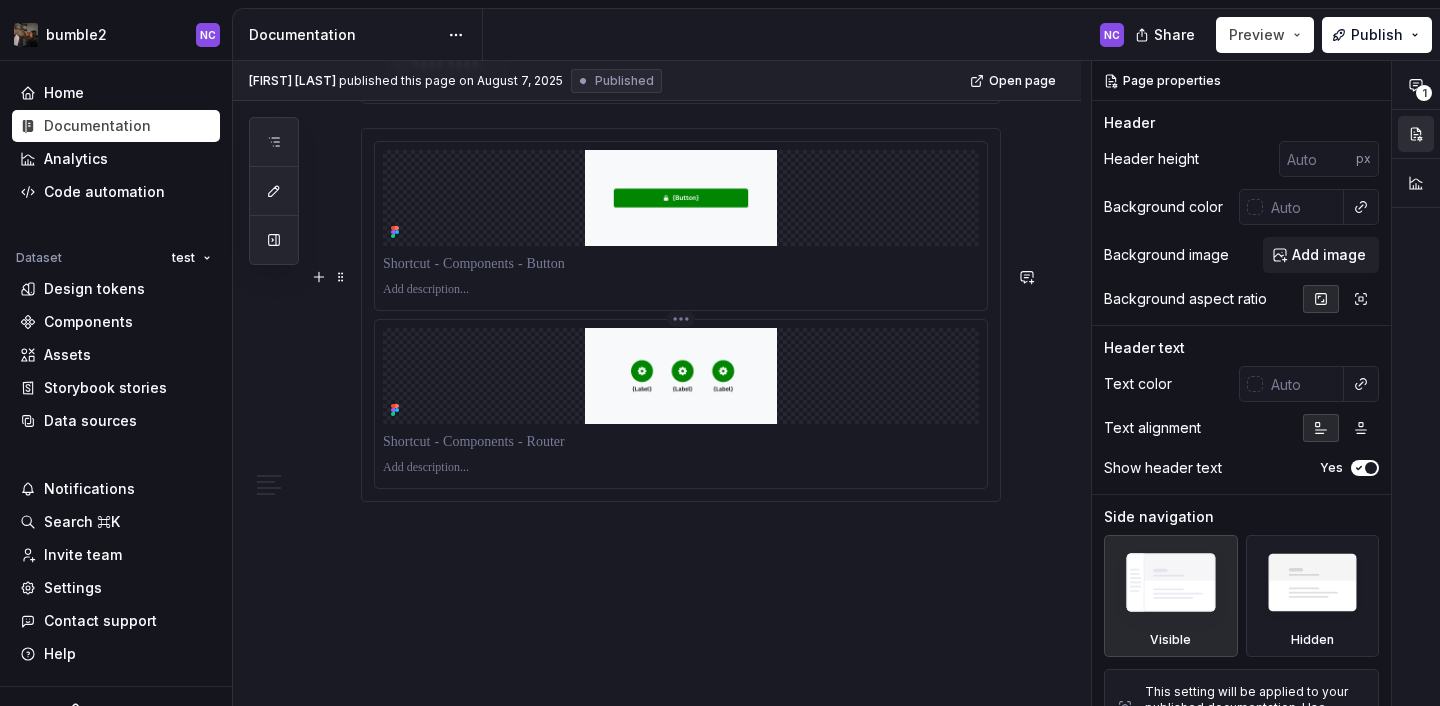 scroll, scrollTop: 3141, scrollLeft: 0, axis: vertical 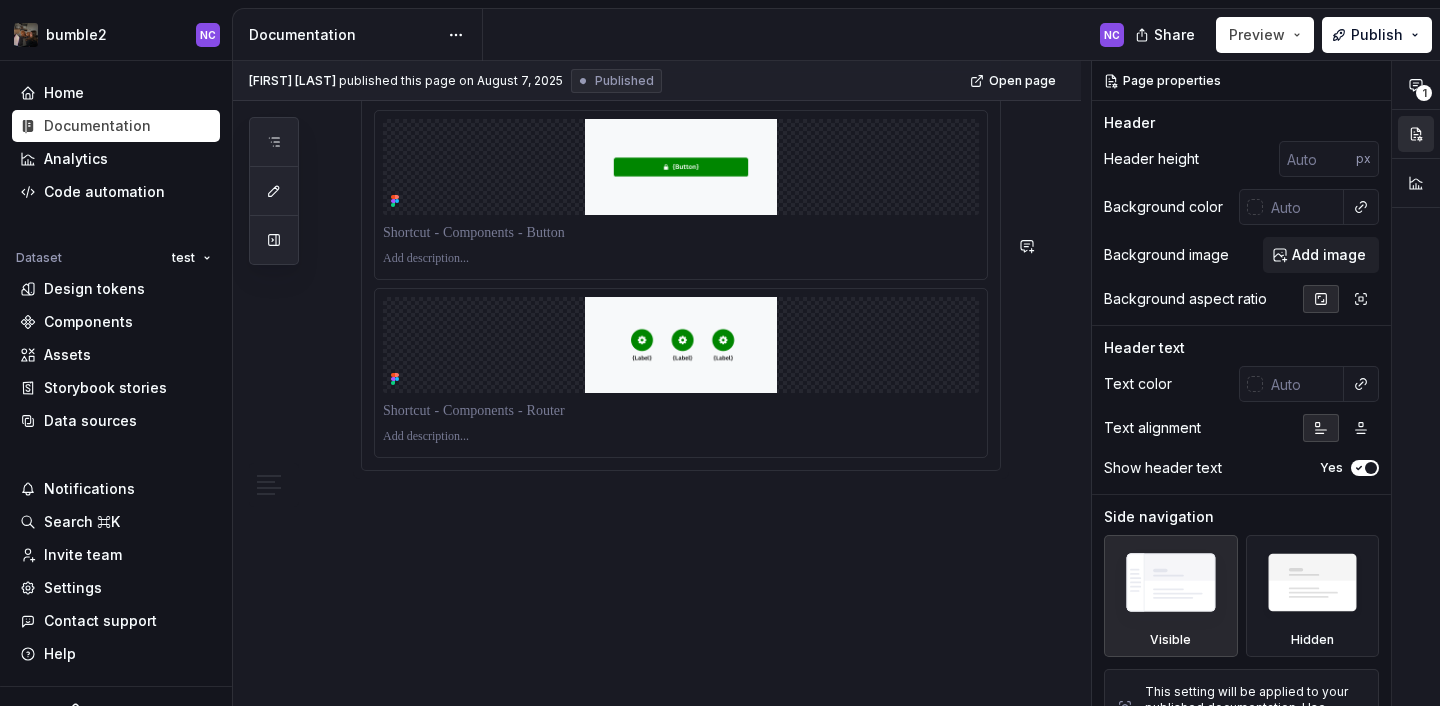 click on "**********" at bounding box center (657, -977) 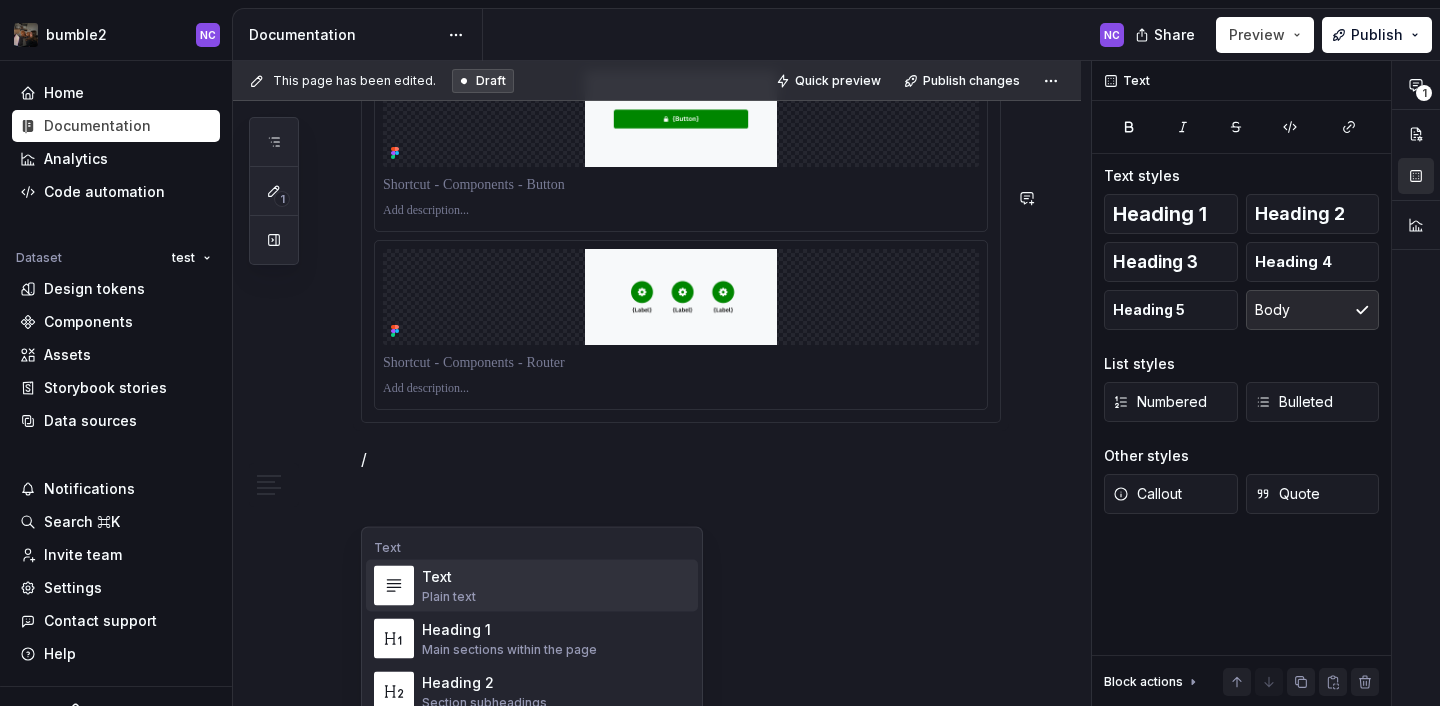 type 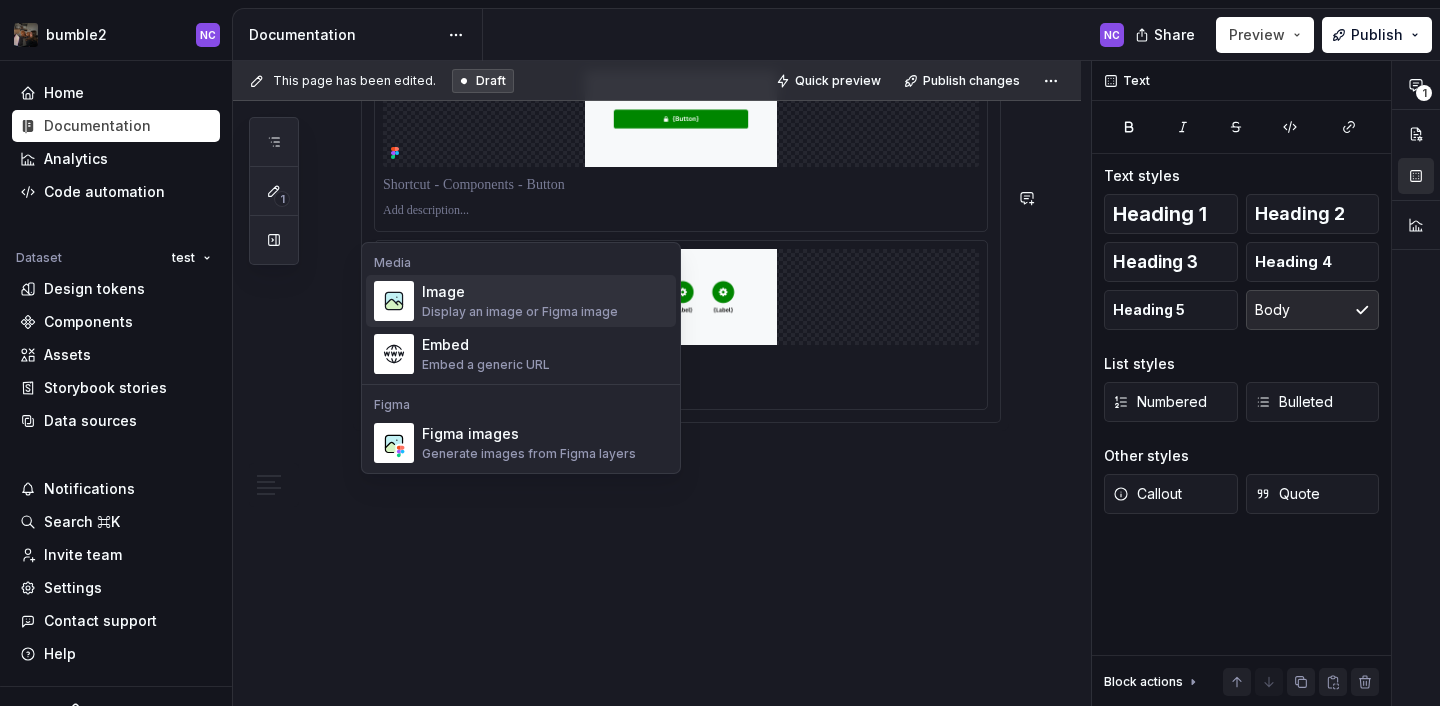 scroll, scrollTop: 3160, scrollLeft: 0, axis: vertical 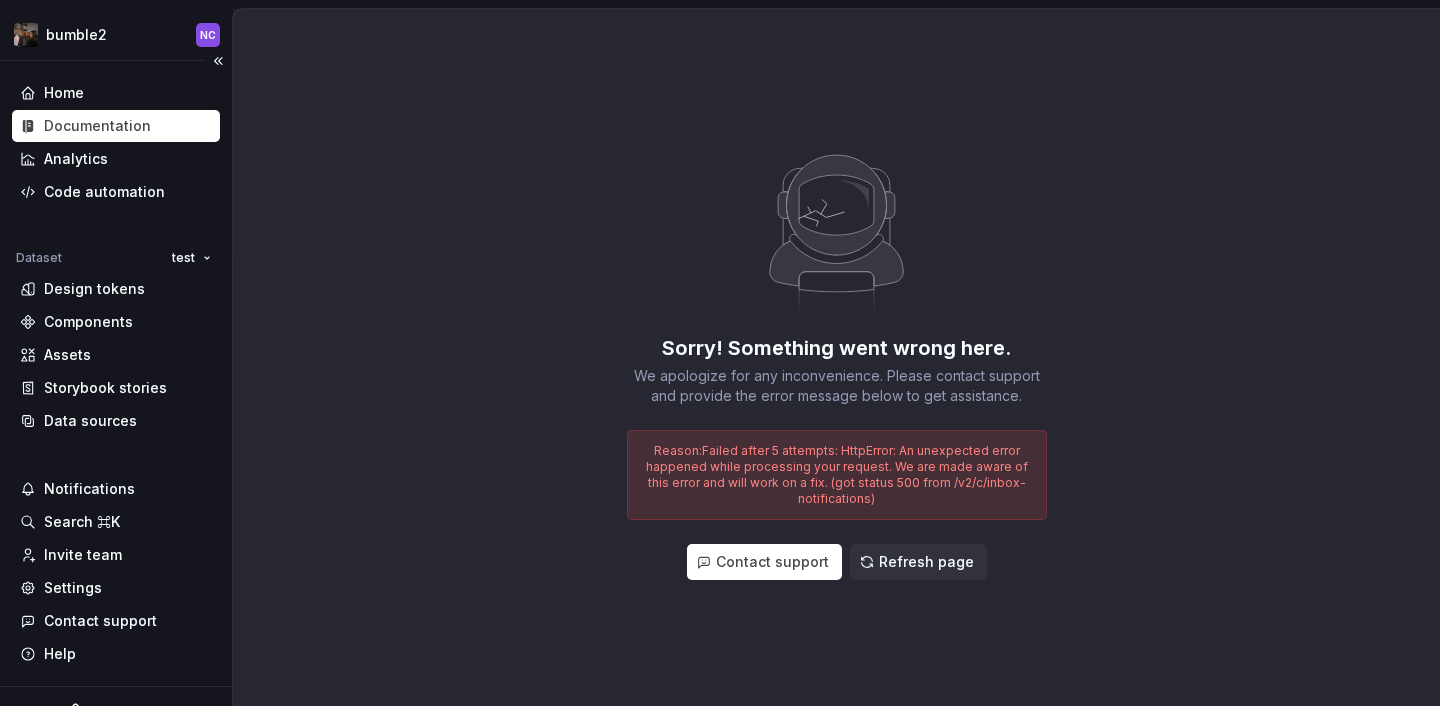 click on "Documentation" at bounding box center (116, 126) 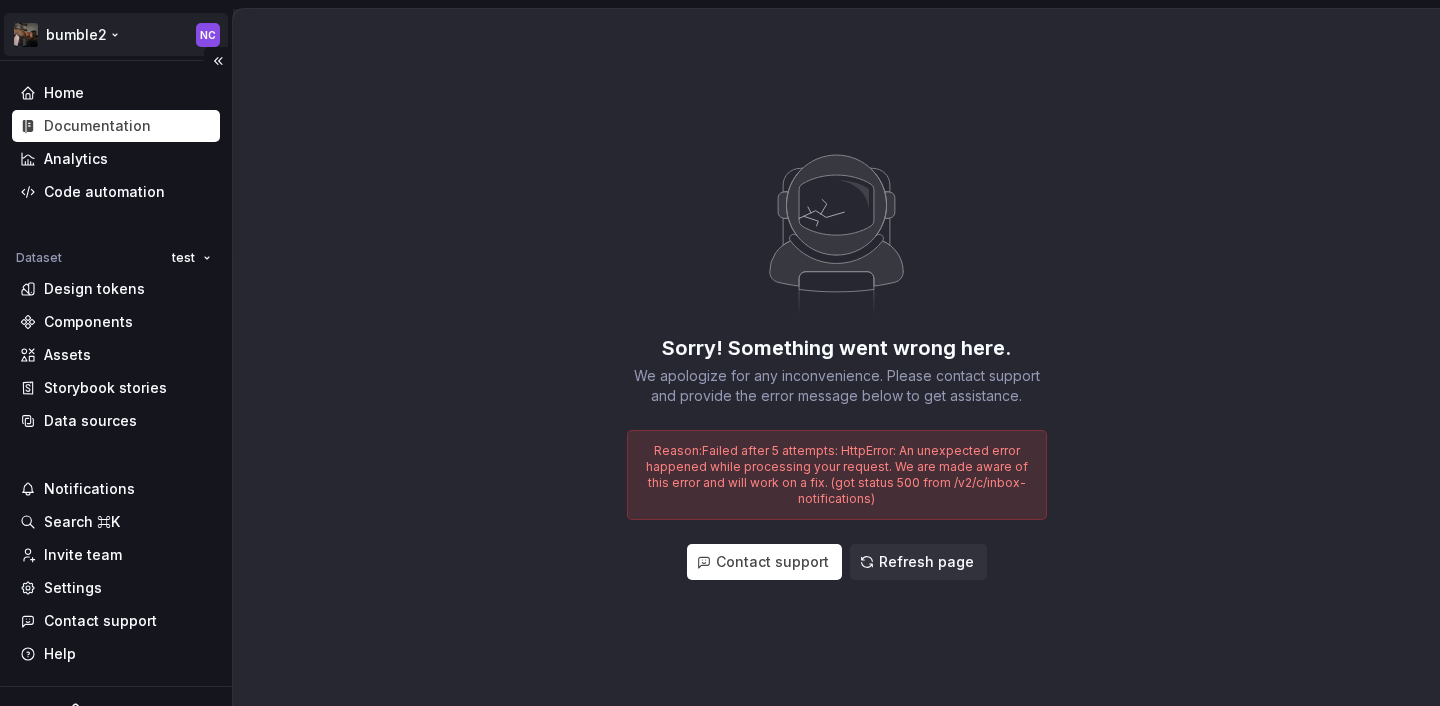 click on "bumble2 NC Home Documentation Analytics Code automation Dataset test Design tokens Components Assets Storybook stories Data sources Notifications Search ⌘K Invite team Settings Contact support Help Sorry! Something went wrong here. We apologize for any inconvenience. Please contact support and provide the error message below to get assistance. Reason:  Failed after 5 attempts: HttpError: An unexpected error happened while processing your request. We are made aware of this error and will work on a fix. (got status 500 from /v2/c/inbox-notifications) Contact support Refresh page   *" at bounding box center [720, 353] 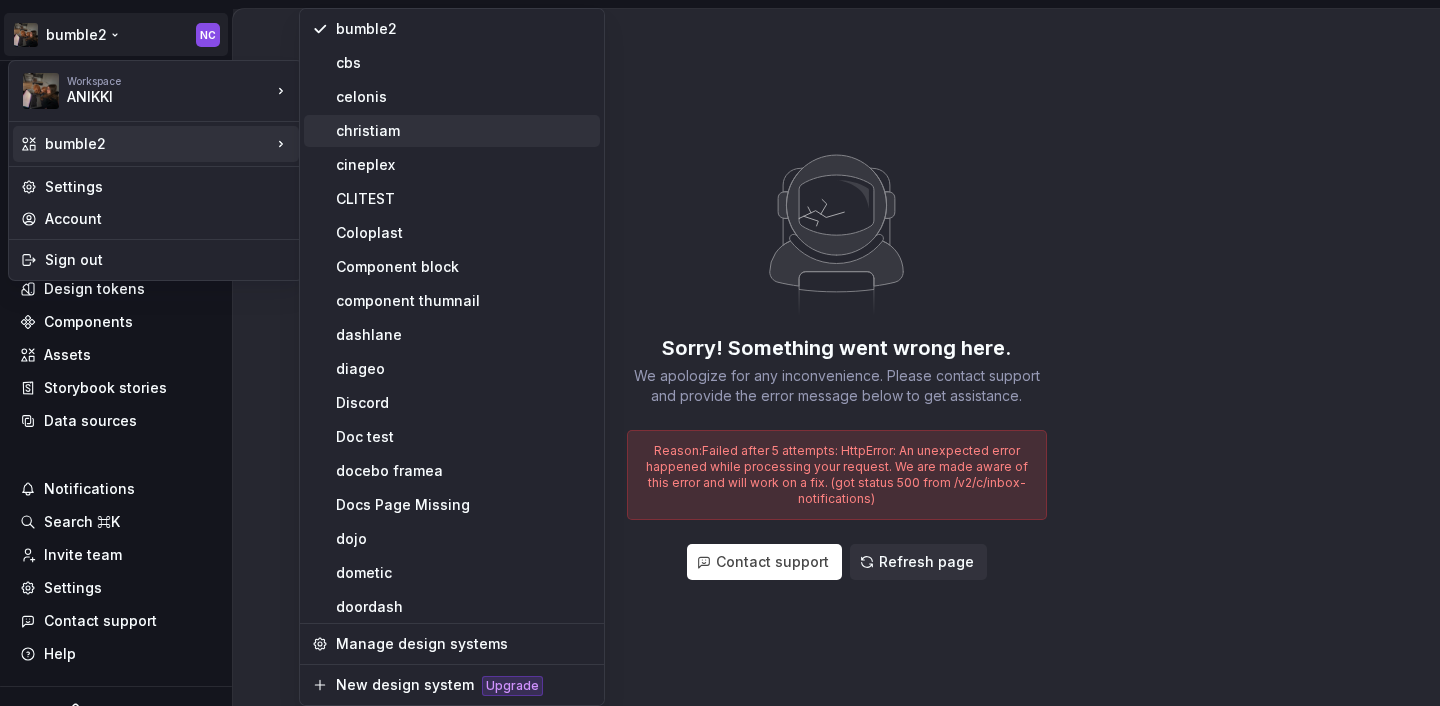 click on "christiam" at bounding box center [464, 131] 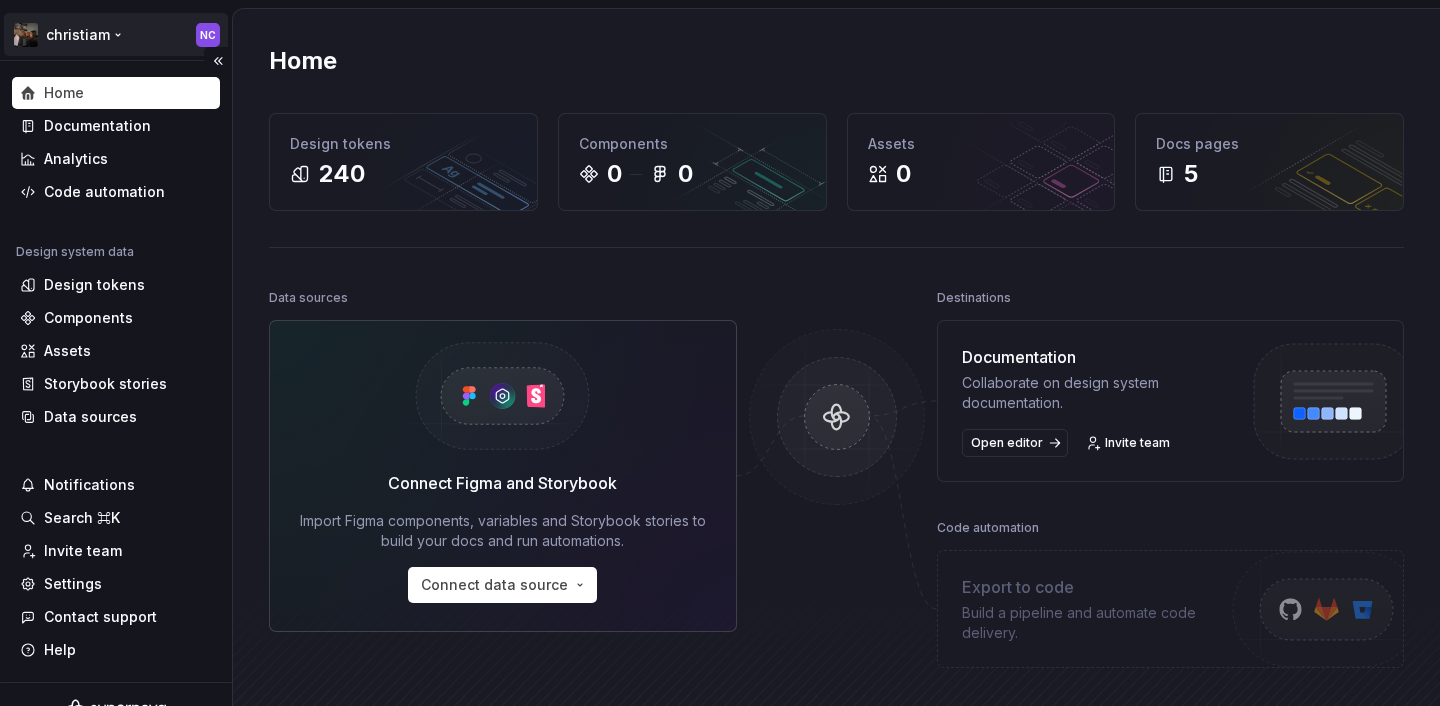 click on "christiam NC Home Documentation Analytics Code automation Design system data Design tokens Components Assets Storybook stories Data sources Notifications Search ⌘K Invite team Settings Contact support Help Home Design tokens 240 Components 0 0 Assets 0 Docs pages 5 Data sources Connect Figma and Storybook Import Figma components, variables and Storybook stories to build your docs and run automations. Connect data source Destinations Documentation Collaborate on design system documentation. Open editor Invite team Code automation Export to code Build a pipeline and automate code delivery. Product documentation Learn how to build, manage and maintain design systems in smarter ways. Developer documentation Start delivering your design choices to your codebases right away. Join our Slack community Connect and learn with other design system practitioners.   *" at bounding box center [720, 353] 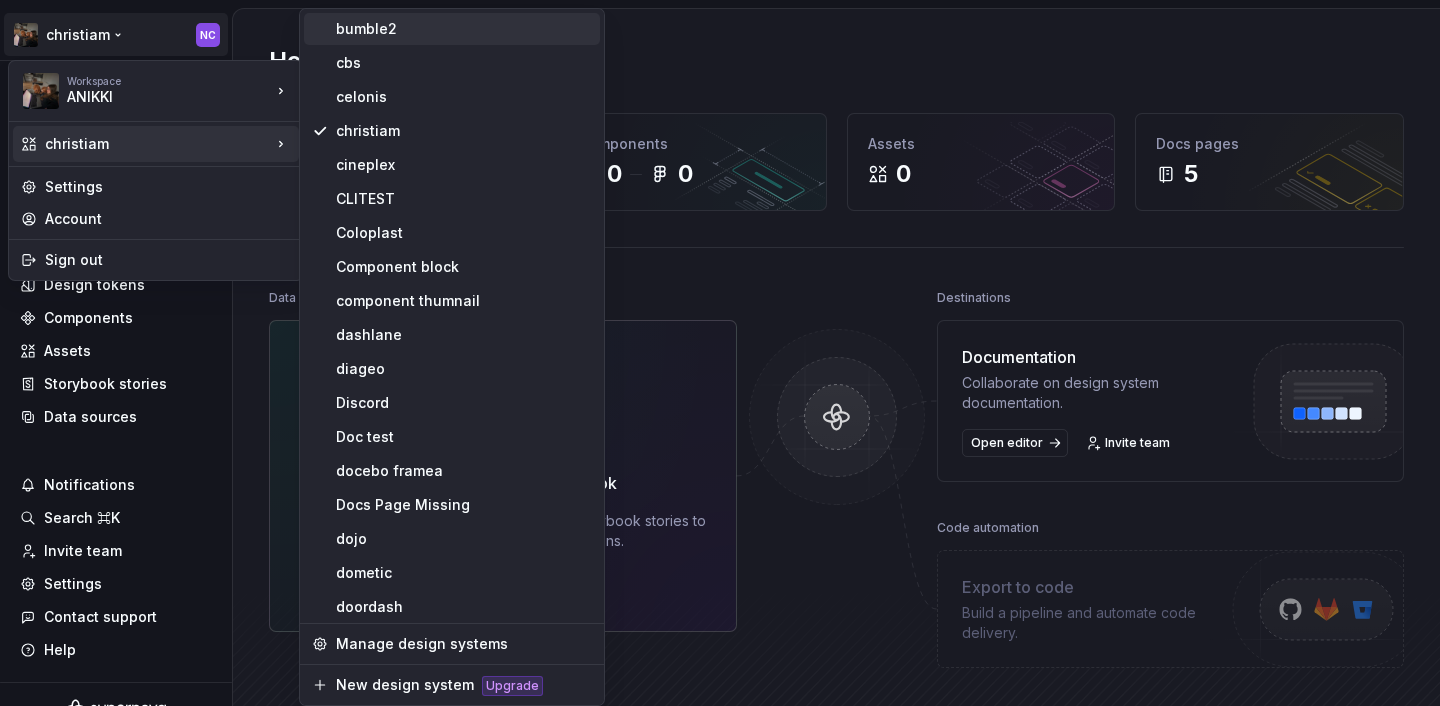 click on "bumble2" at bounding box center [464, 29] 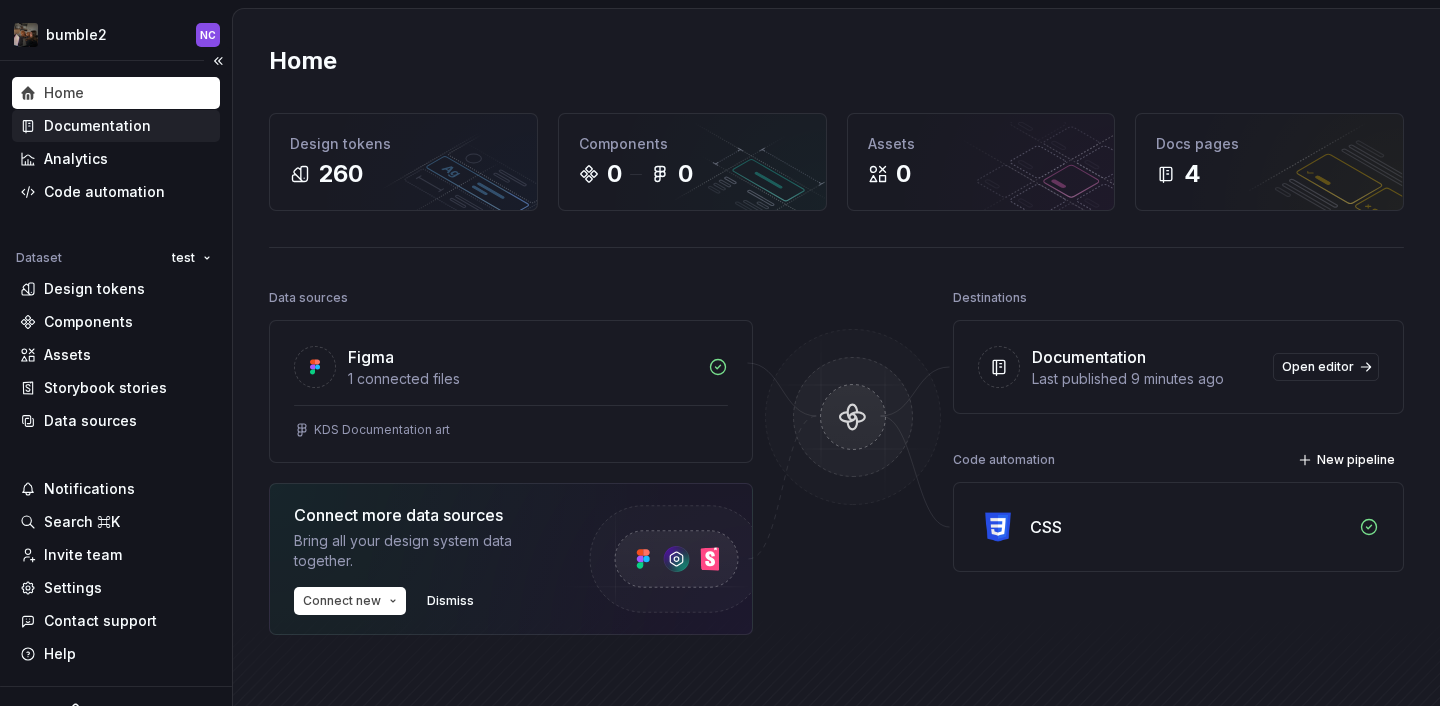 click on "Documentation" at bounding box center [97, 126] 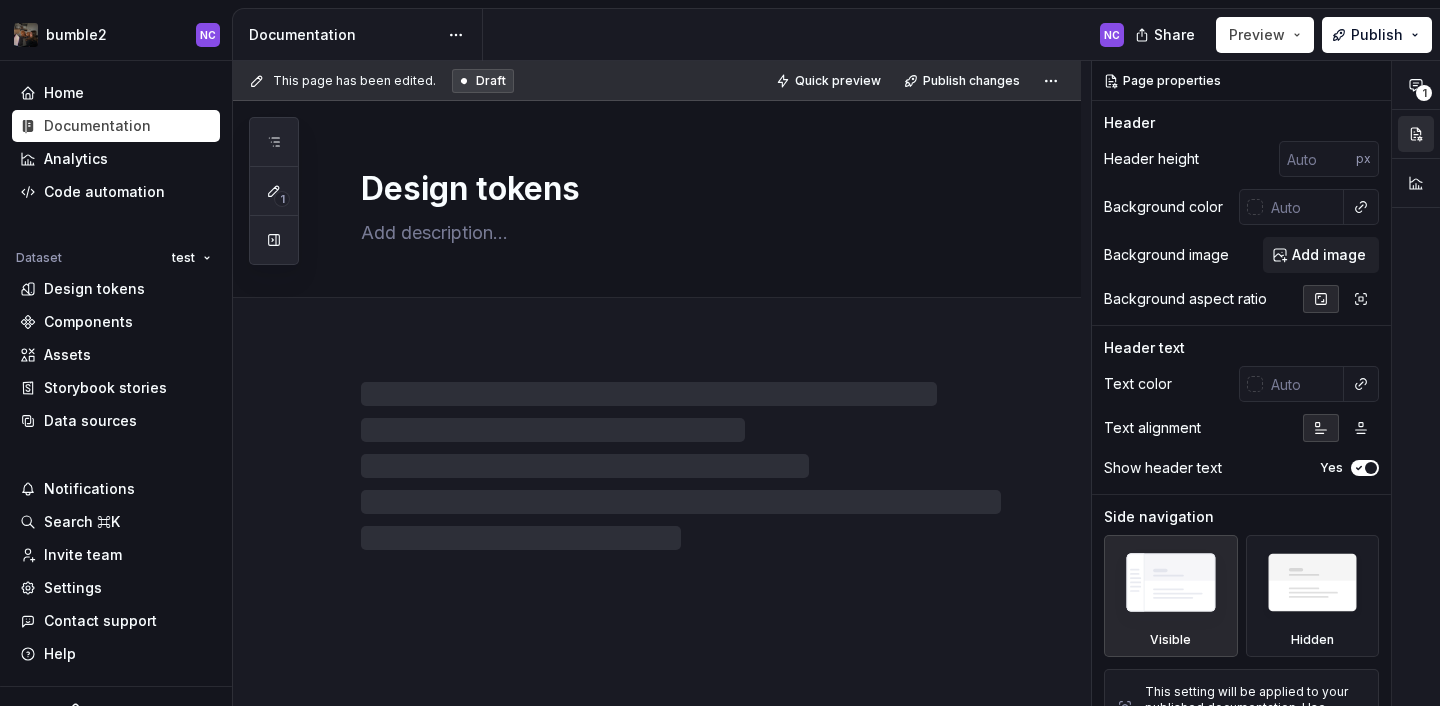 type on "*" 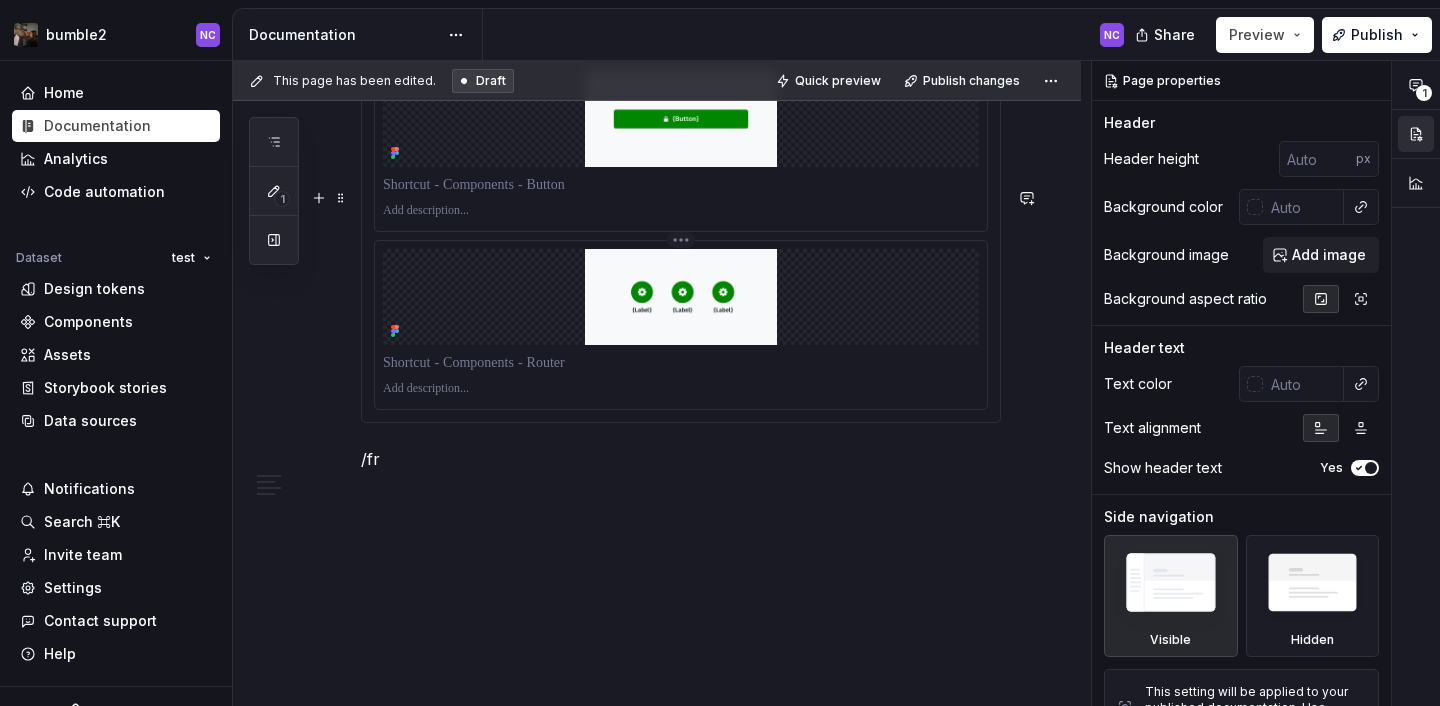 scroll, scrollTop: 3189, scrollLeft: 0, axis: vertical 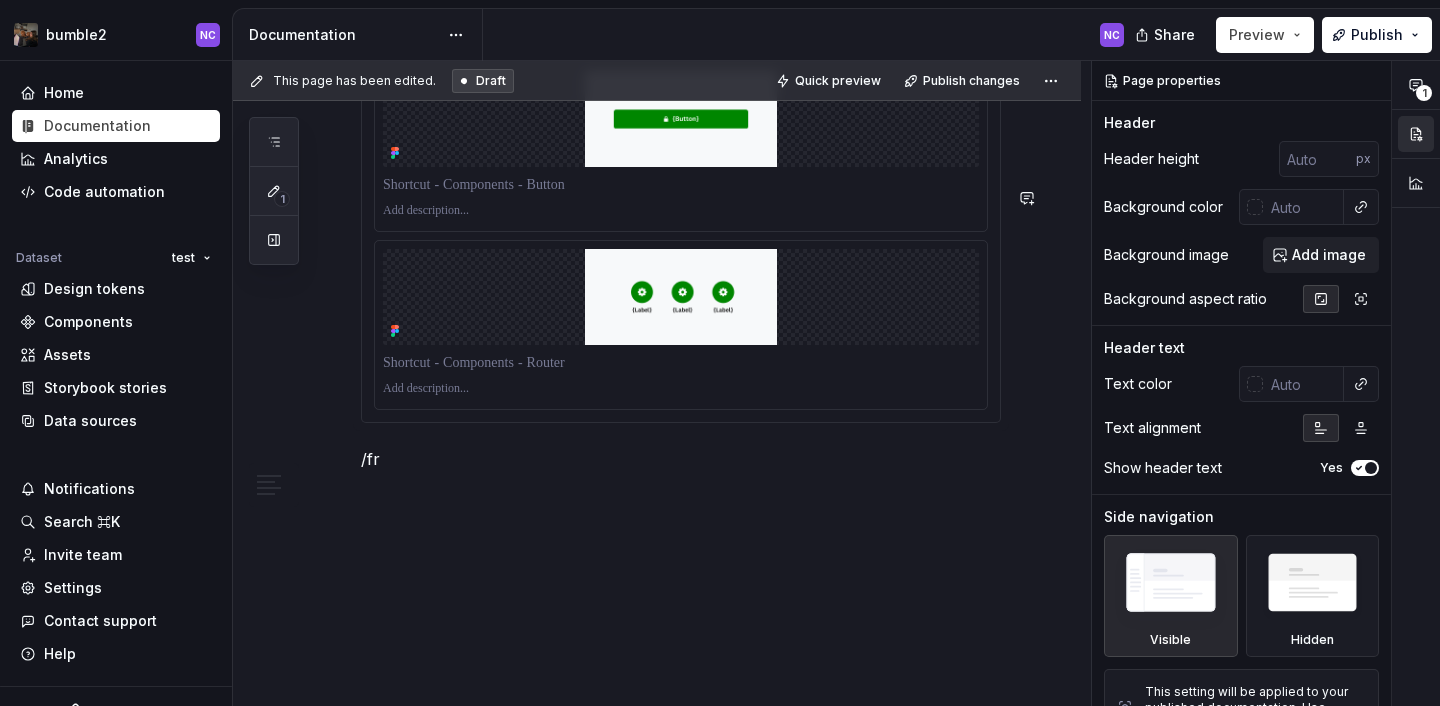 click on "**********" at bounding box center [657, -1001] 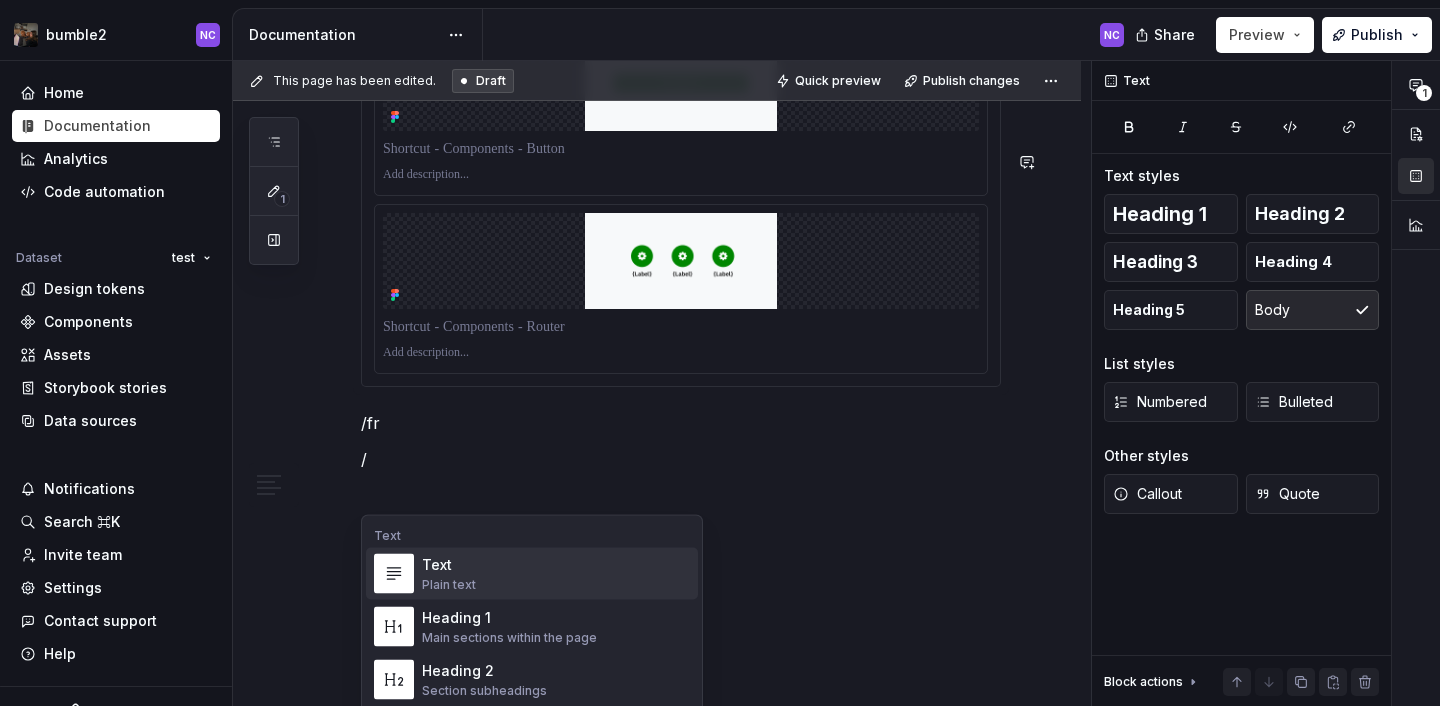 type 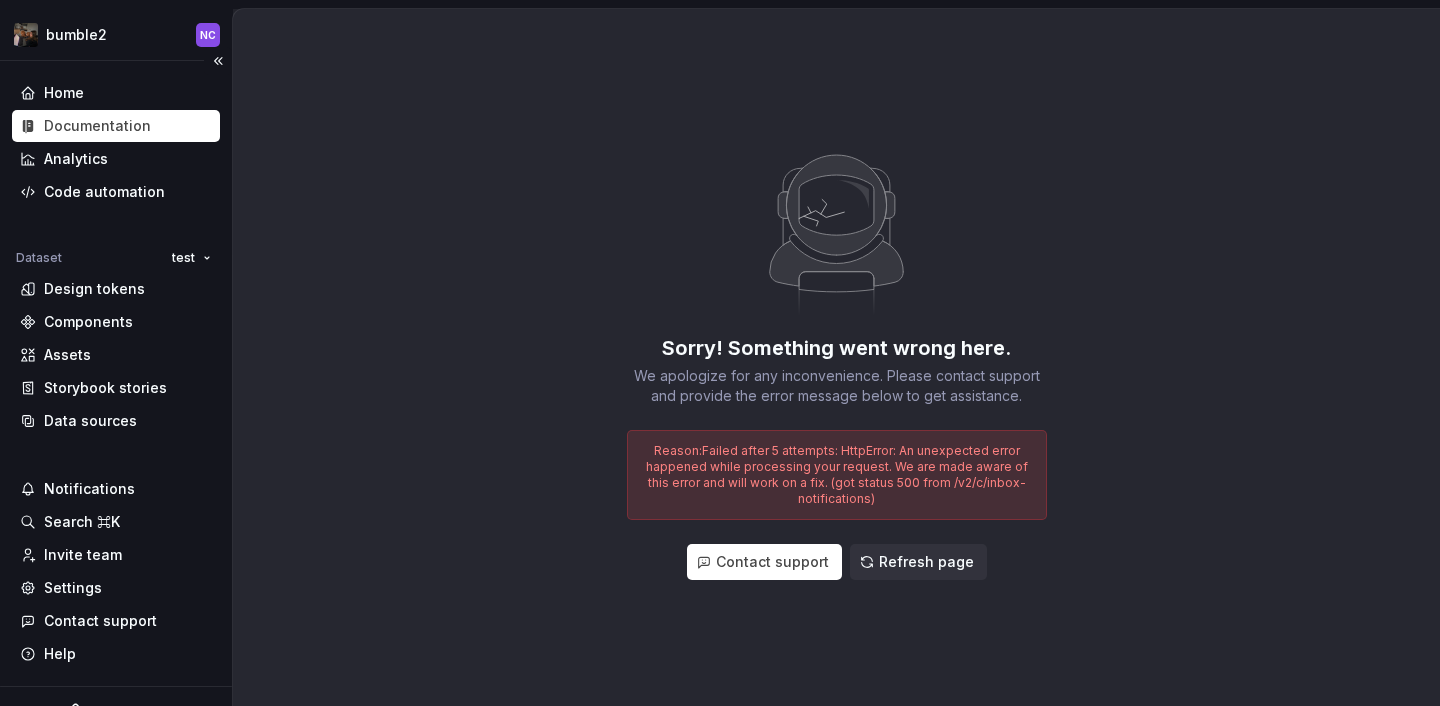 click on "Documentation" at bounding box center (97, 126) 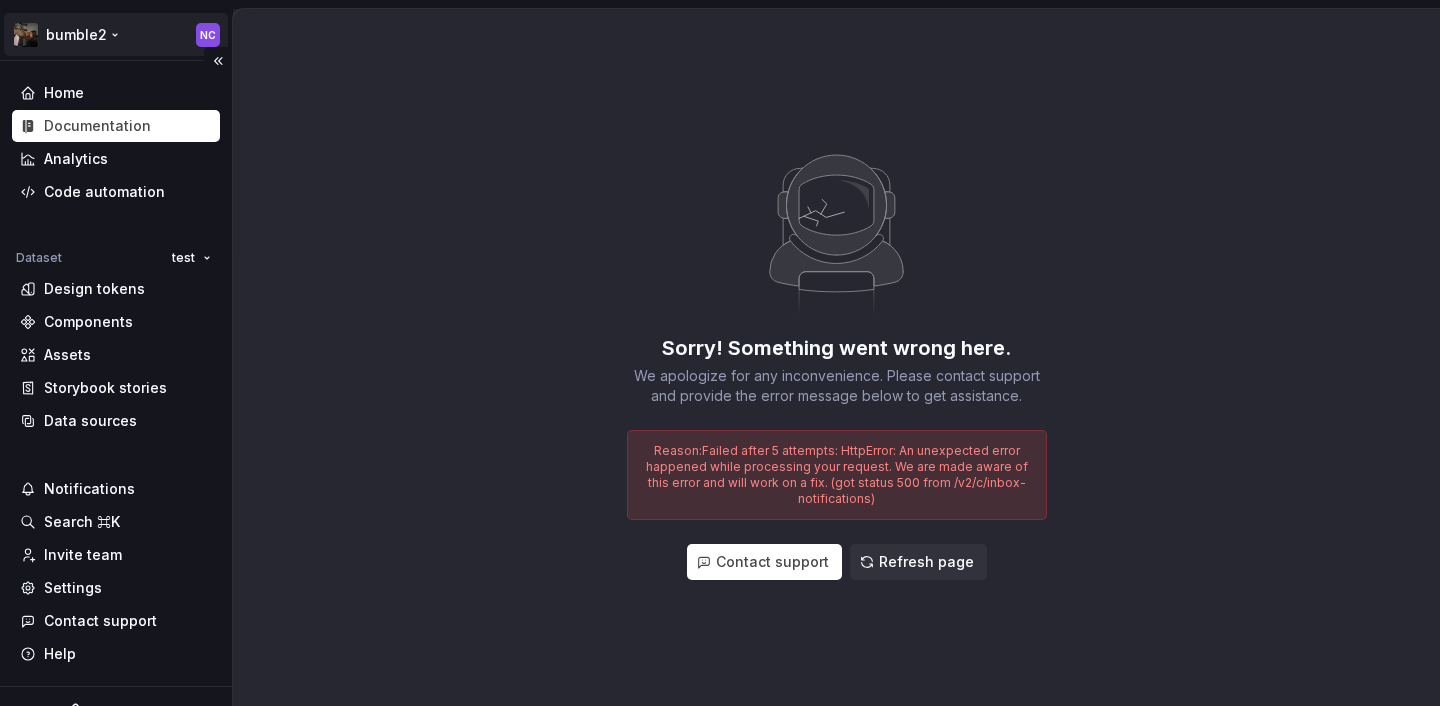 click on "bumble2 NC Home Documentation Analytics Code automation Dataset test Design tokens Components Assets Storybook stories Data sources Notifications Search ⌘K Invite team Settings Contact support Help Sorry! Something went wrong here. We apologize for any inconvenience. Please contact support and provide the error message below to get assistance. Reason:  Failed after 5 attempts: HttpError: An unexpected error happened while processing your request. We are made aware of this error and will work on a fix. (got status 500 from /v2/c/inbox-notifications) Contact support Refresh page   *" at bounding box center (720, 353) 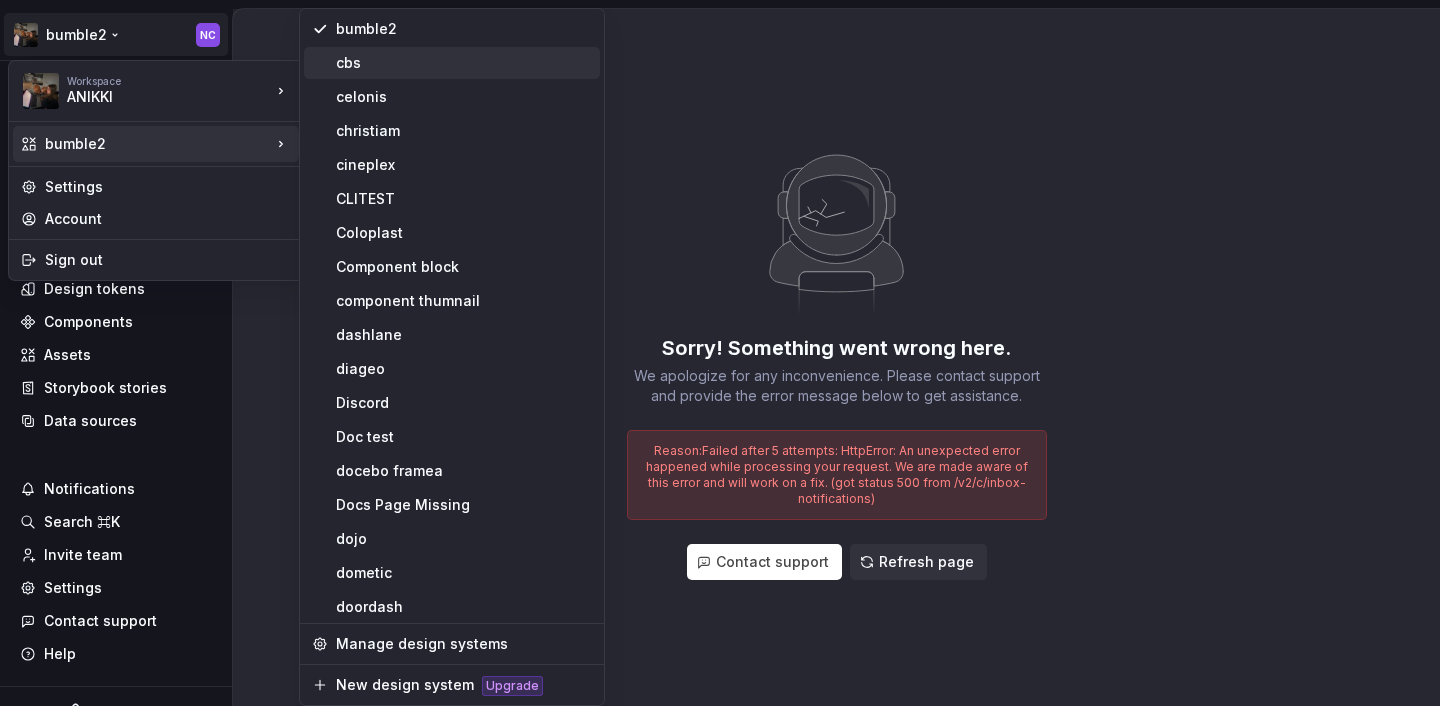 click on "cbs" at bounding box center (464, 63) 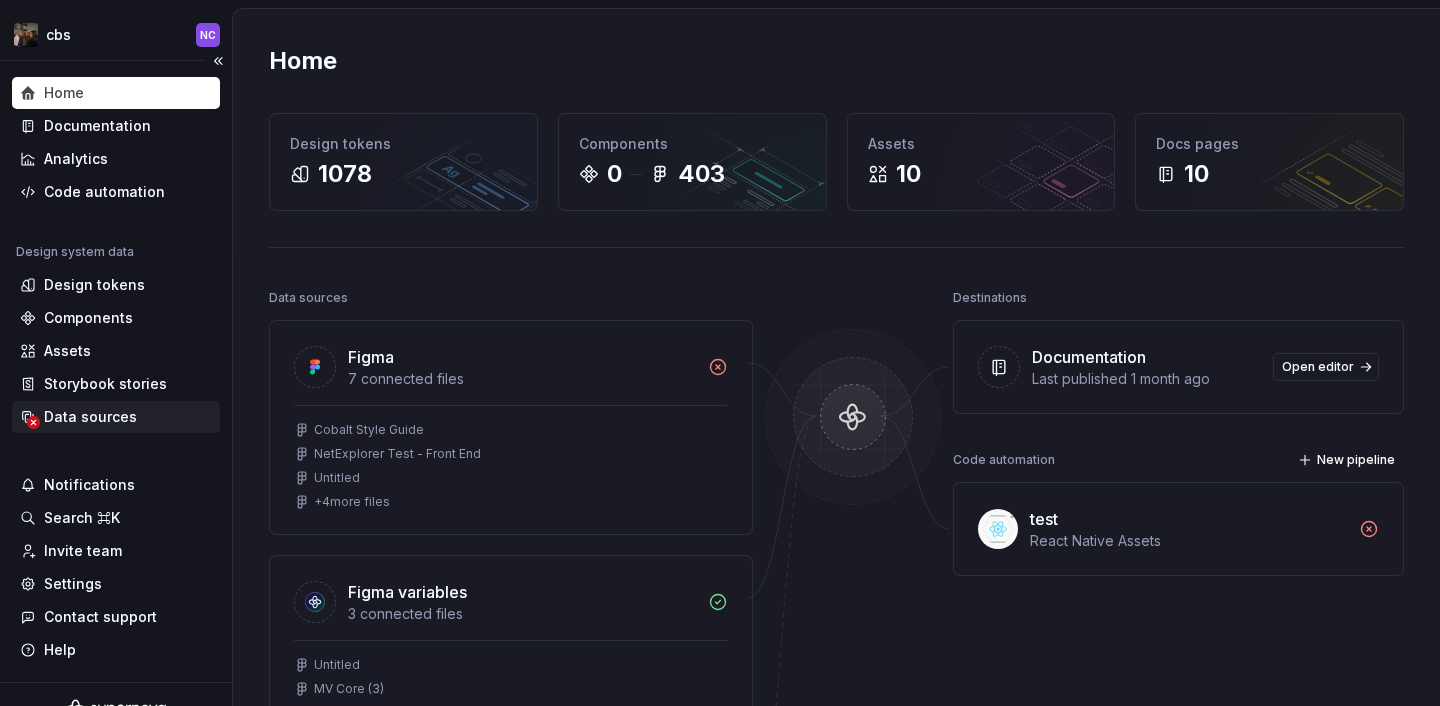 click on "Data sources" at bounding box center [90, 417] 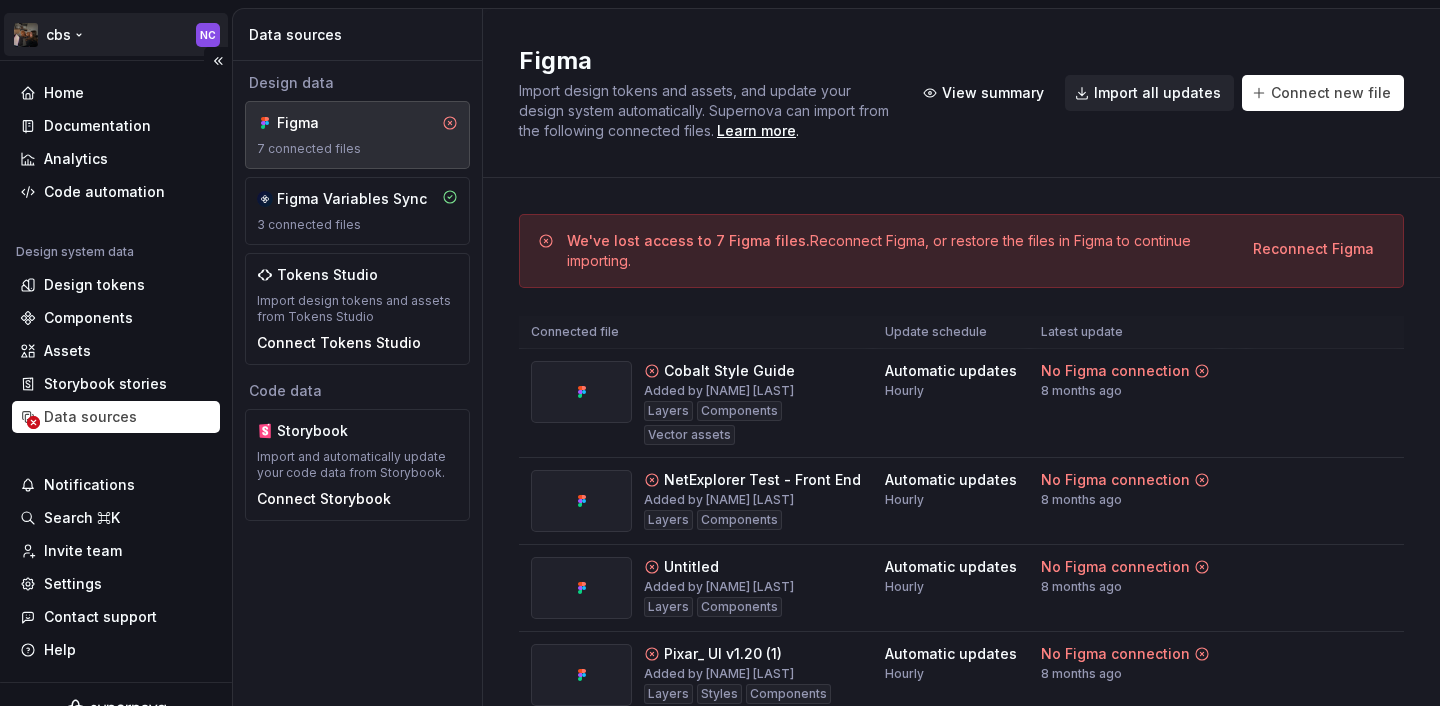 click on "cbs NC Home Documentation Analytics Code automation Design system data Design tokens Components Assets Storybook stories Data sources Notifications Search ⌘K Invite team Settings Contact support Help Data sources Design data Figma 7 connected files Figma Variables Sync 3 connected files Tokens Studio Import design tokens and assets from Tokens Studio Connect Tokens Studio Code data Storybook Import and automatically update your code data from Storybook. Connect Storybook Figma Import design tokens and assets, and update your design system automatically. Supernova can import from the following connected files.   Learn more . View summary Import all updates Connect new file We've lost access to 7 Figma files.  Reconnect Figma, or restore the files in Figma to continue importing. Reconnect Figma Connected file Update schedule Latest update Cobalt Style Guide Added by Nikki Craciun Layers Components Vector assets  Automatic updates Hourly No Figma connection 8 months ago View summary Reconnect Figma Layers   *" at bounding box center [720, 353] 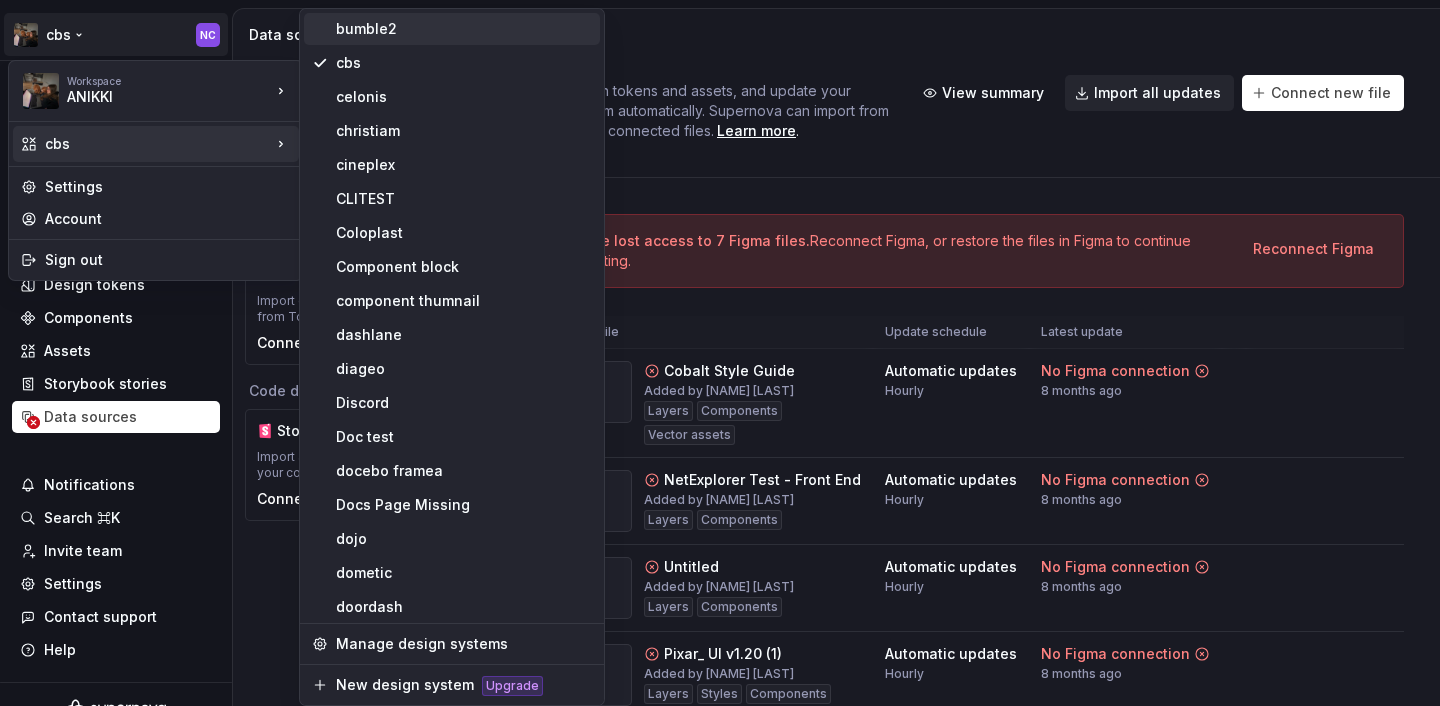 click on "bumble2" at bounding box center [464, 29] 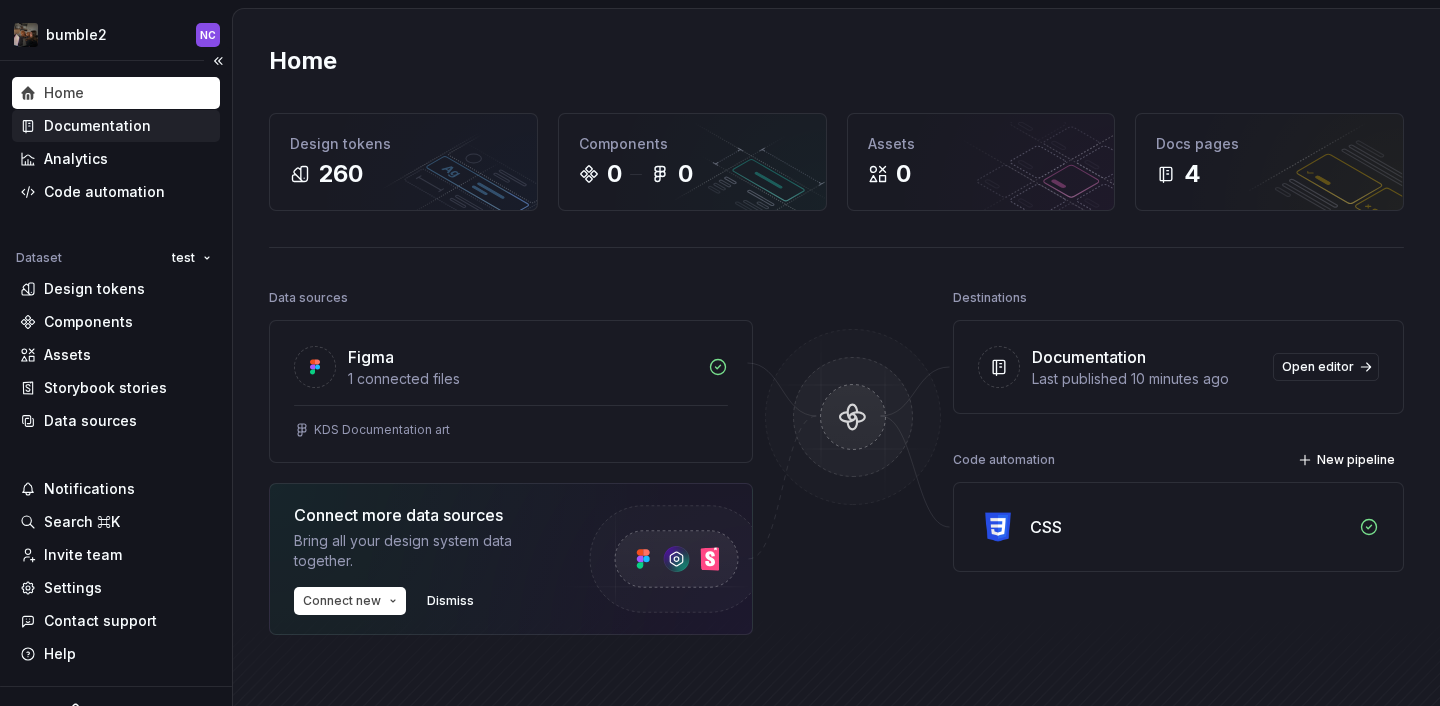 click on "Documentation" at bounding box center (97, 126) 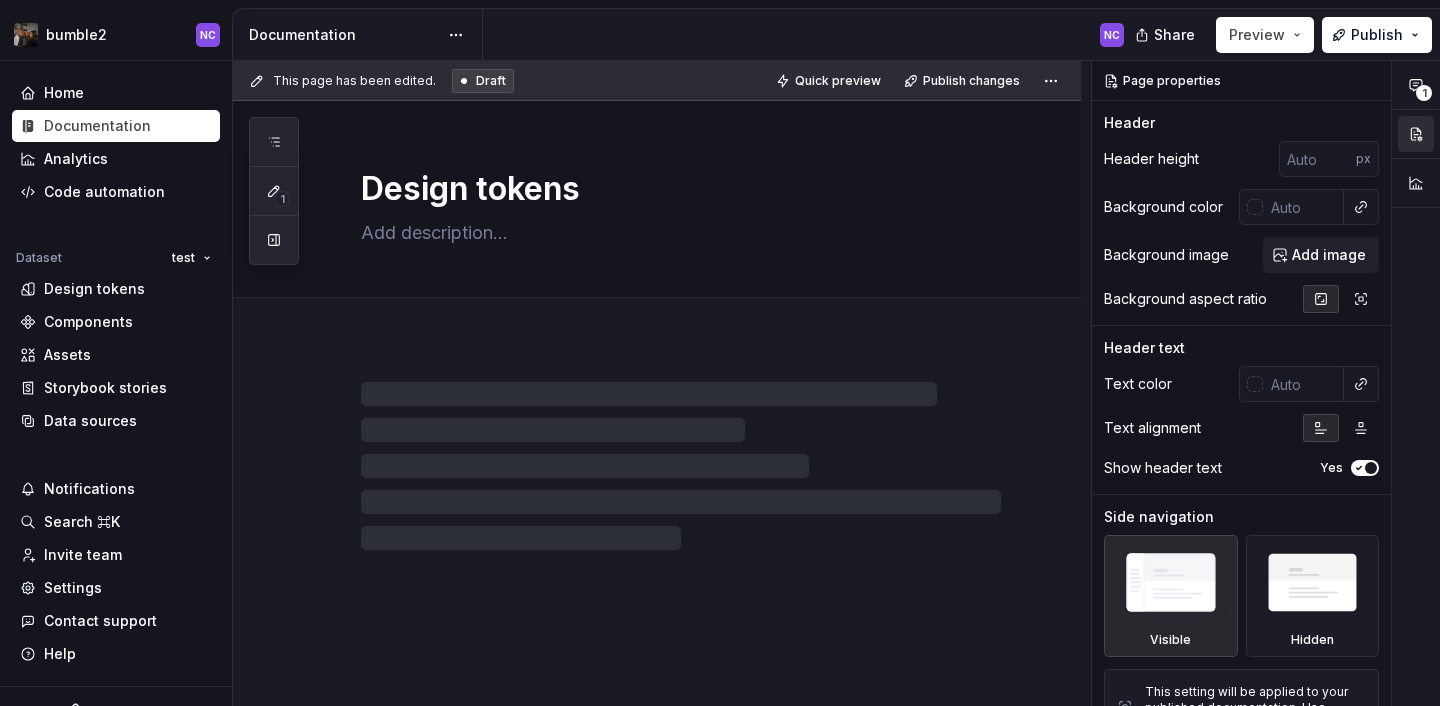 type on "*" 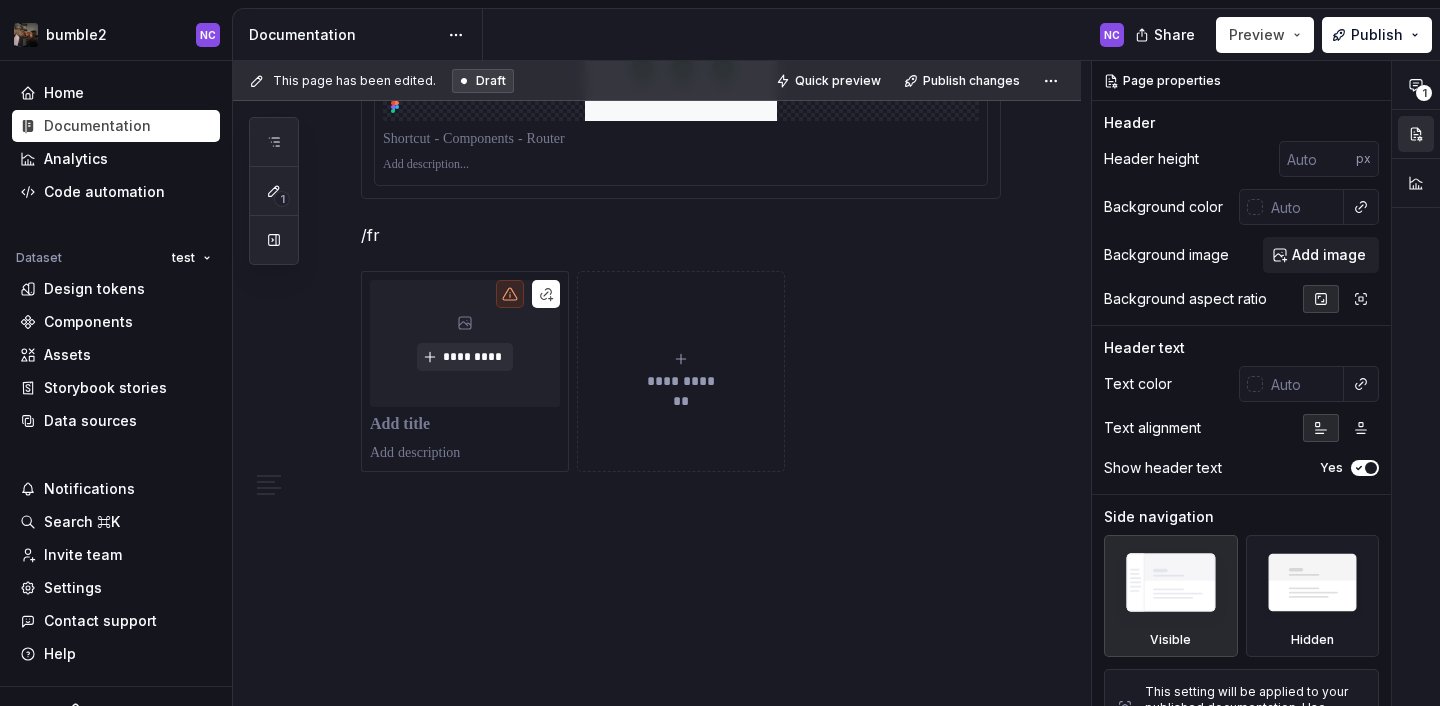 scroll, scrollTop: 3415, scrollLeft: 0, axis: vertical 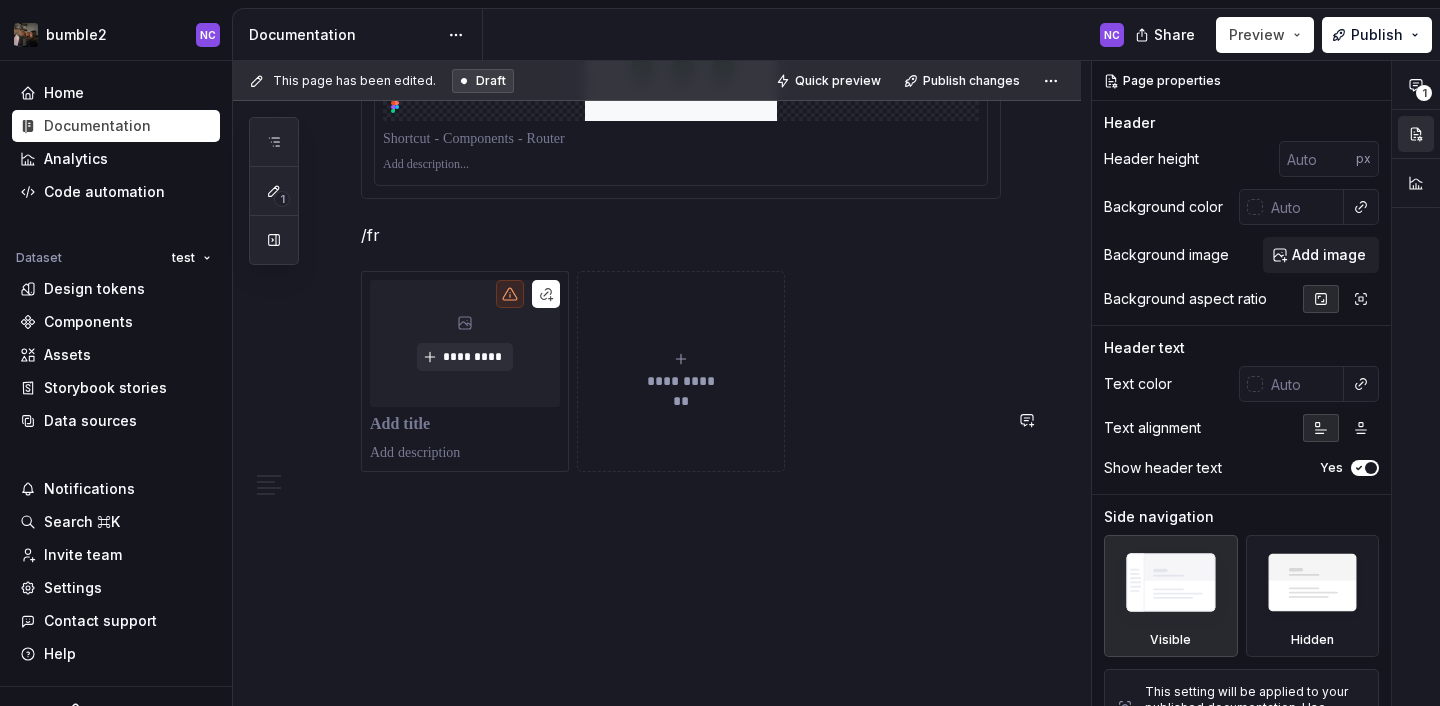 click on "**********" at bounding box center (657, -1113) 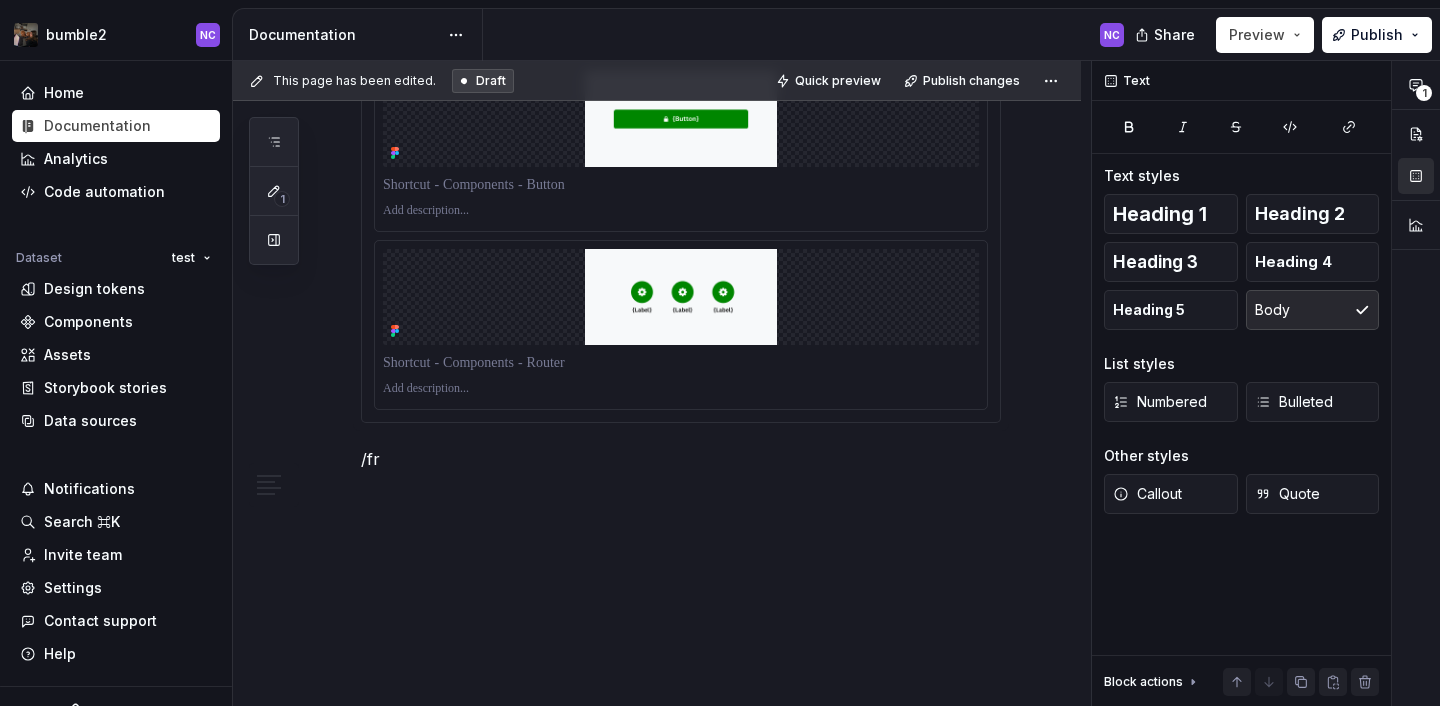 type 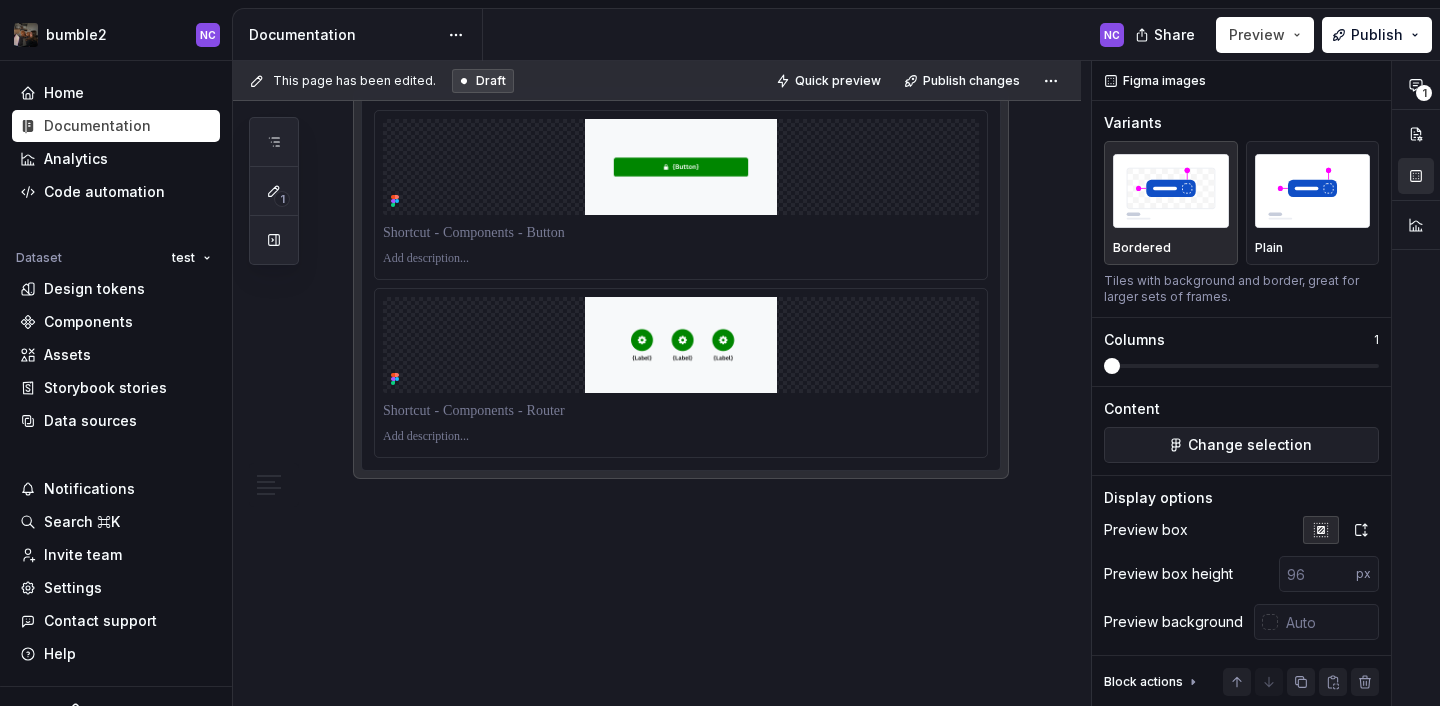 scroll, scrollTop: 3141, scrollLeft: 0, axis: vertical 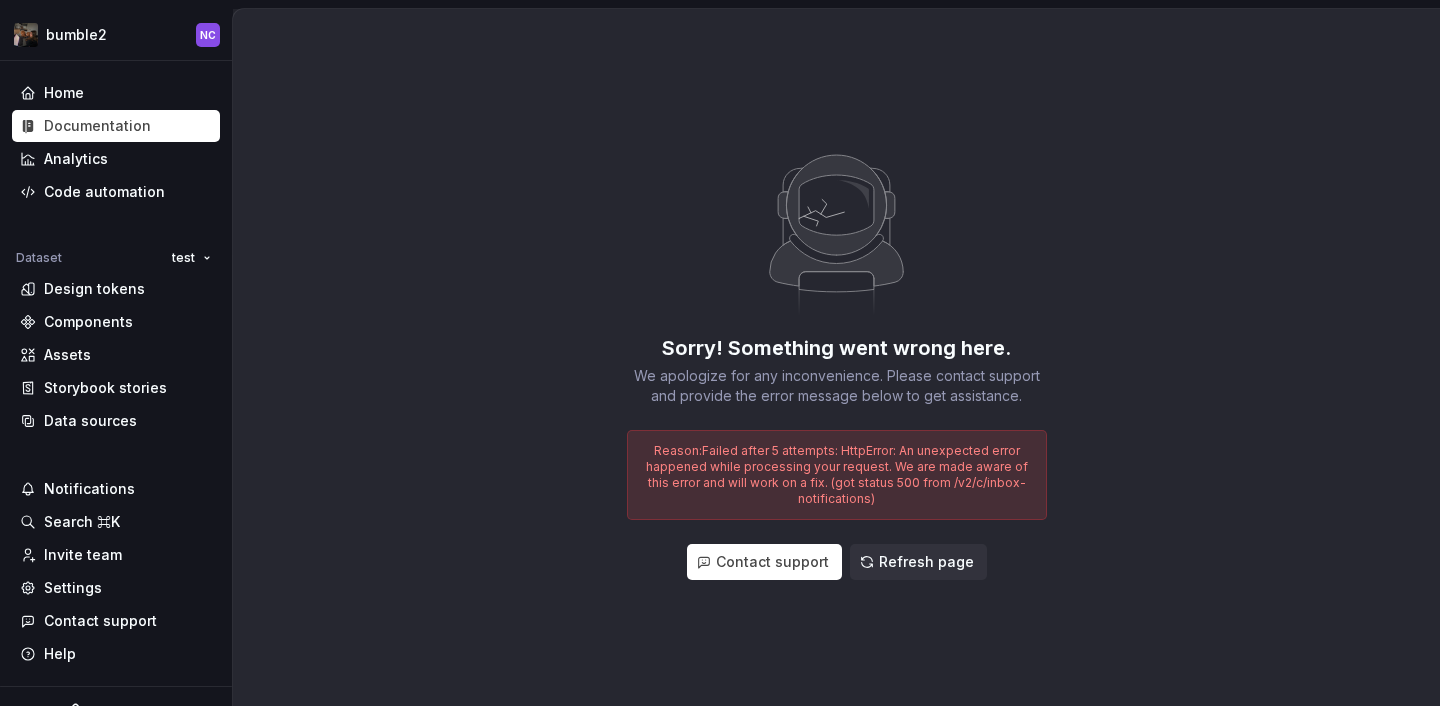 click on "Sorry! Something went wrong here. We apologize for any inconvenience. Please contact support and provide the error message below to get assistance. Reason:  Failed after 5 attempts: HttpError: An unexpected error happened while processing your request. We are made aware of this error and will work on a fix. (got status 500 from /v2/c/inbox-notifications) Contact support Refresh page" at bounding box center (836, 357) 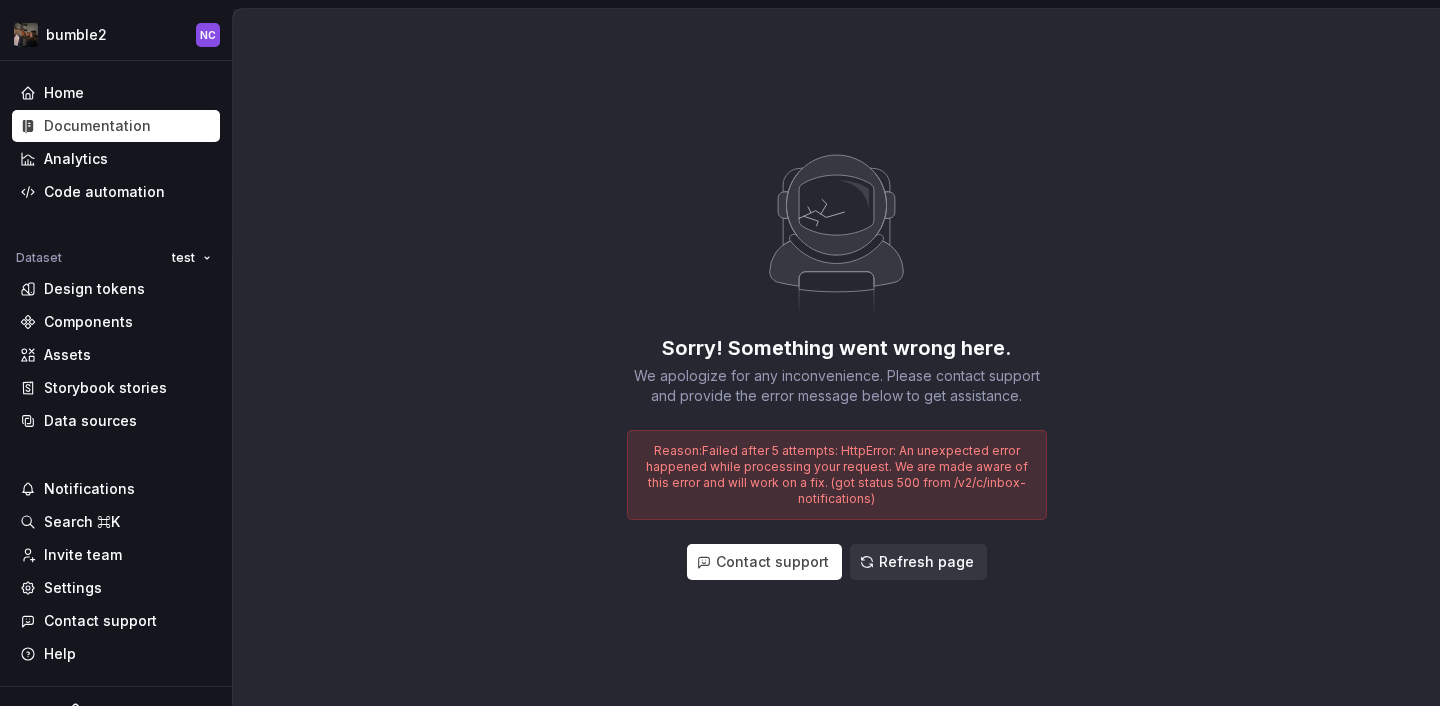 click on "Refresh page" at bounding box center (926, 562) 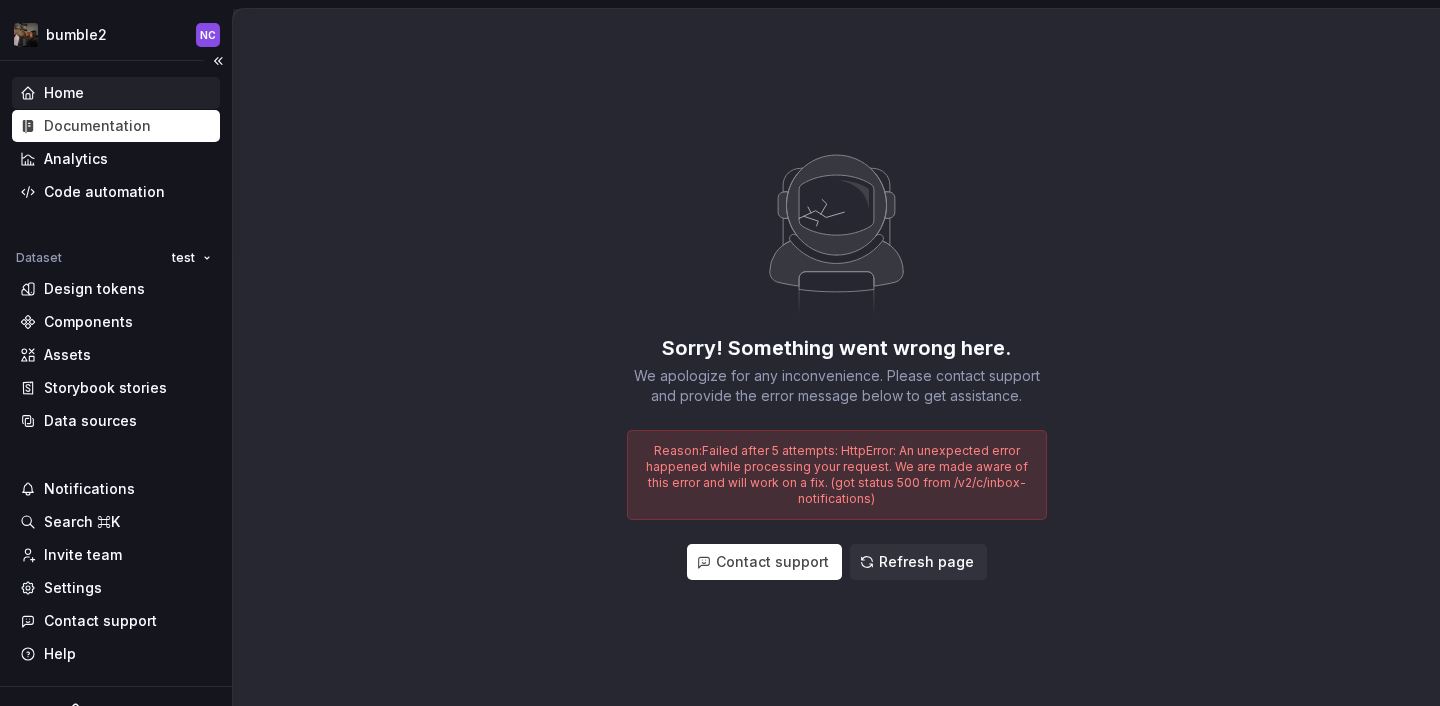 click on "Home" at bounding box center (64, 93) 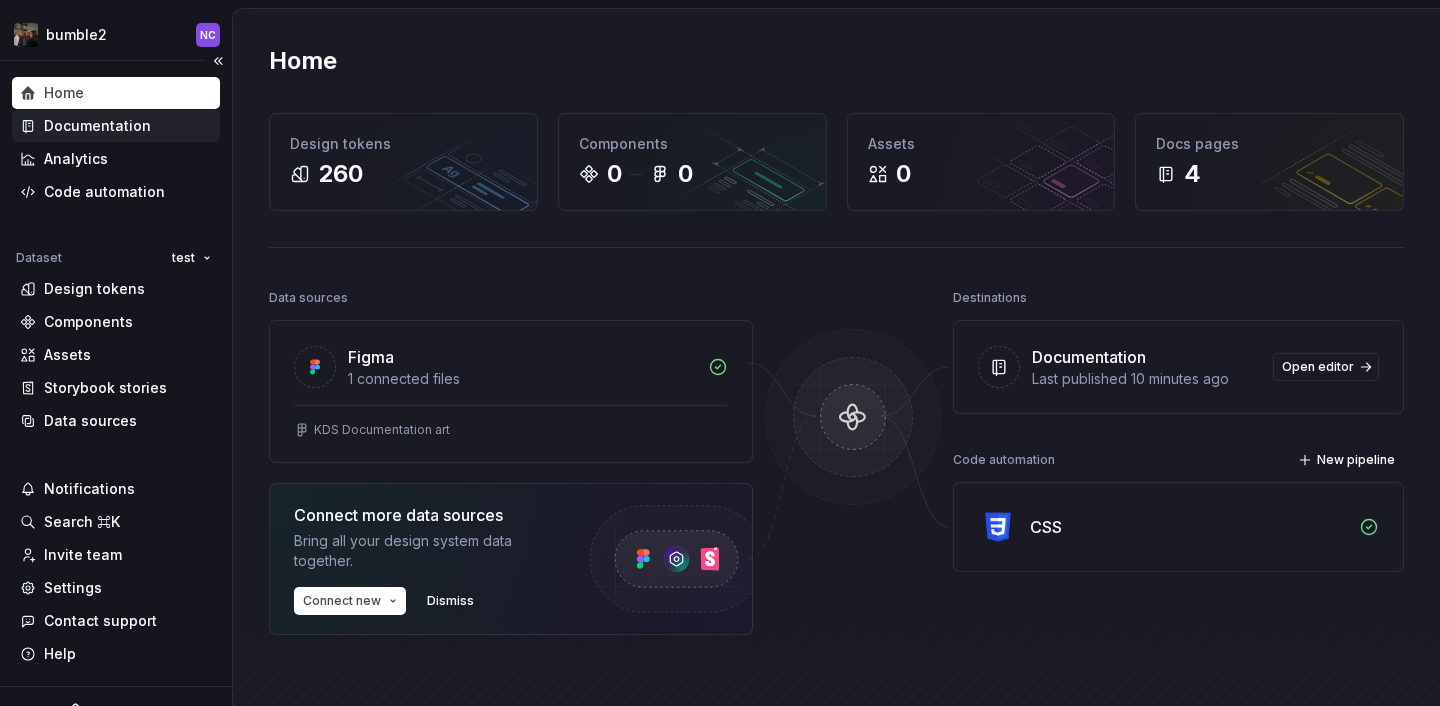 click on "Documentation" at bounding box center (97, 126) 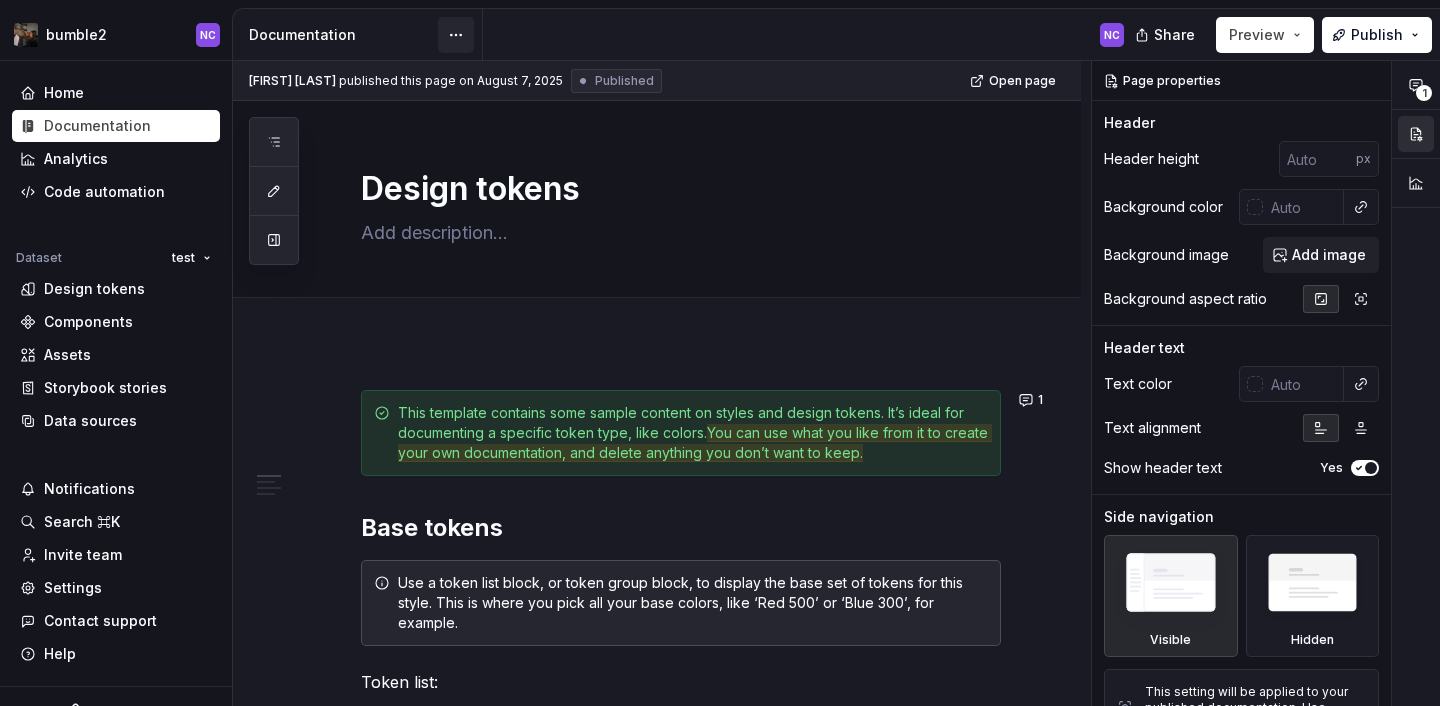 click on "**********" at bounding box center (720, 353) 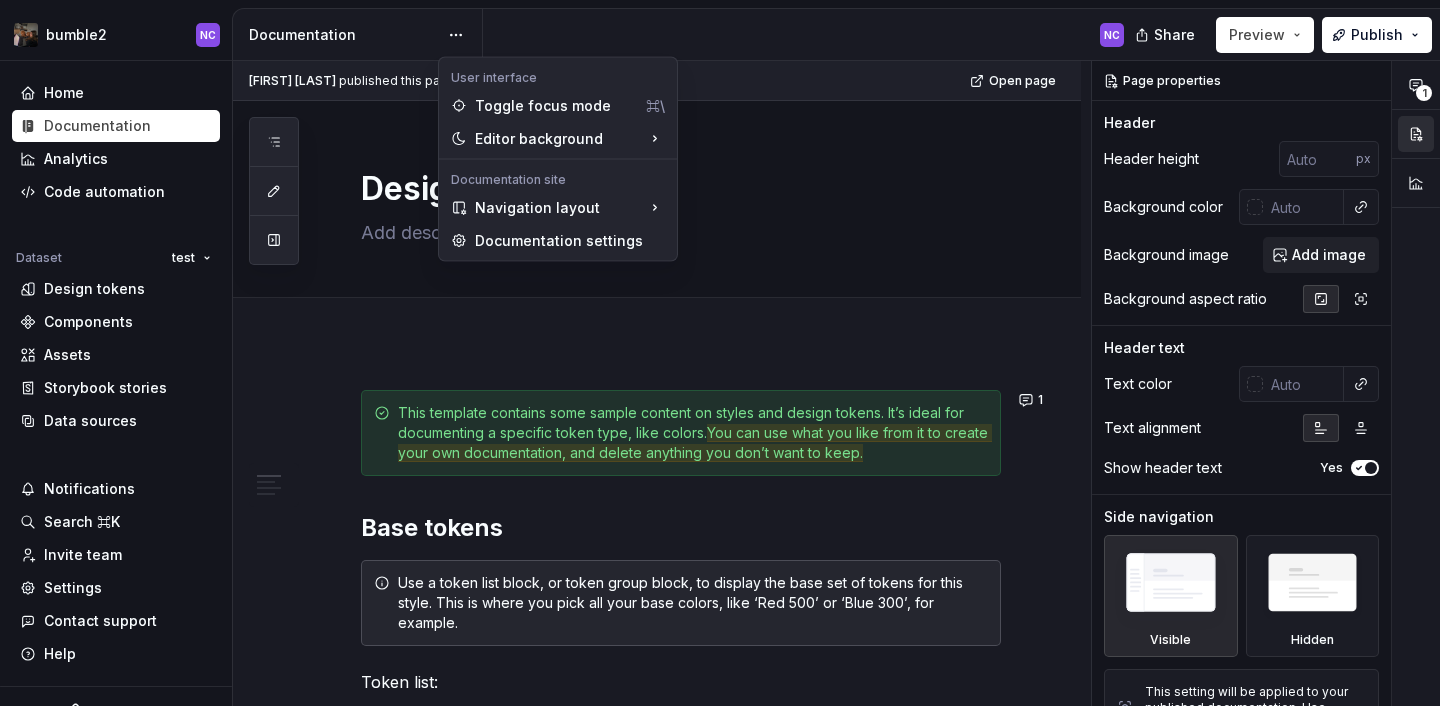 click on "**********" at bounding box center [720, 353] 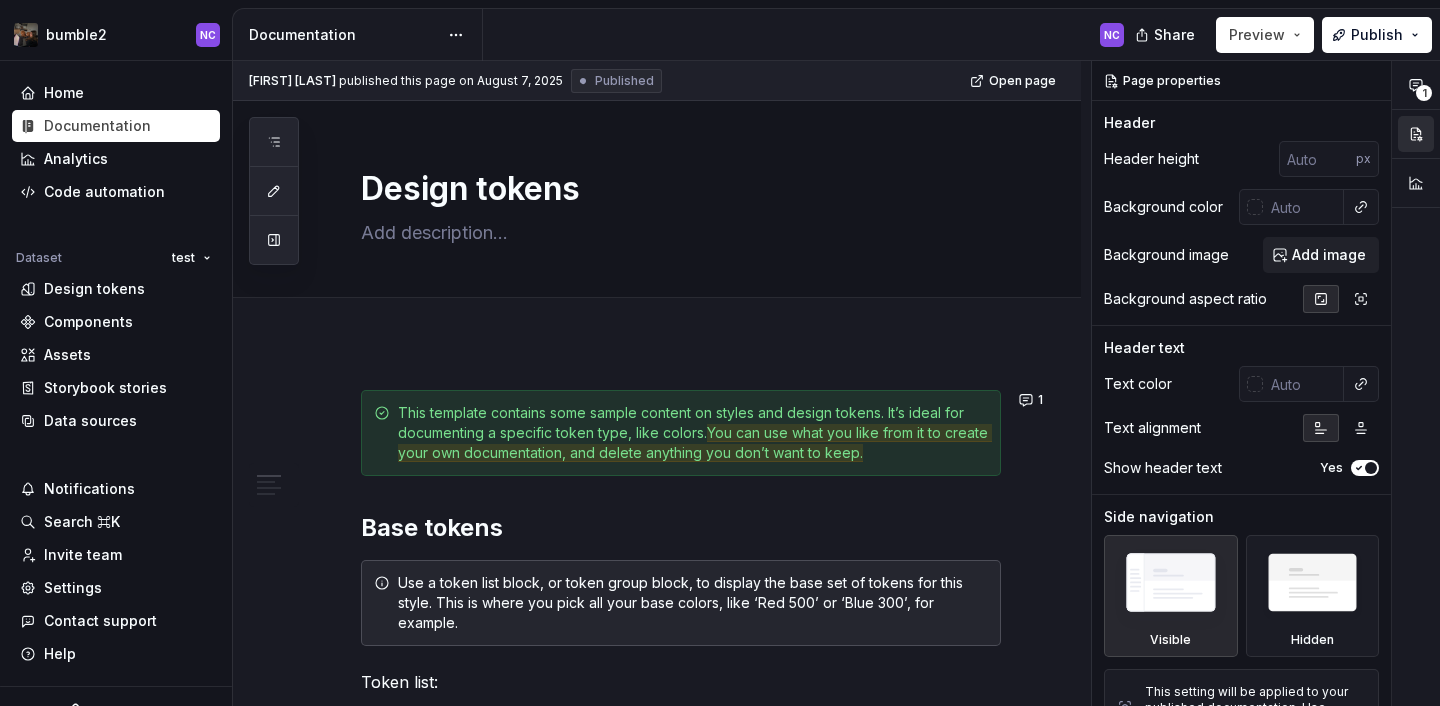 click on "**********" at bounding box center (720, 353) 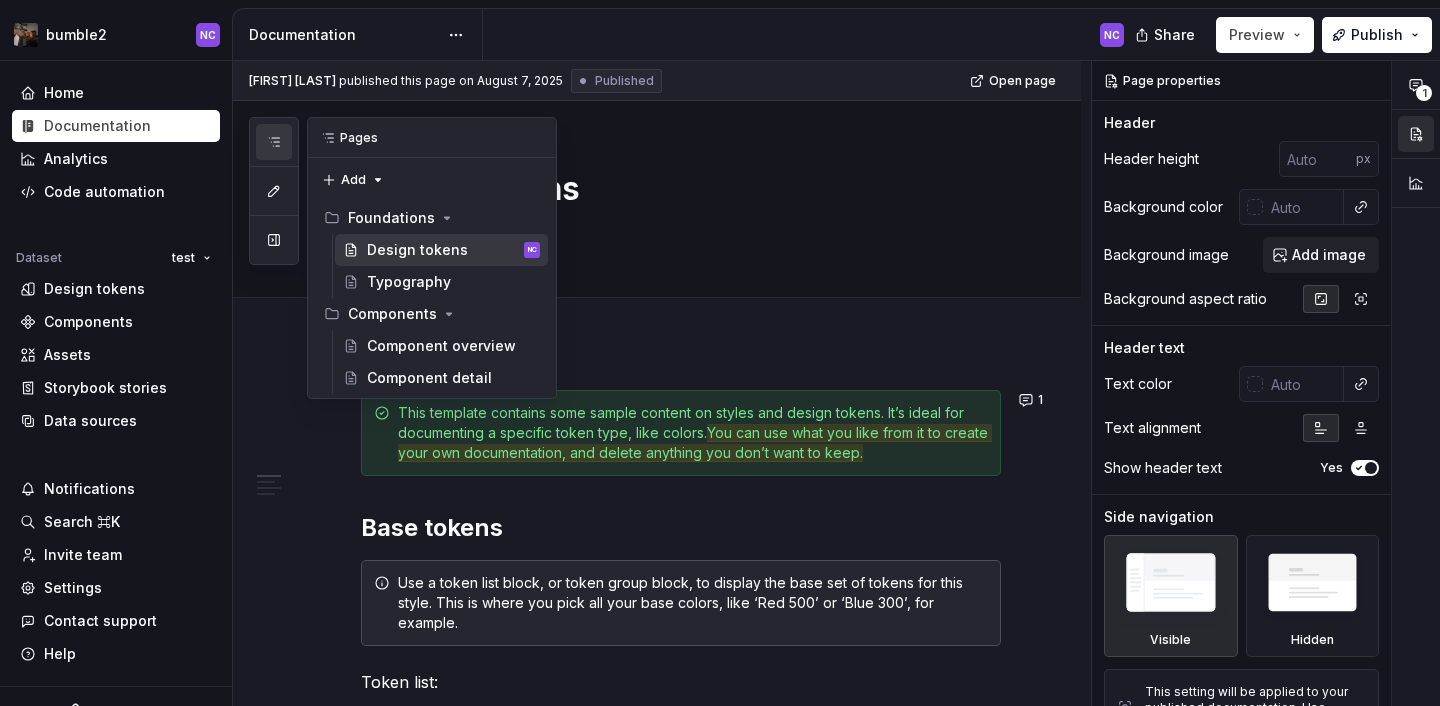 click 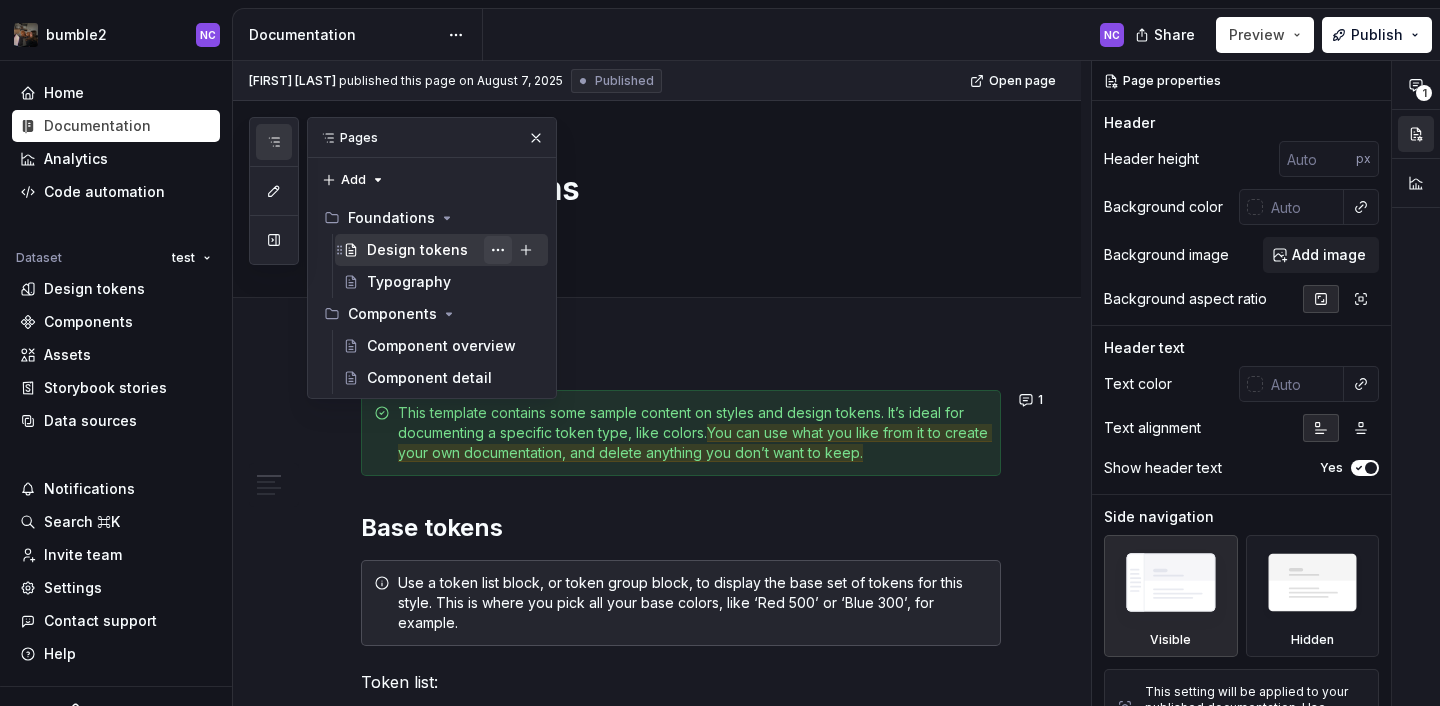 click at bounding box center (498, 250) 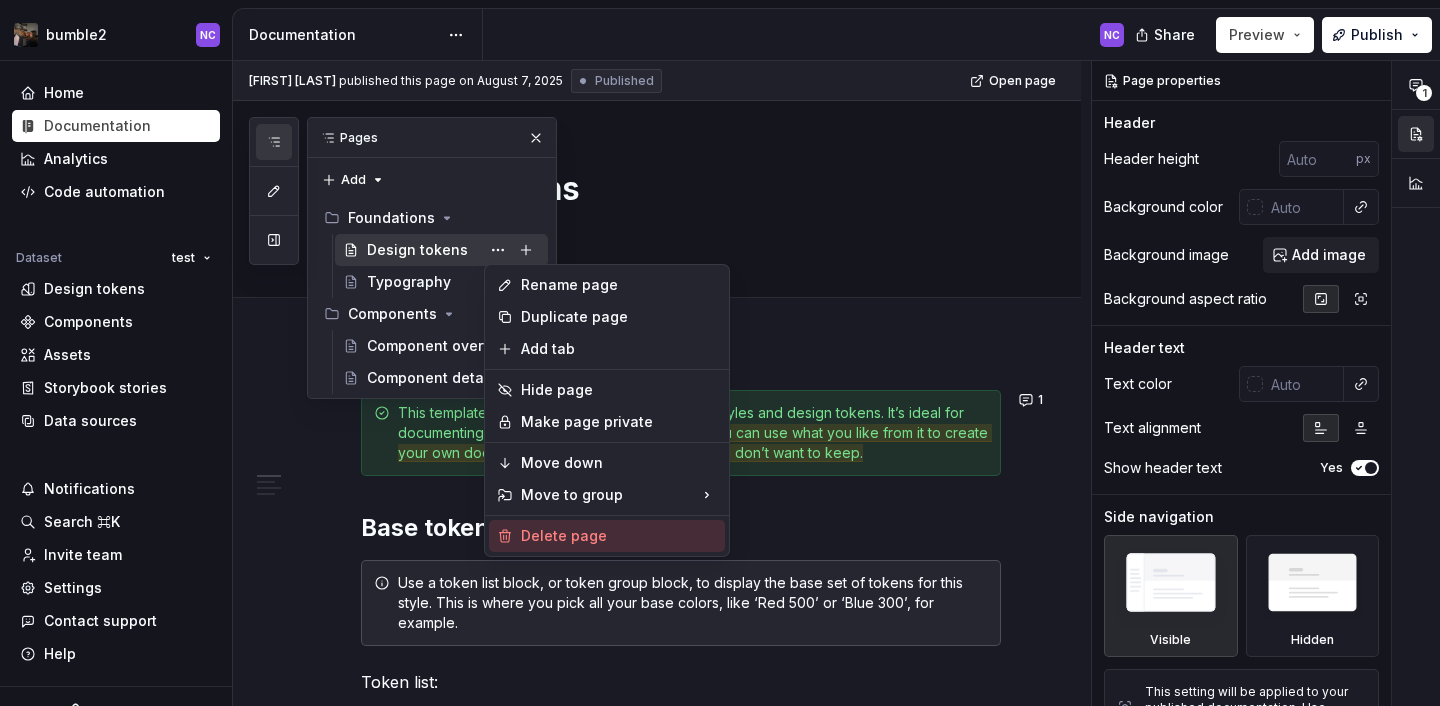 click on "Delete page" at bounding box center (619, 536) 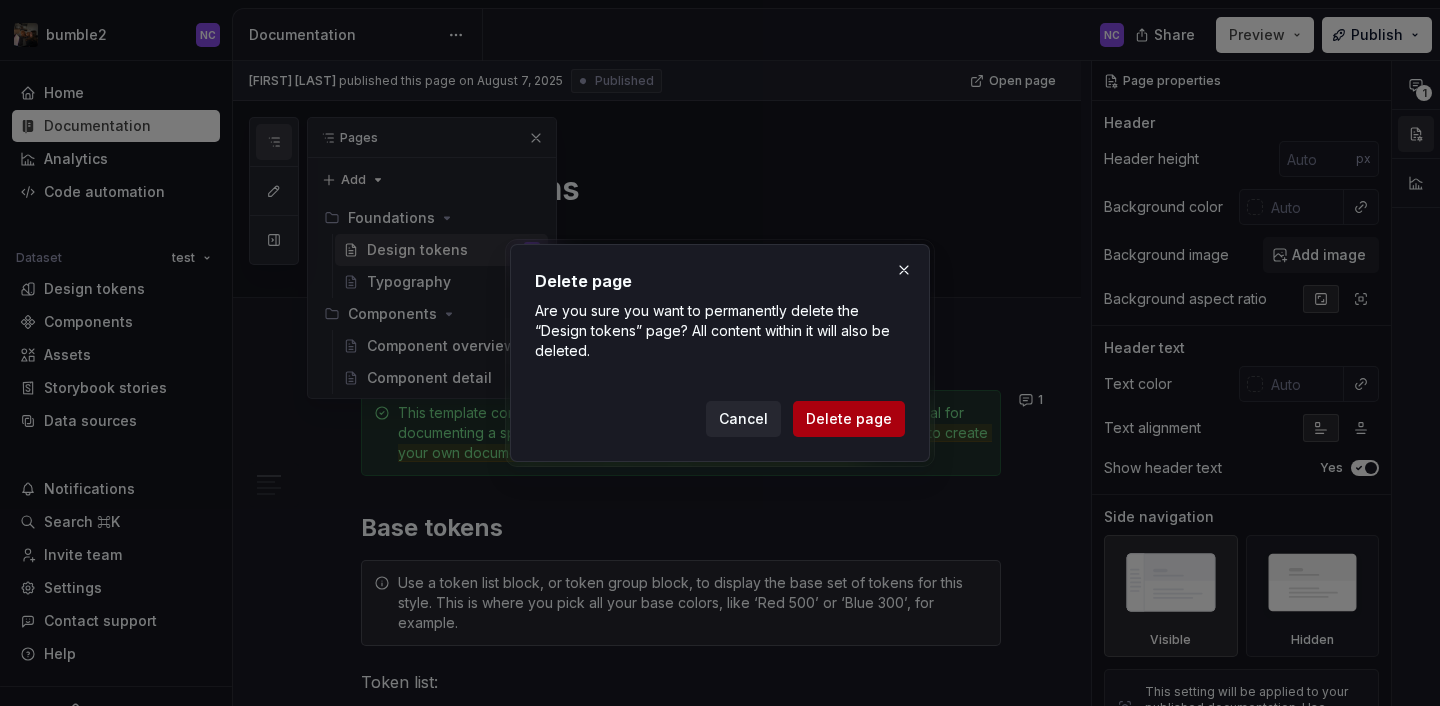 click on "Delete page" at bounding box center [849, 419] 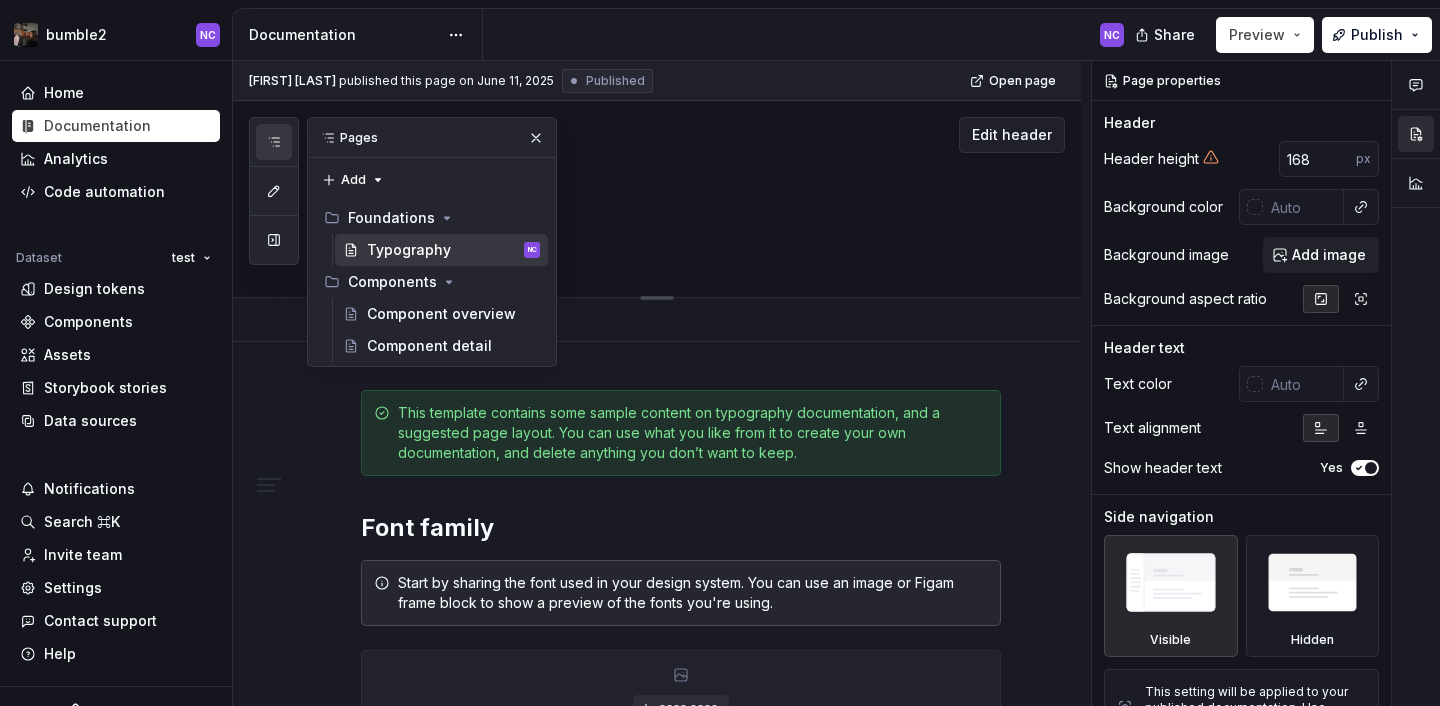 click on "Typography" at bounding box center (681, 199) 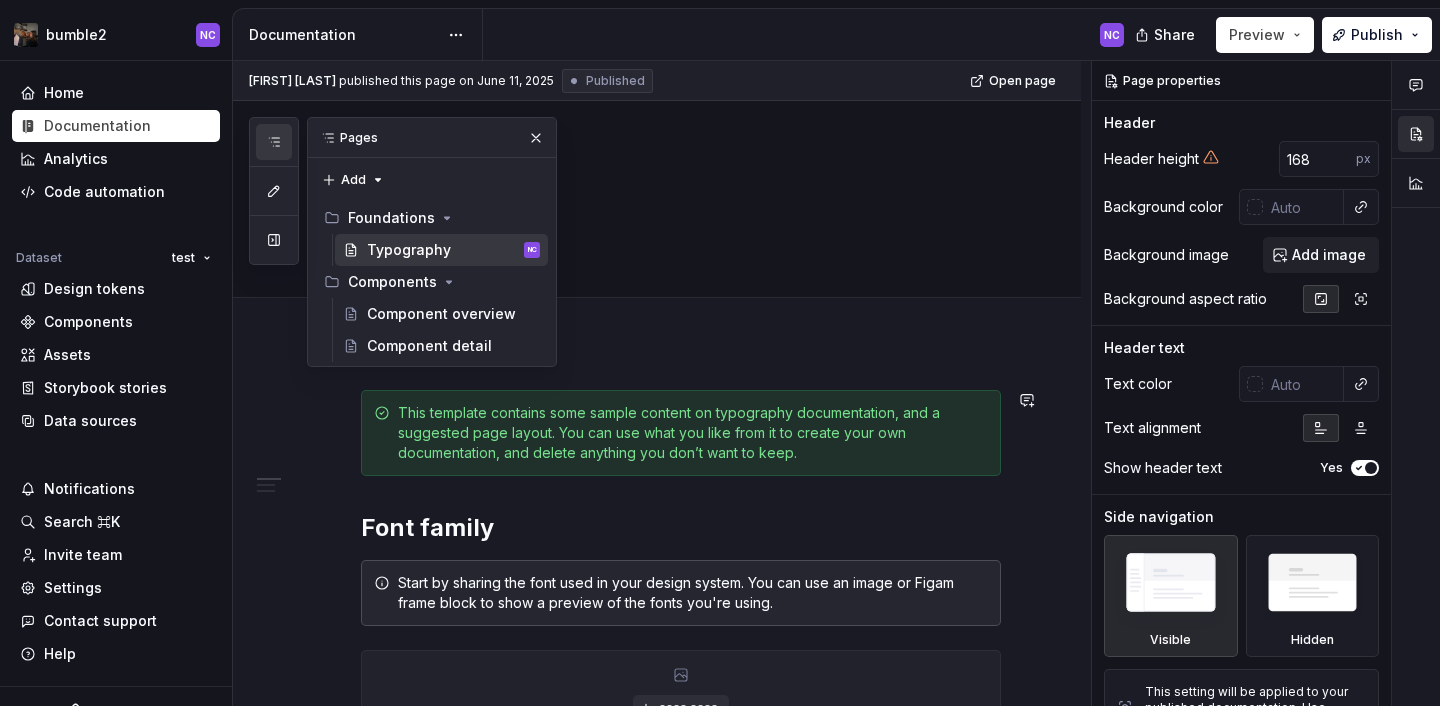 click on "**********" at bounding box center (681, 1183) 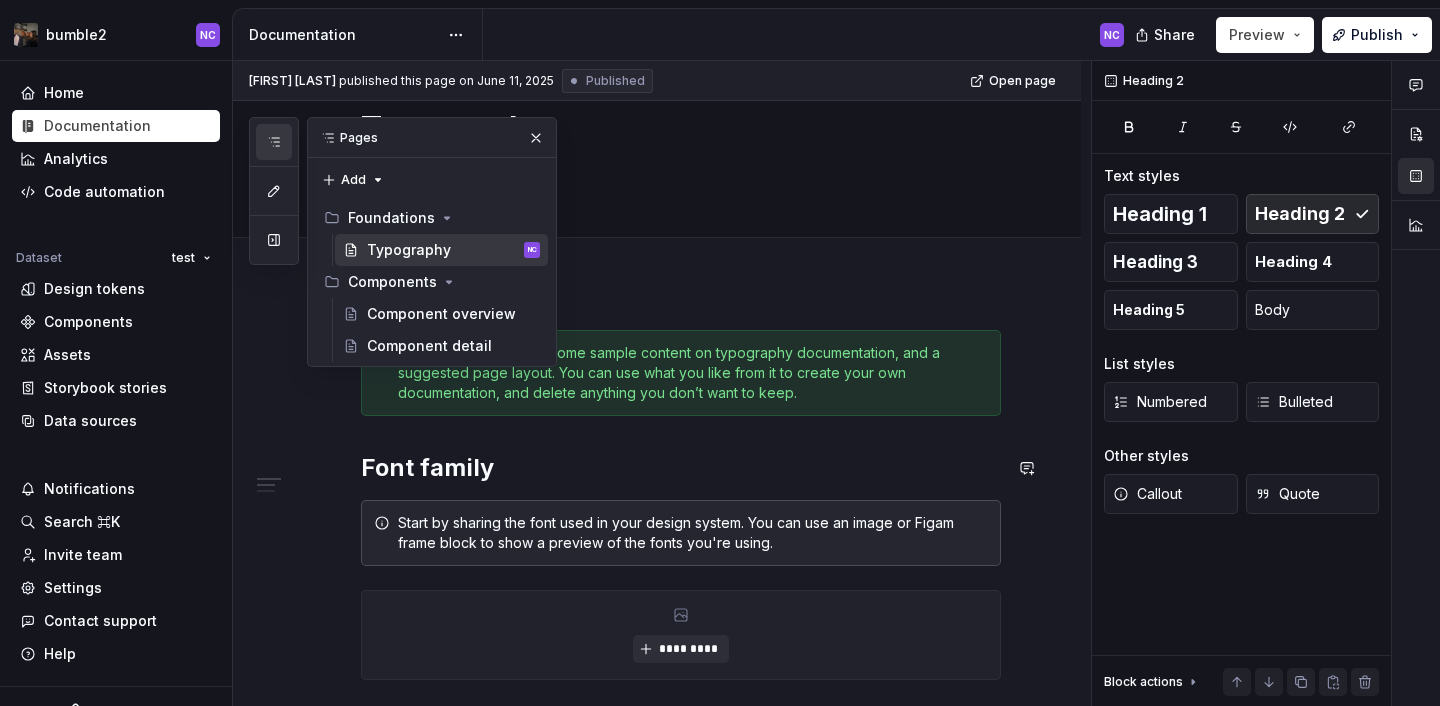 scroll, scrollTop: 72, scrollLeft: 0, axis: vertical 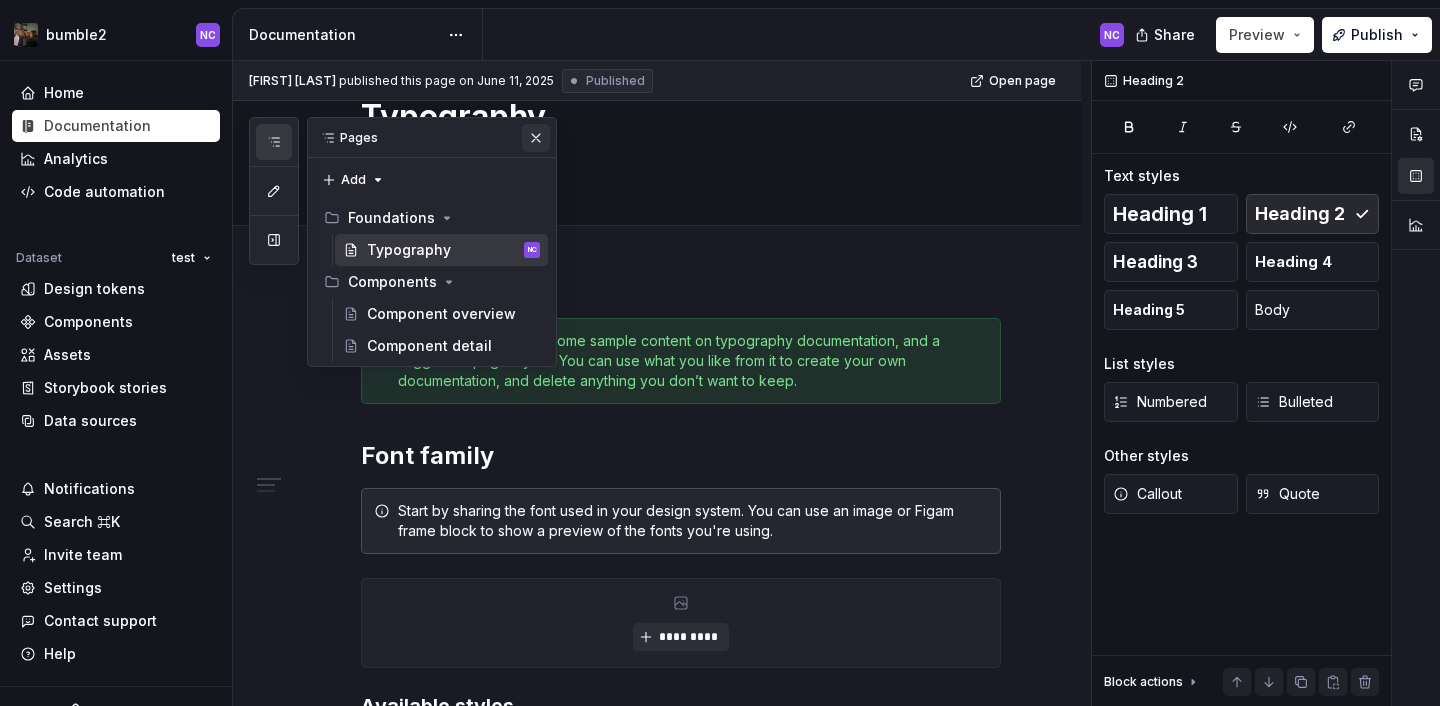 click at bounding box center (536, 138) 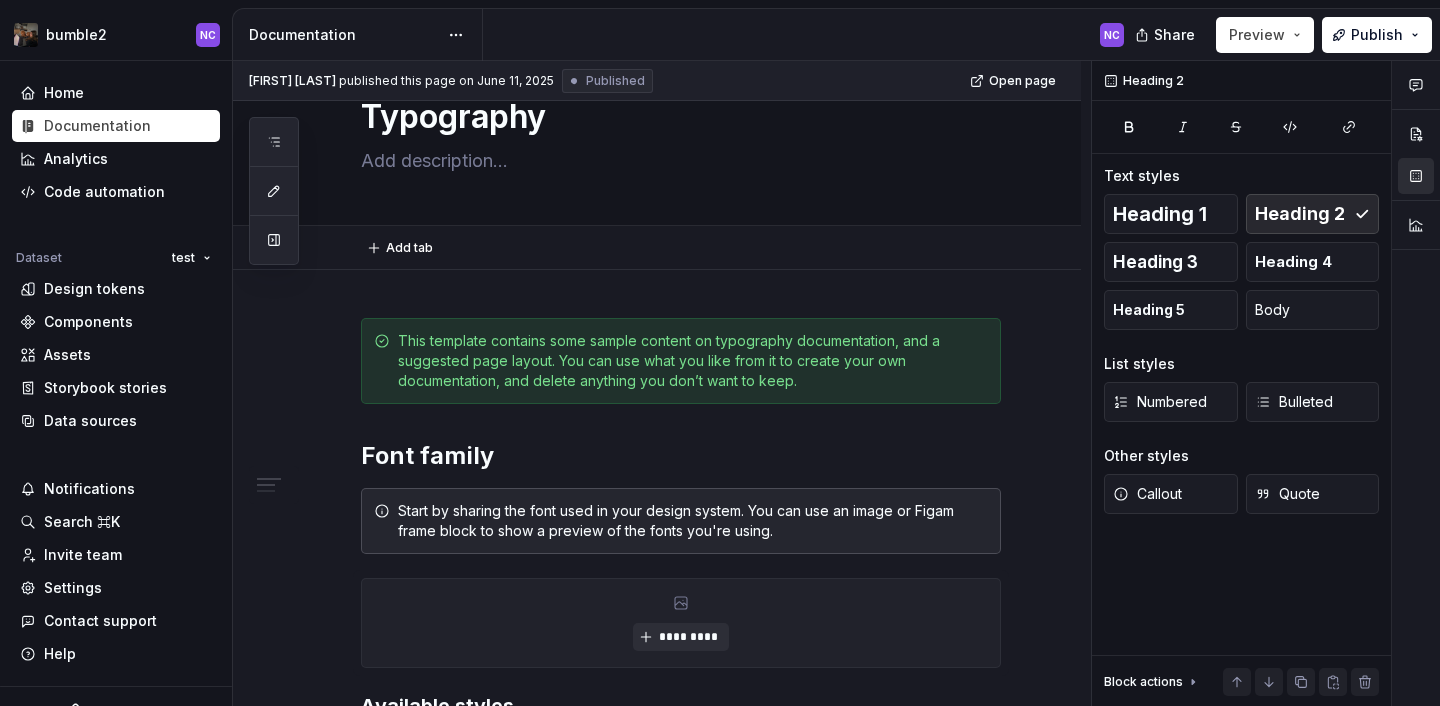 type on "*" 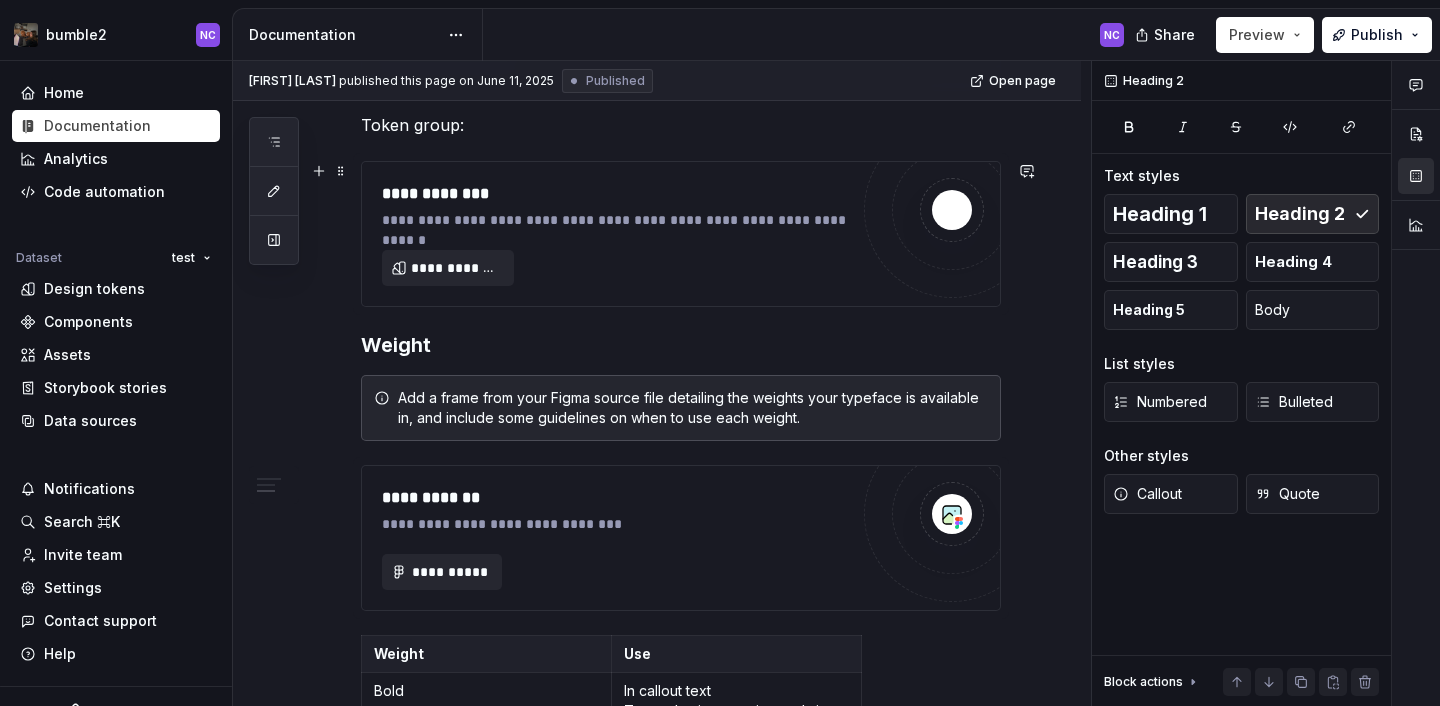 scroll, scrollTop: 1506, scrollLeft: 0, axis: vertical 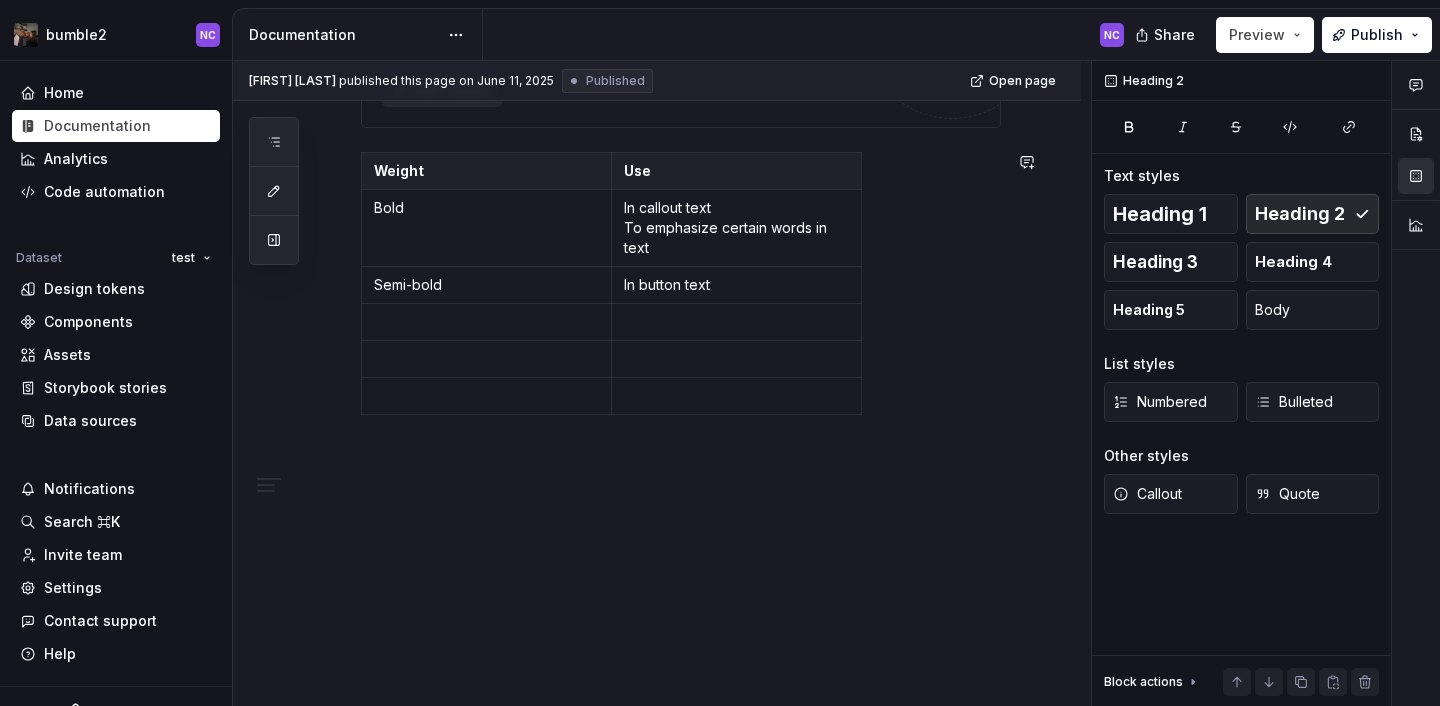 click on "**********" at bounding box center [657, -229] 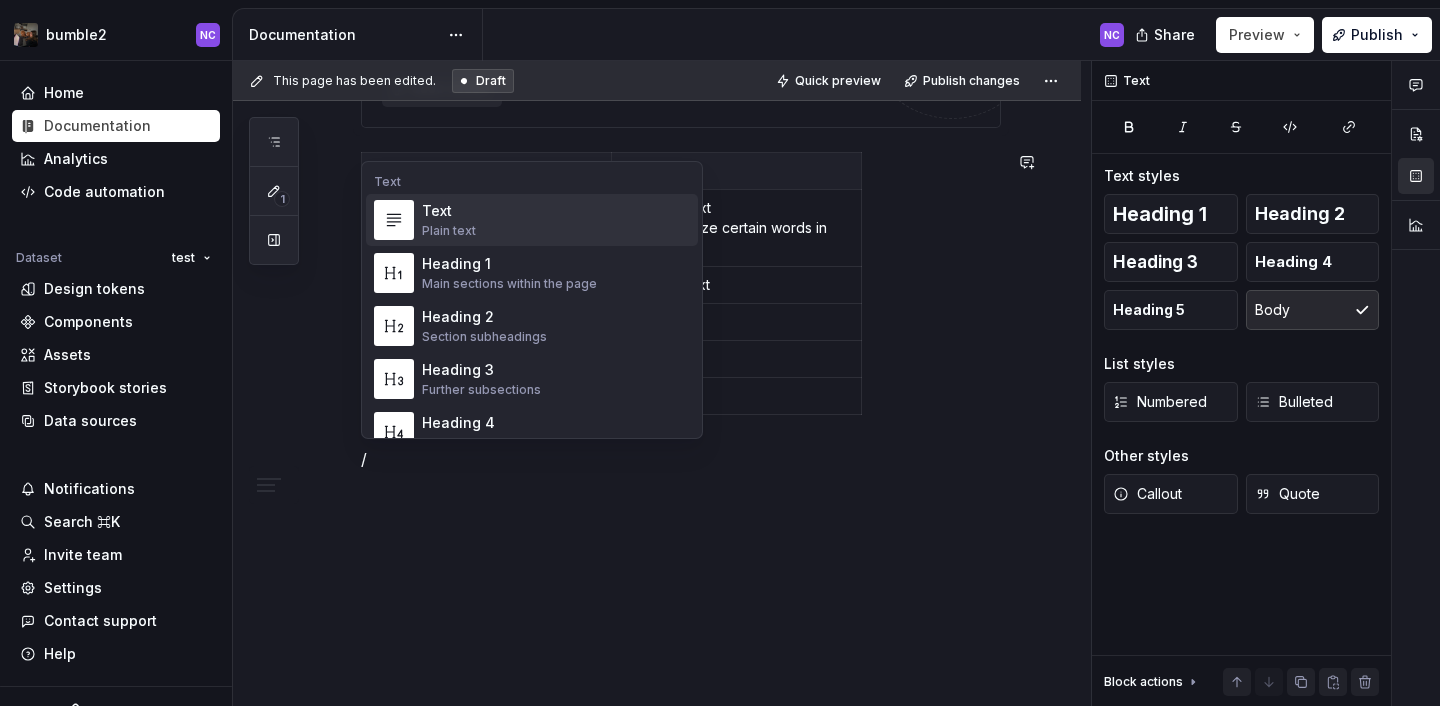 type 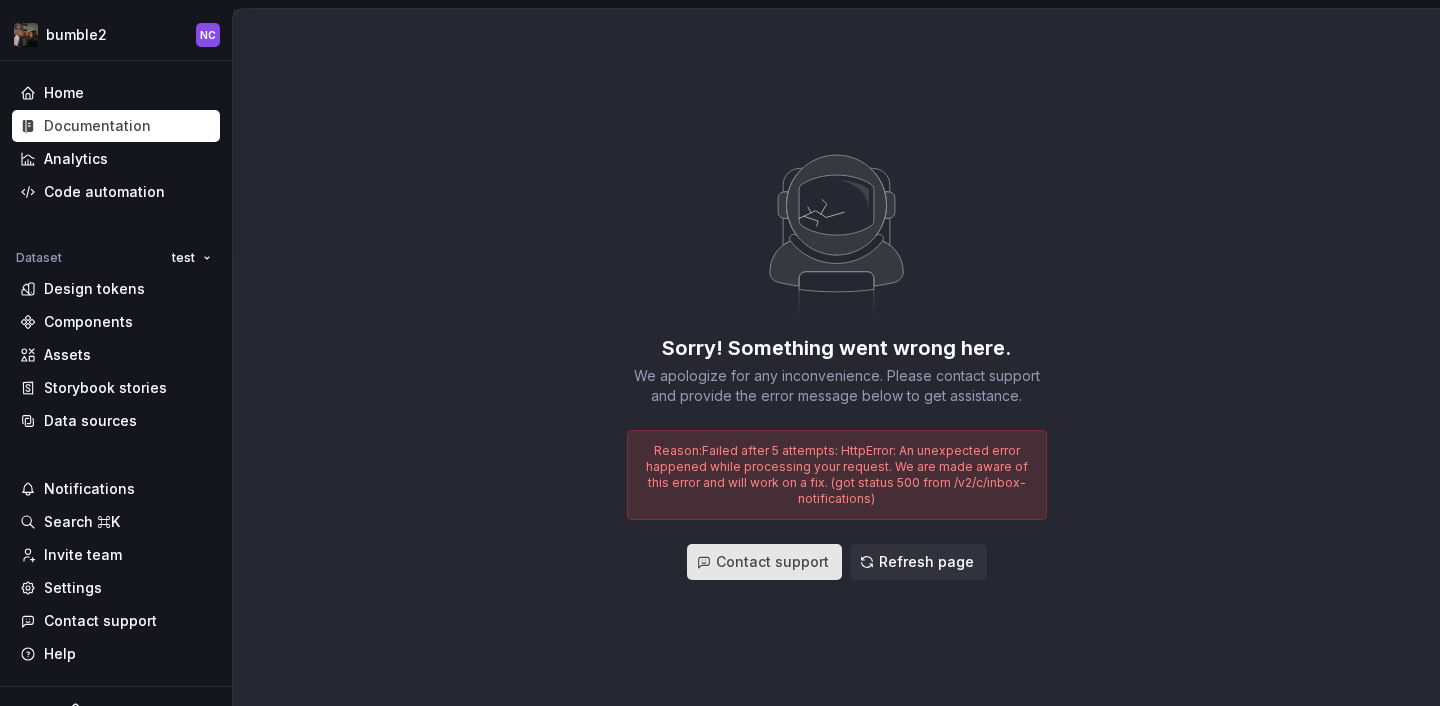 click on "Contact support" at bounding box center [772, 562] 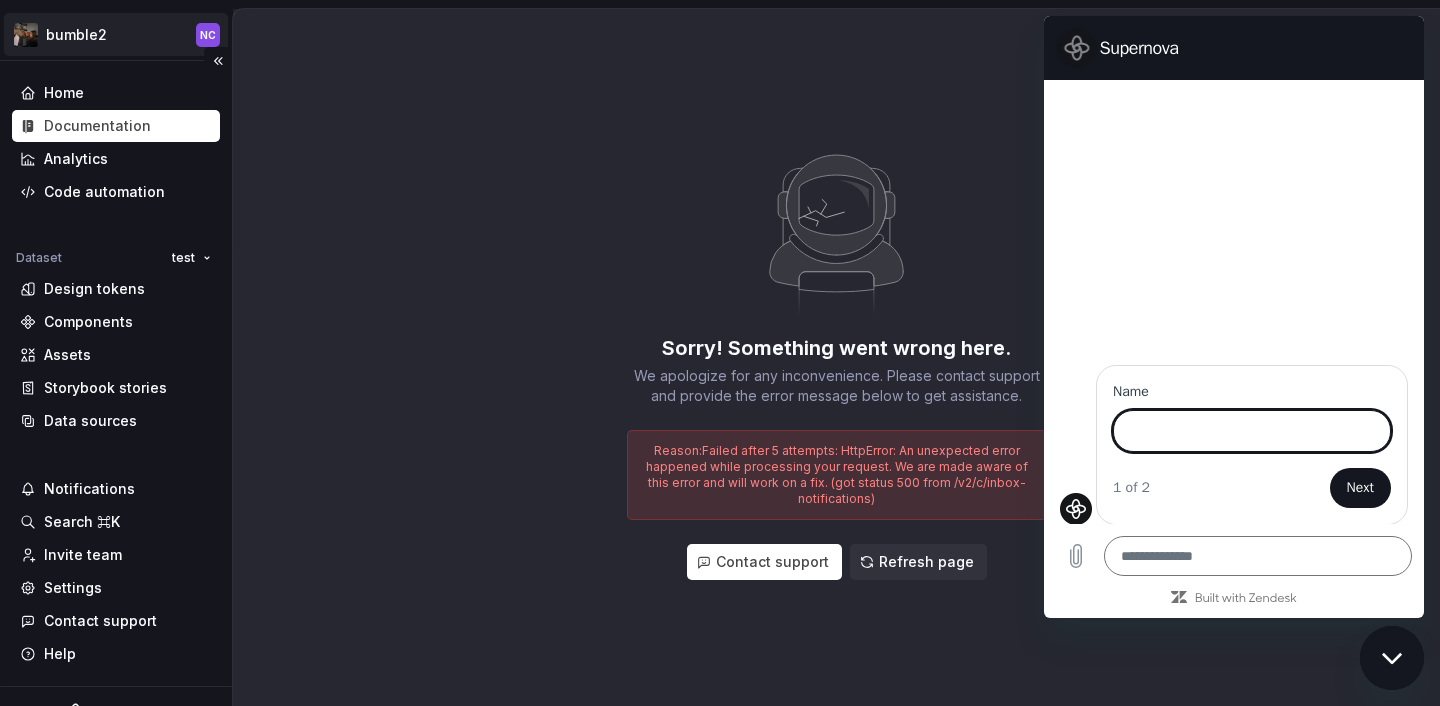 scroll, scrollTop: 87, scrollLeft: 0, axis: vertical 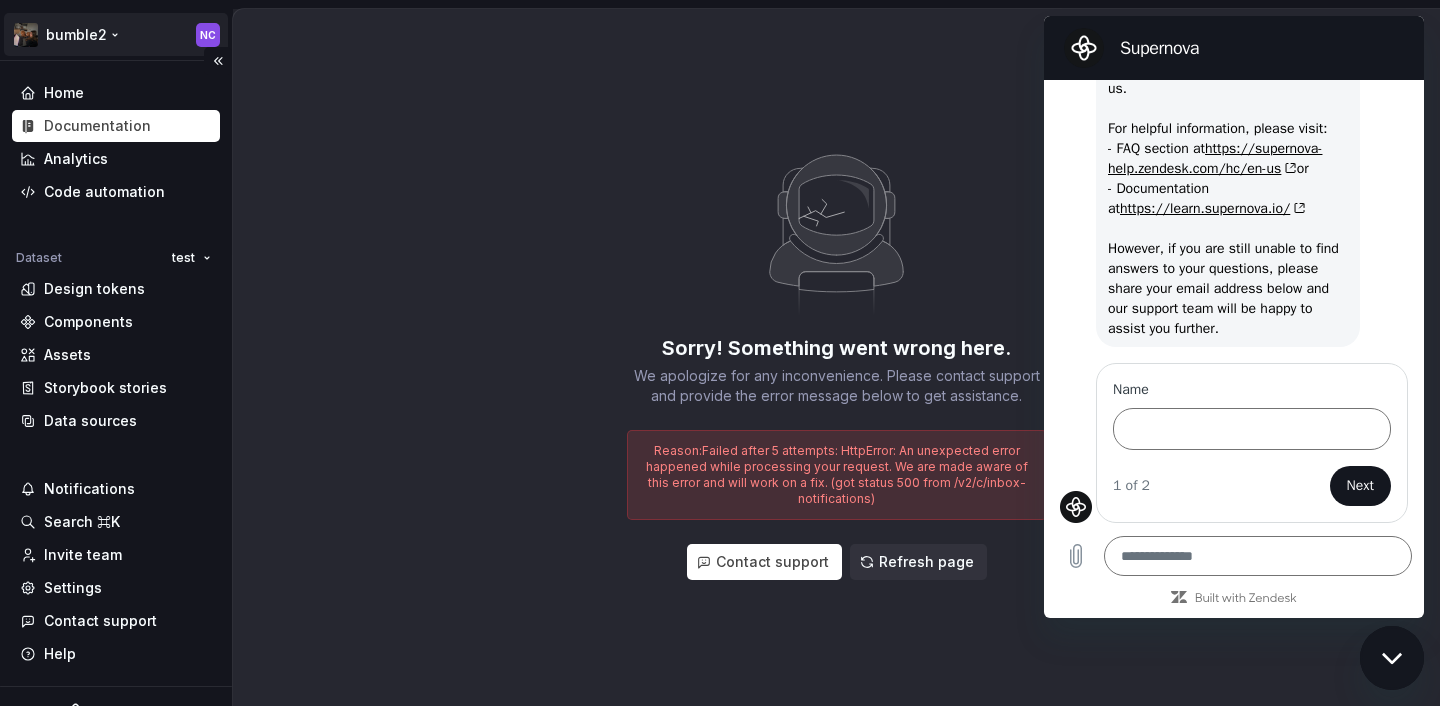 click on "bumble2 NC Home Documentation Analytics Code automation Dataset test Design tokens Components Assets Storybook stories Data sources Notifications Search ⌘K Invite team Settings Contact support Help Sorry! Something went wrong here. We apologize for any inconvenience. Please contact support and provide the error message below to get assistance. Reason:  Failed after 5 attempts: HttpError: An unexpected error happened while processing your request. We are made aware of this error and will work on a fix. (got status 500 from /v2/c/inbox-notifications) Contact support Refresh page   *" at bounding box center (720, 353) 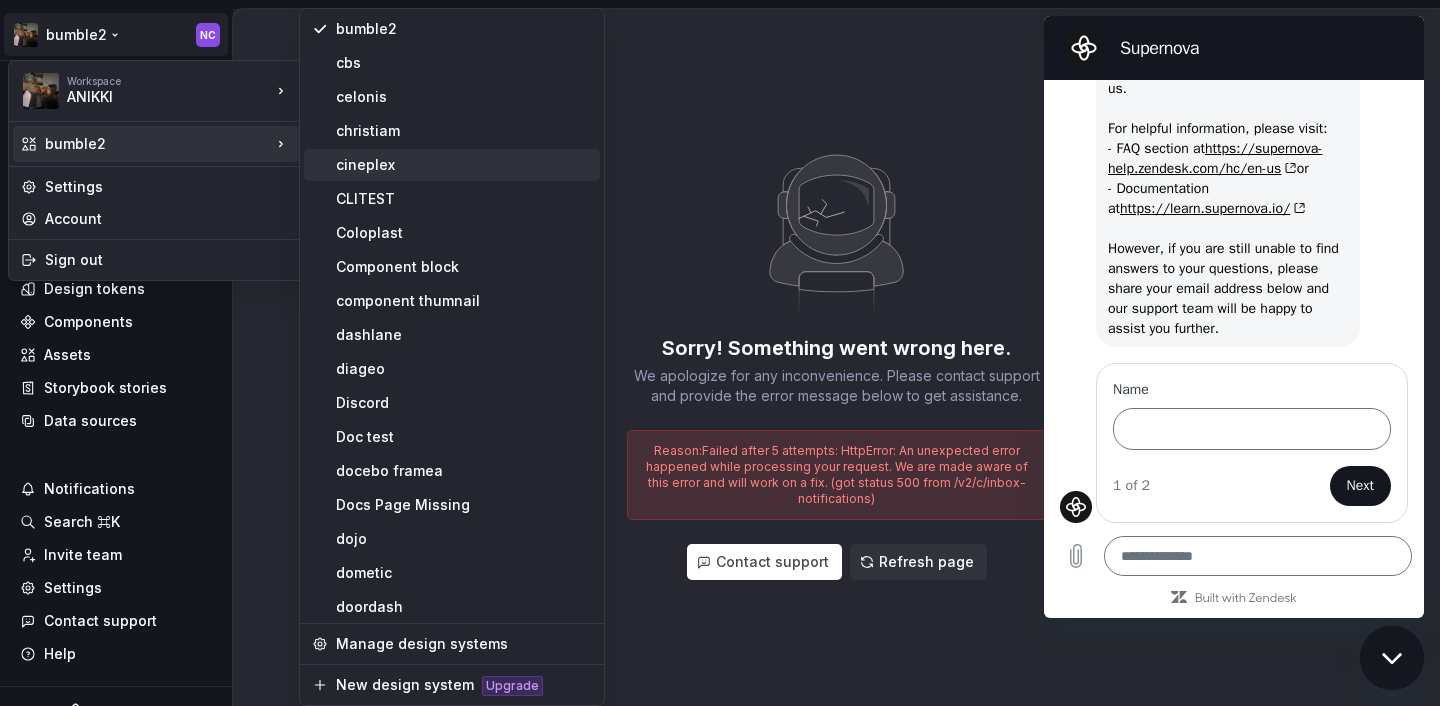 click on "cineplex" at bounding box center [452, 165] 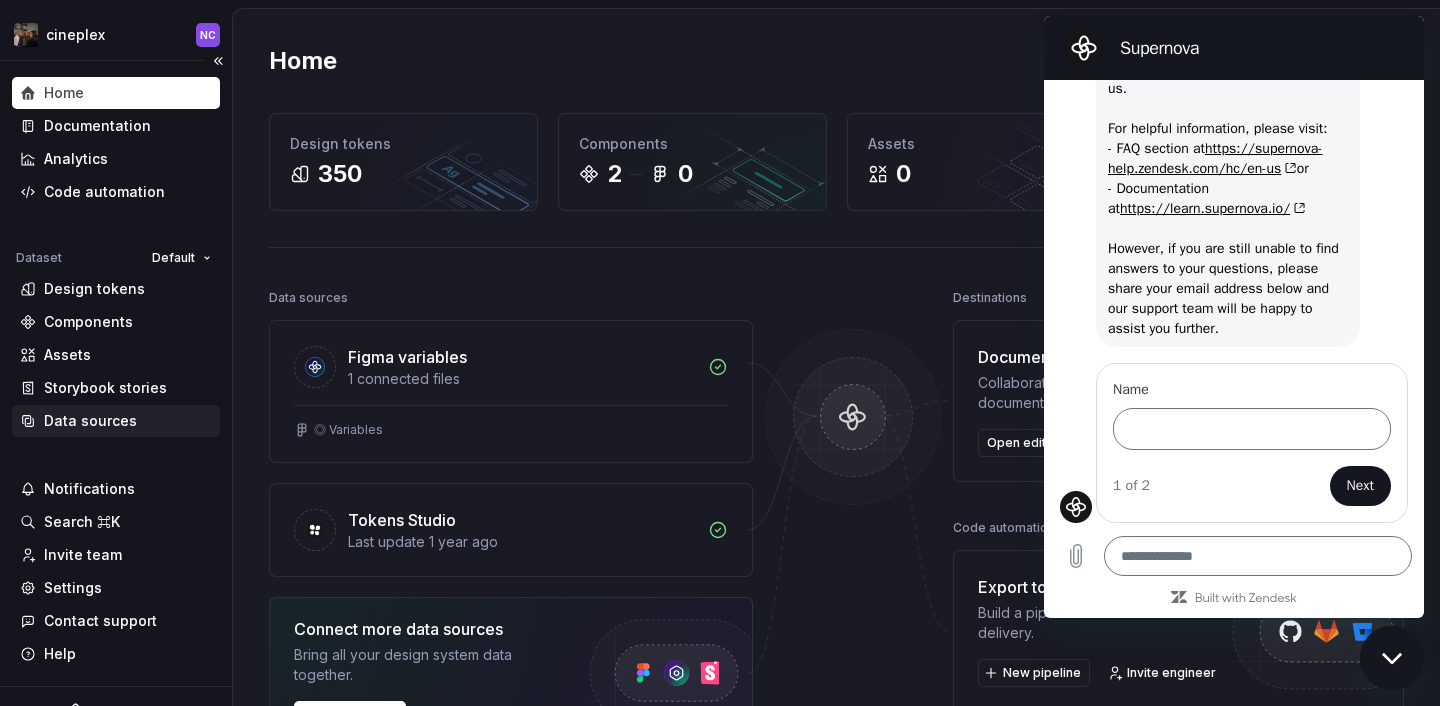 click on "Data sources" at bounding box center [90, 421] 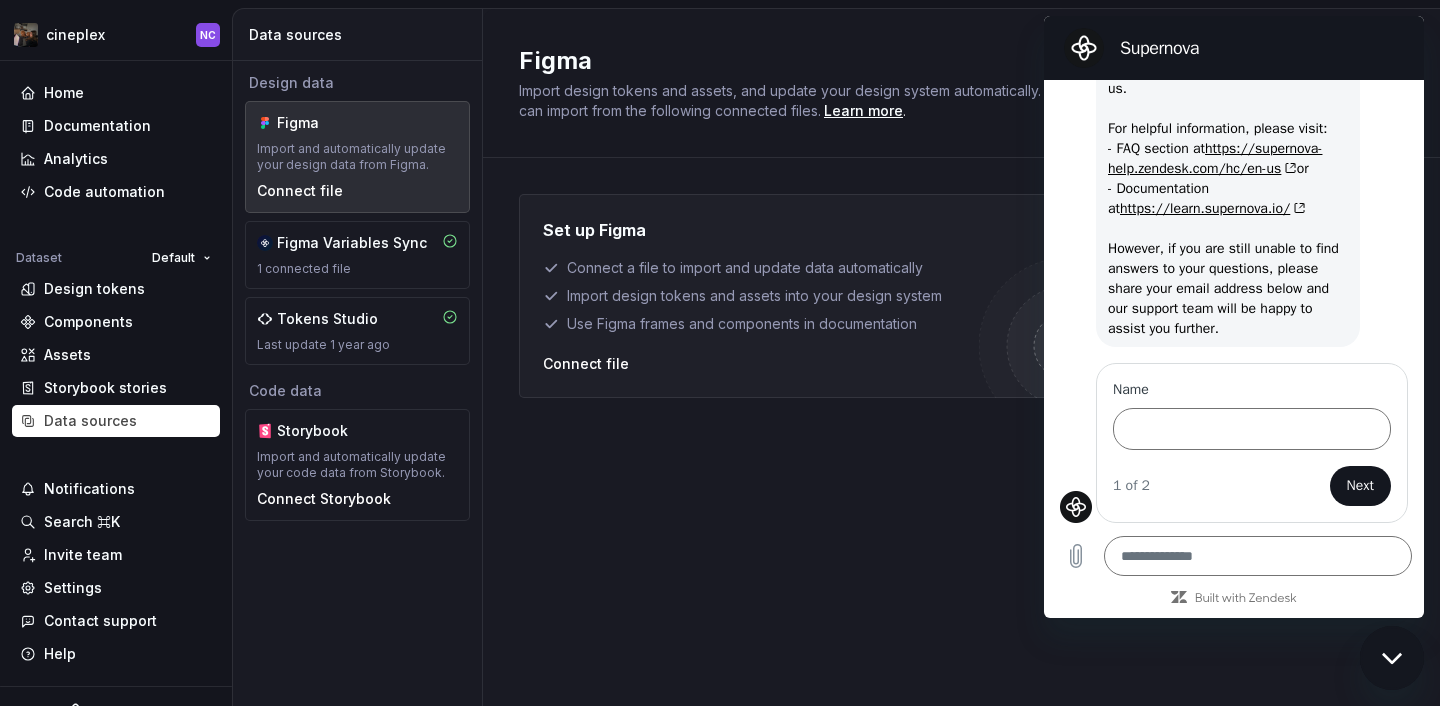 click at bounding box center [1392, 658] 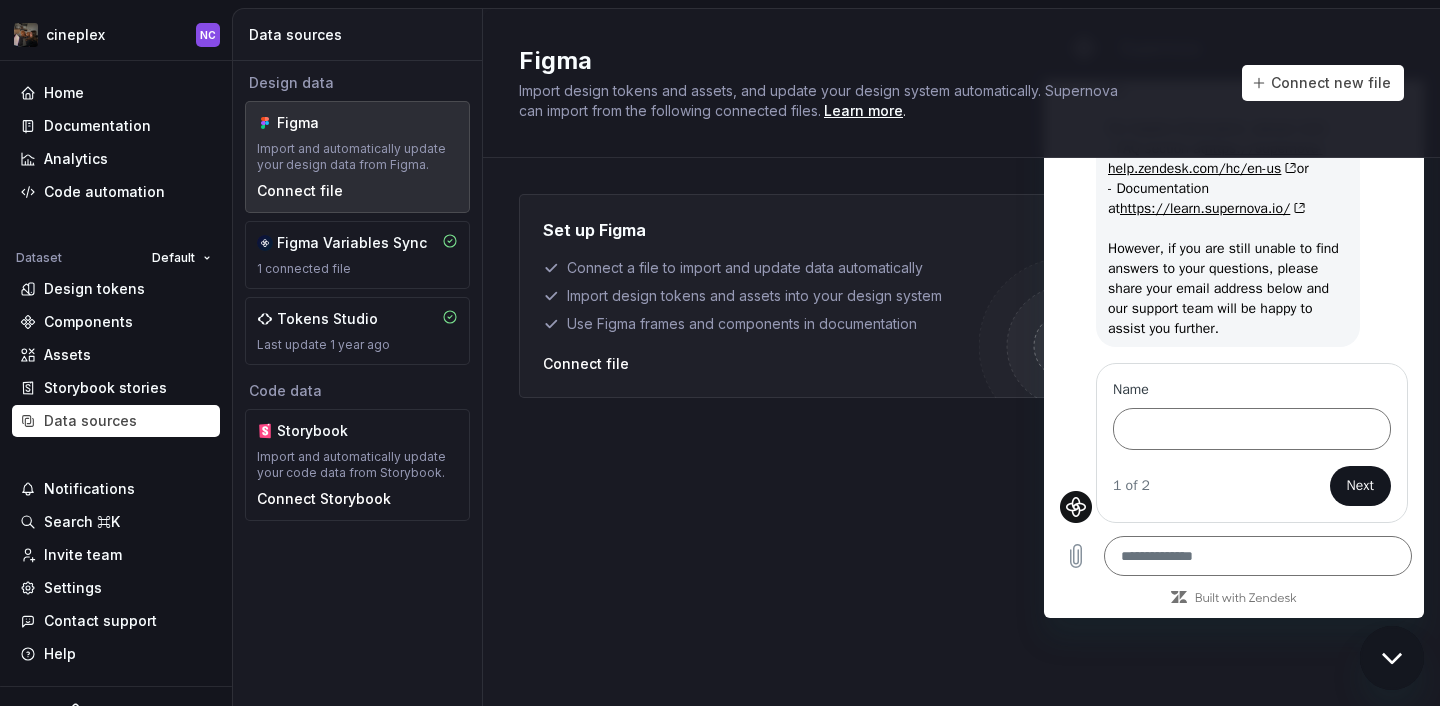 type on "*" 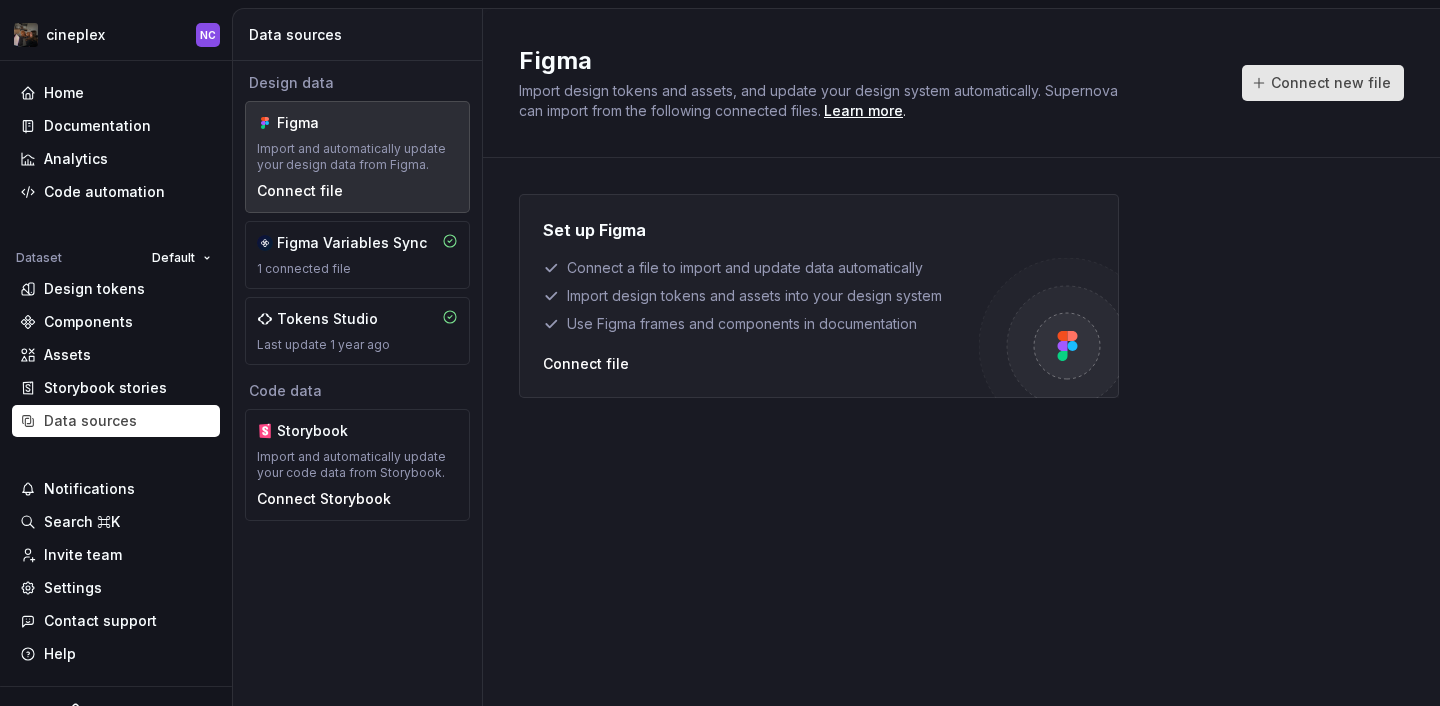 click on "Connect new file" at bounding box center [1331, 83] 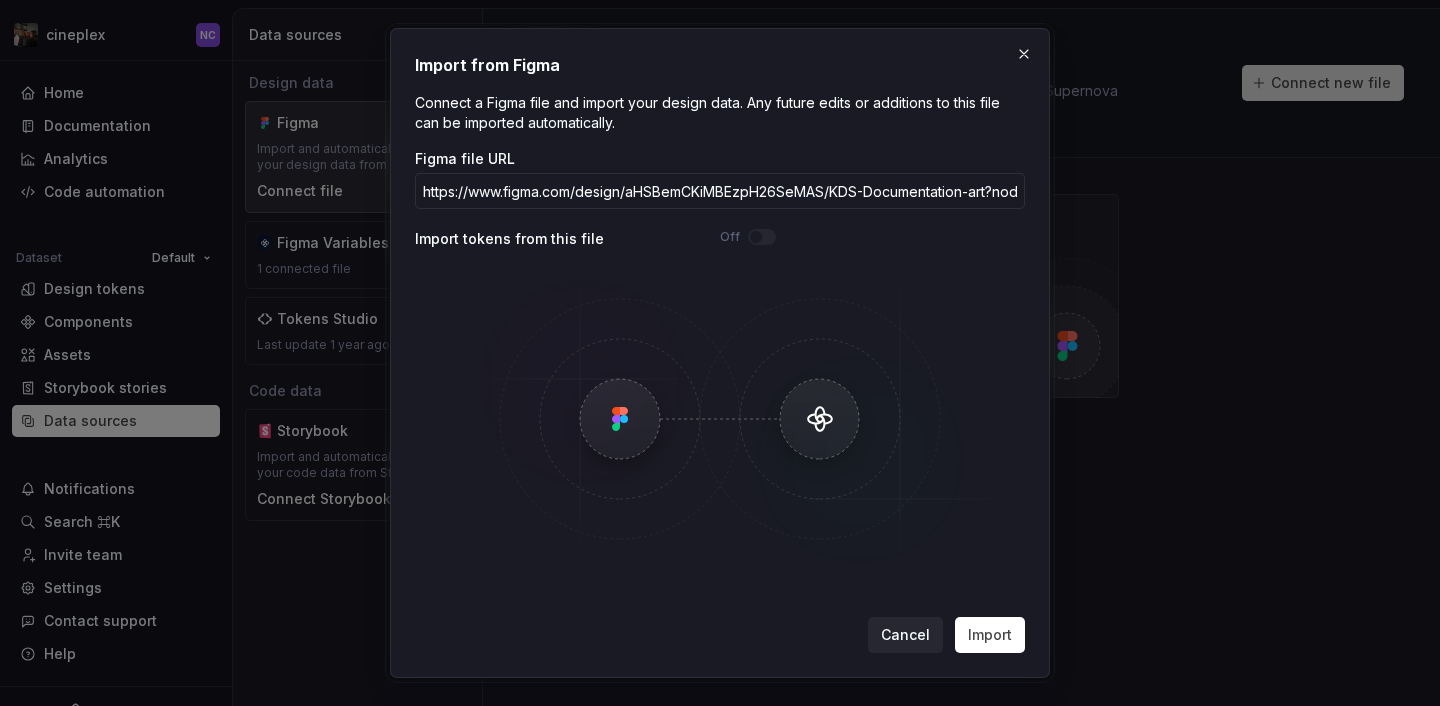 scroll, scrollTop: 0, scrollLeft: 308, axis: horizontal 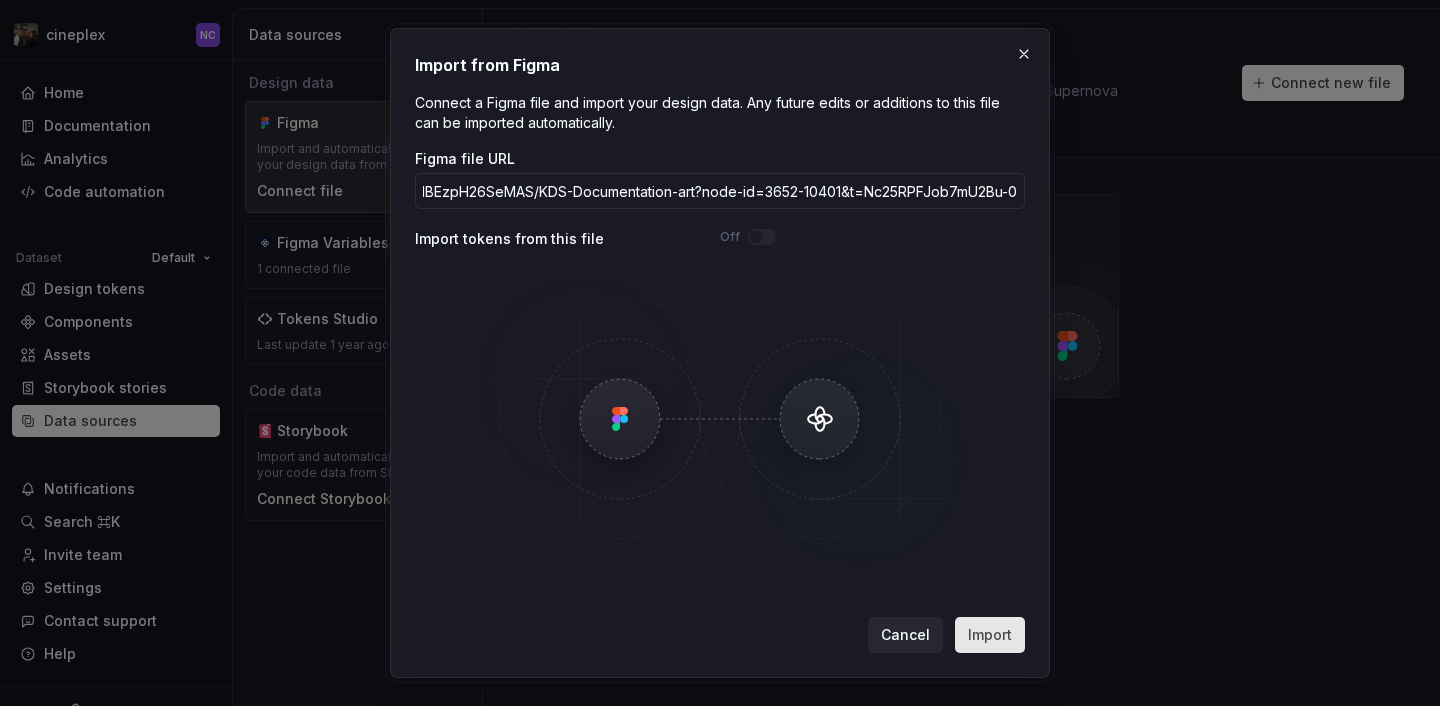 type on "https://www.figma.com/design/aHSBemCKiMBEzpH26SeMAS/KDS-Documentation-art?node-id=3652-10401&t=Nc25RPFJob7mU2Bu-0" 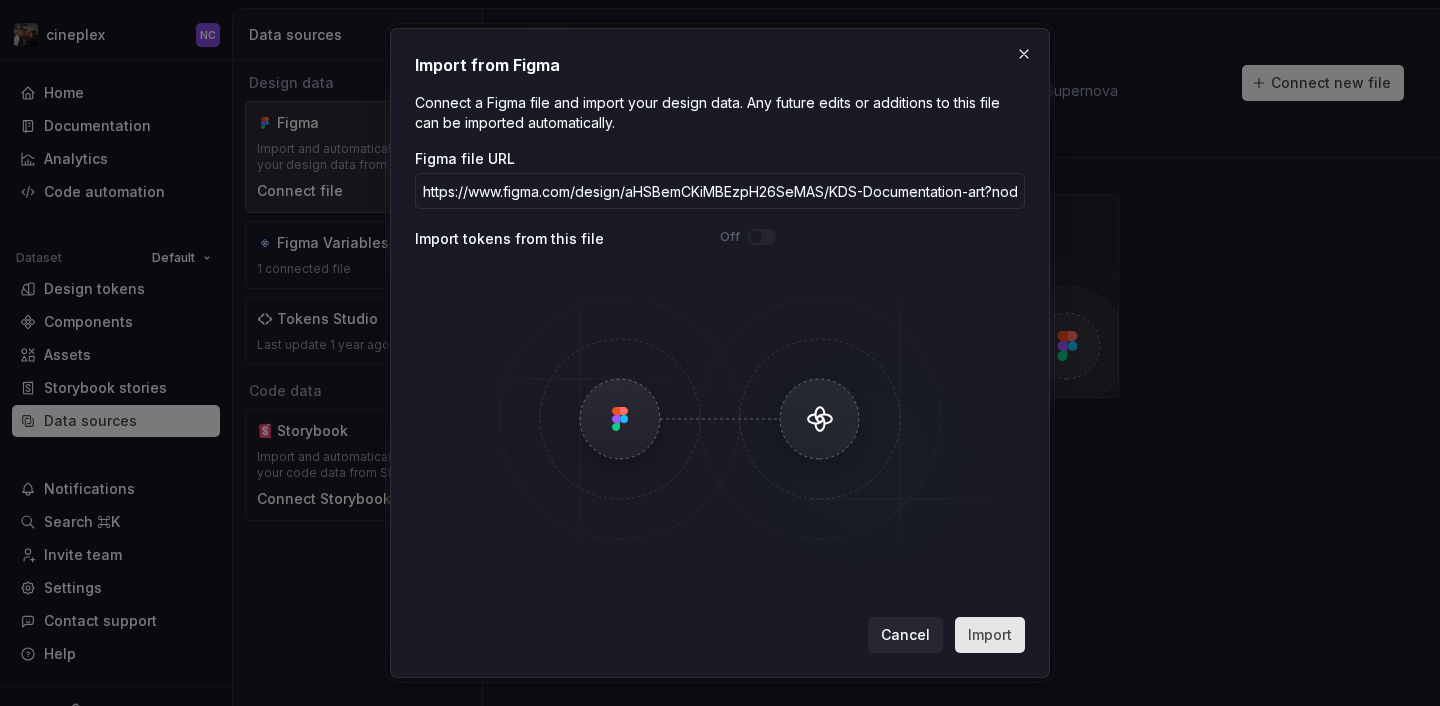 click on "Import" at bounding box center (990, 635) 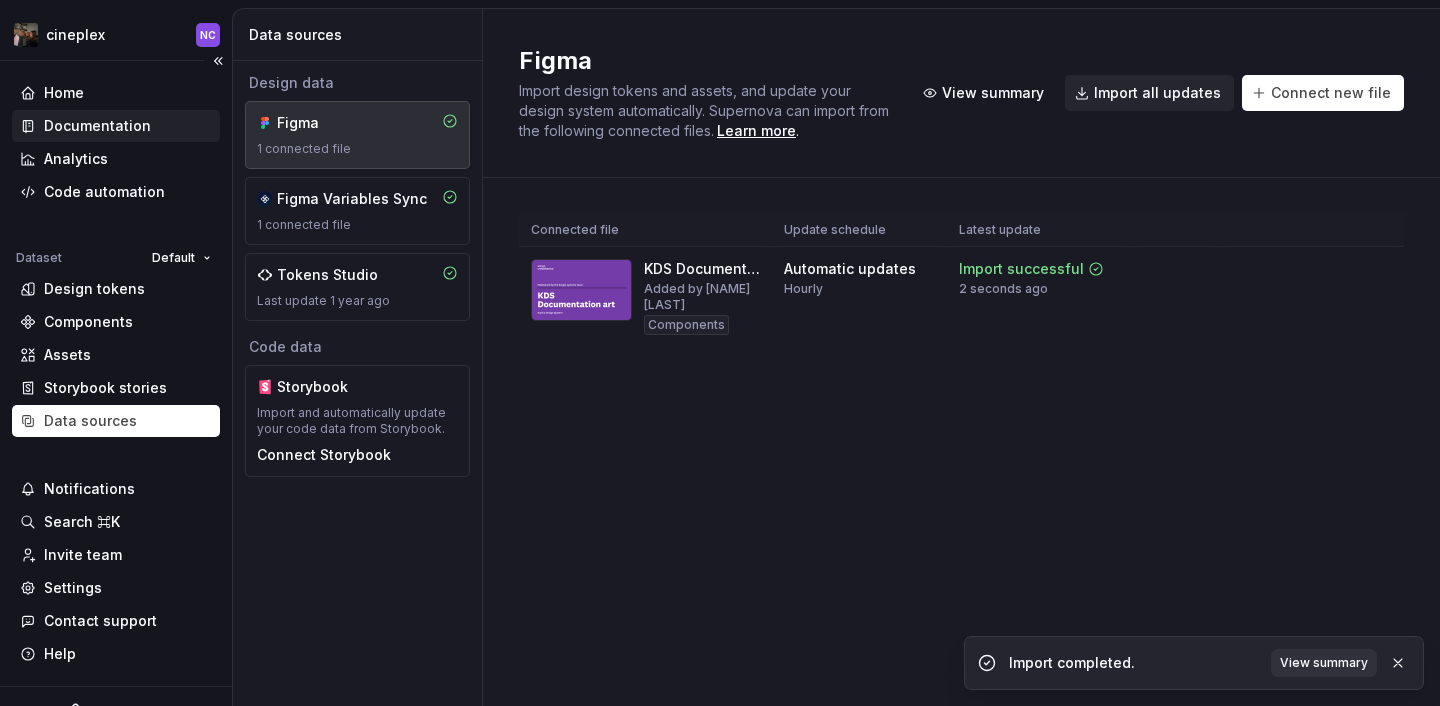 click on "Documentation" at bounding box center [97, 126] 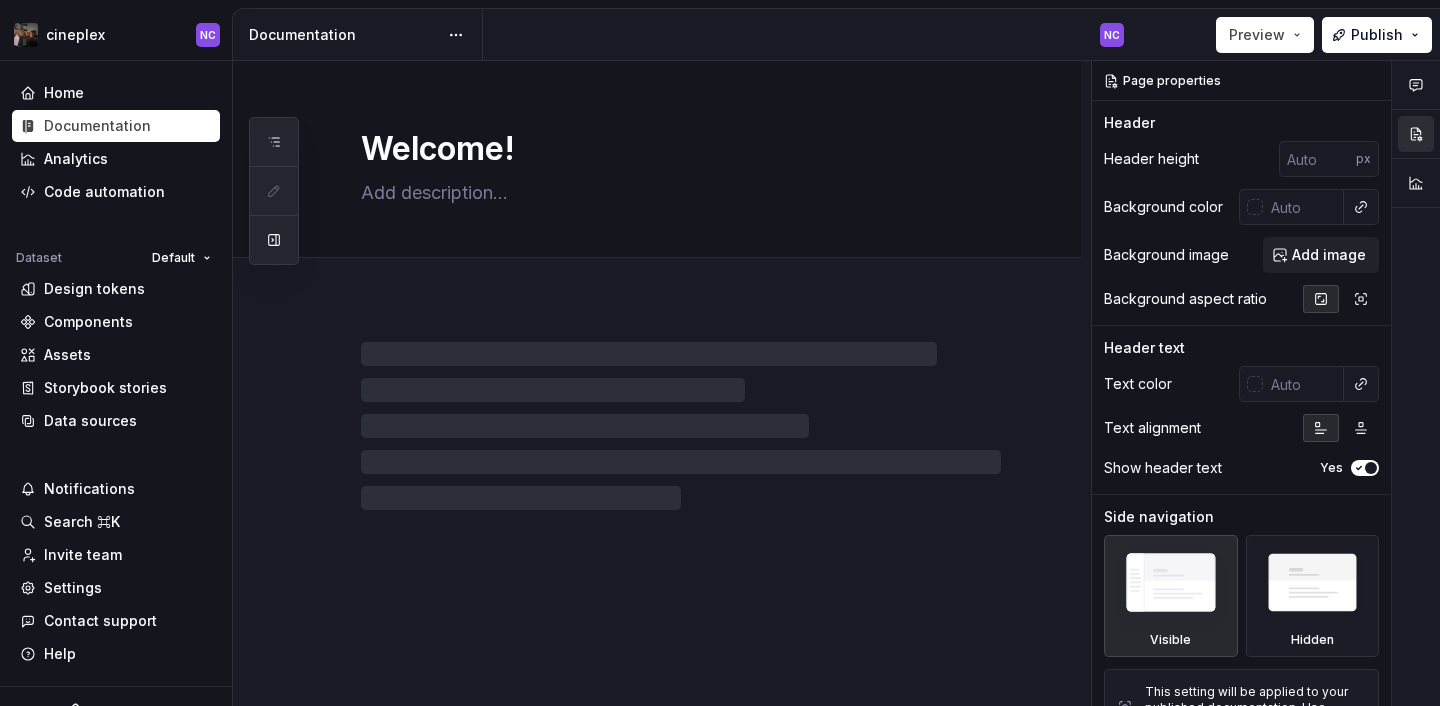 type on "*" 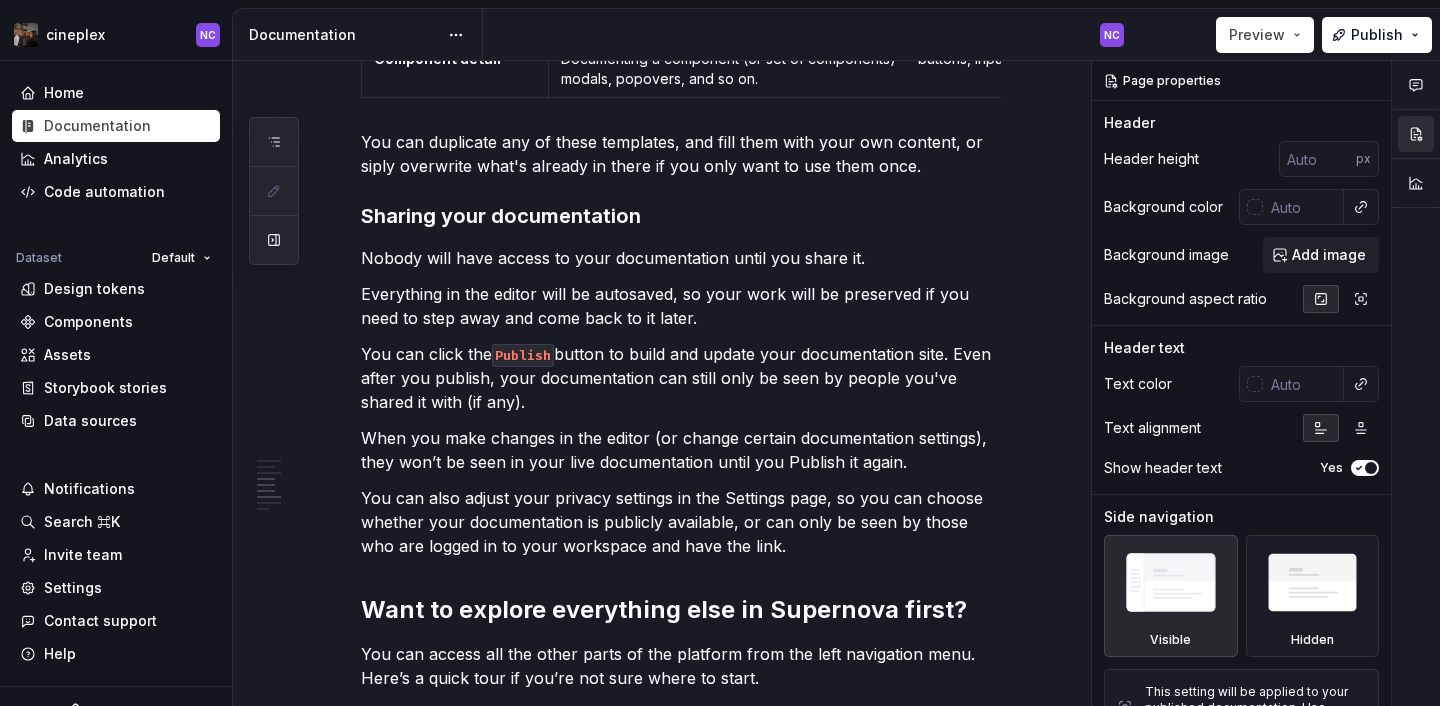 scroll, scrollTop: 2169, scrollLeft: 0, axis: vertical 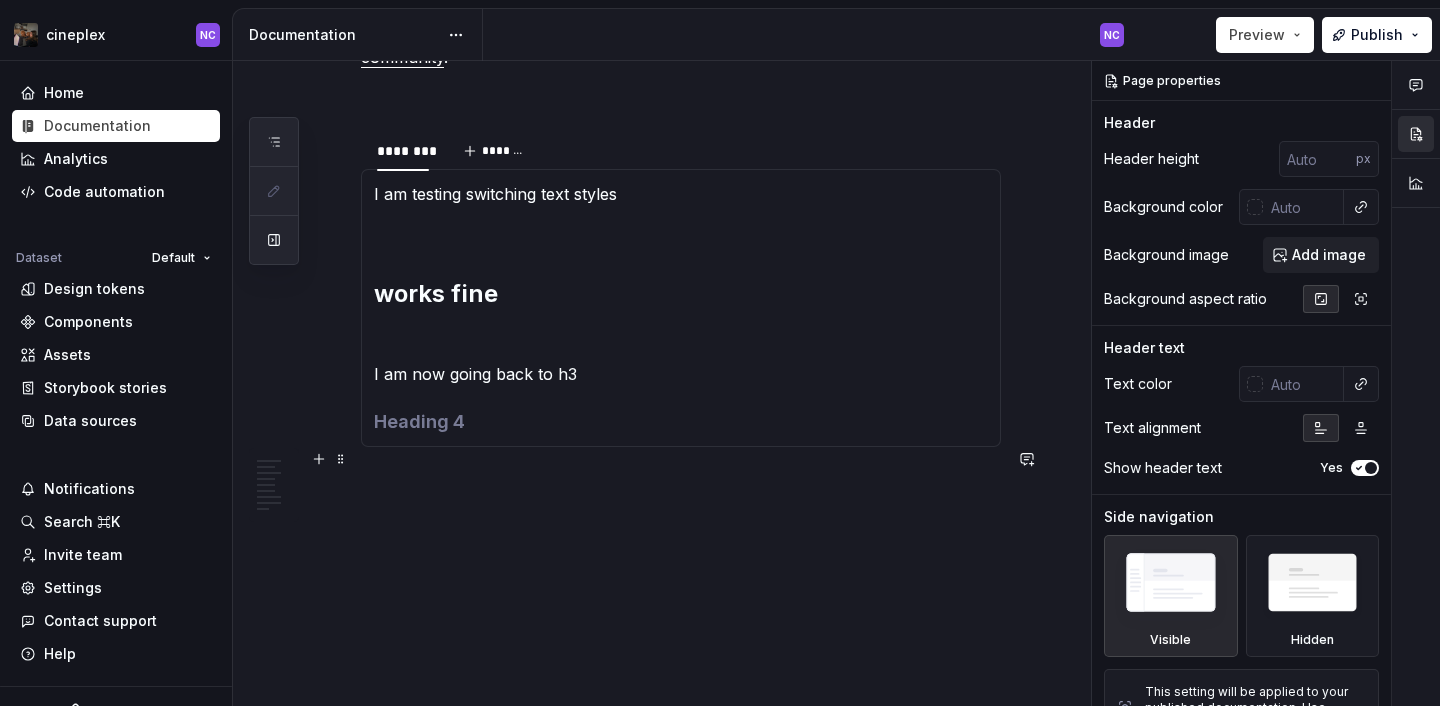 click at bounding box center (681, 483) 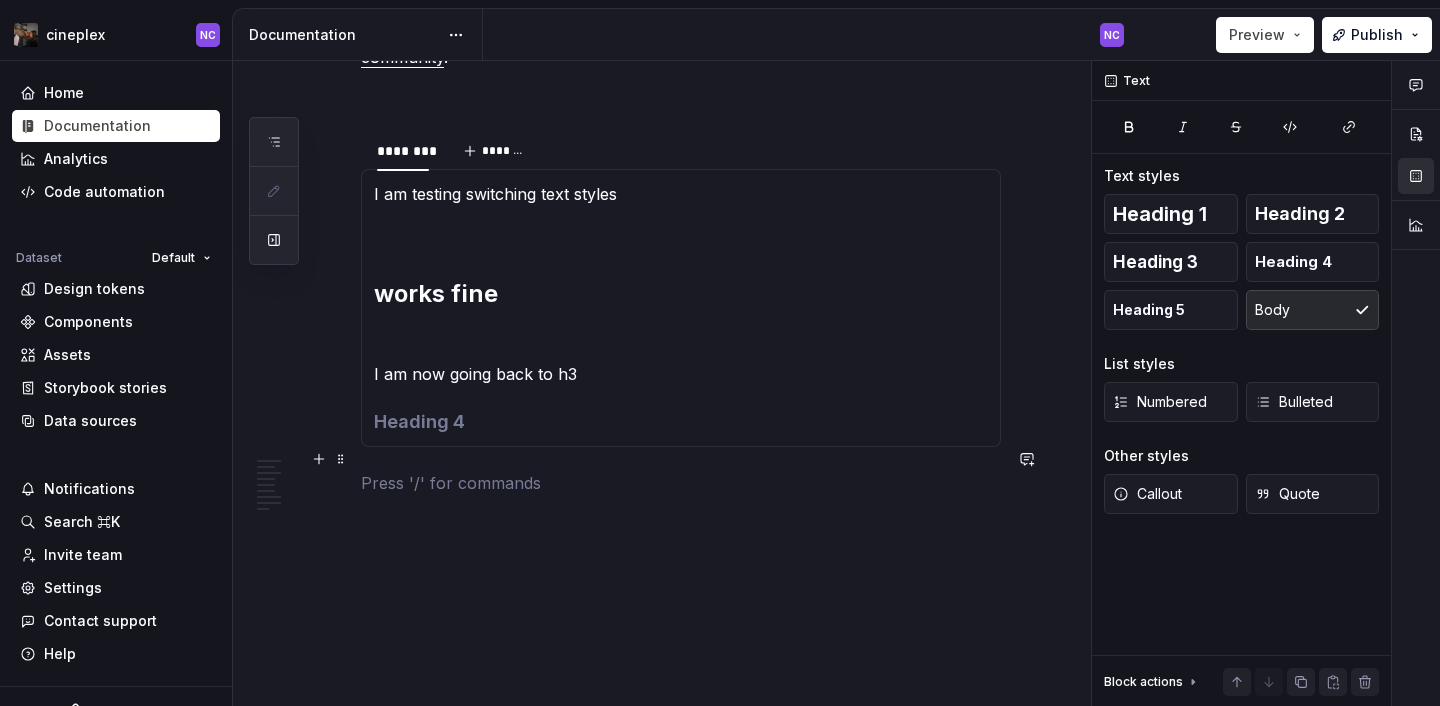 click at bounding box center [681, 483] 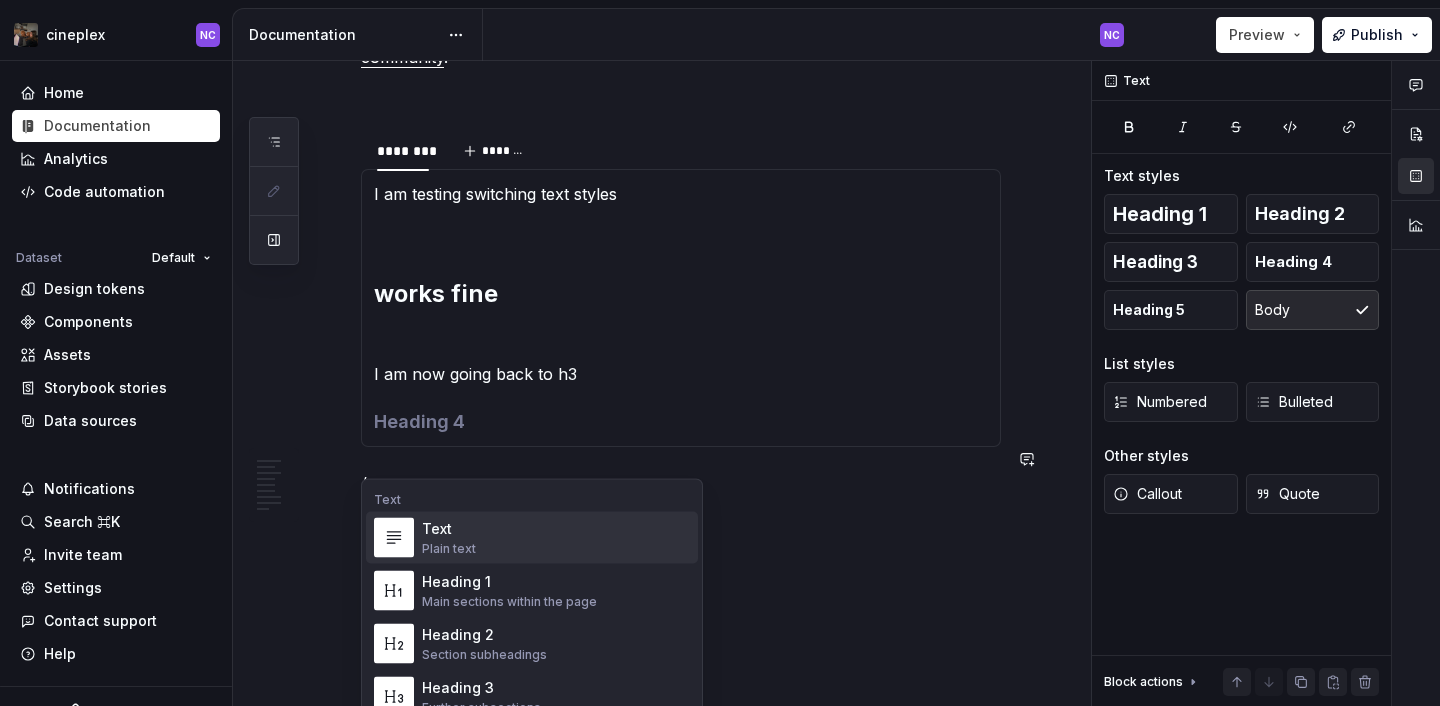 type 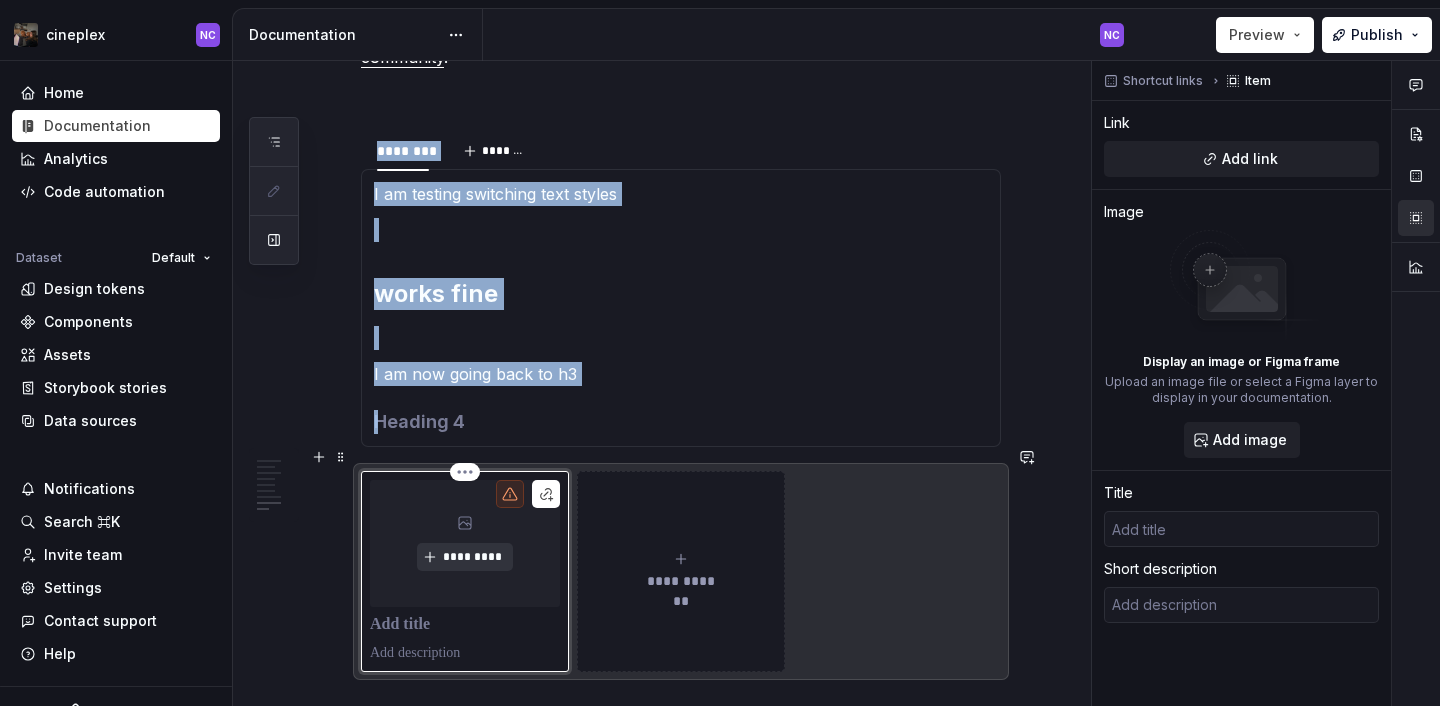 click on "*********" at bounding box center [472, 557] 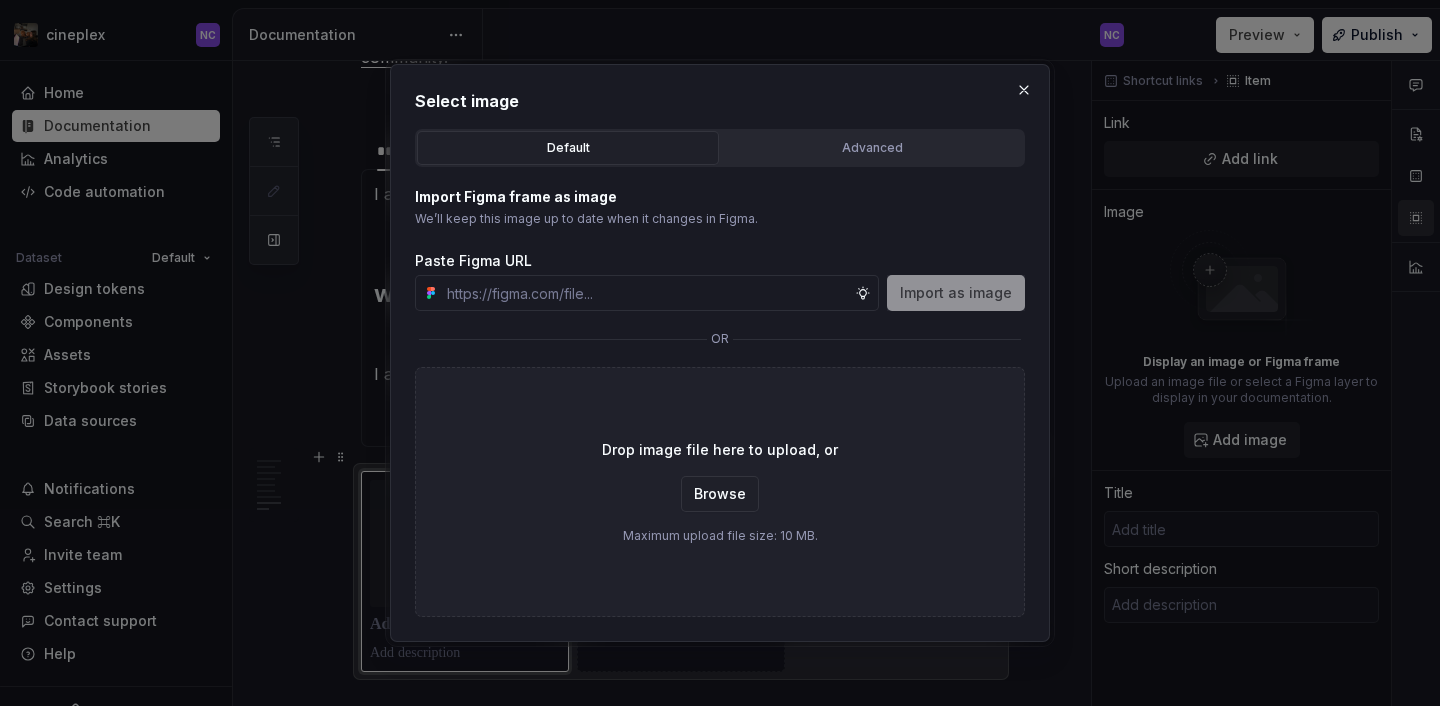 type on "*" 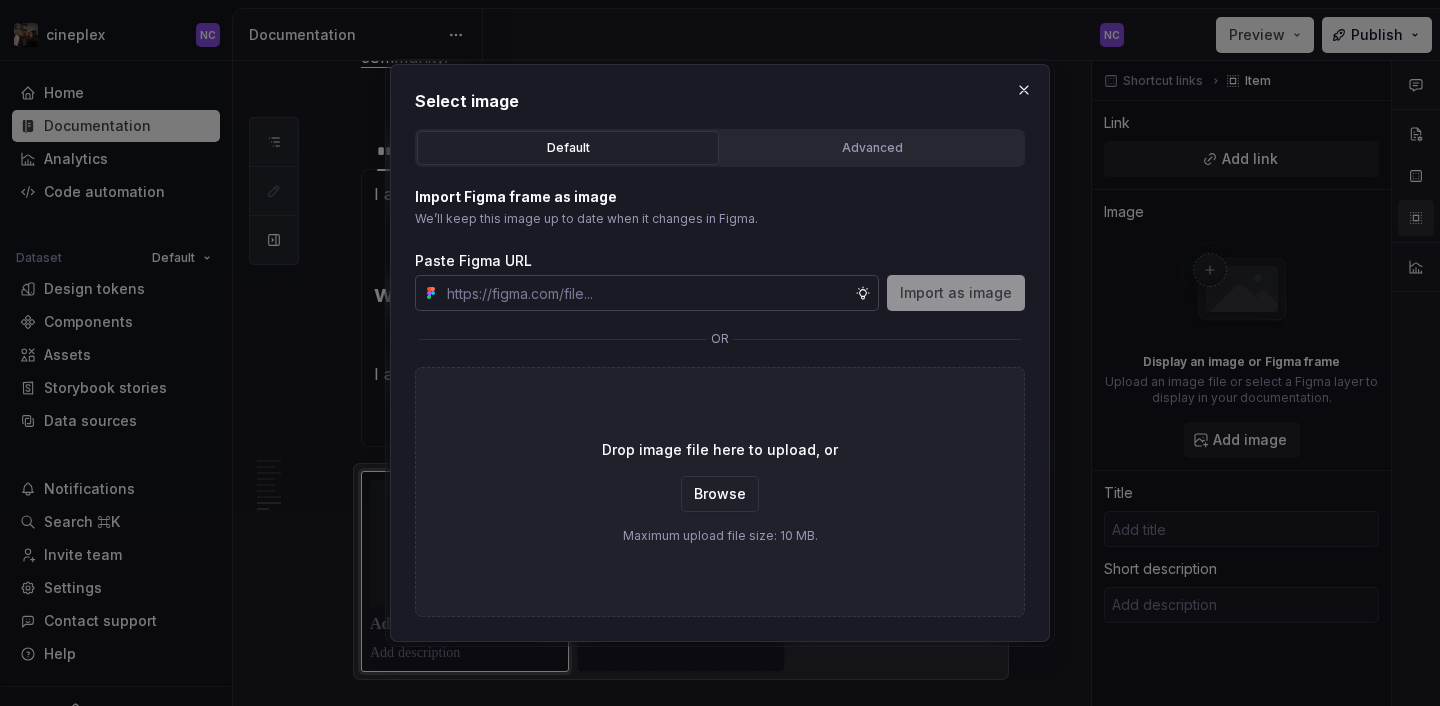 click at bounding box center [647, 293] 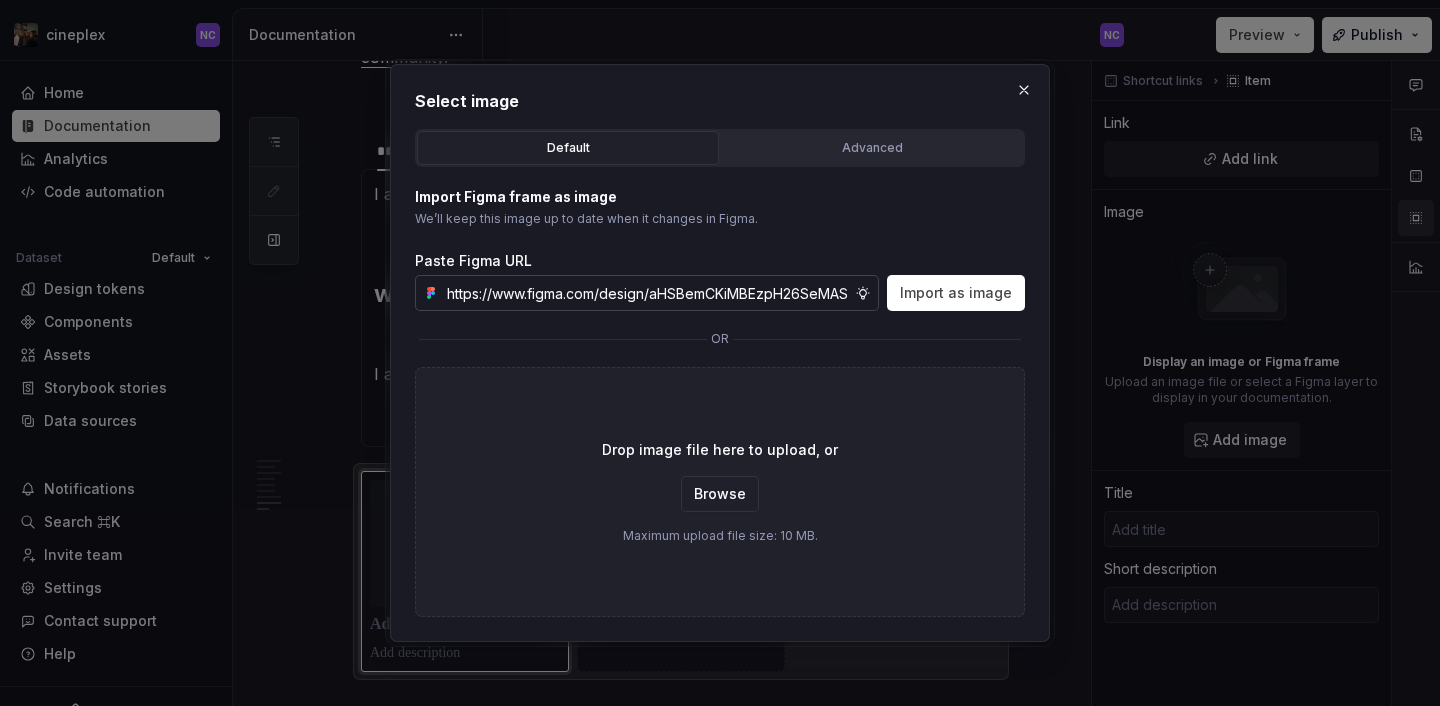 scroll, scrollTop: 0, scrollLeft: 498, axis: horizontal 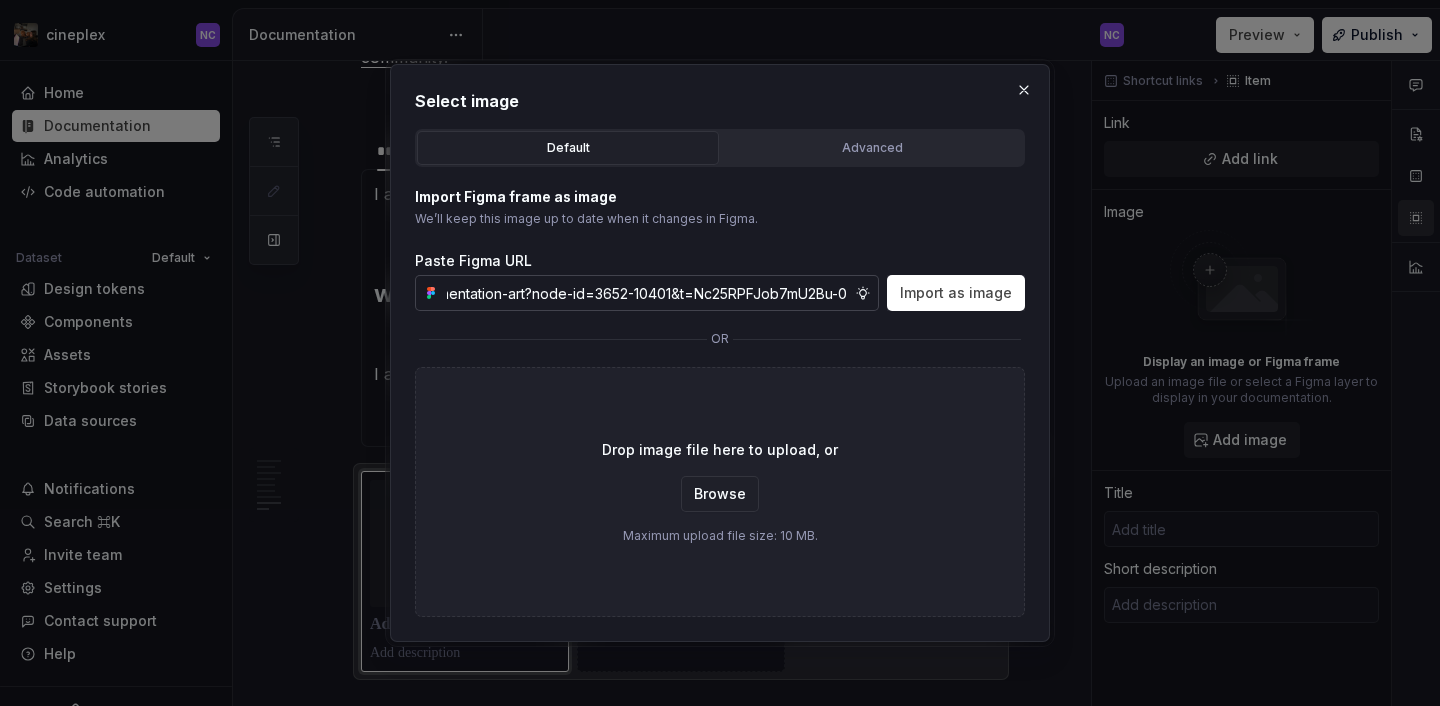 type 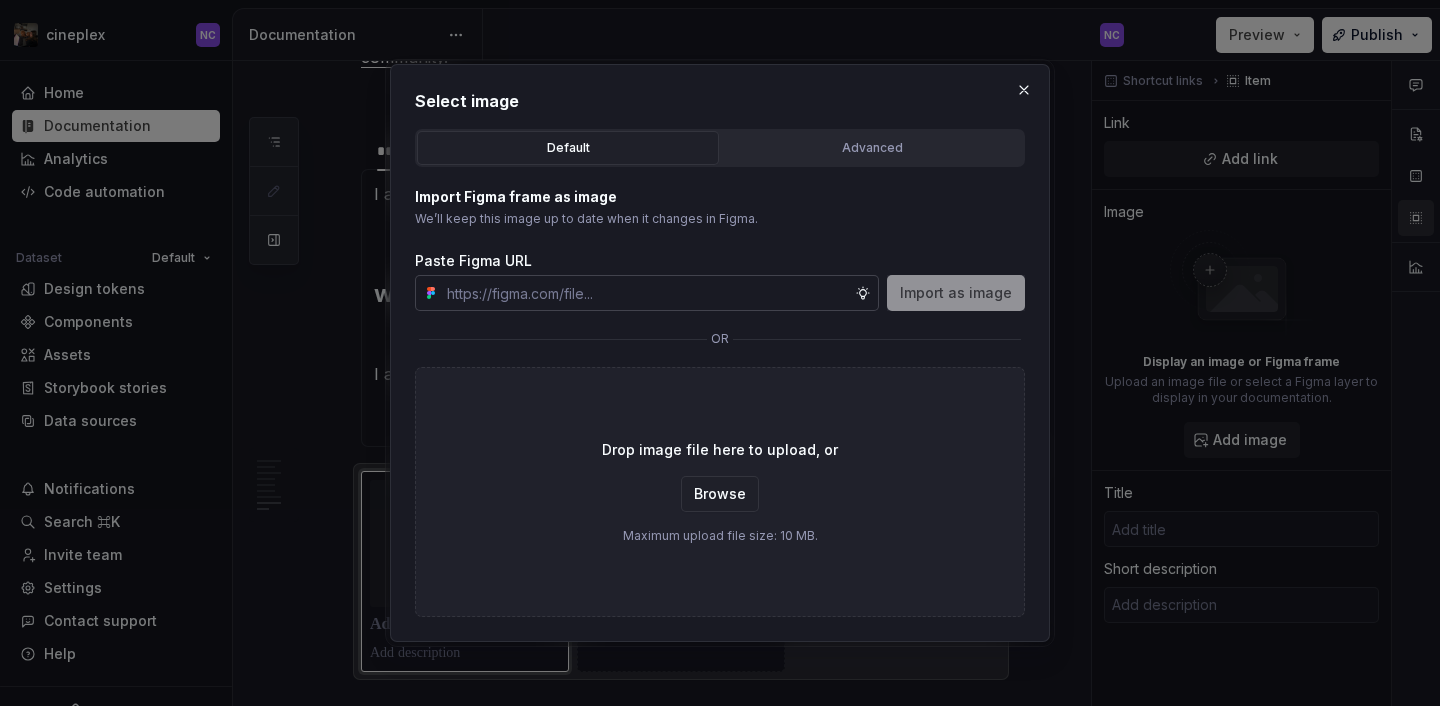 scroll, scrollTop: 0, scrollLeft: 0, axis: both 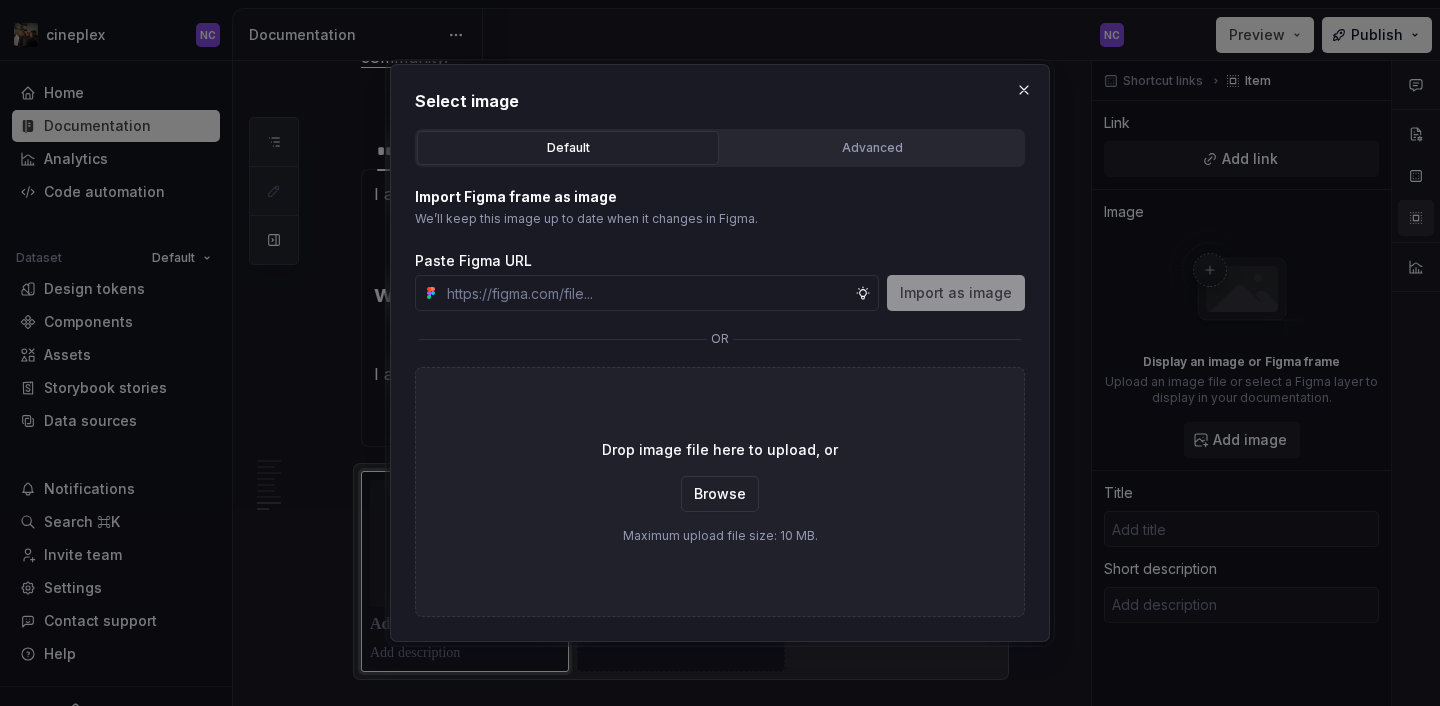 type on "*" 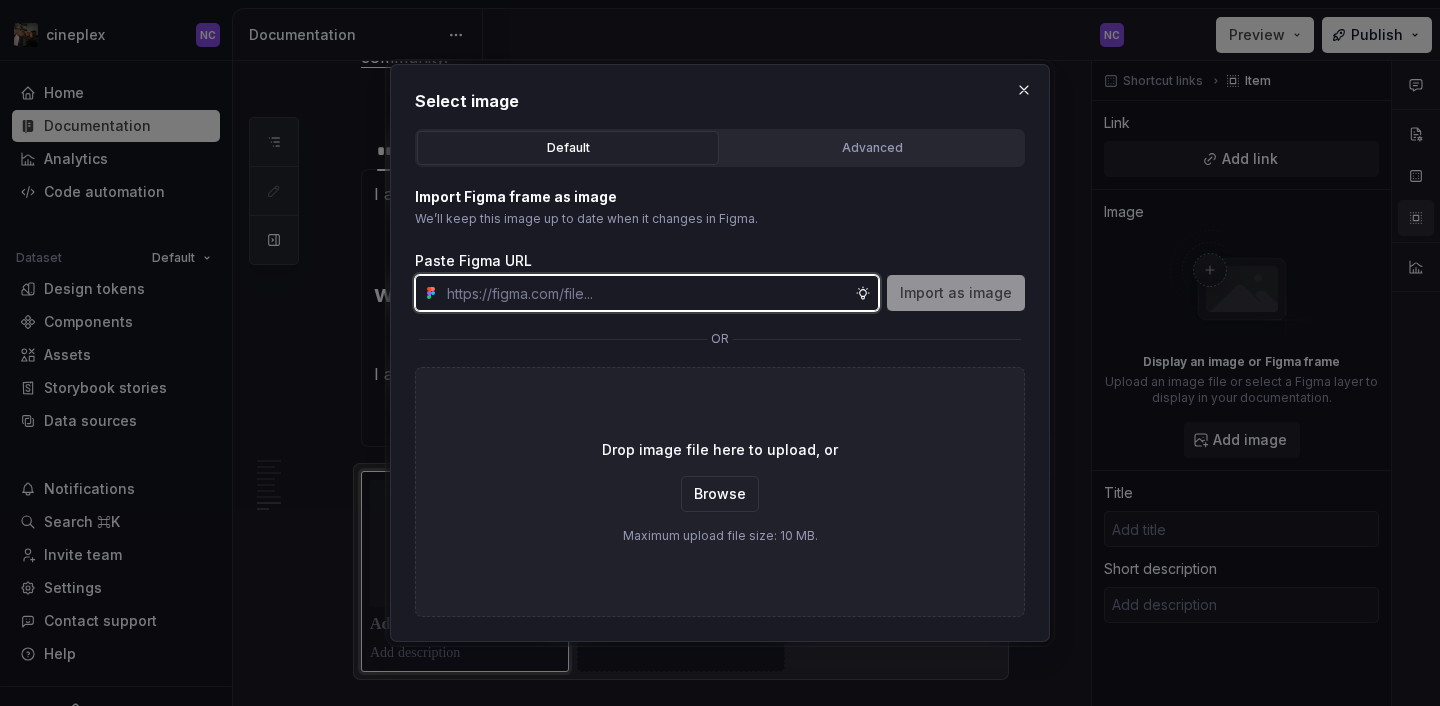 type on "*" 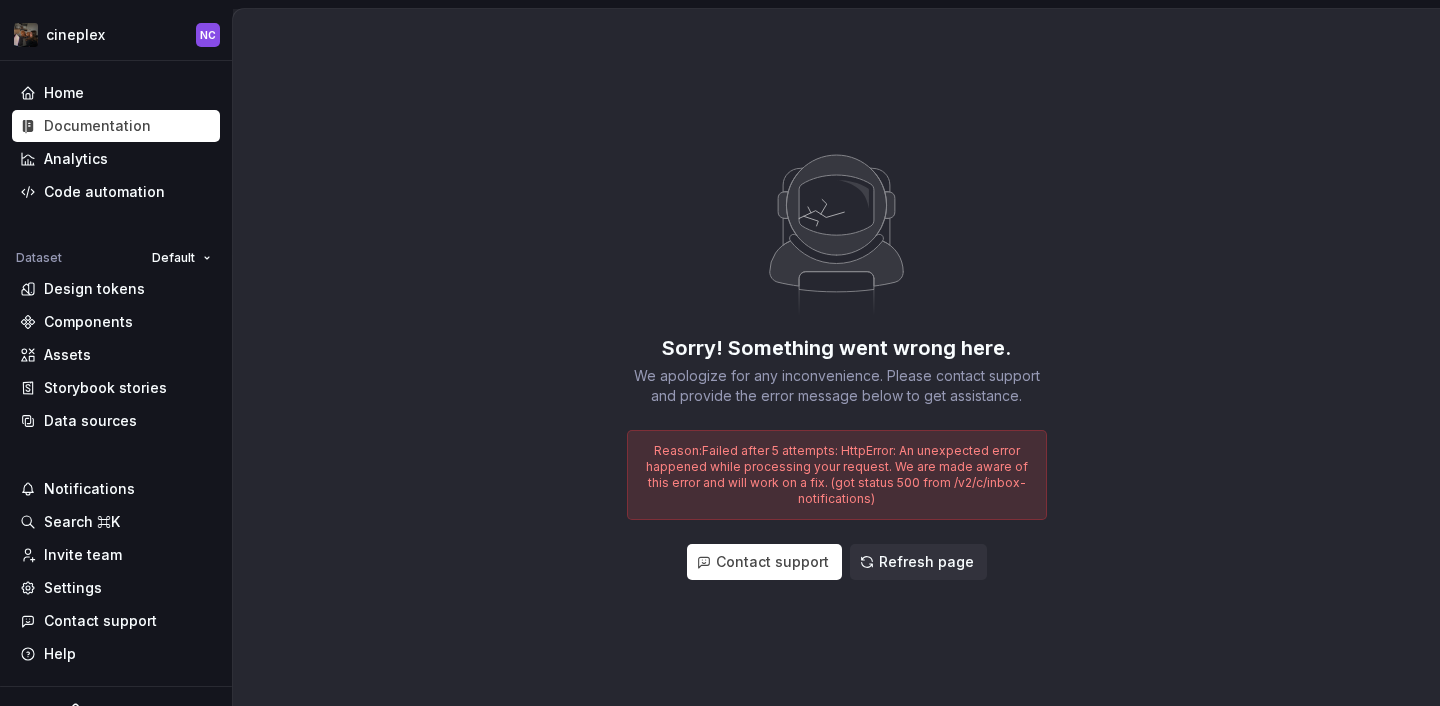 type on "*" 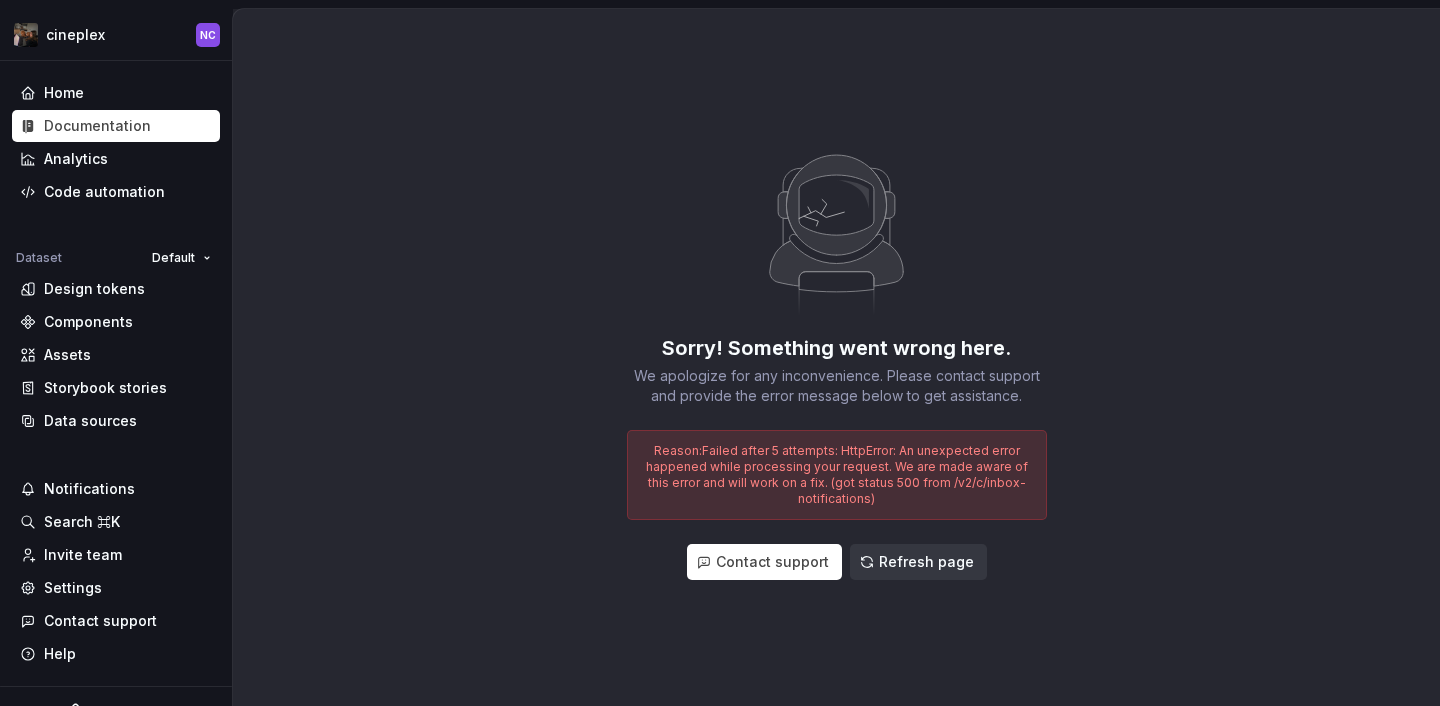 click on "Refresh page" at bounding box center [926, 562] 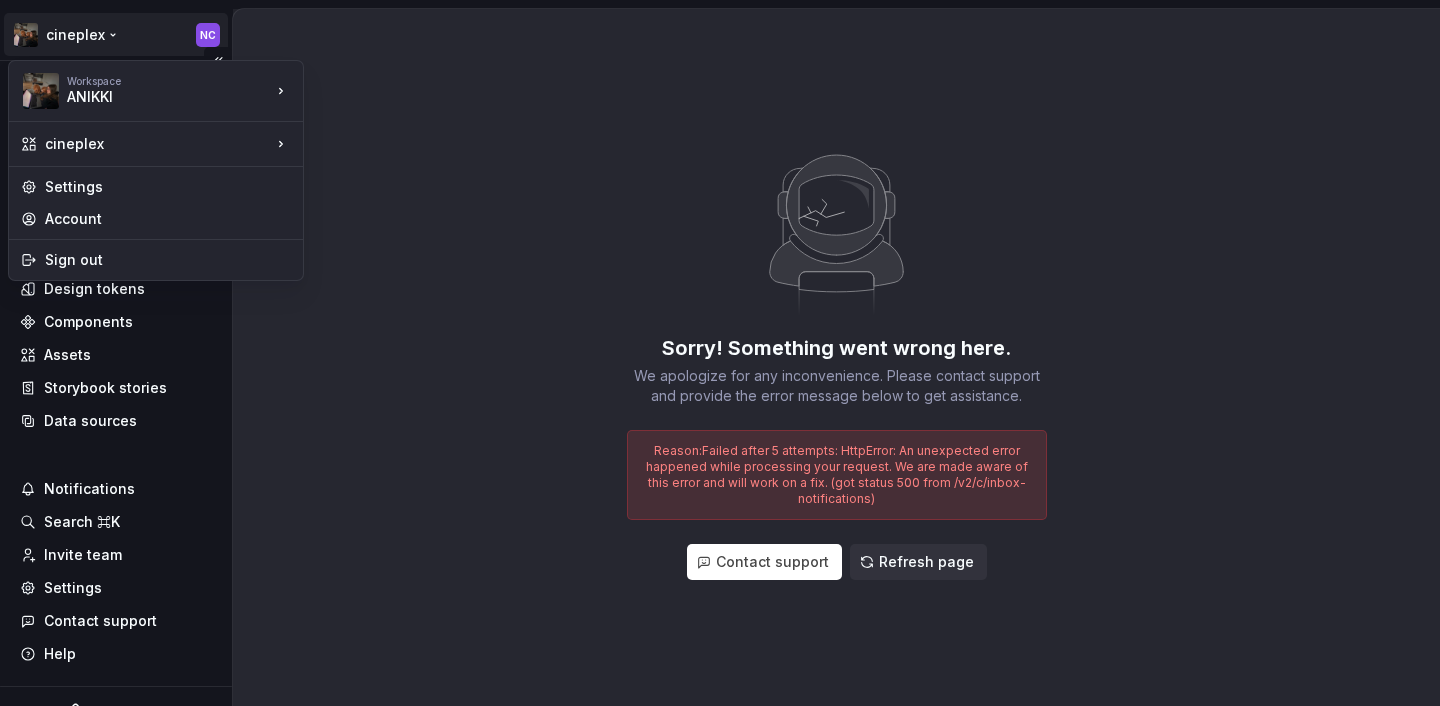 click on "cineplex NC Home Documentation Analytics Code automation Dataset Default Design tokens Components Assets Storybook stories Data sources Notifications Search ⌘K Invite team Settings Contact support Help Sorry! Something went wrong here. We apologize for any inconvenience. Please contact support and provide the error message below to get assistance. Reason:  Failed after 5 attempts: HttpError: An unexpected error happened while processing your request. We are made aware of this error and will work on a fix. (got status 500 from /v2/c/inbox-notifications) Contact support Refresh page   * Workspace ANIKKI cineplex Settings Account Sign out" at bounding box center [720, 353] 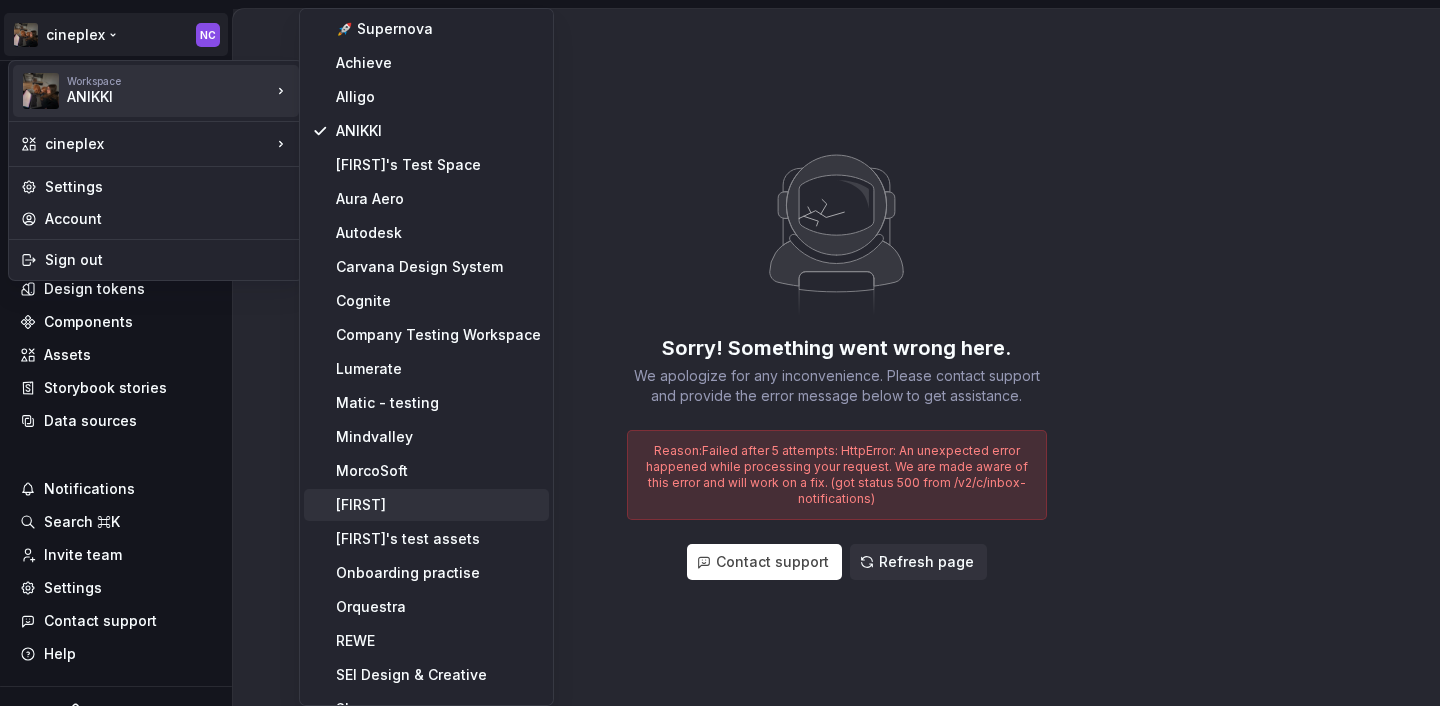 click on "nicoletacraciun" at bounding box center [438, 505] 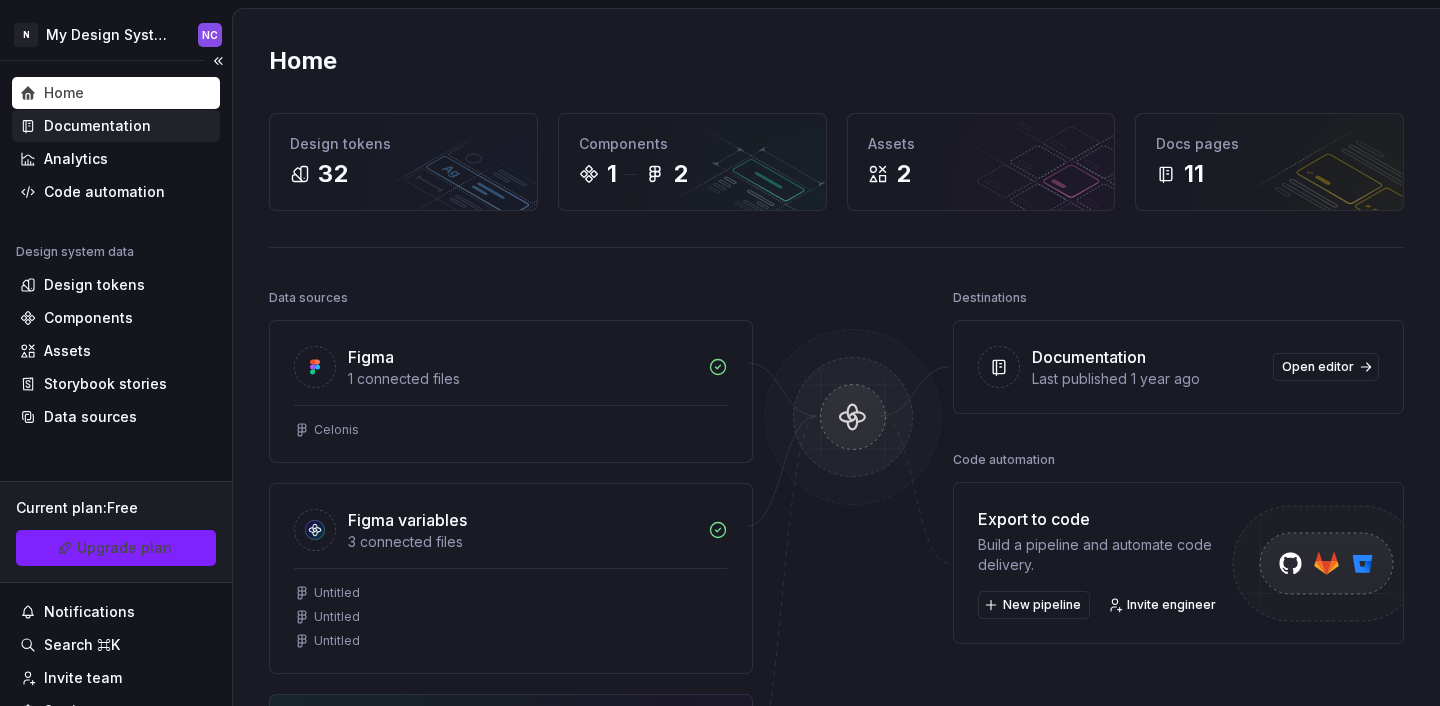 click on "Documentation" at bounding box center [97, 126] 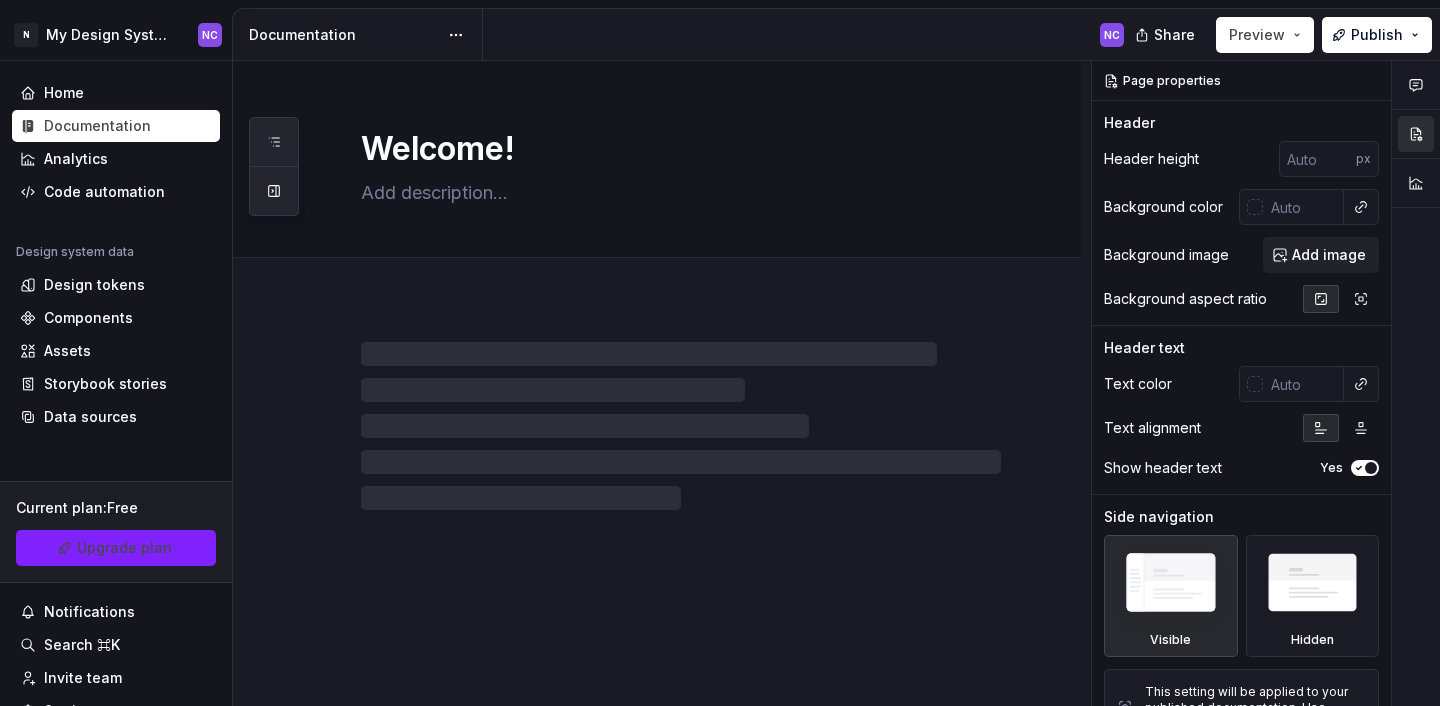 type on "*" 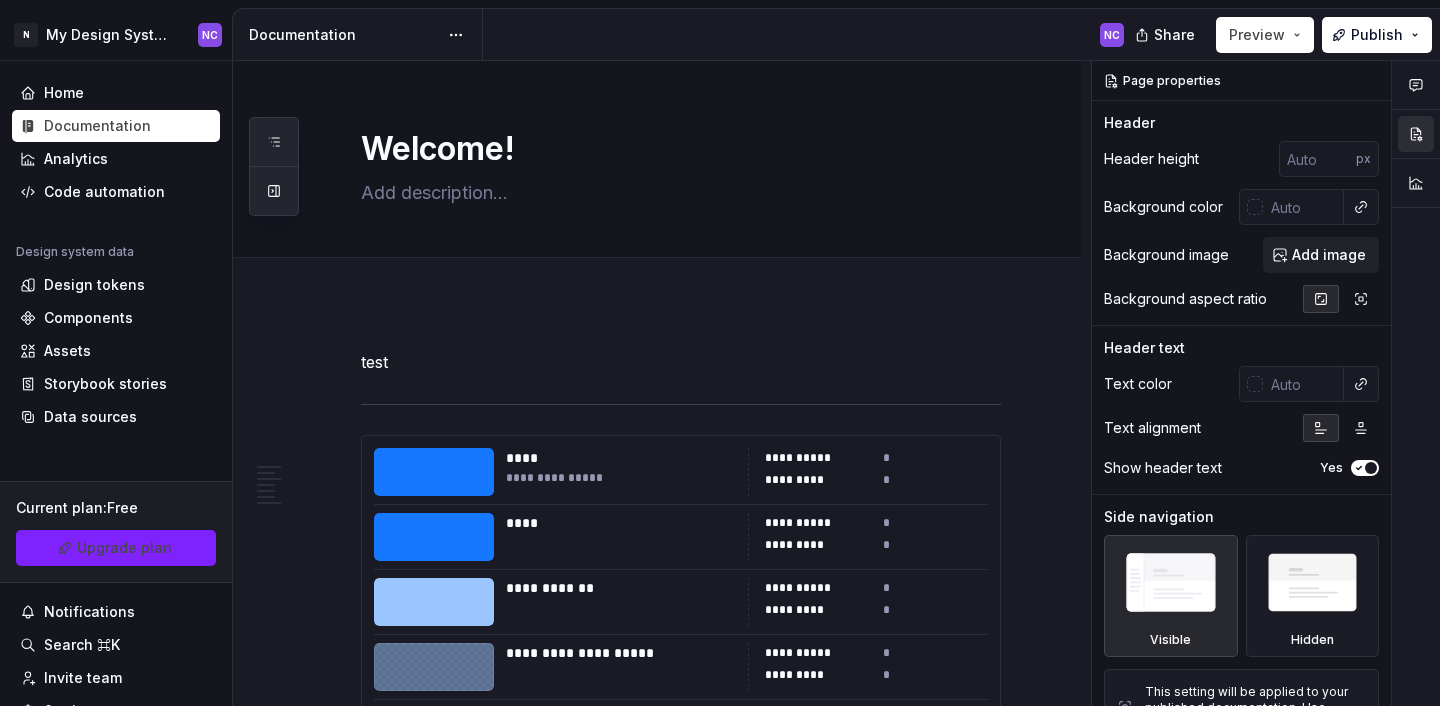 type on "*" 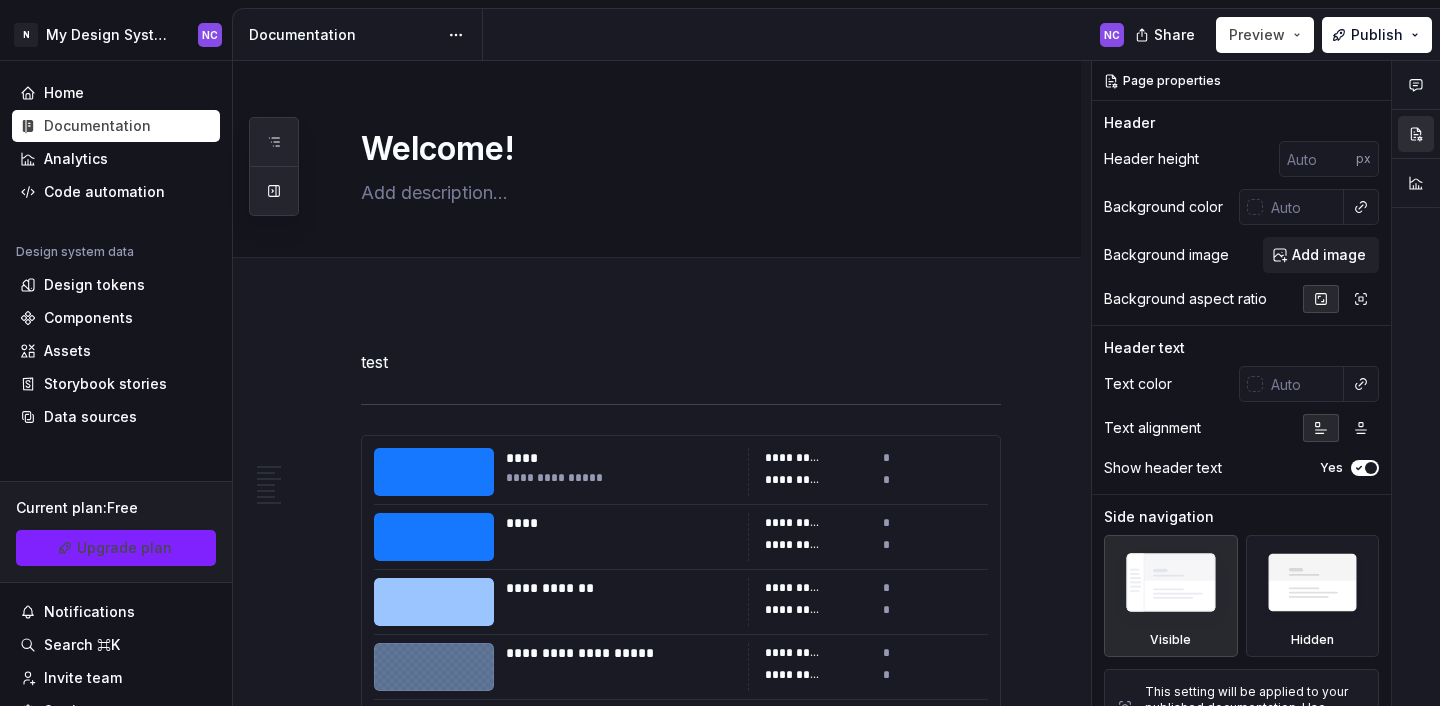 type on "*" 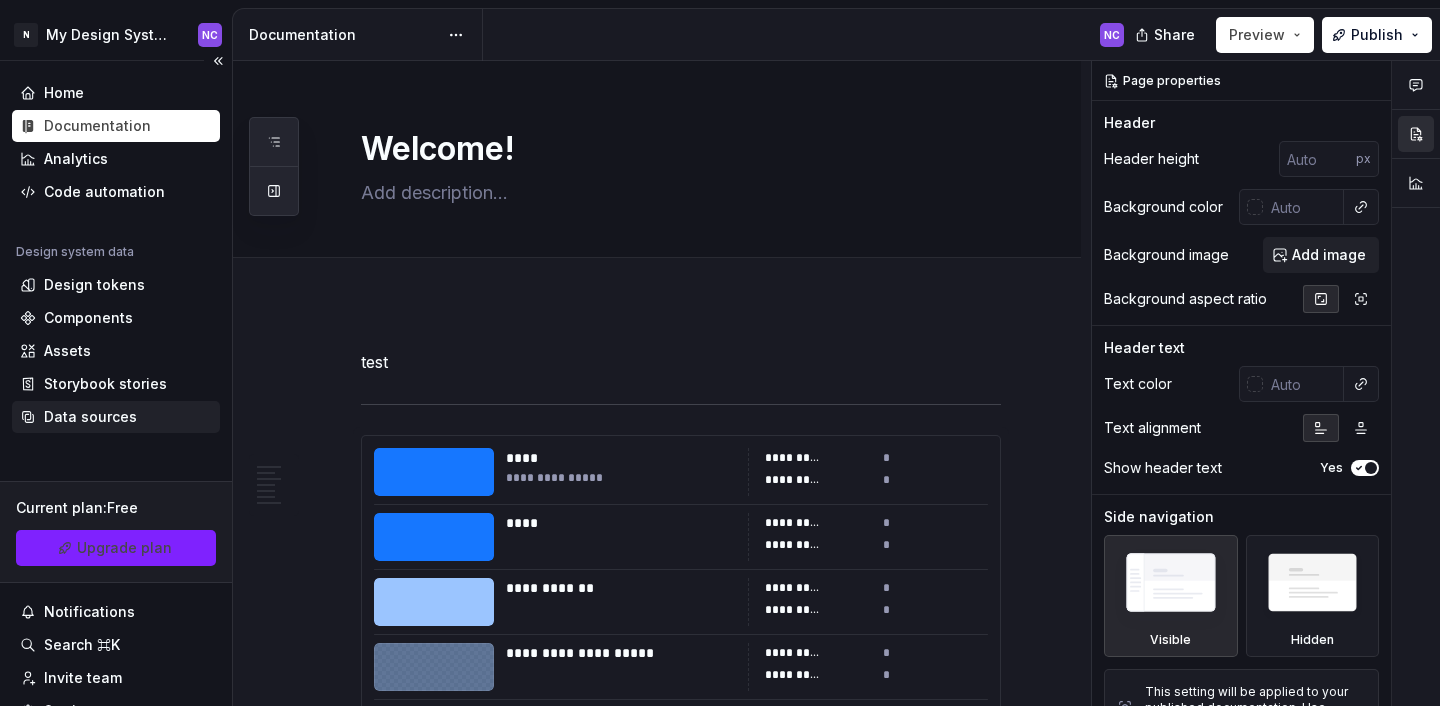 click on "Data sources" at bounding box center (116, 417) 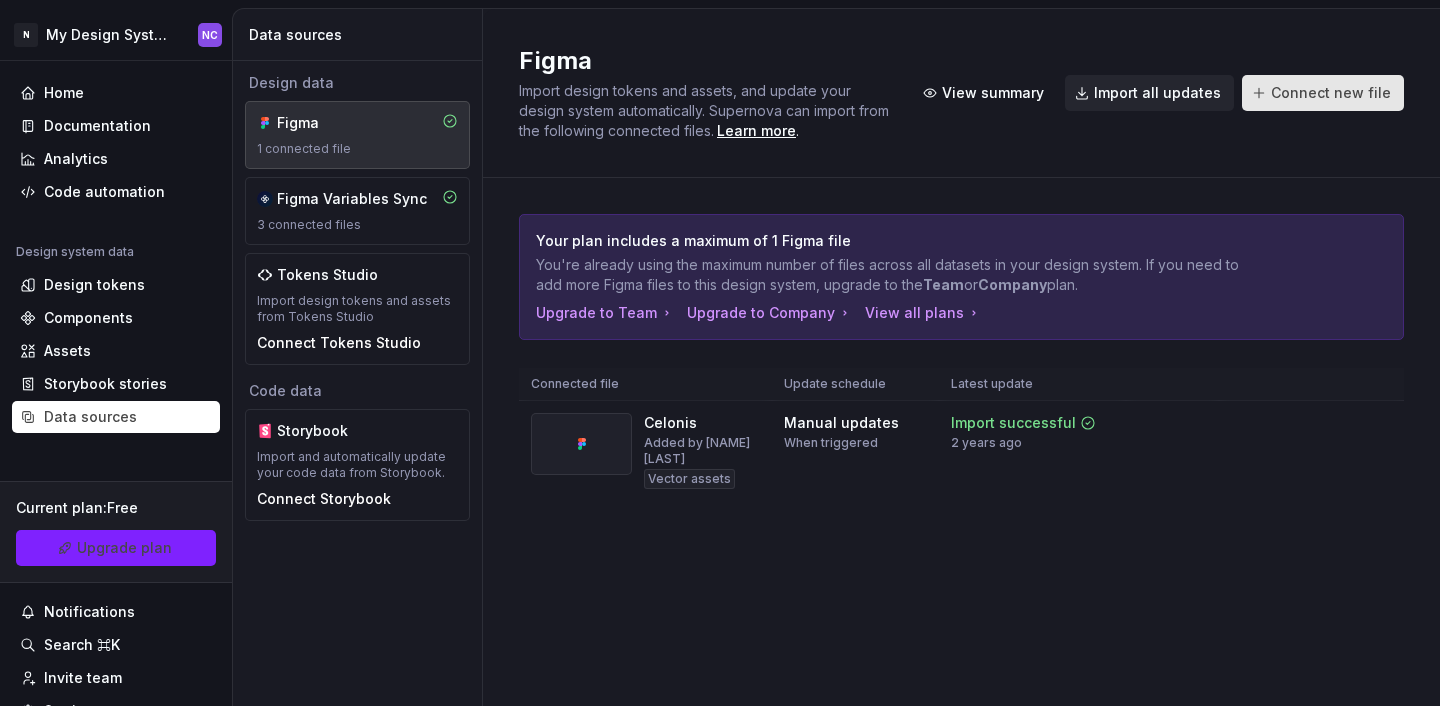 click on "Connect new file" at bounding box center [1323, 93] 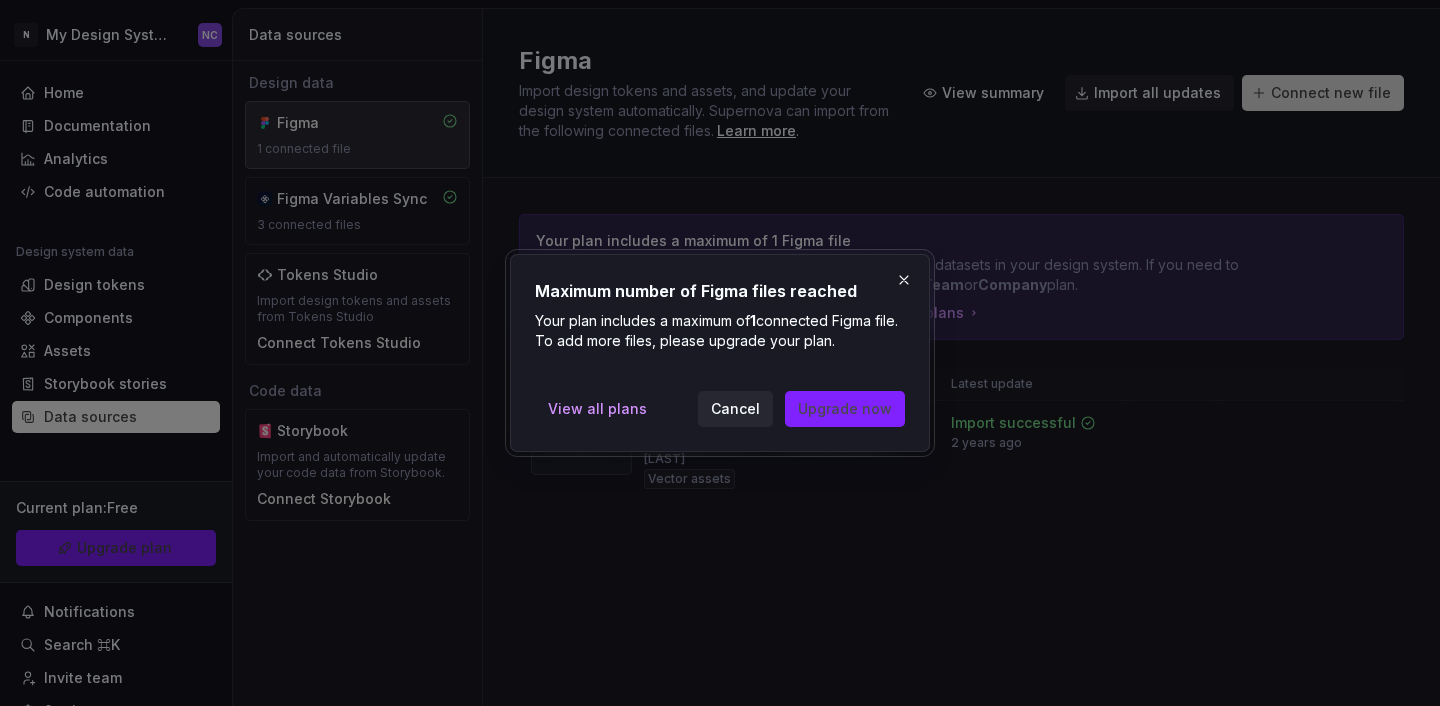 type 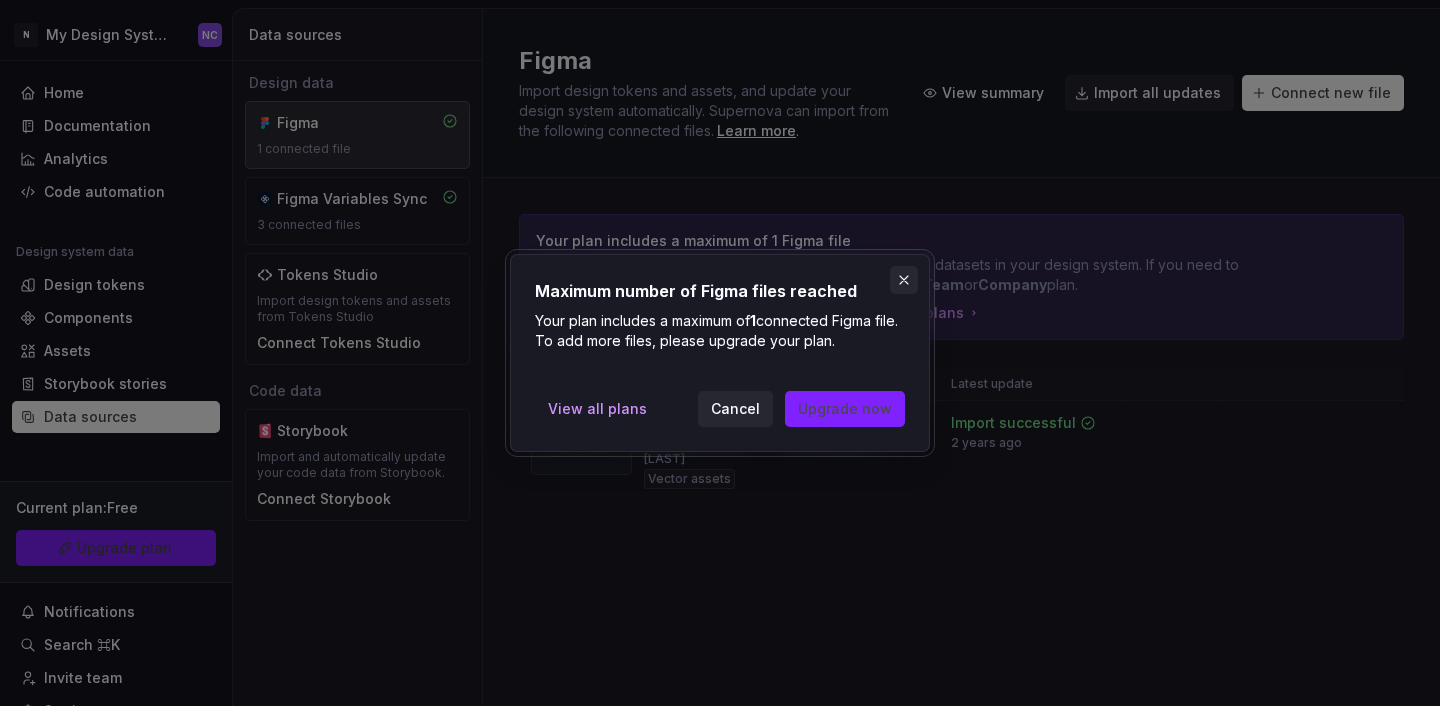 click at bounding box center (904, 280) 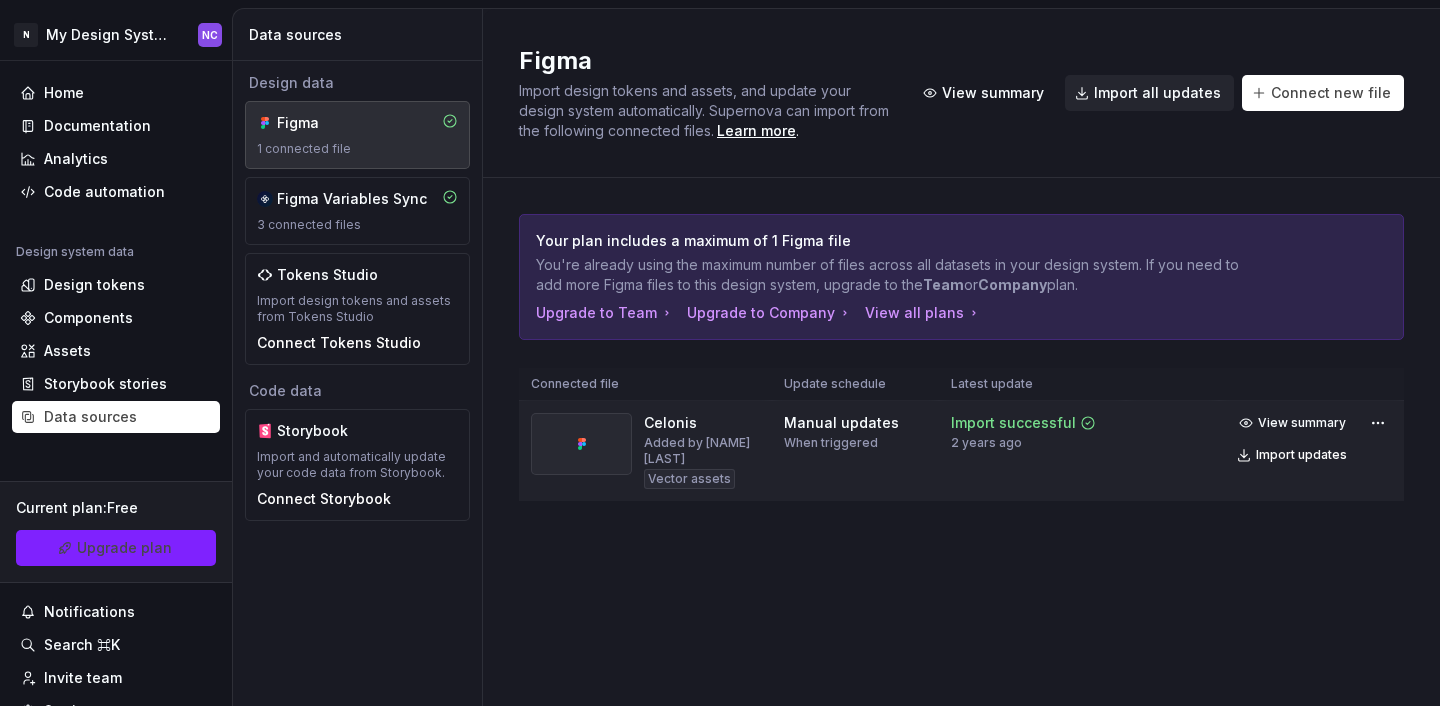 click on "View summary Import updates" at bounding box center (1311, 439) 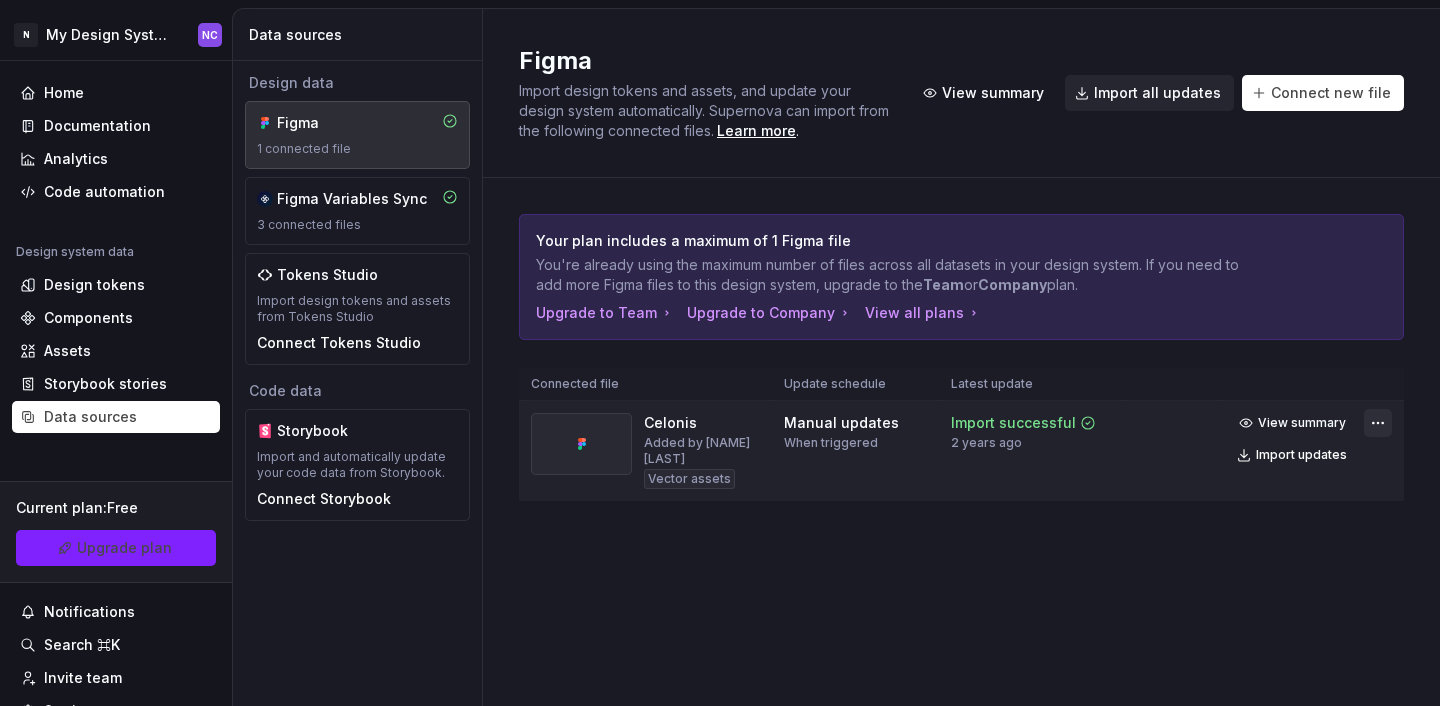 click on "N My Design System NC Home Documentation Analytics Code automation Design system data Design tokens Components Assets Storybook stories Data sources Current plan :  Free Upgrade plan Notifications Search ⌘K Invite team Settings Contact support Help Data sources Design data Figma 1 connected file Figma Variables Sync 3 connected files Tokens Studio Import design tokens and assets from Tokens Studio Connect Tokens Studio Code data Storybook Import and automatically update your code data from Storybook. Connect Storybook Figma Import design tokens and assets, and update your design system automatically. Supernova can import from the following connected files.   Learn more . View summary Import all updates Connect new file Your plan includes a maximum of 1 Figma file You're already using the maximum number of files across all datasets in your design system. If you need to add more Figma files to this design system, upgrade to the  Team  or  Company  plan. Upgrade to Team Upgrade to Company View all plans   *" at bounding box center (720, 353) 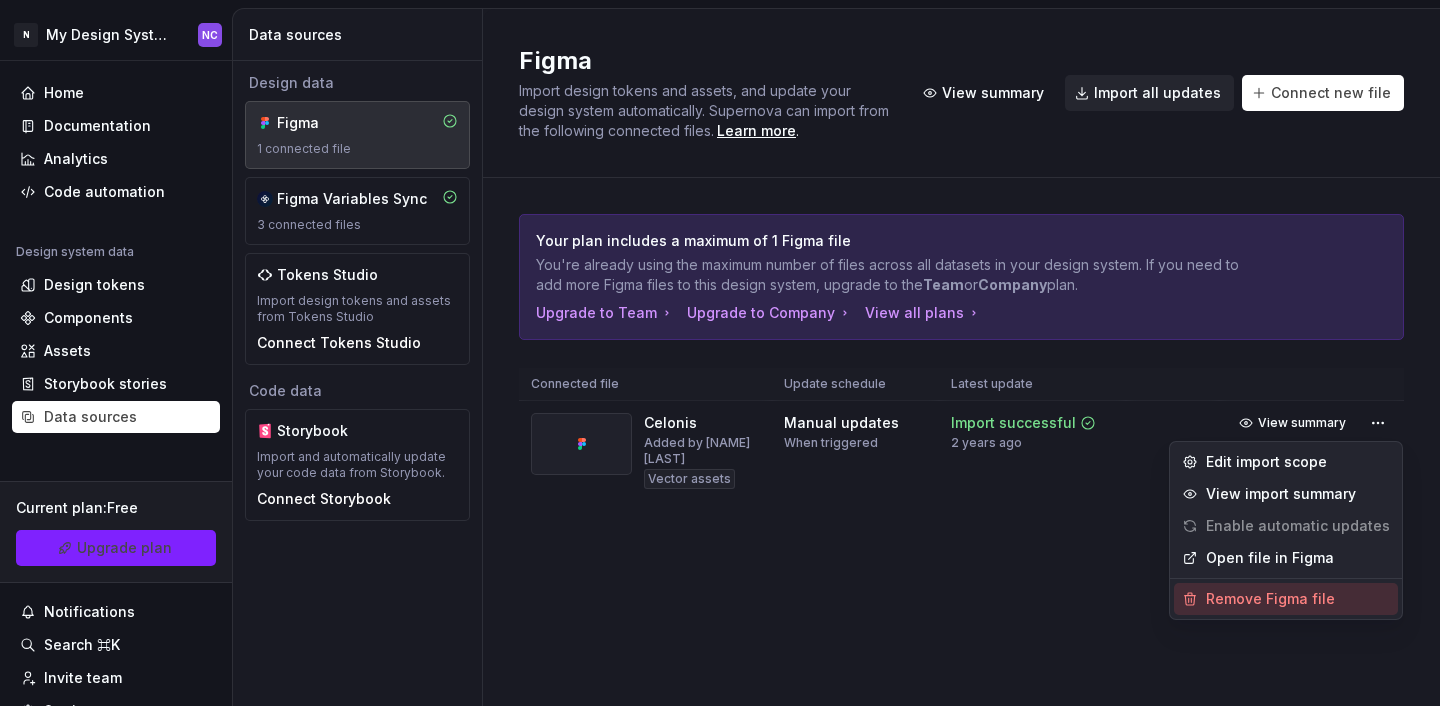 click on "Remove Figma file" at bounding box center (1298, 599) 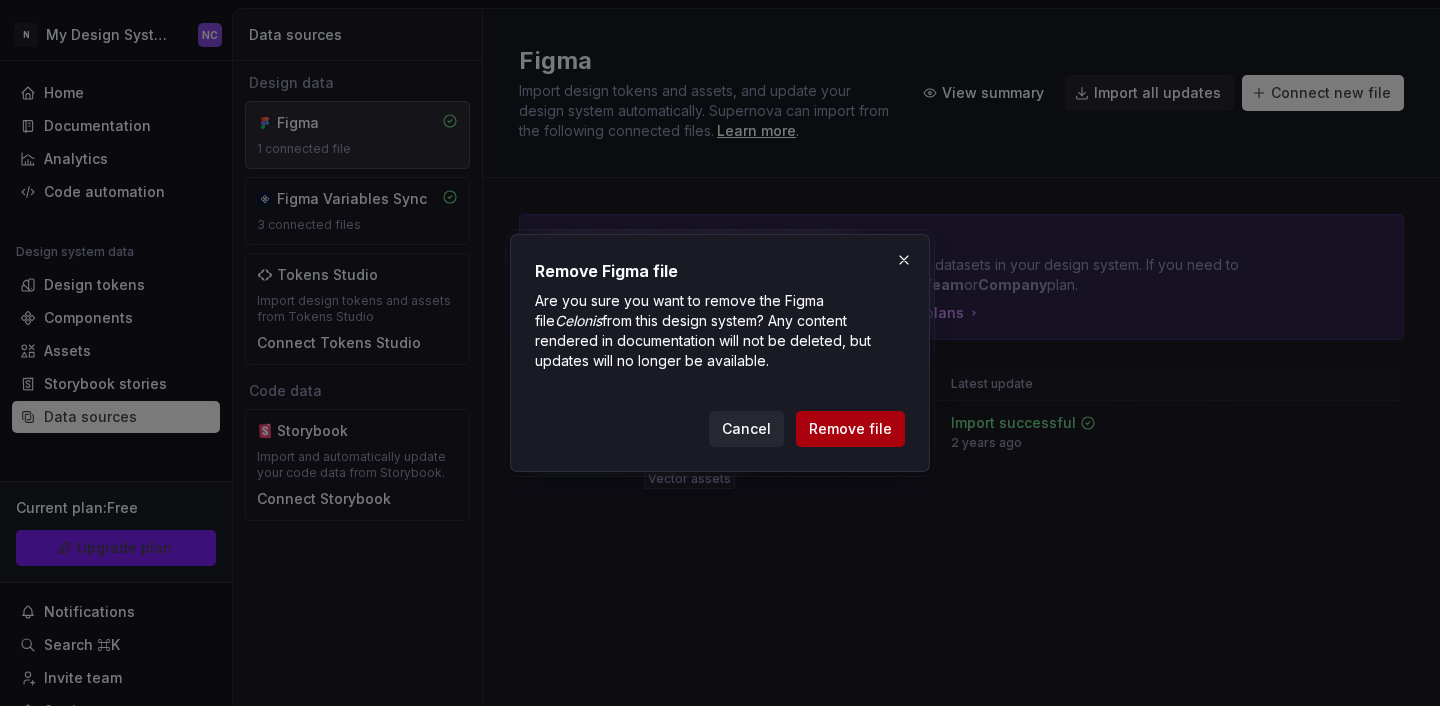 click on "Remove file" at bounding box center [850, 429] 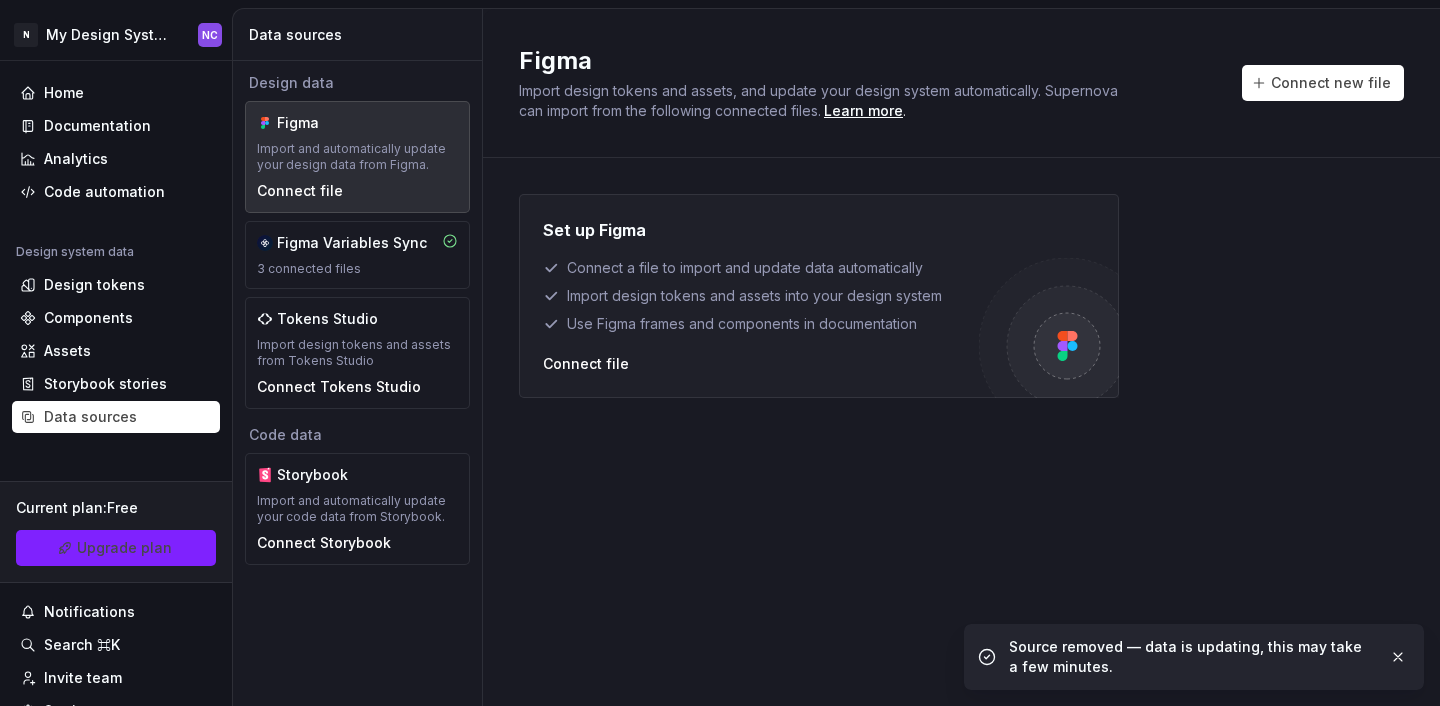 click on "Figma Import and automatically update your design data from Figma. Connect file" at bounding box center [357, 157] 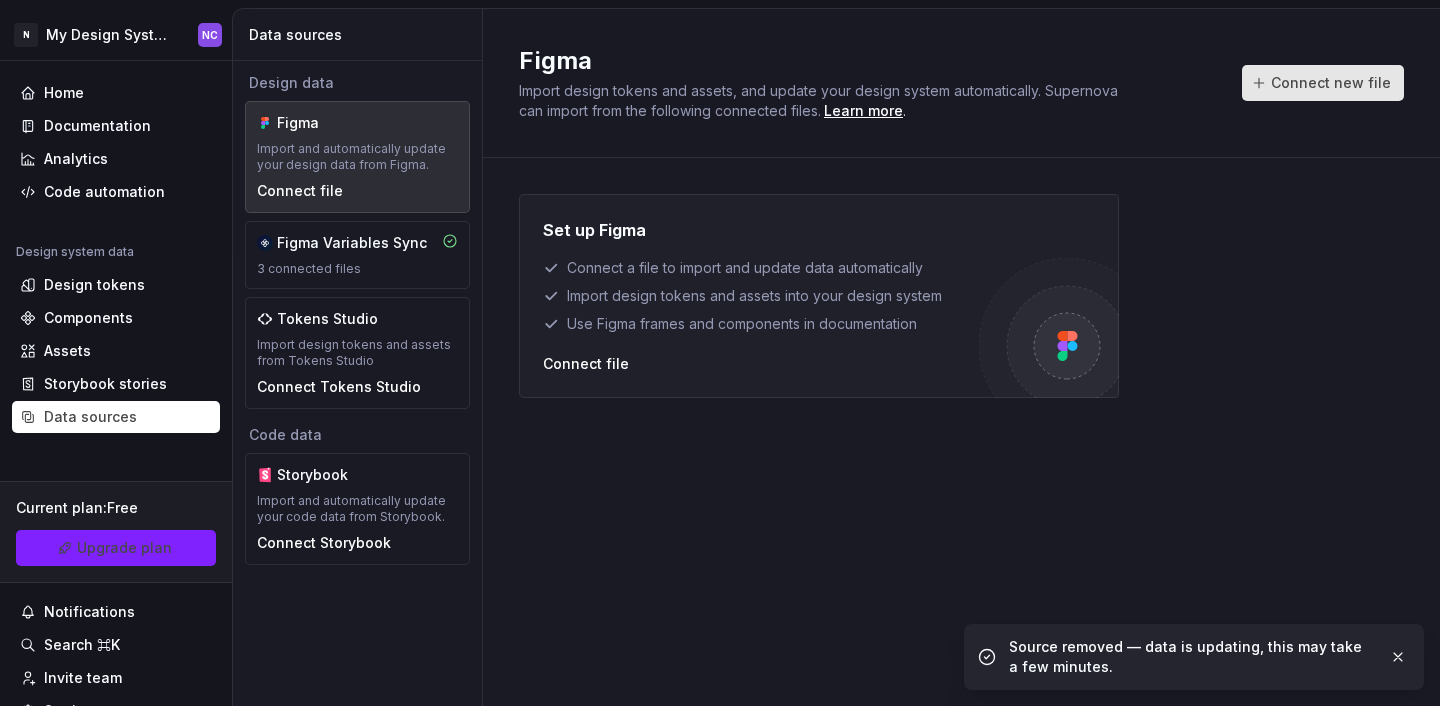 click on "Connect new file" at bounding box center [1323, 83] 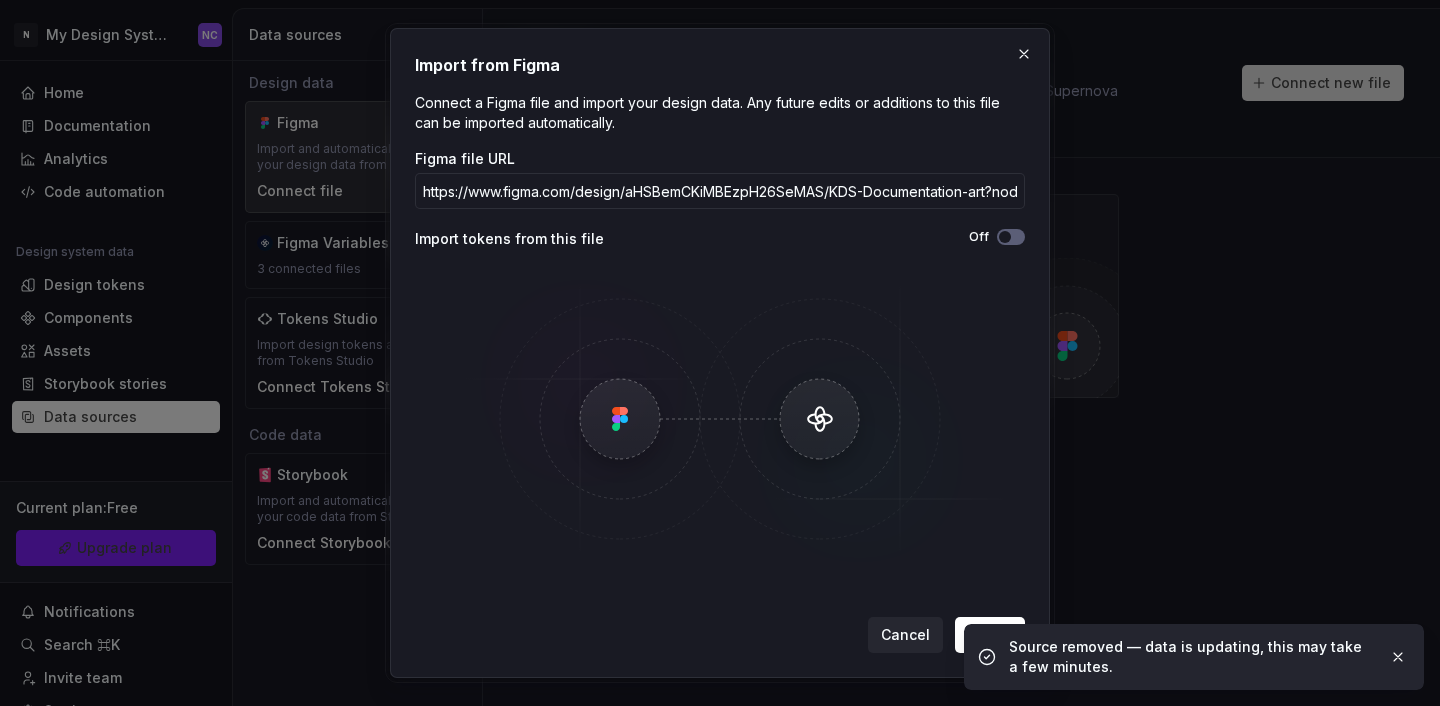 scroll, scrollTop: 0, scrollLeft: 308, axis: horizontal 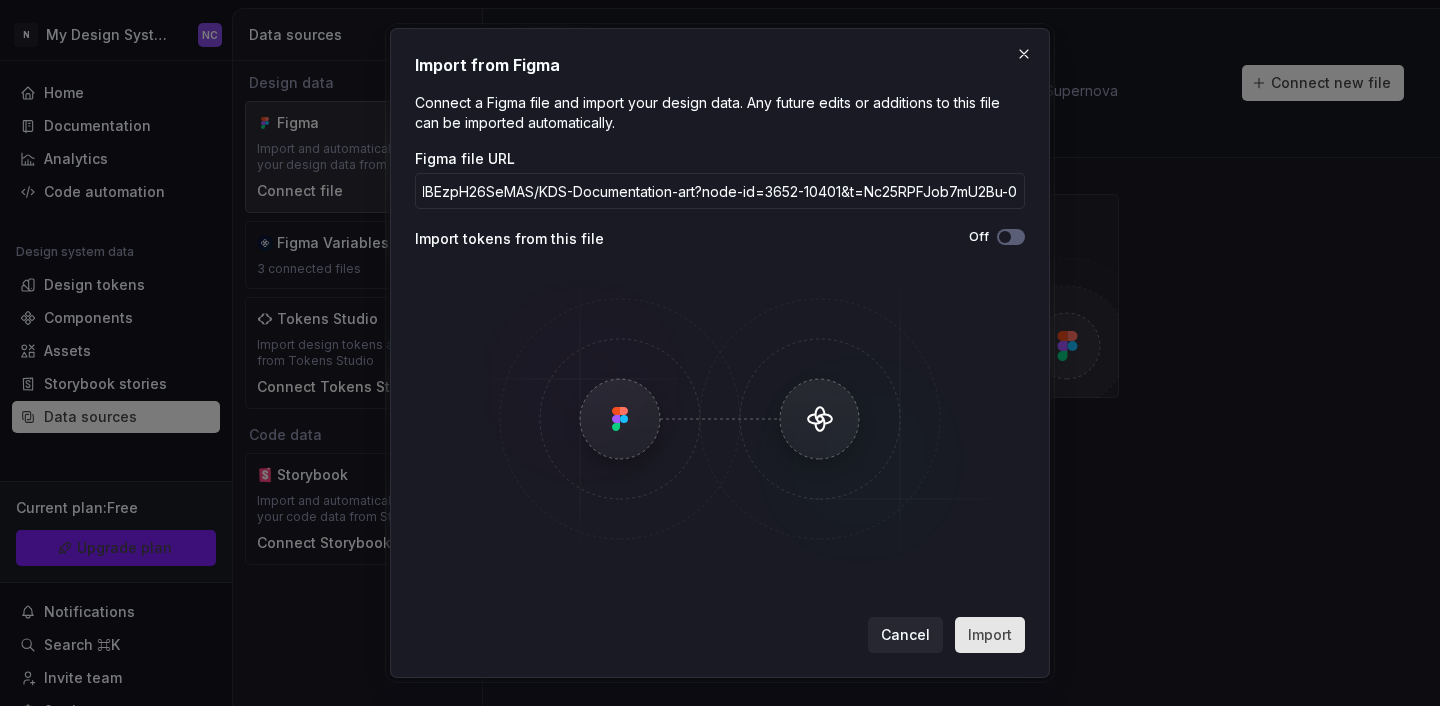 type on "https://www.figma.com/design/aHSBemCKiMBEzpH26SeMAS/KDS-Documentation-art?node-id=3652-10401&t=Nc25RPFJob7mU2Bu-0" 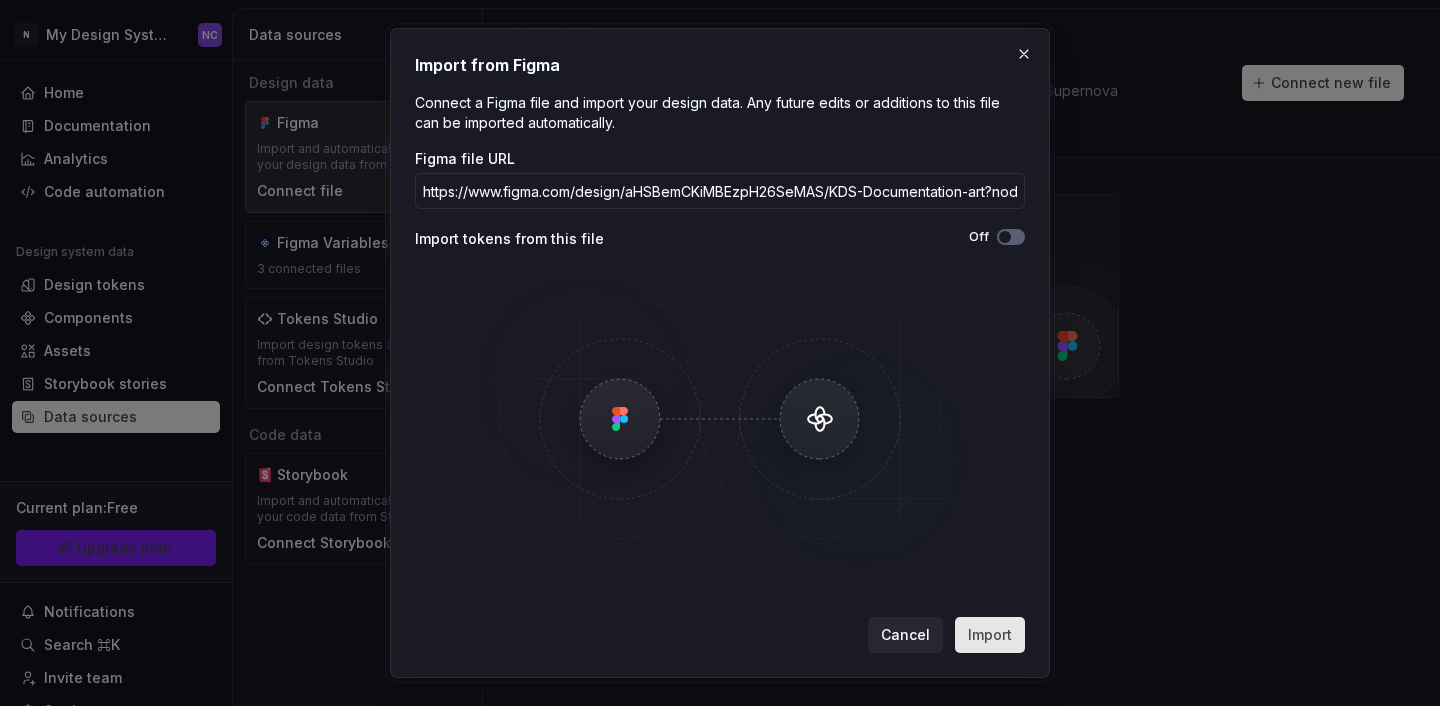click on "Import" at bounding box center [990, 635] 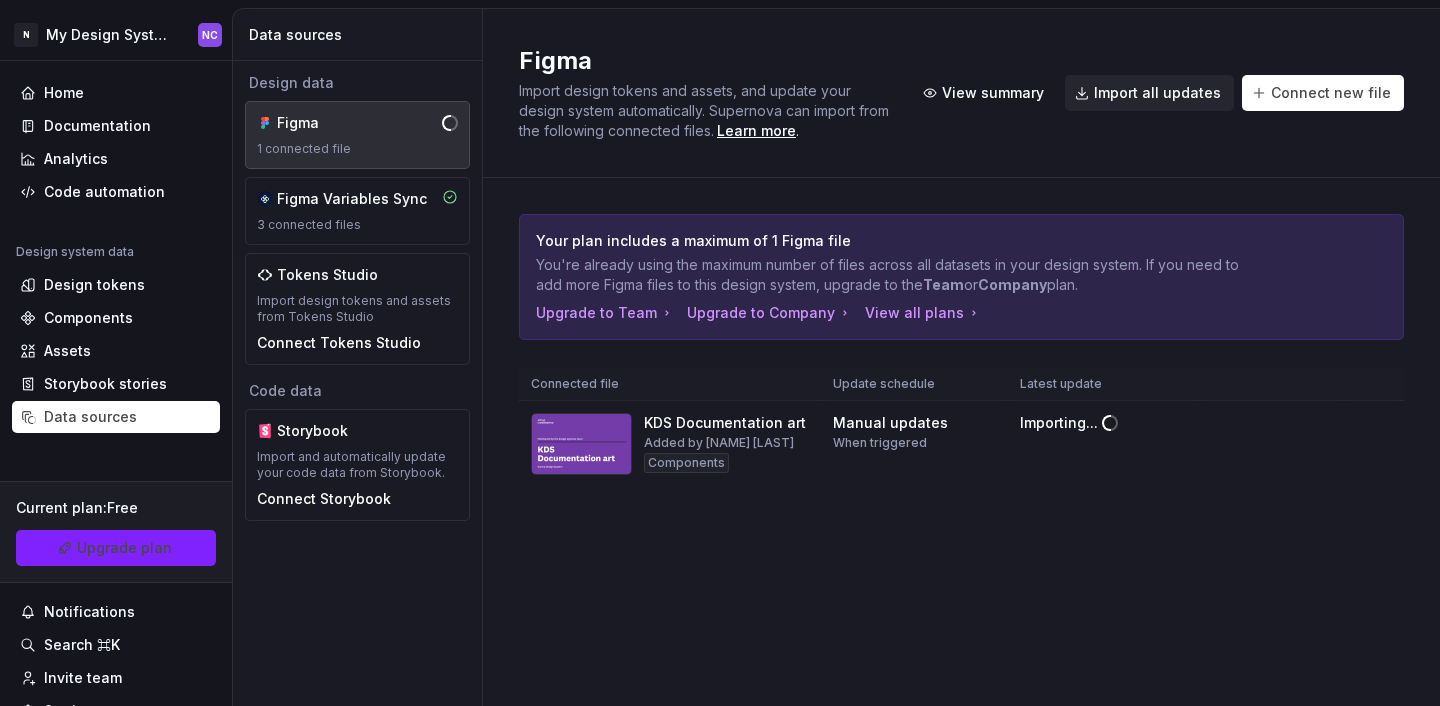 type on "*" 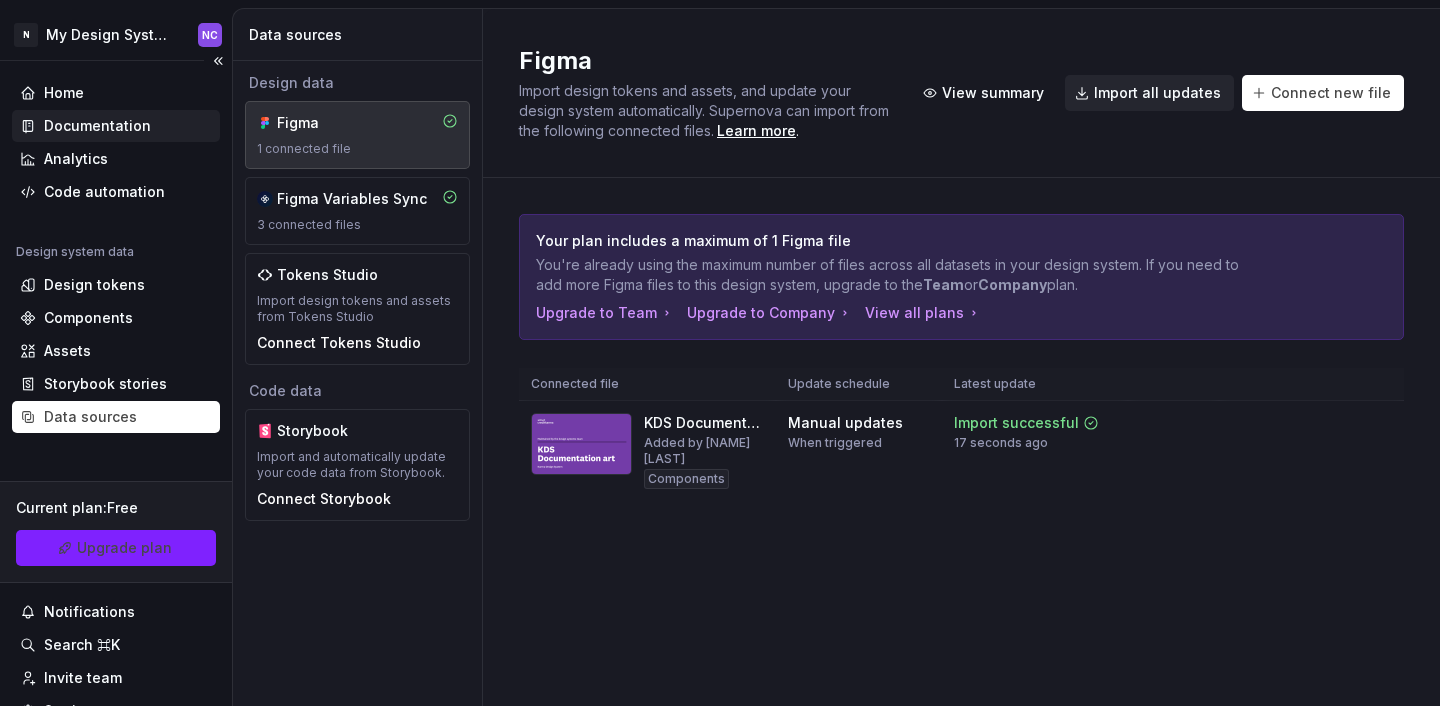 click on "Documentation" at bounding box center [116, 126] 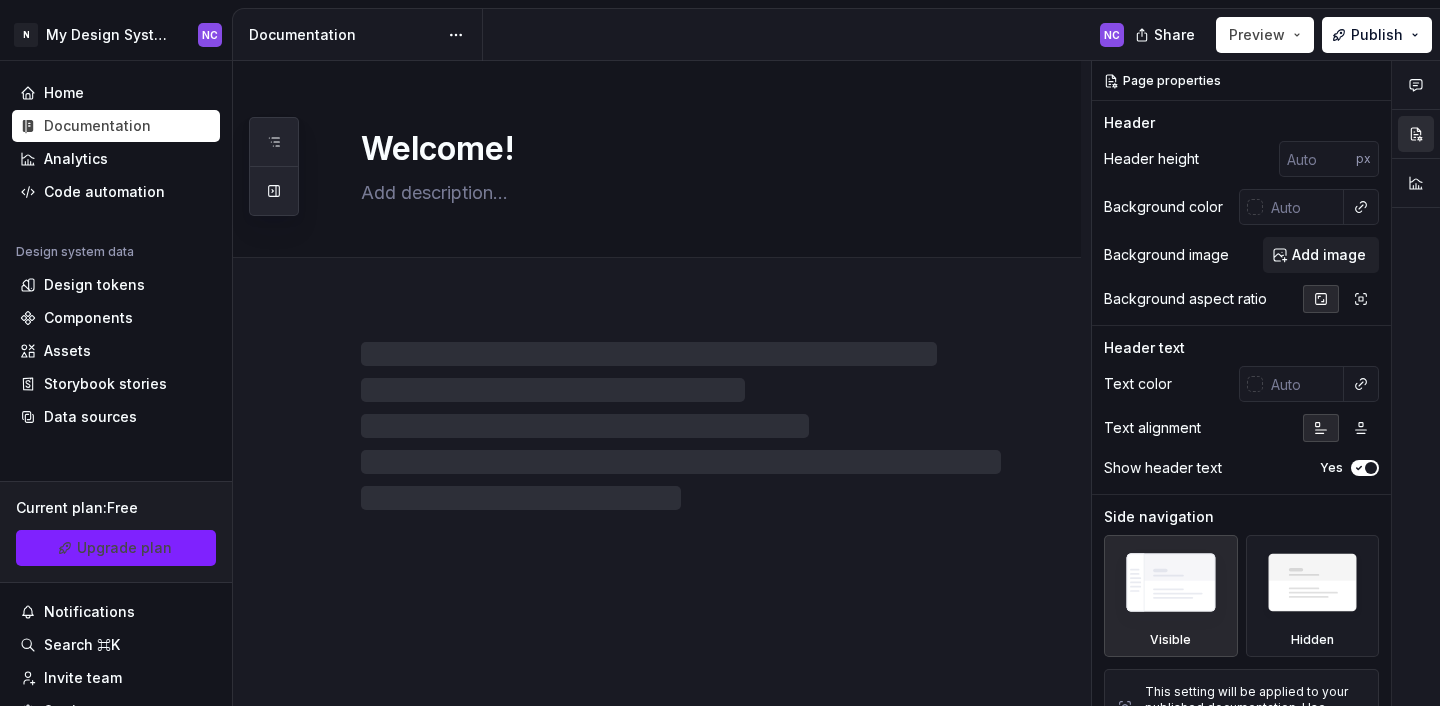 type on "*" 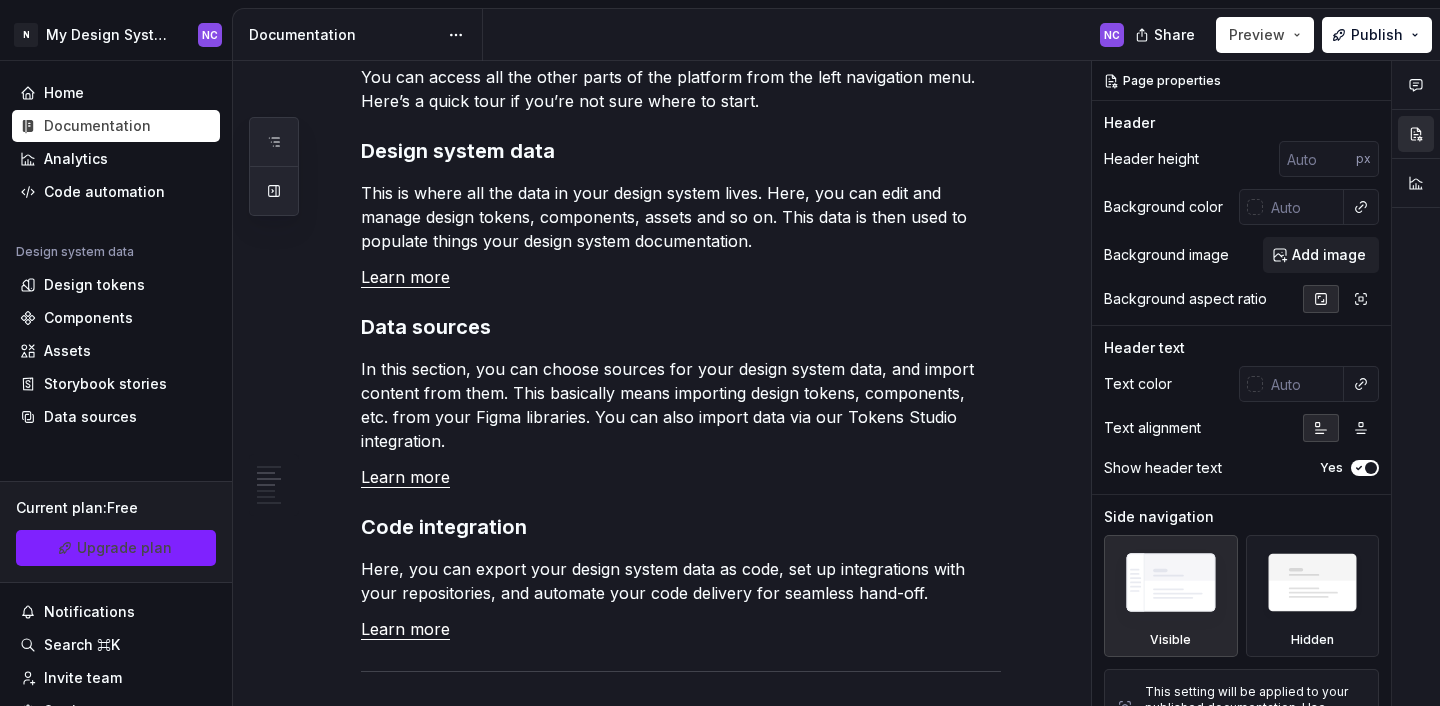 scroll, scrollTop: 3814, scrollLeft: 0, axis: vertical 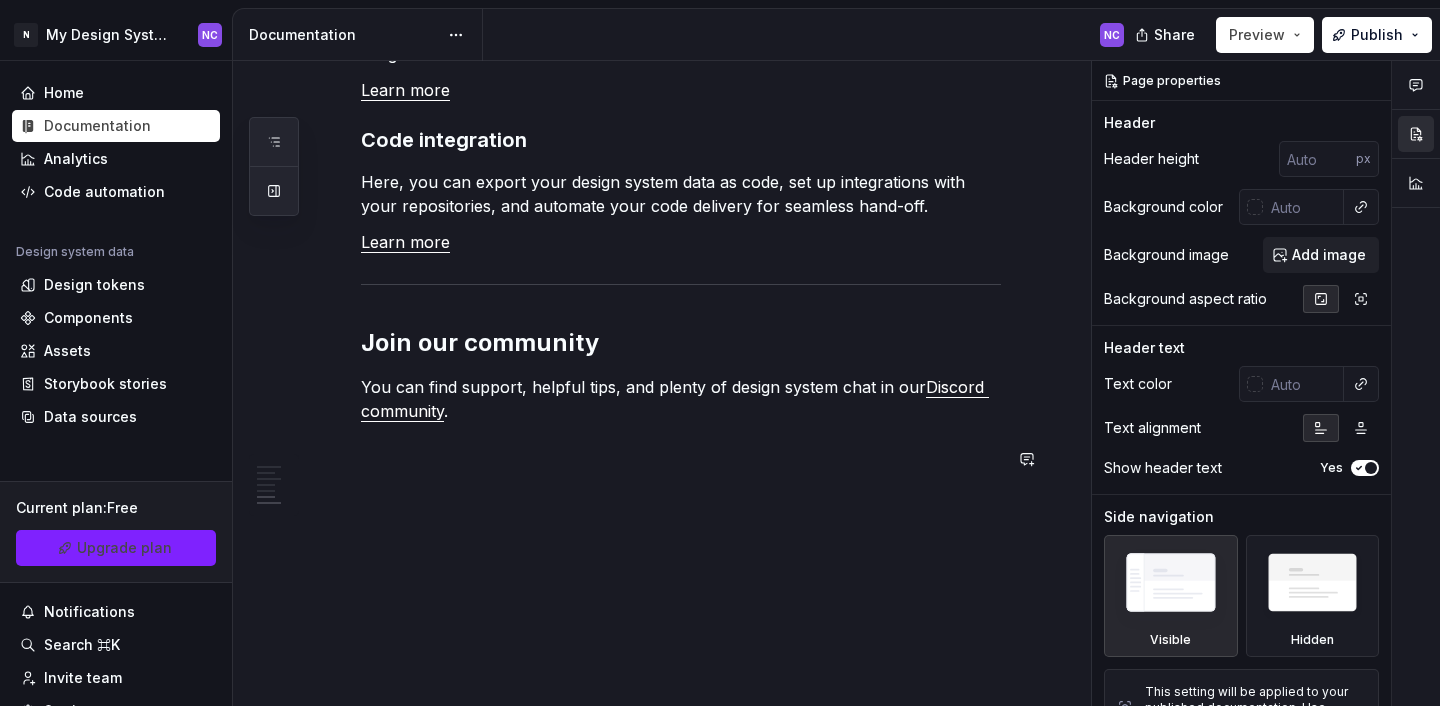 click on "**********" at bounding box center [657, -1391] 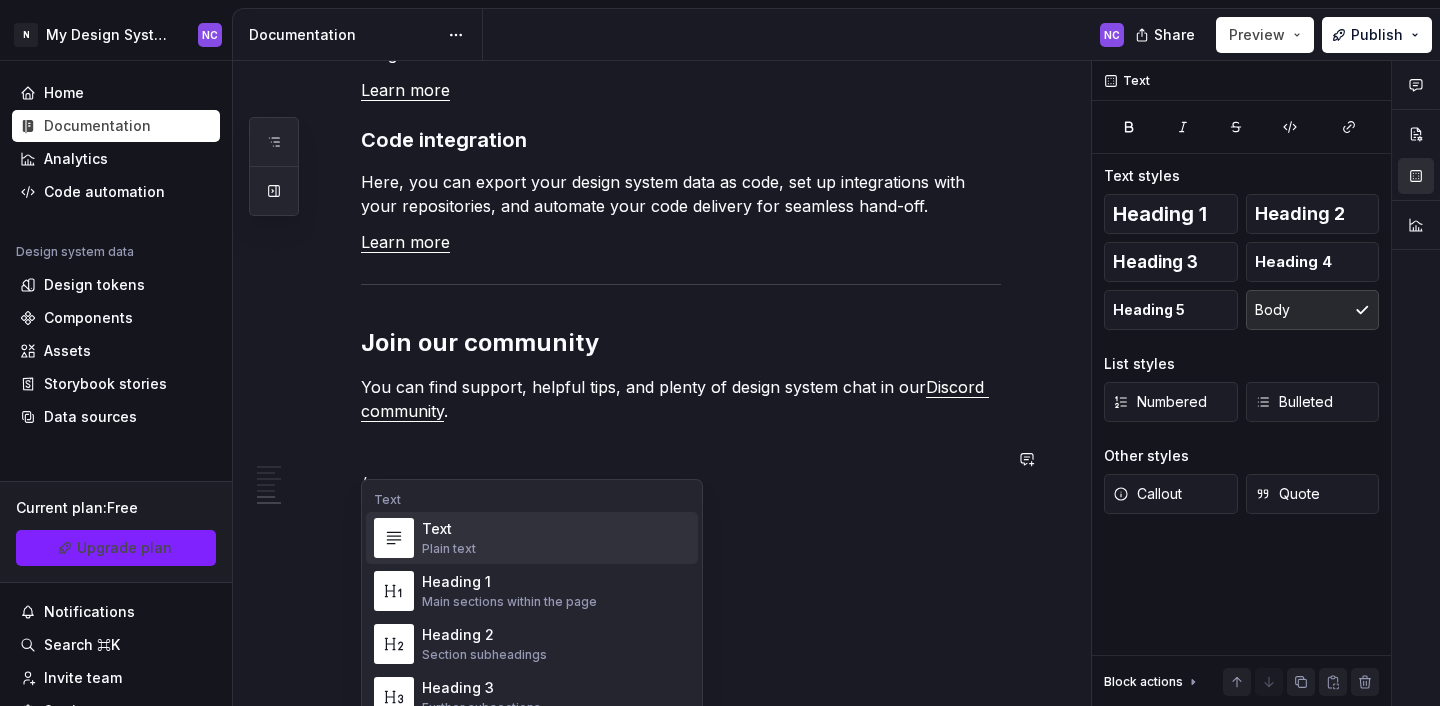 type 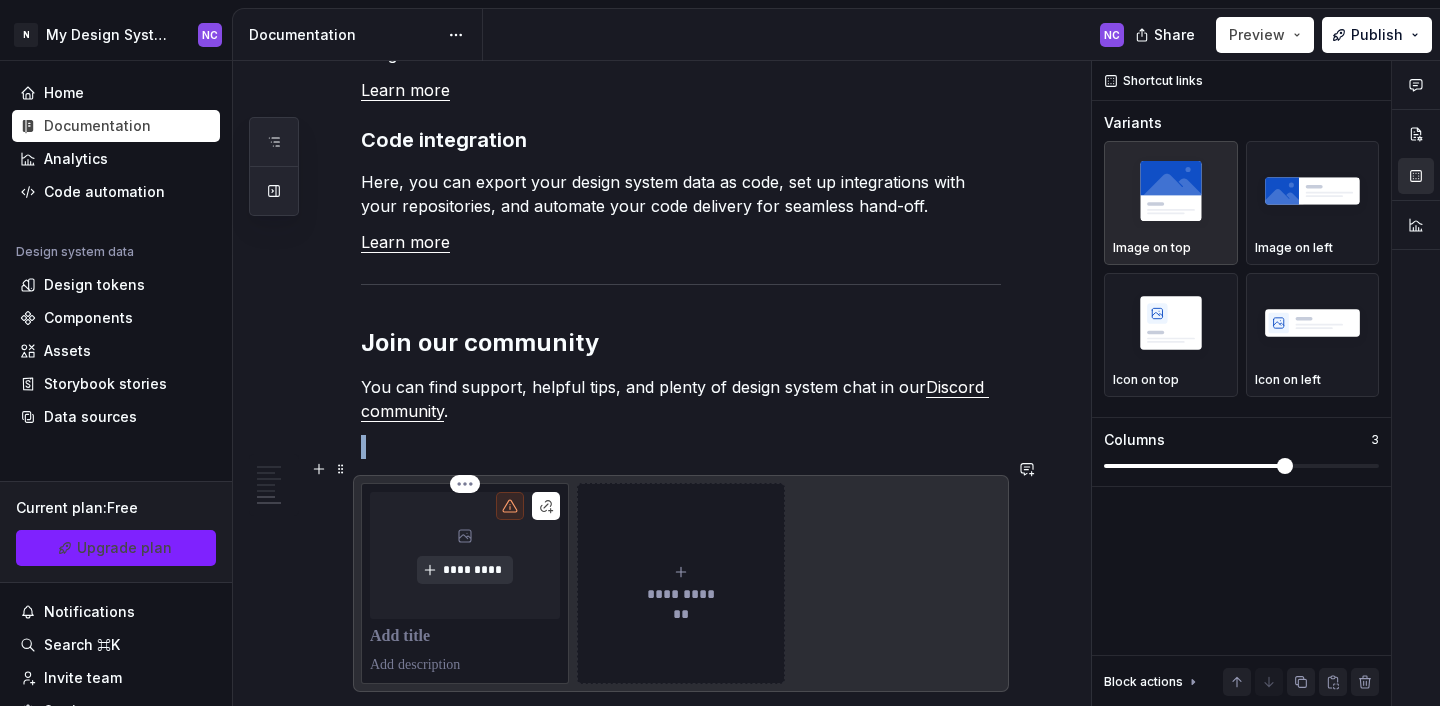 click on "*********" at bounding box center (472, 570) 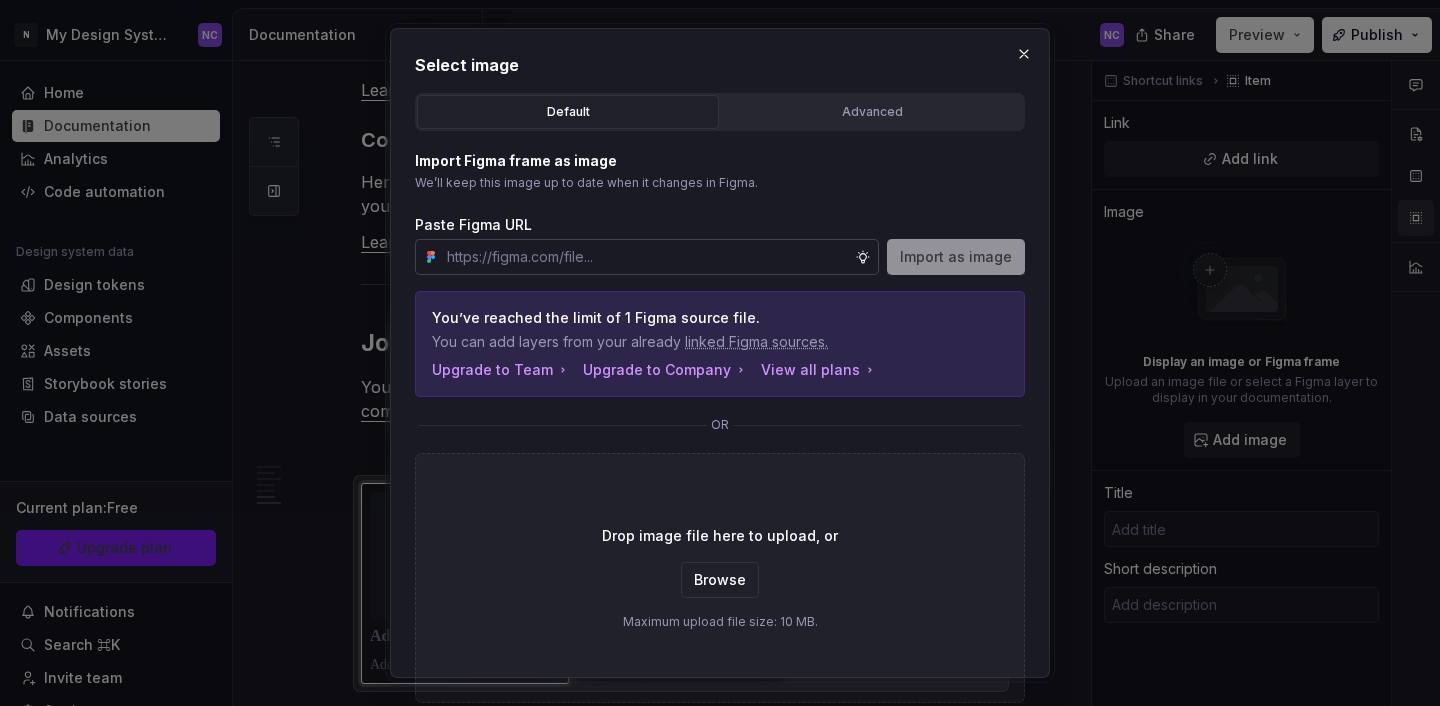type on "https://www.figma.com/design/aHSBemCKiMBEzpH26SeMAS/KDS-Documentation-art?node-id=3652-10401&t=Nc25RPFJob7mU2Bu-4" 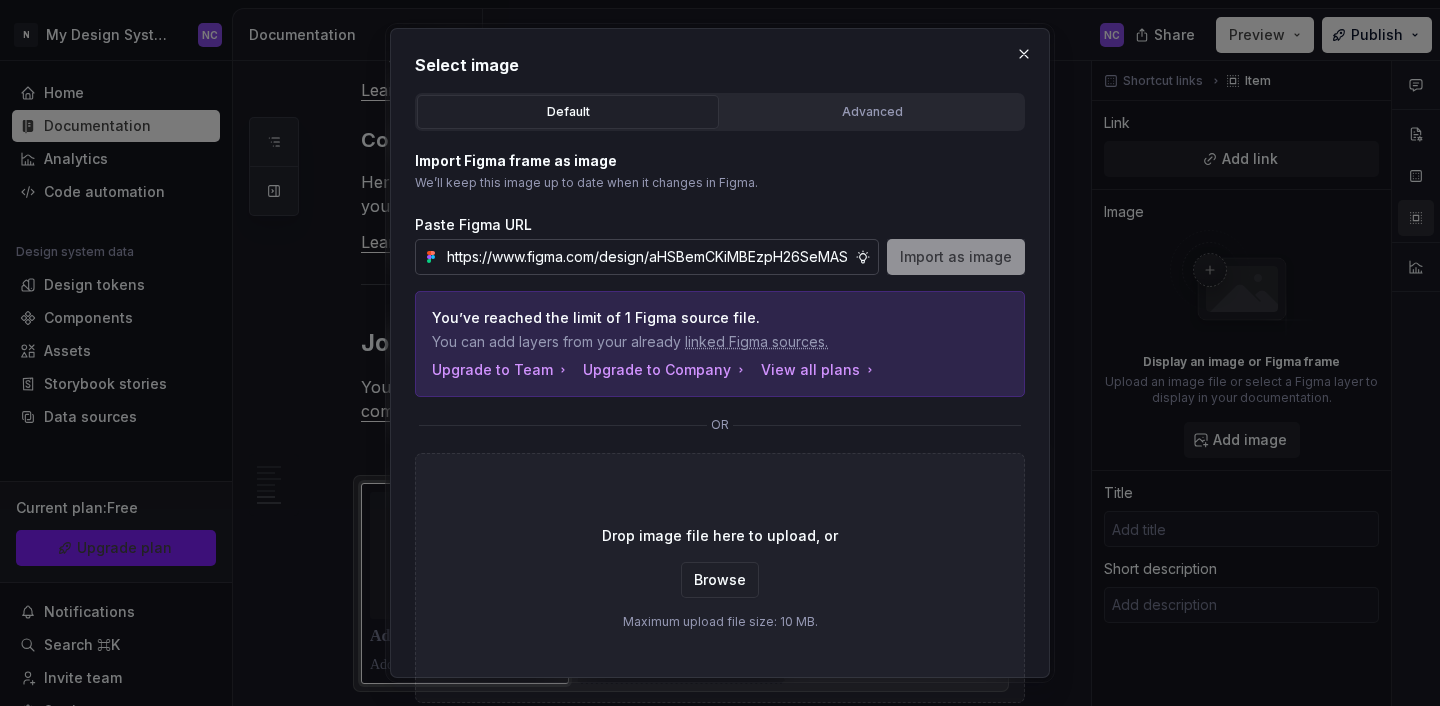scroll, scrollTop: 0, scrollLeft: 498, axis: horizontal 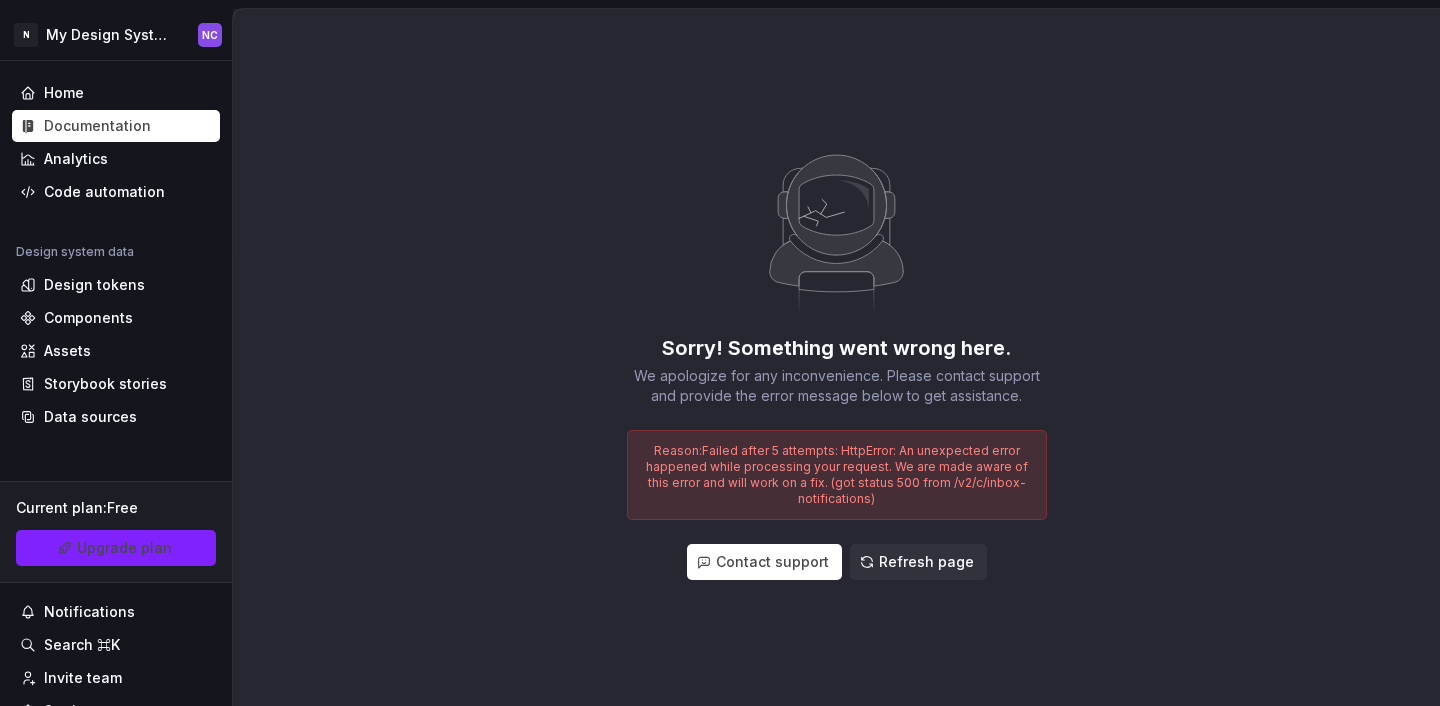 click at bounding box center (836, 228) 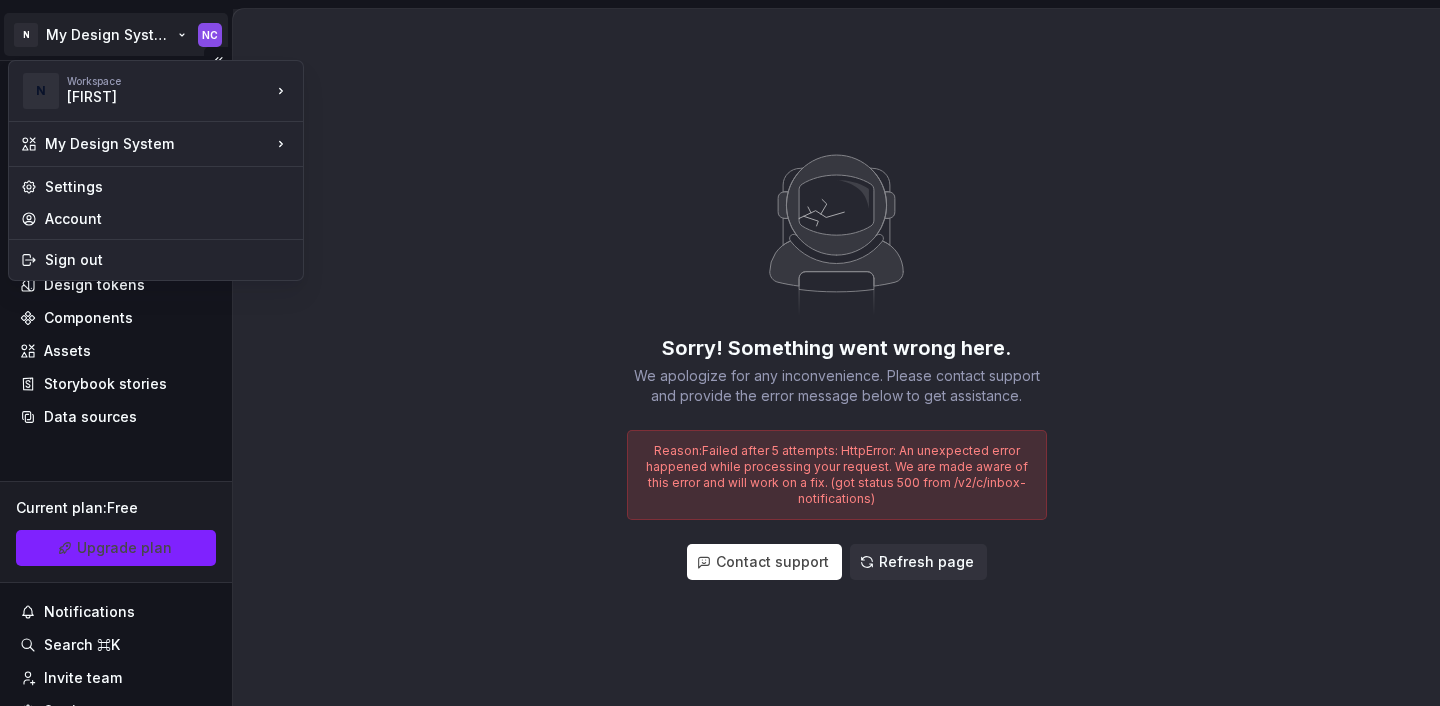 click on "N My Design System NC Home Documentation Analytics Code automation Design system data Design tokens Components Assets Storybook stories Data sources Current plan :  Free Upgrade plan Notifications Search ⌘K Invite team Settings Contact support Help Sorry! Something went wrong here. We apologize for any inconvenience. Please contact support and provide the error message below to get assistance. Reason:  Failed after 5 attempts: HttpError: An unexpected error happened while processing your request. We are made aware of this error and will work on a fix. (got status 500 from /v2/c/inbox-notifications) Contact support Refresh page   * N Workspace nicoletacraciun My Design System Settings Account Sign out" at bounding box center (720, 353) 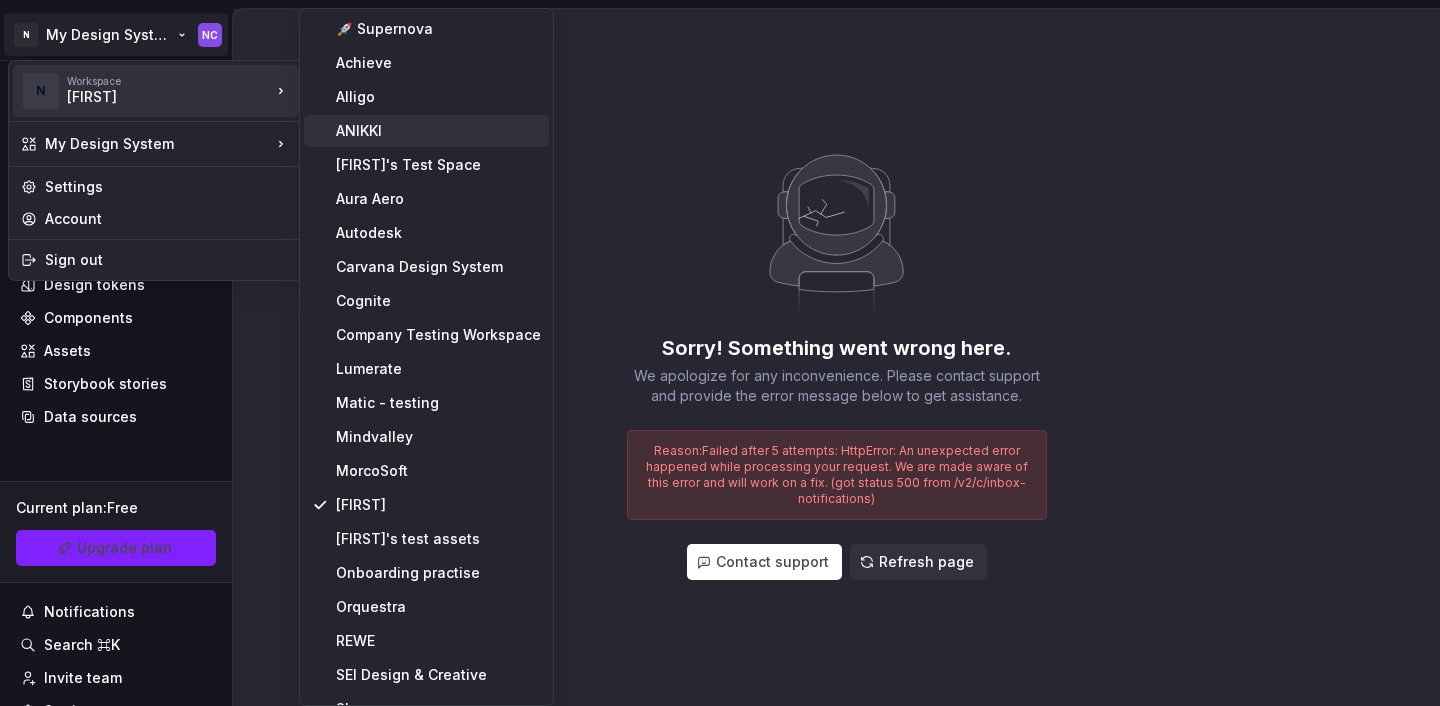 click on "ANIKKI" at bounding box center [438, 131] 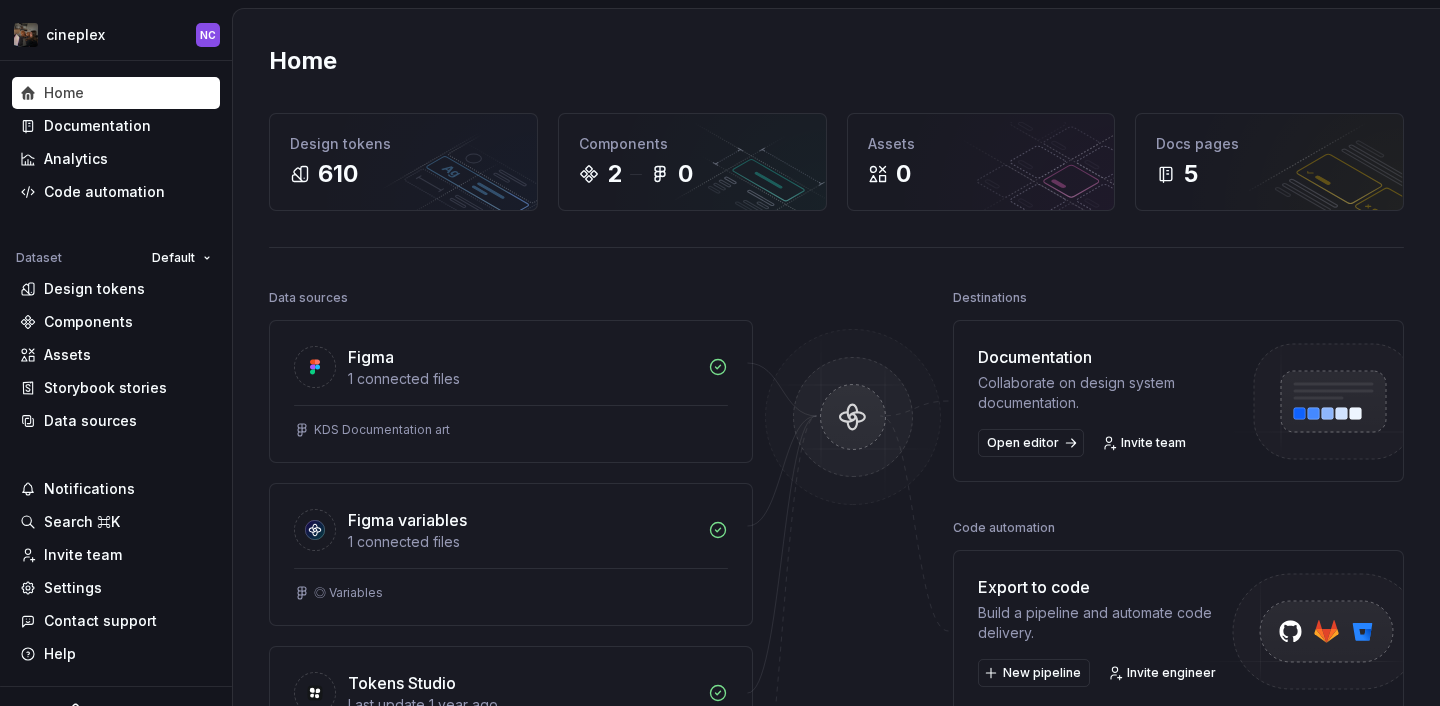 type on "*" 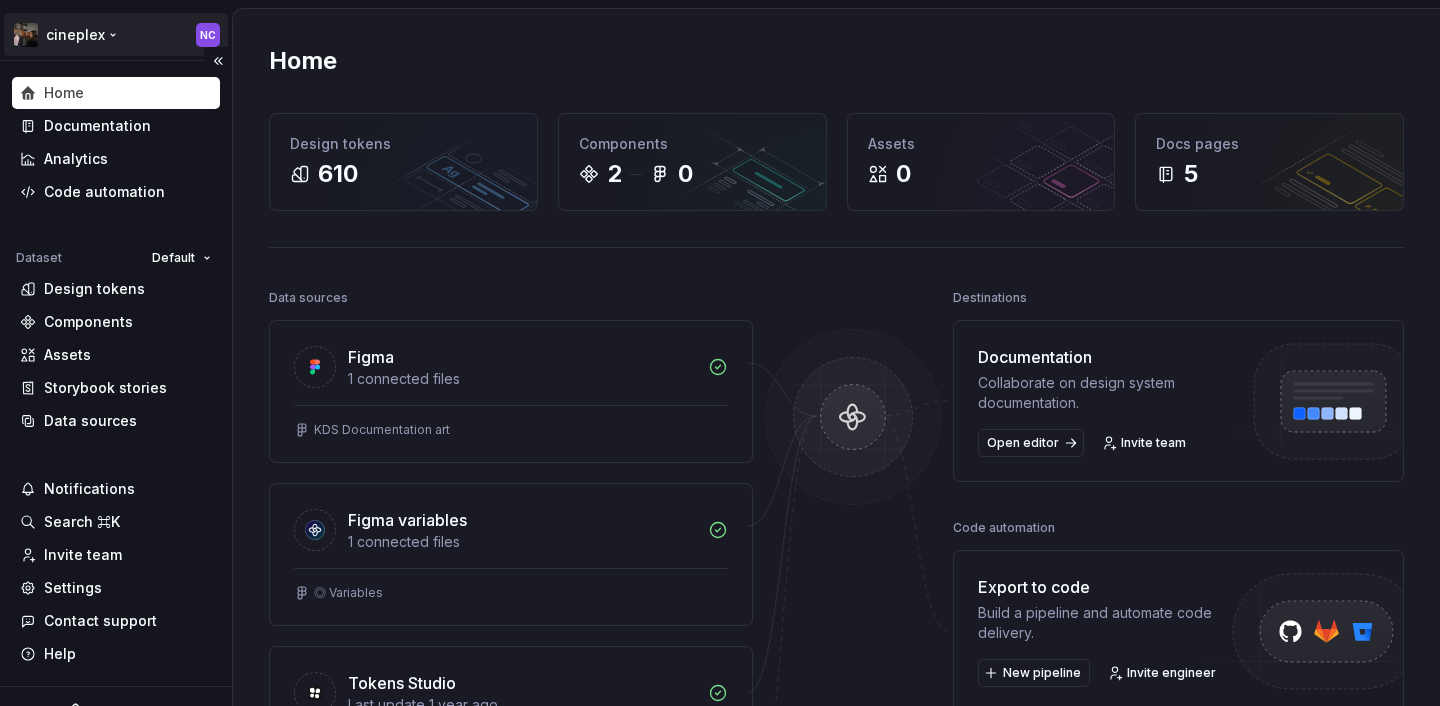 click on "cineplex NC Home Documentation Analytics Code automation Dataset Default Design tokens Components Assets Storybook stories Data sources Notifications Search ⌘K Invite team Settings Contact support Help Home Design tokens 610 Components 2 0 Assets 0 Docs pages 5 Data sources Figma 1 connected files KDS Documentation art Figma variables 1 connected files ◎ Variables Tokens Studio Last update 1 year ago Connect more data sources Bring all your design system data together. Connect new Dismiss Destinations Documentation Collaborate on design system documentation. Open editor Invite team Code automation Export to code Build a pipeline and automate code delivery. New pipeline Invite engineer Product documentation Learn how to build, manage and maintain design systems in smarter ways. Developer documentation Start delivering your design choices to your codebases right away. Join our Slack community Connect and learn with other design system practitioners.   *" at bounding box center (720, 353) 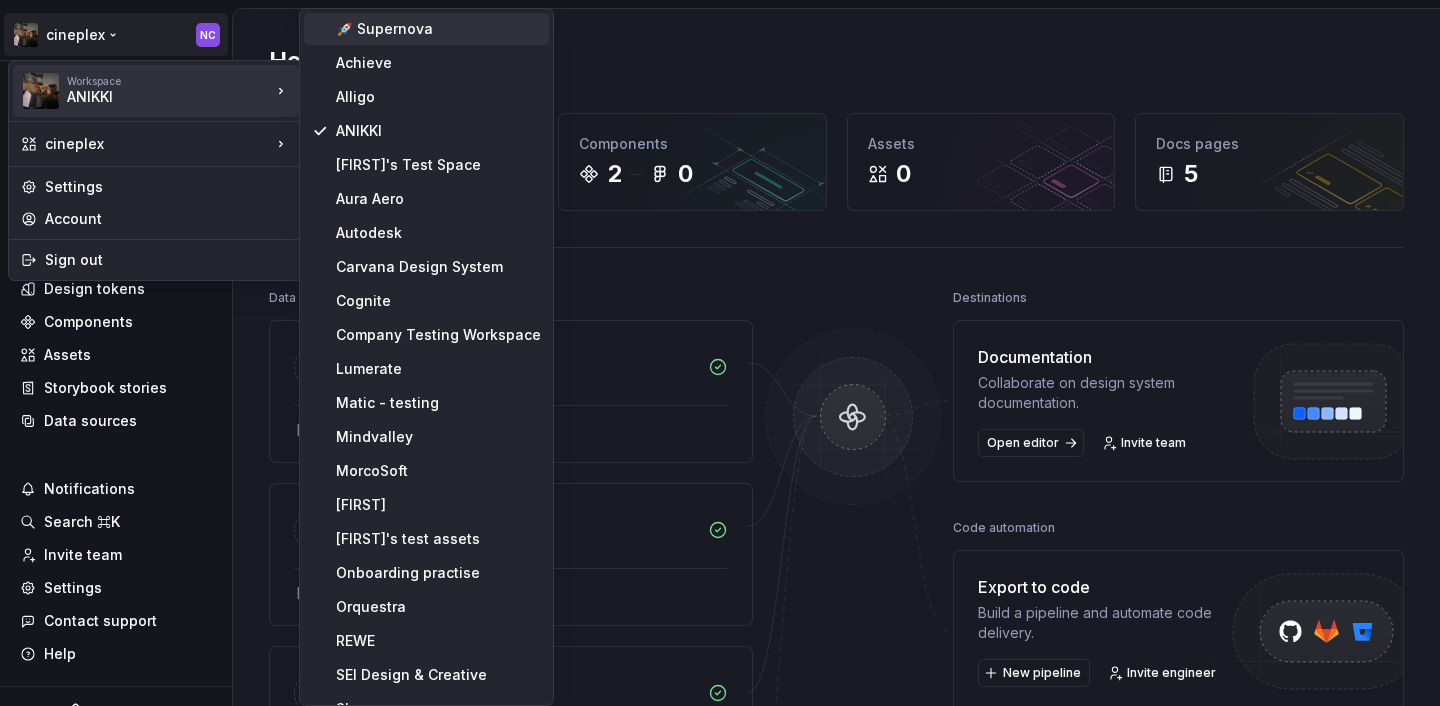 click on "🚀 Supernova" at bounding box center [438, 29] 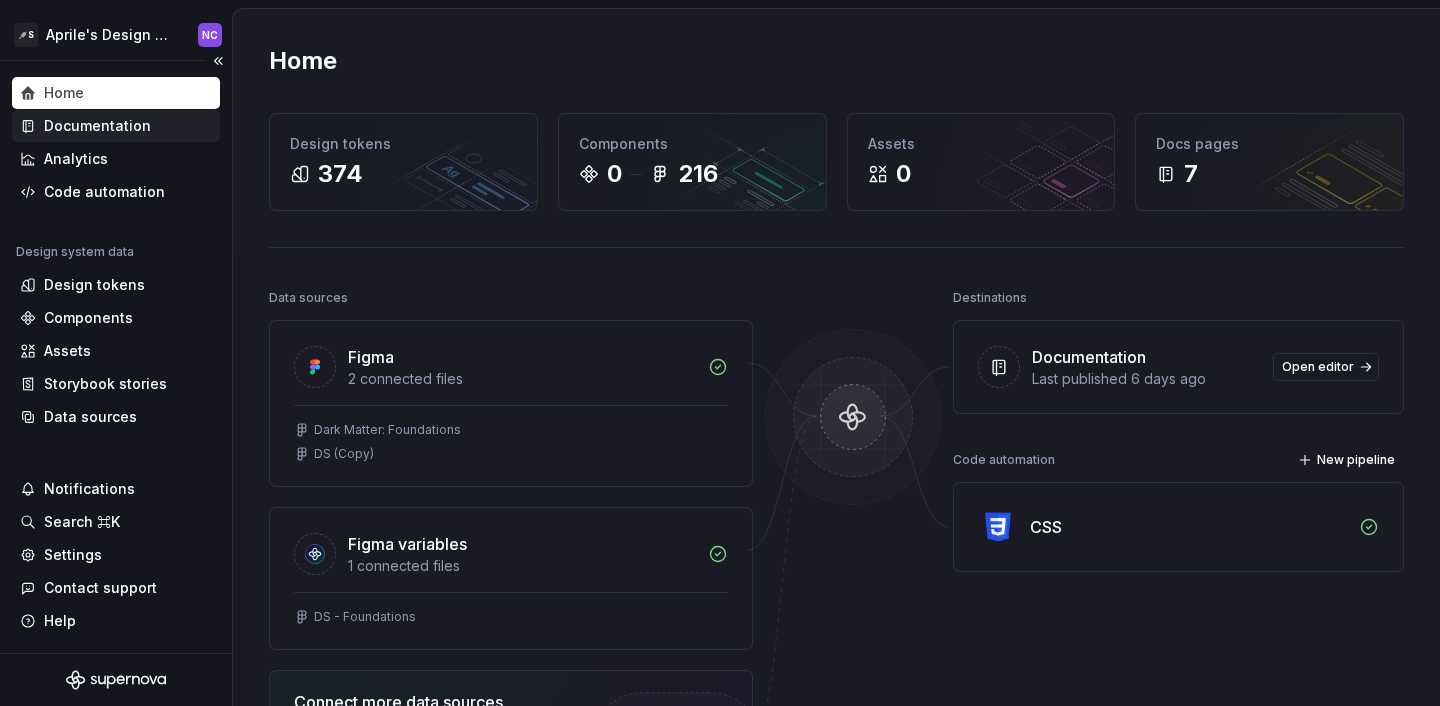 click on "Documentation" at bounding box center (97, 126) 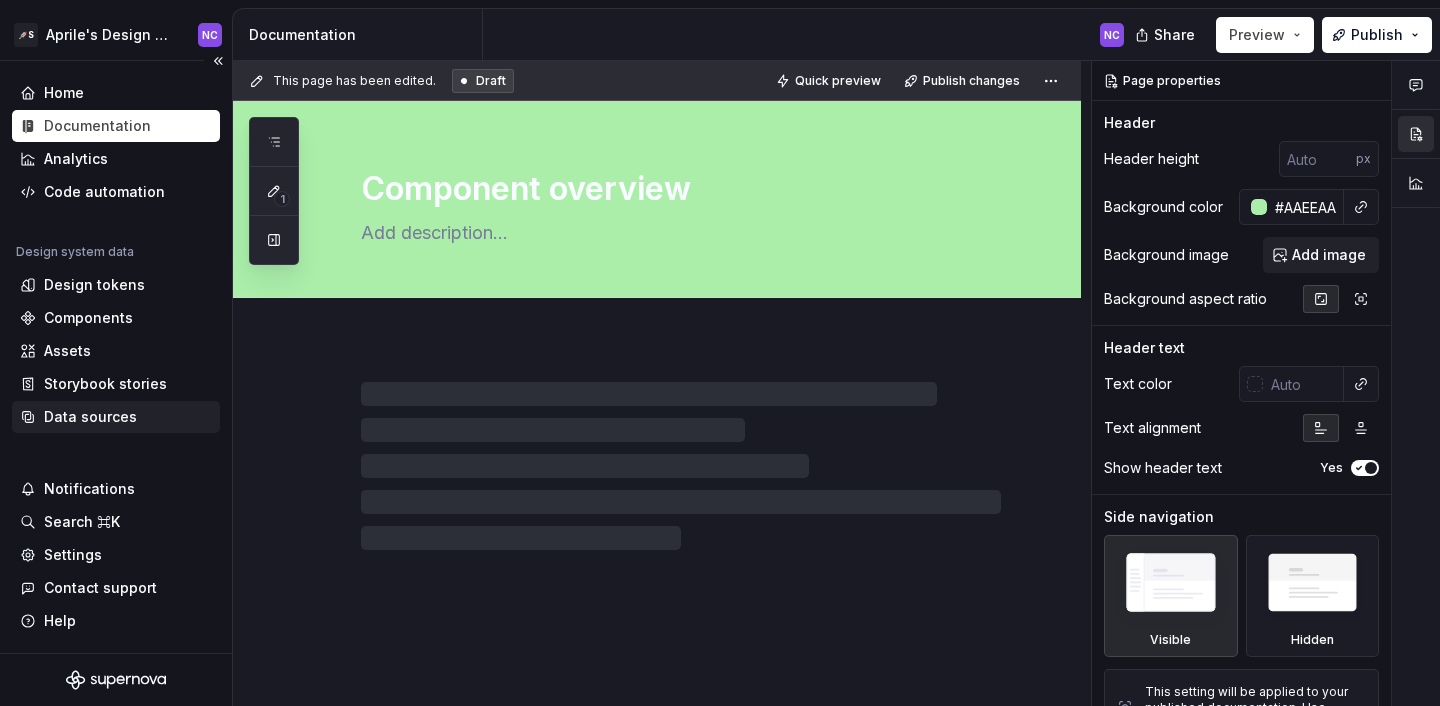 click on "Data sources" at bounding box center (90, 417) 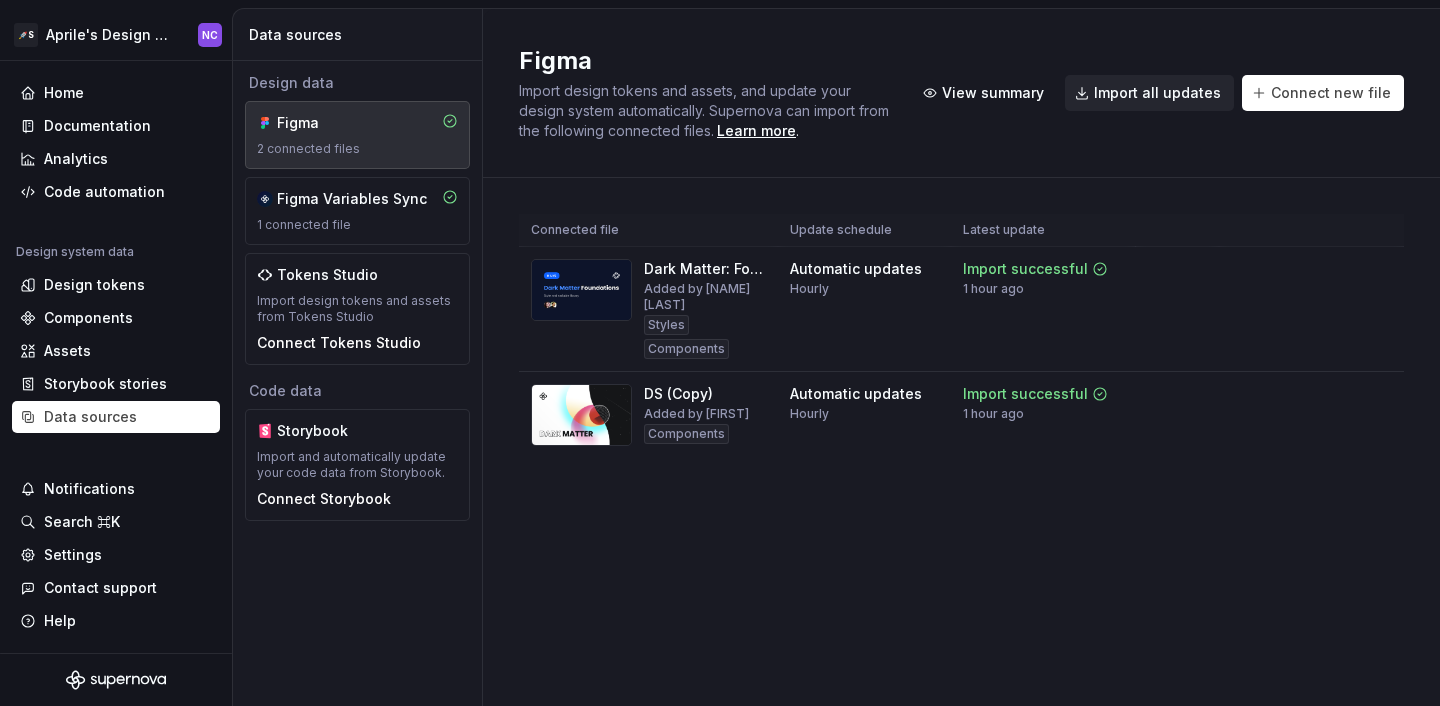 type on "*" 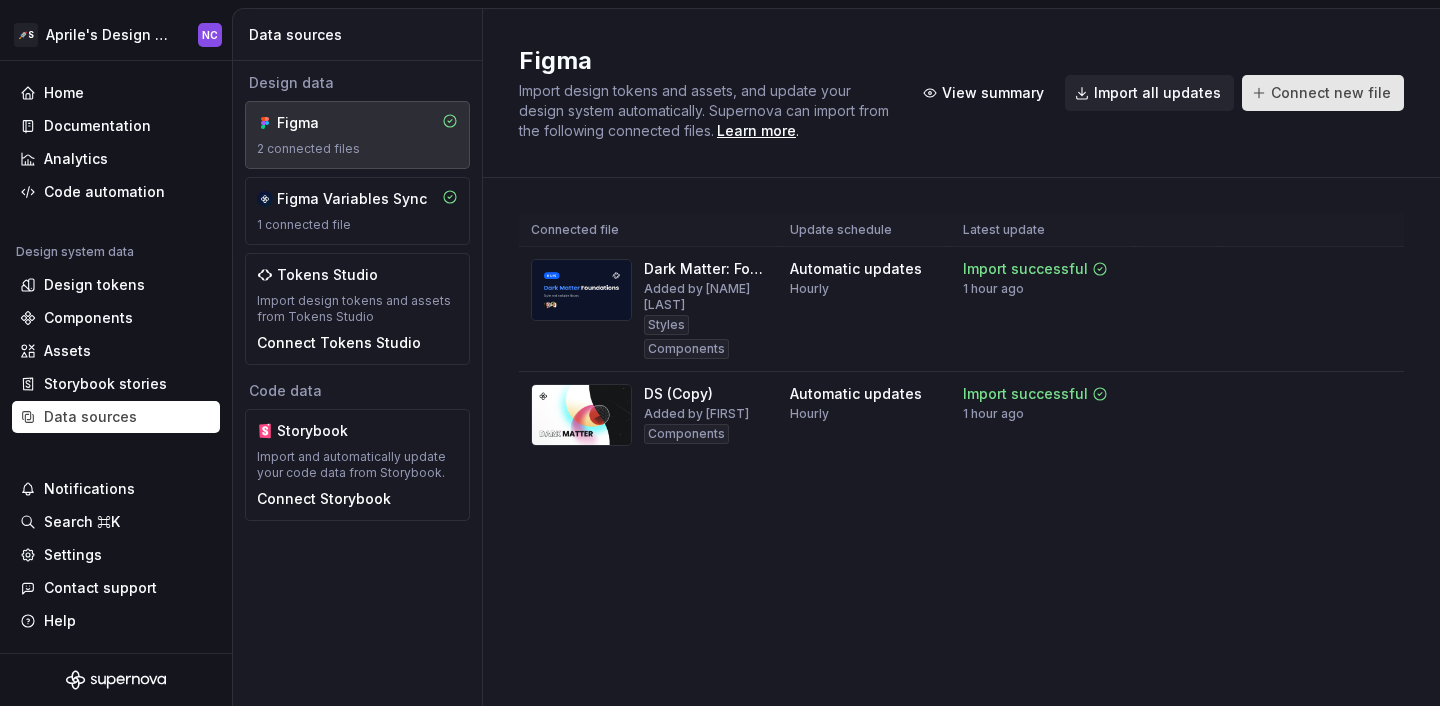 click on "Connect new file" at bounding box center [1331, 93] 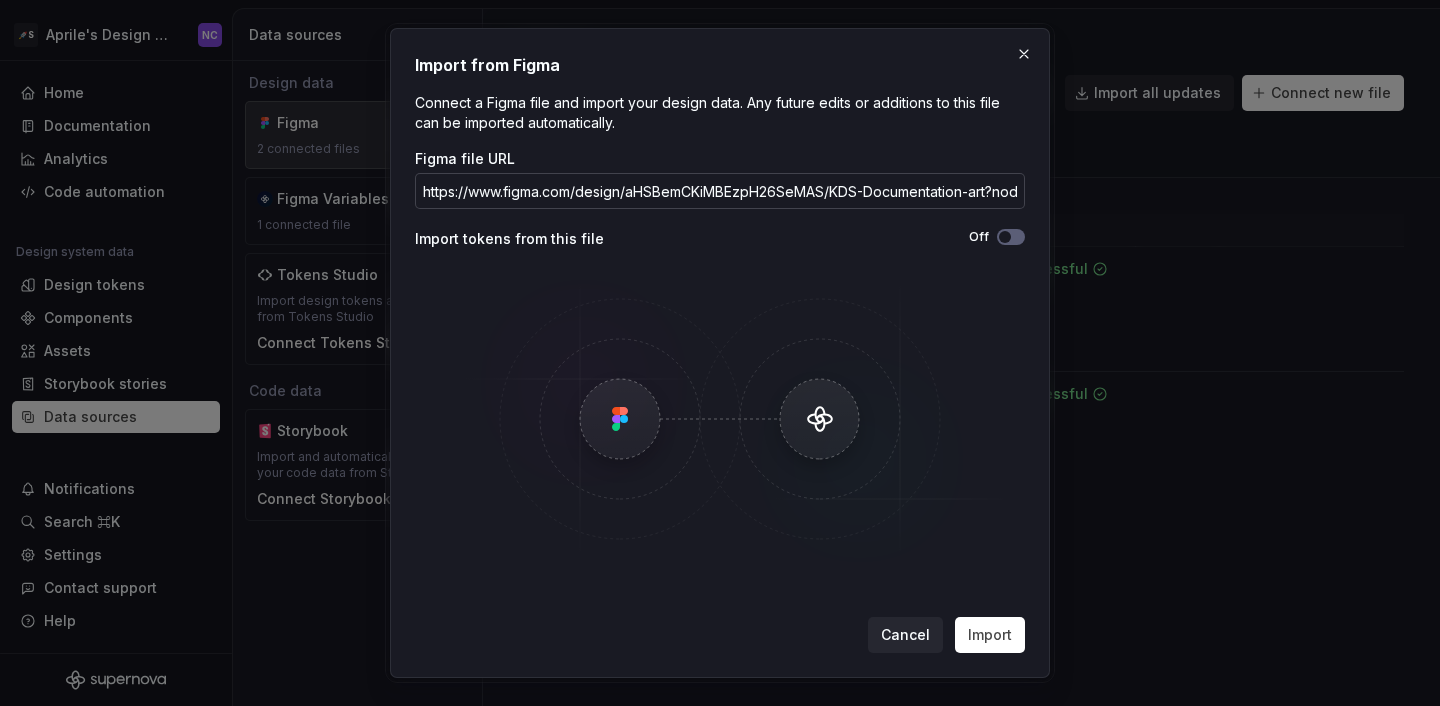 scroll, scrollTop: 0, scrollLeft: 308, axis: horizontal 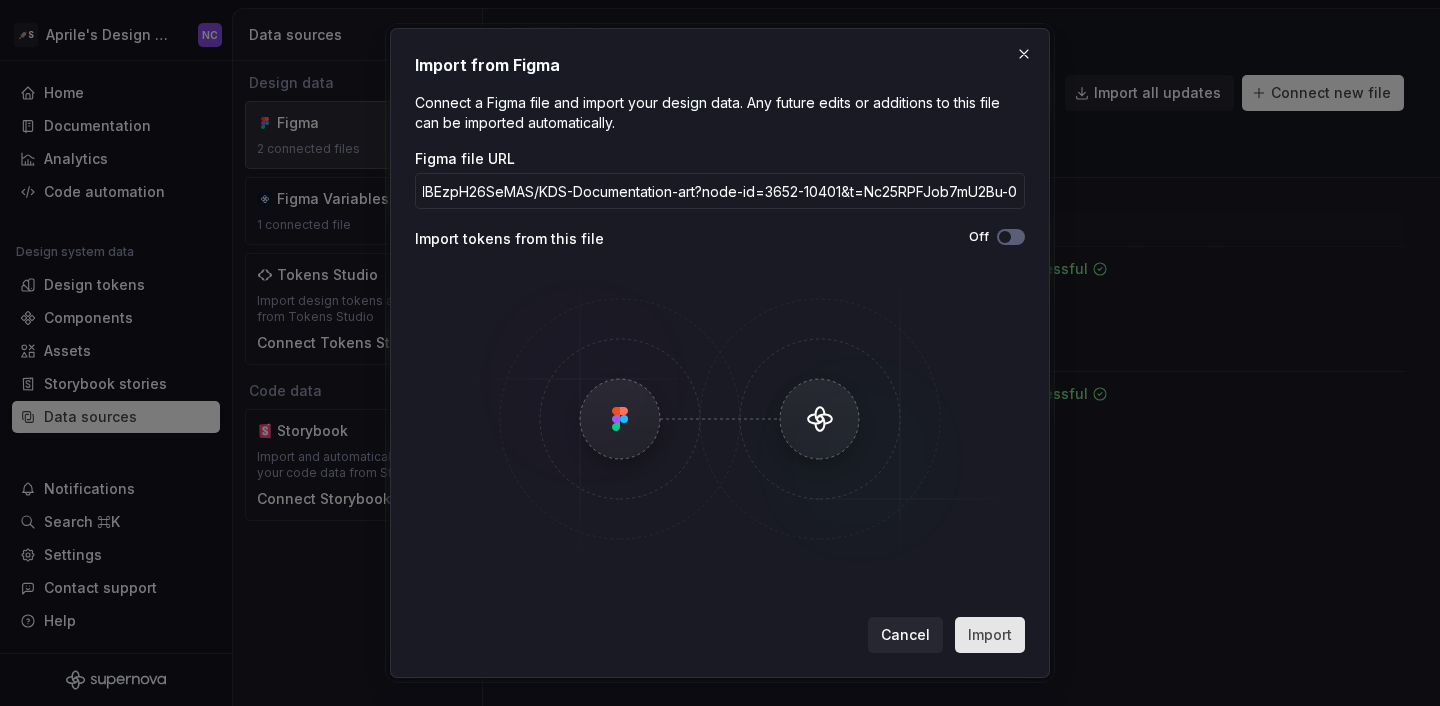 type on "https://www.figma.com/design/aHSBemCKiMBEzpH26SeMAS/KDS-Documentation-art?node-id=3652-10401&t=Nc25RPFJob7mU2Bu-0" 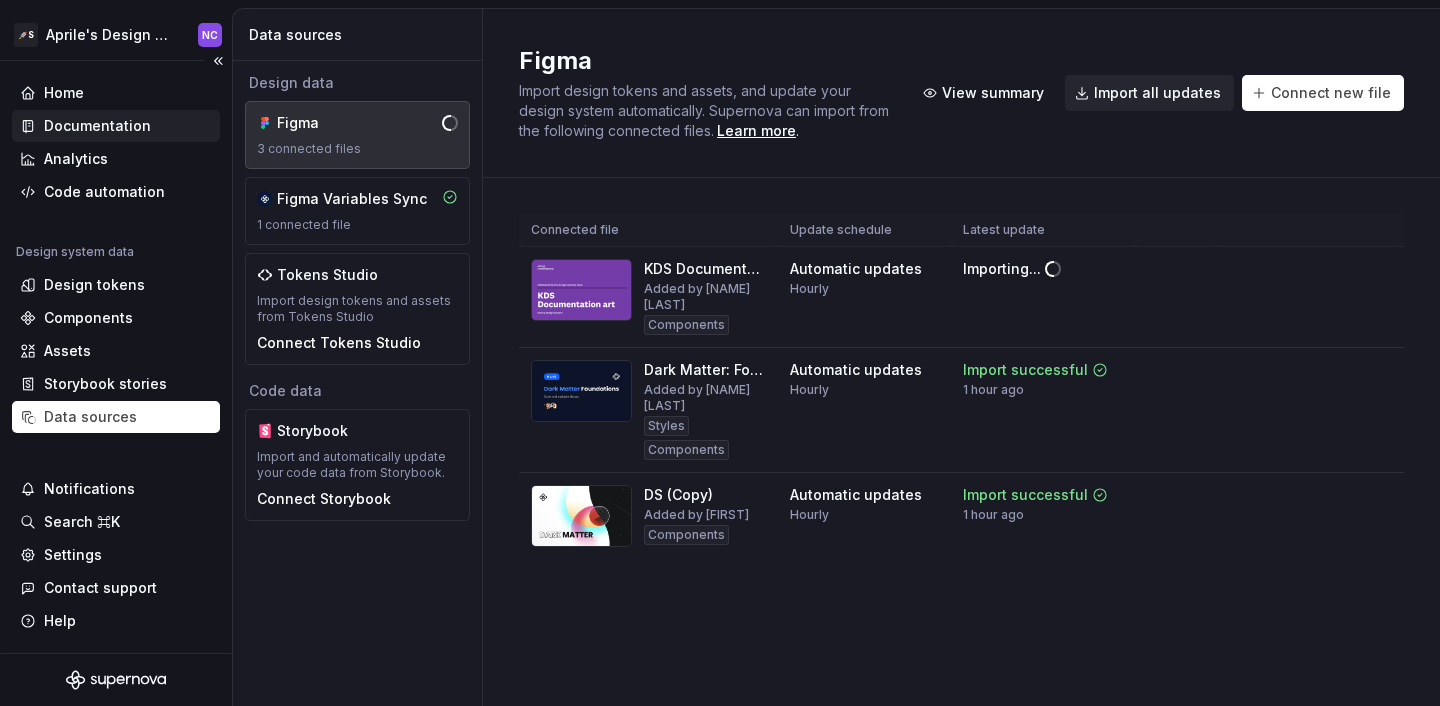click on "Documentation" at bounding box center (97, 126) 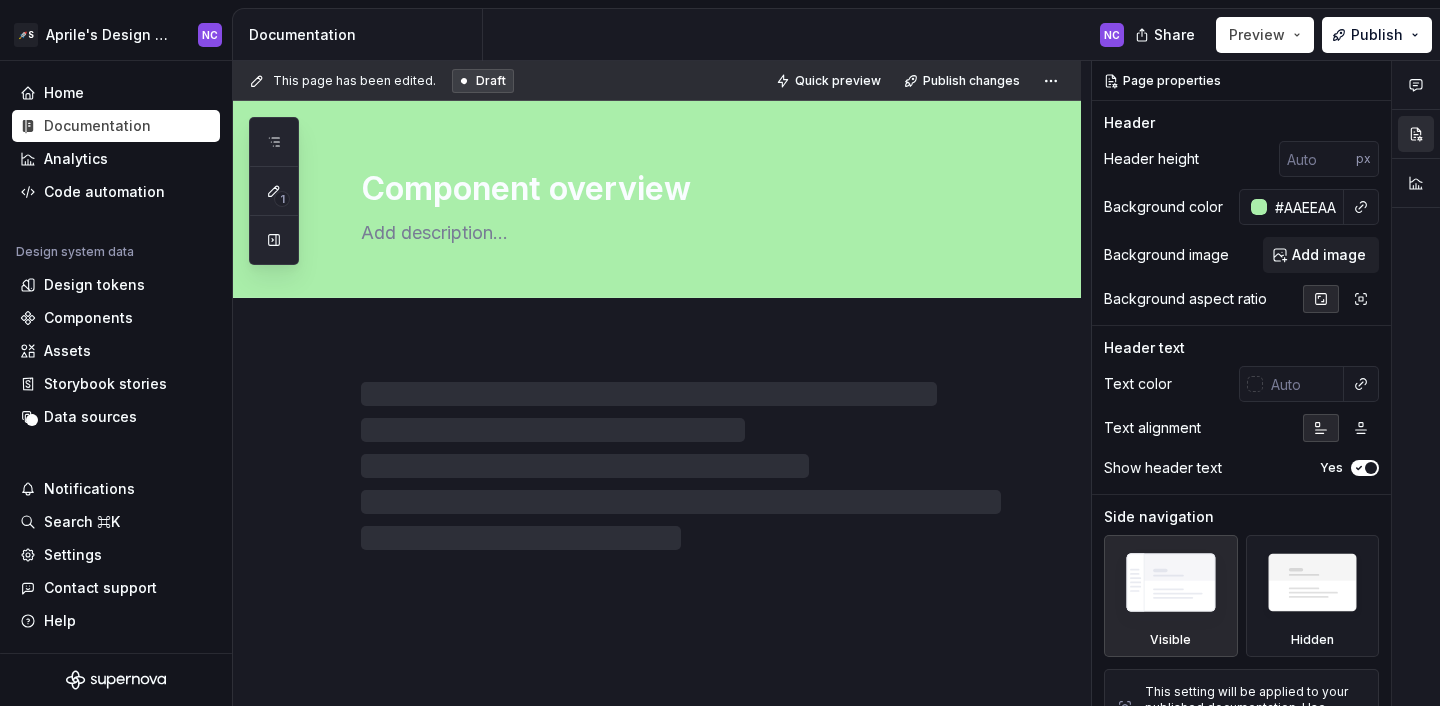 type on "*" 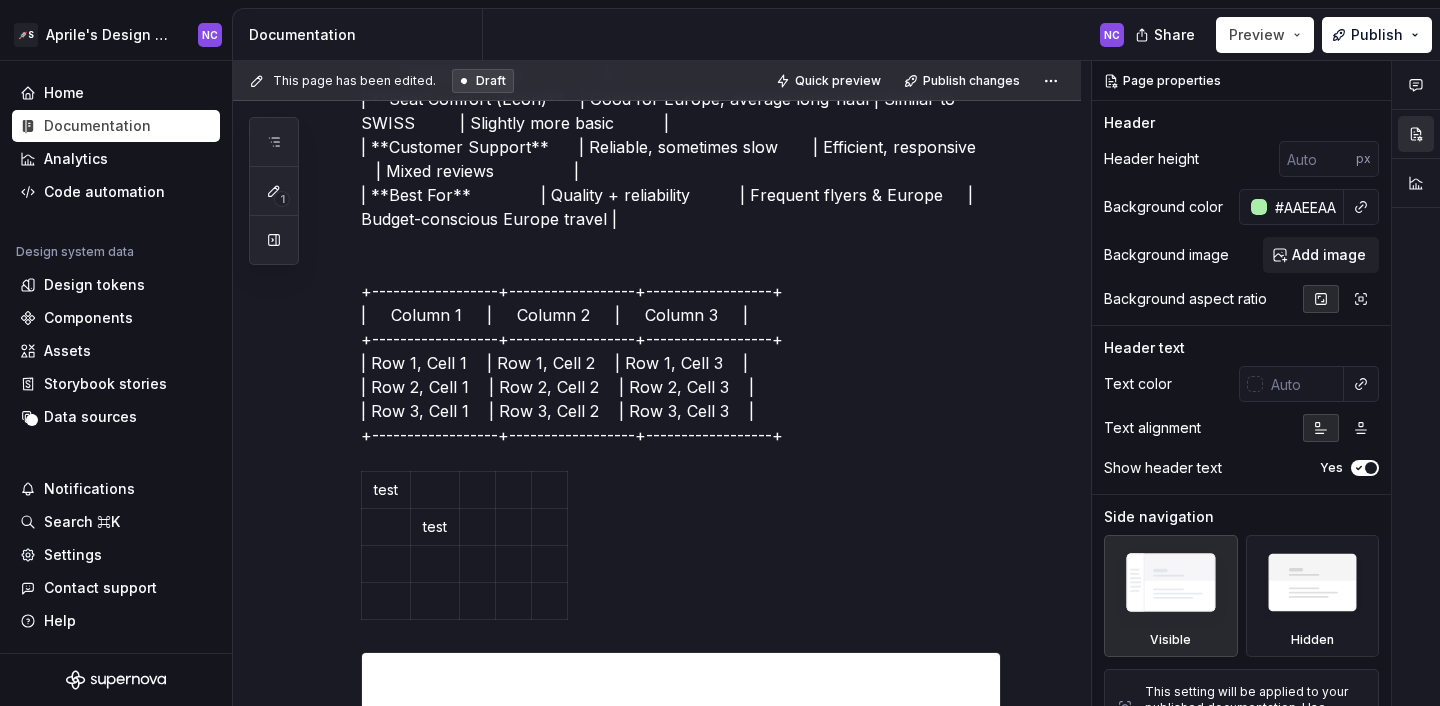 scroll, scrollTop: 4857, scrollLeft: 0, axis: vertical 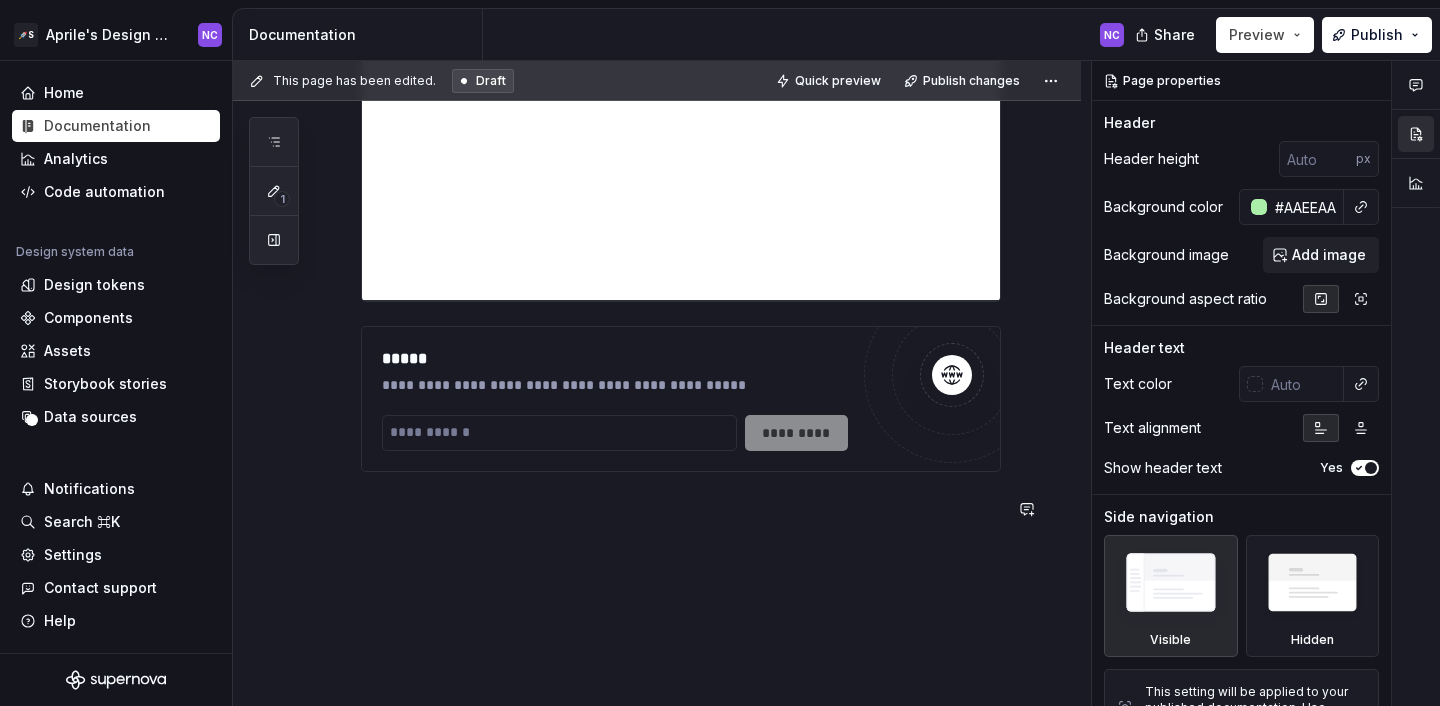 click on "**********" at bounding box center (657, -1817) 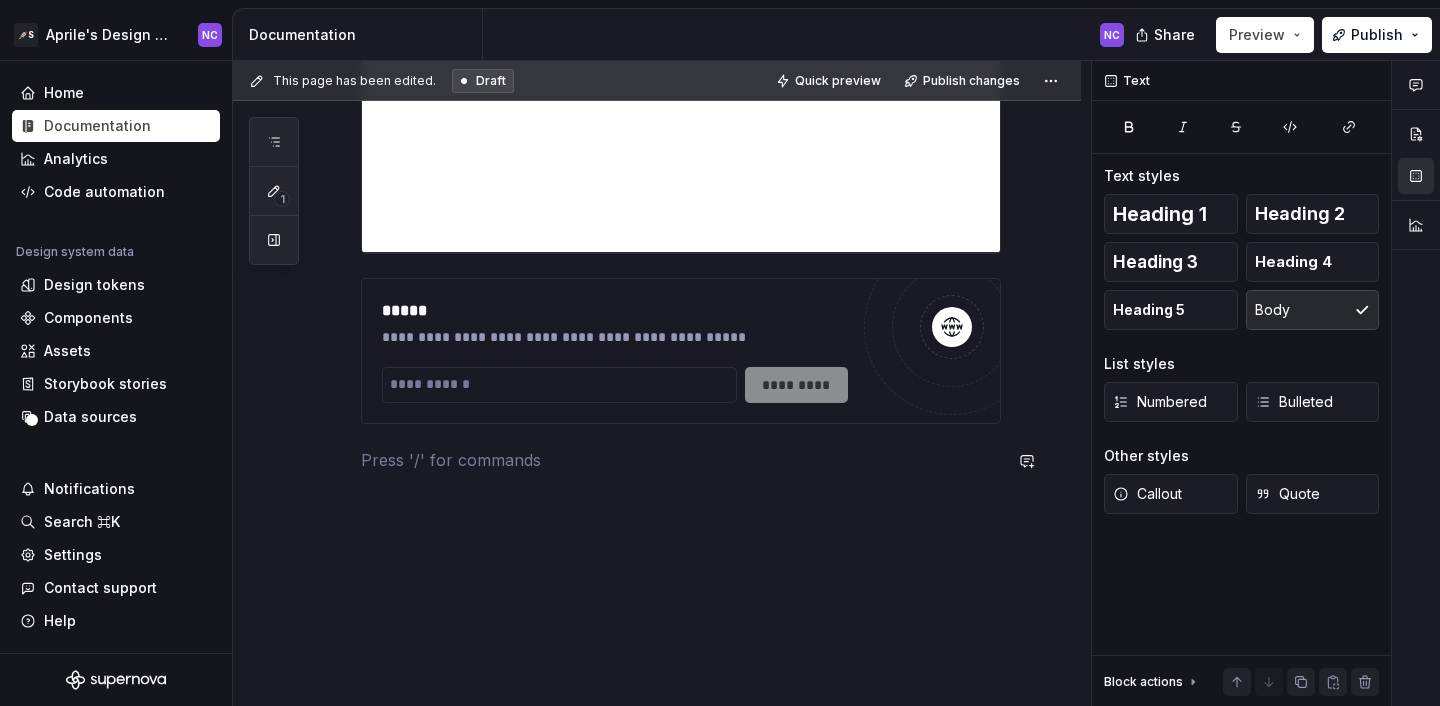 type 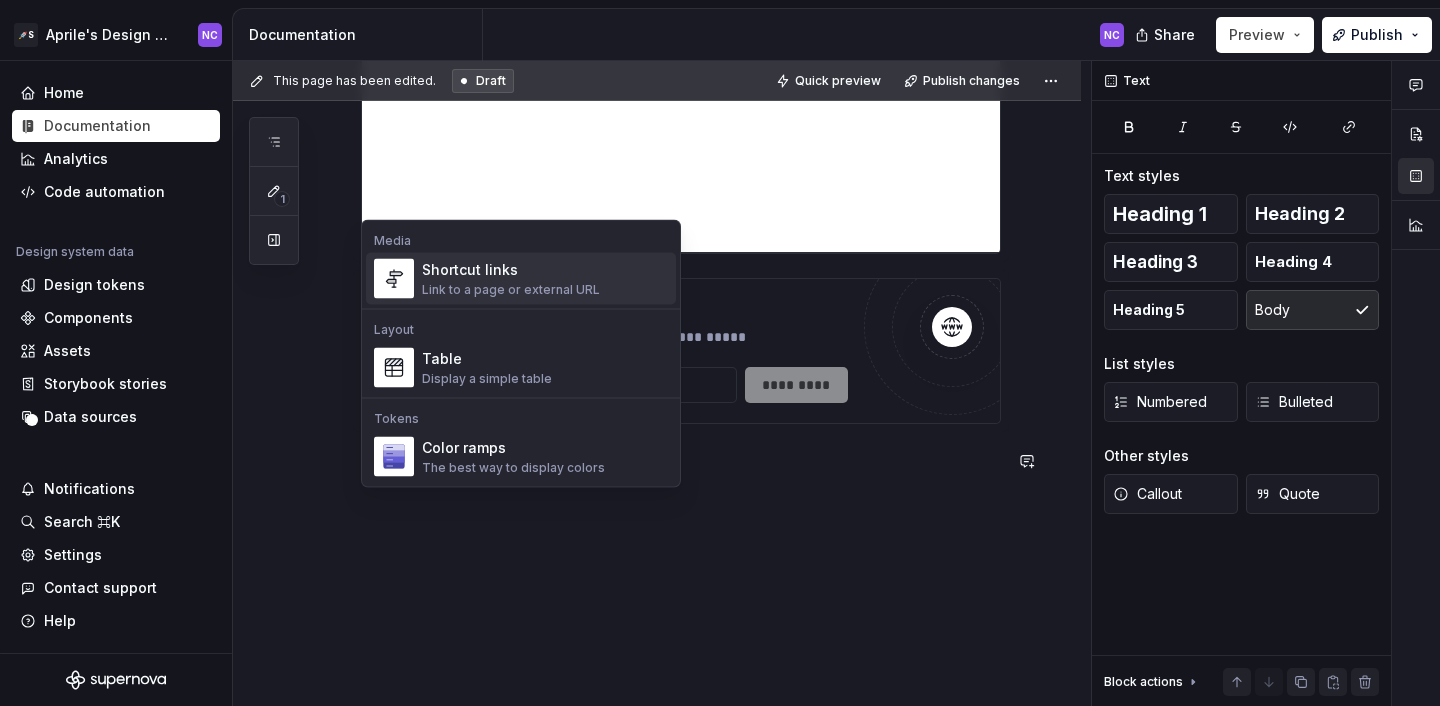 click on "Link to a page or external URL" at bounding box center (511, 290) 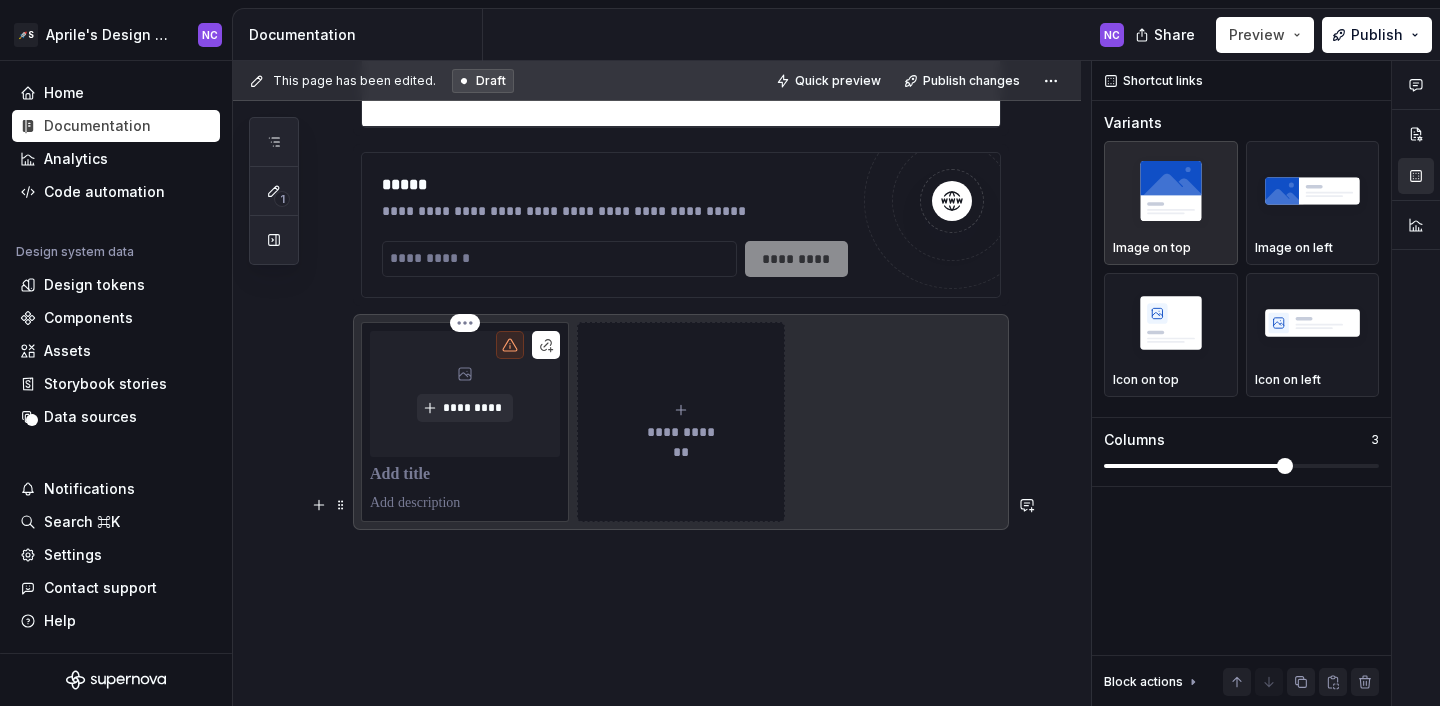 scroll, scrollTop: 4948, scrollLeft: 0, axis: vertical 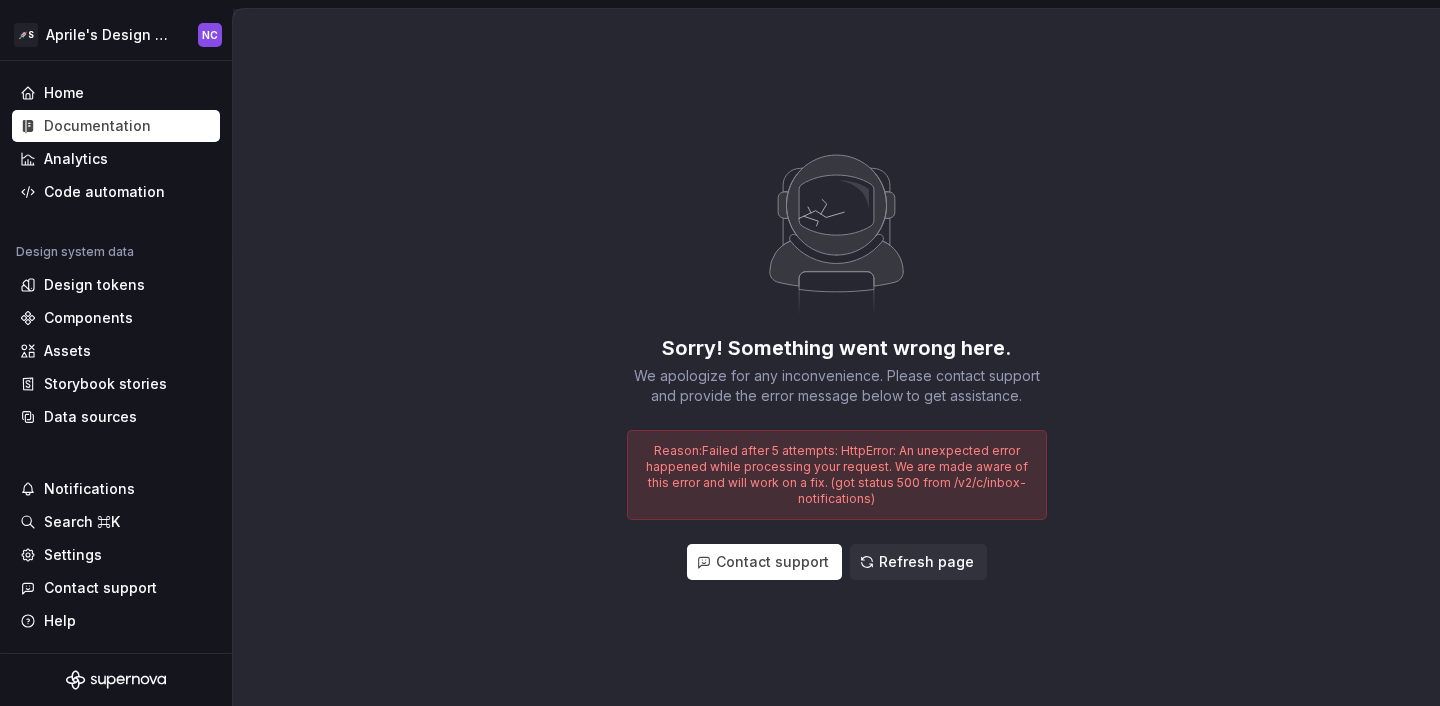 click on "Reason:  Failed after 5 attempts: HttpError: An unexpected error happened while processing your request. We are made aware of this error and will work on a fix. (got status 500 from /v2/c/inbox-notifications)" at bounding box center (837, 474) 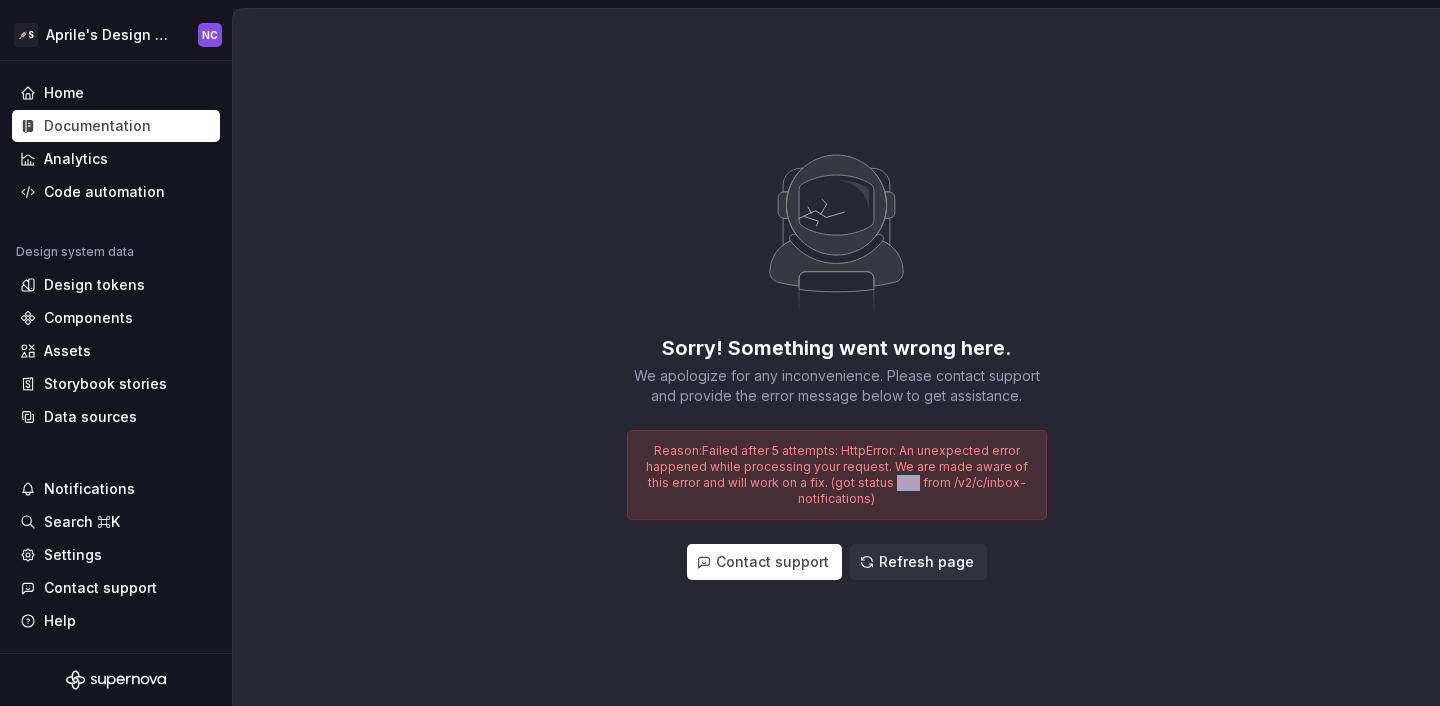 click on "Reason:  Failed after 5 attempts: HttpError: An unexpected error happened while processing your request. We are made aware of this error and will work on a fix. (got status 500 from /v2/c/inbox-notifications)" at bounding box center [837, 474] 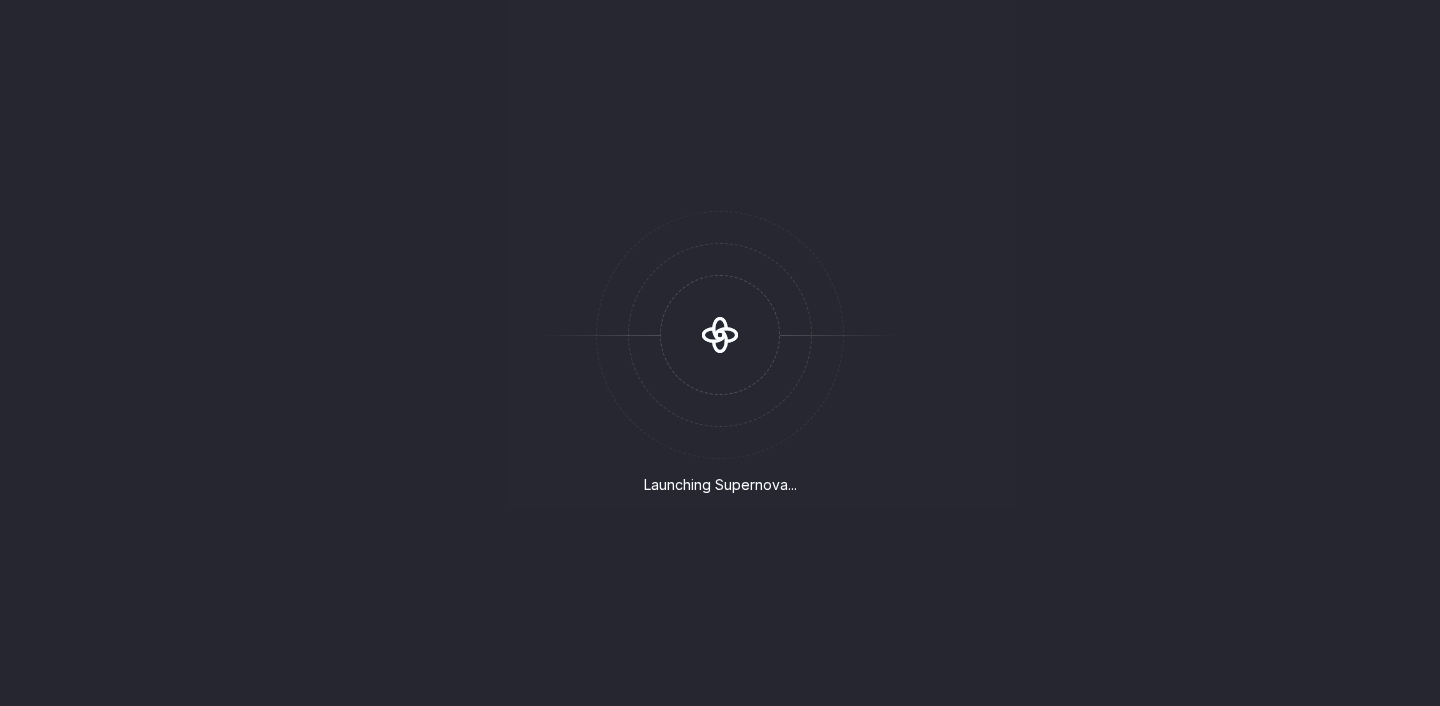 scroll, scrollTop: 0, scrollLeft: 0, axis: both 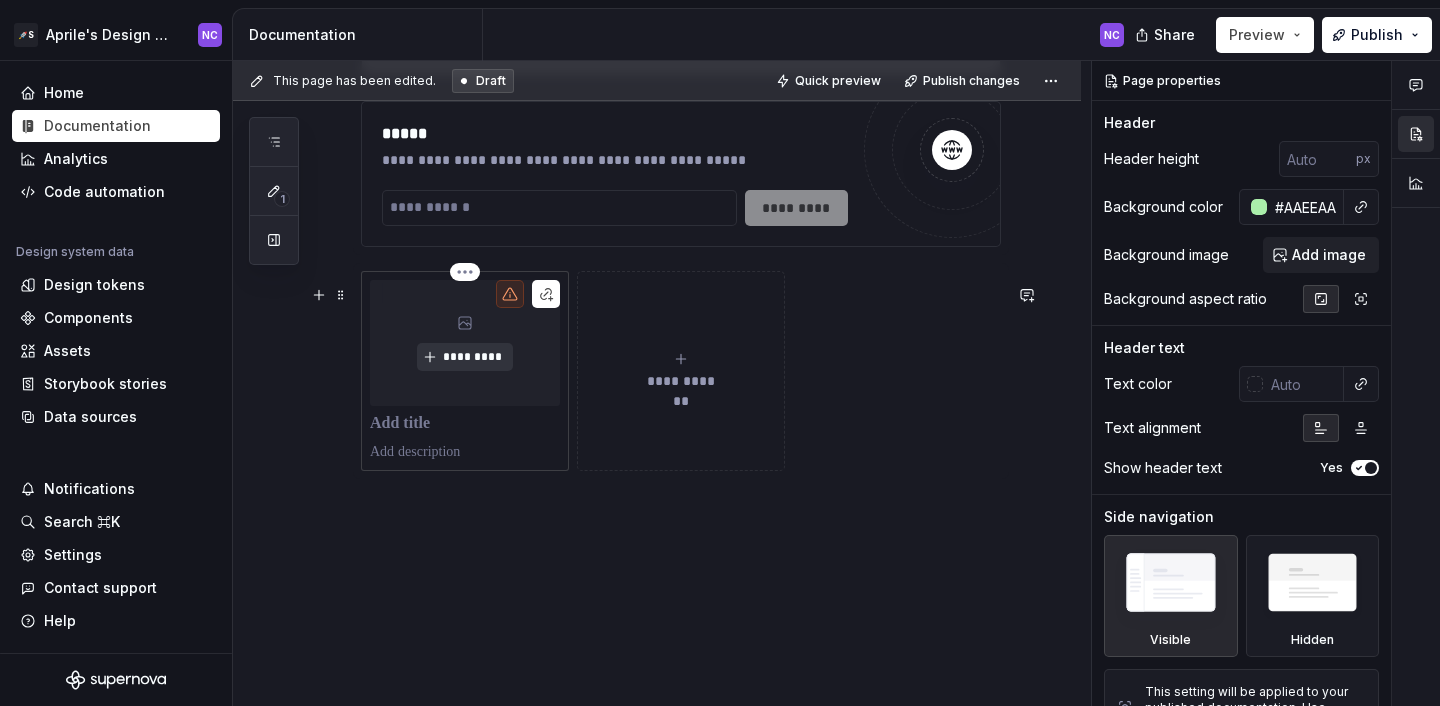 click on "*********" at bounding box center [464, 357] 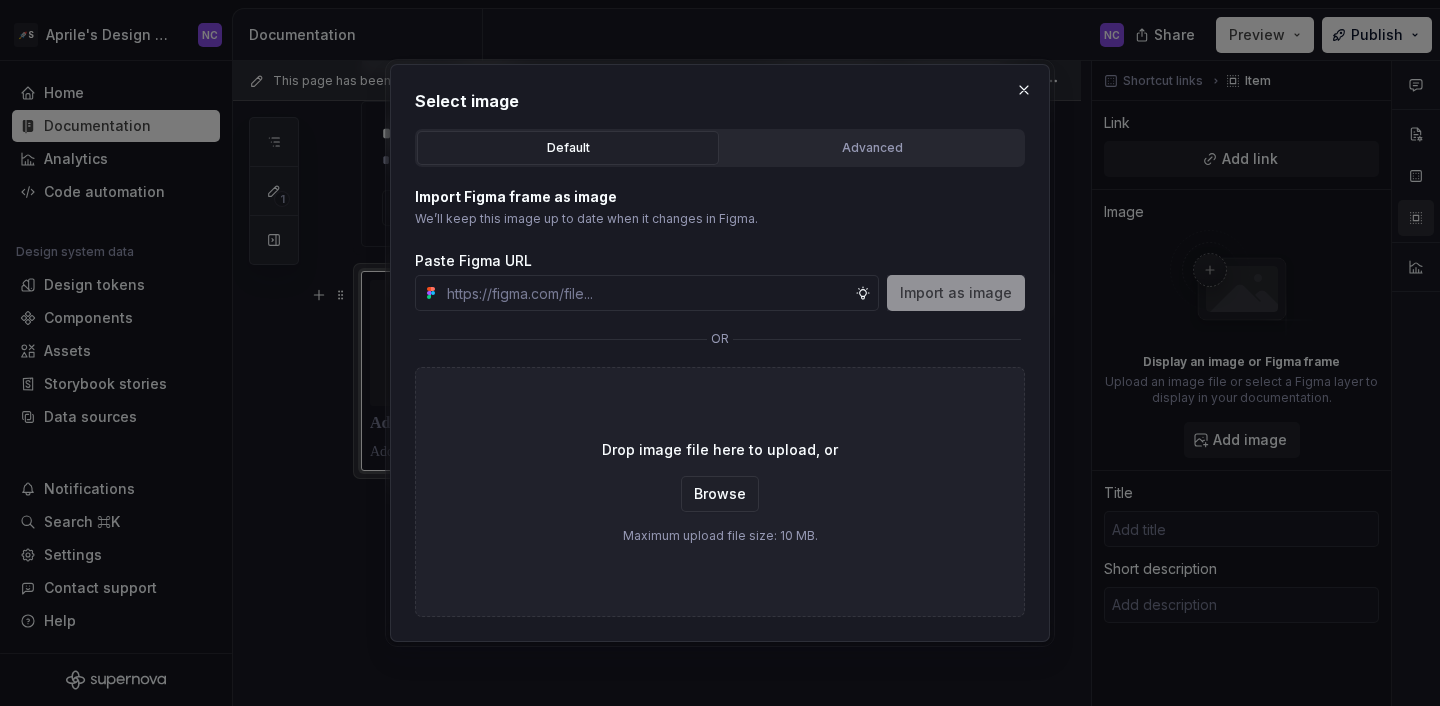 type on "*" 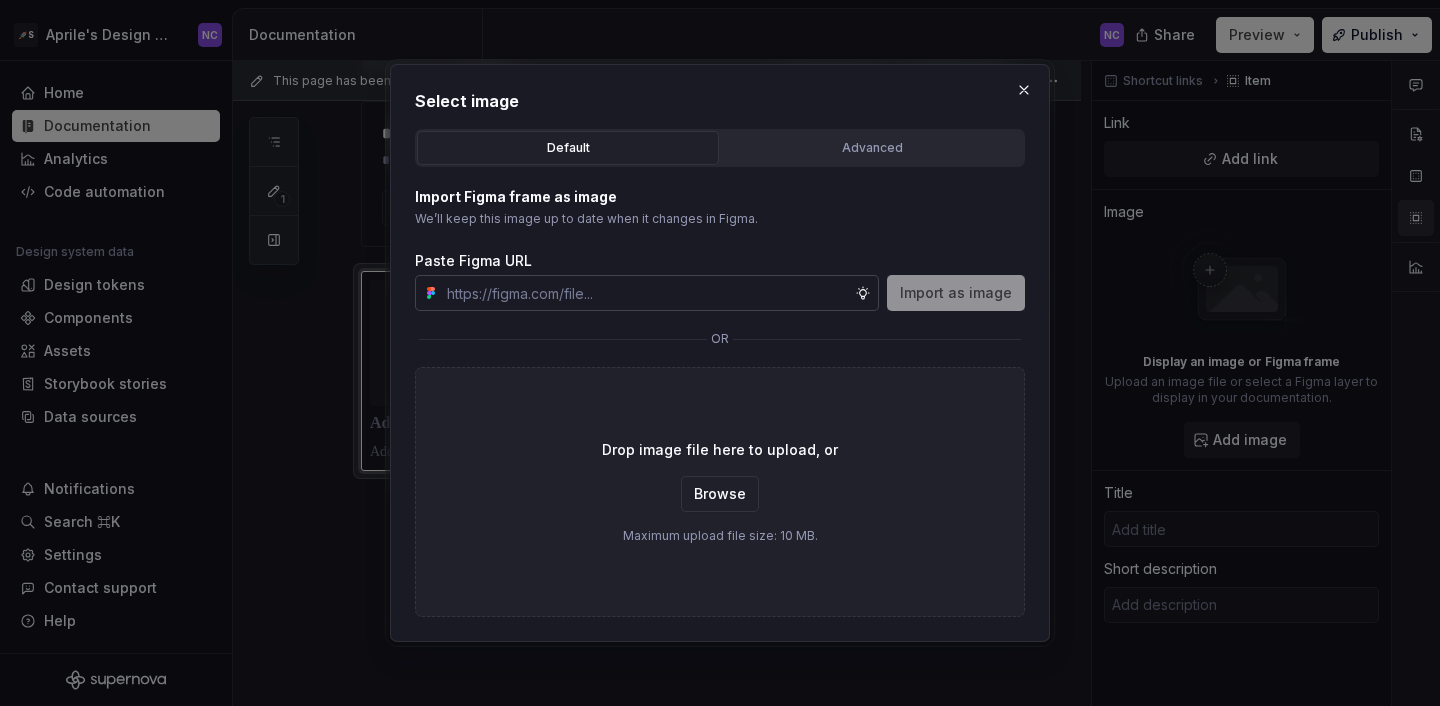 type on "https://www.figma.com/design/aHSBemCKiMBEzpH26SeMAS/KDS-Documentation-art?node-id=3652-10401&t=Nc25RPFJob7mU2Bu-0" 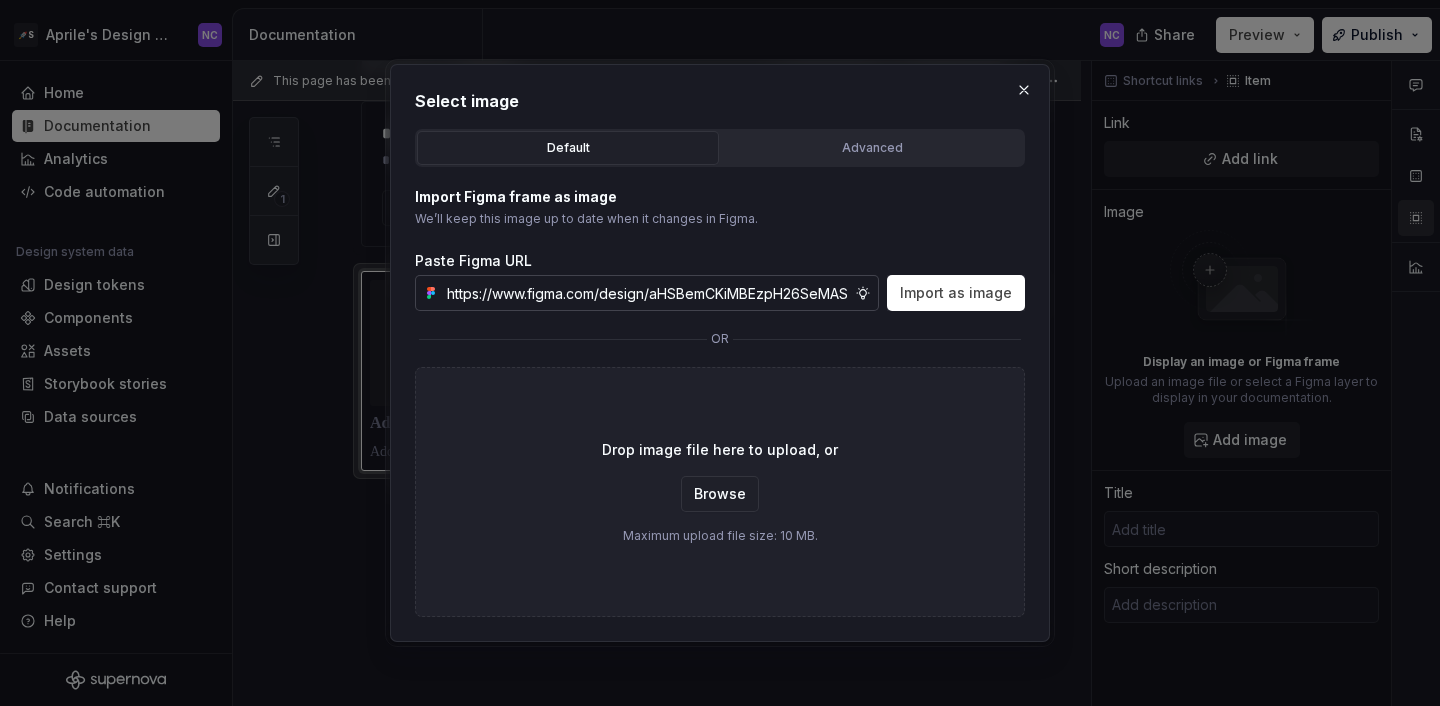 scroll, scrollTop: 0, scrollLeft: 498, axis: horizontal 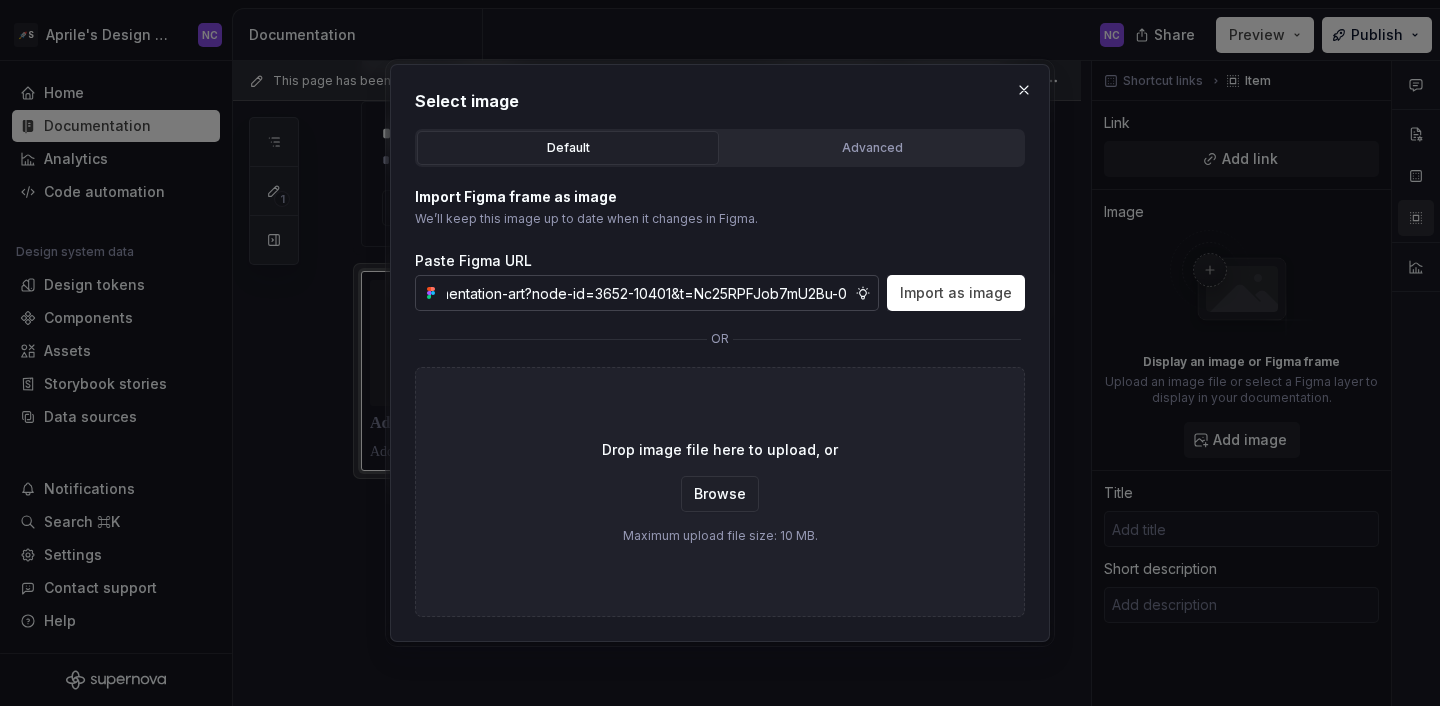 type 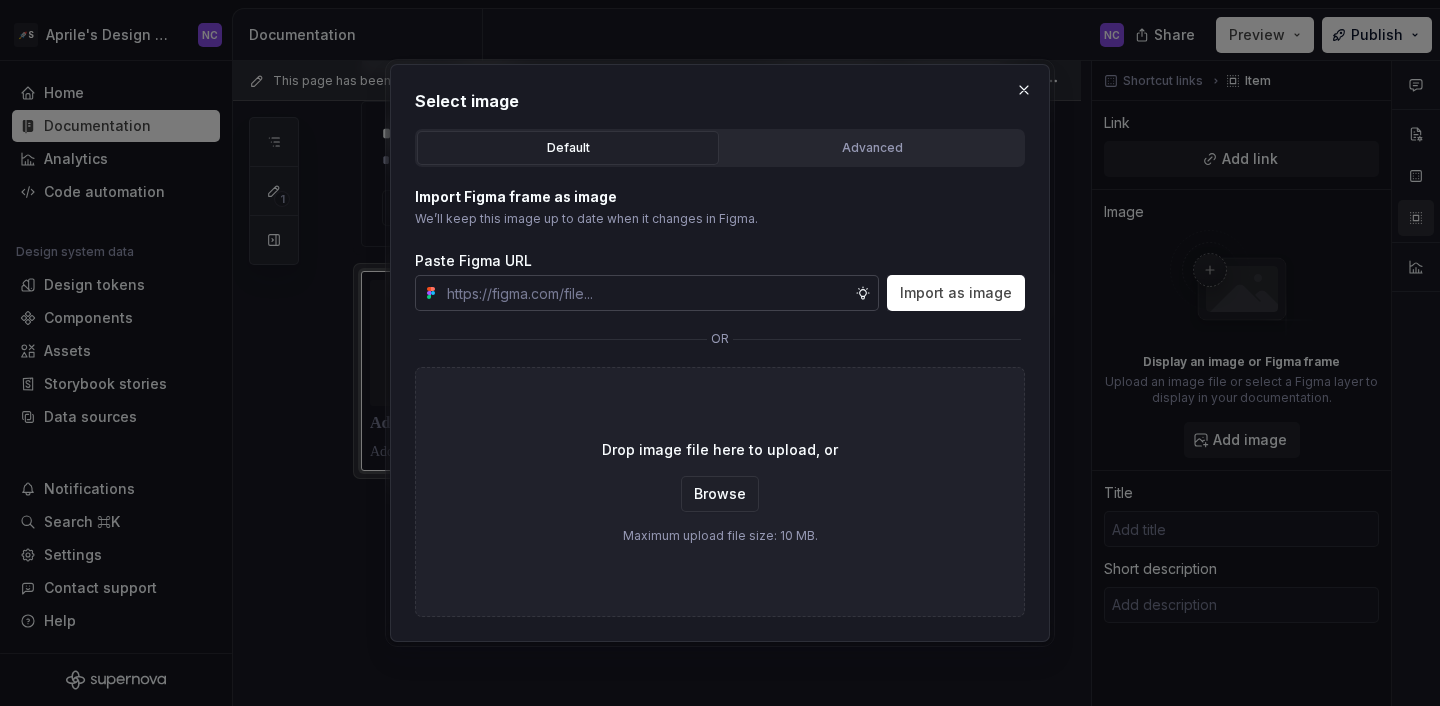 scroll, scrollTop: 0, scrollLeft: 0, axis: both 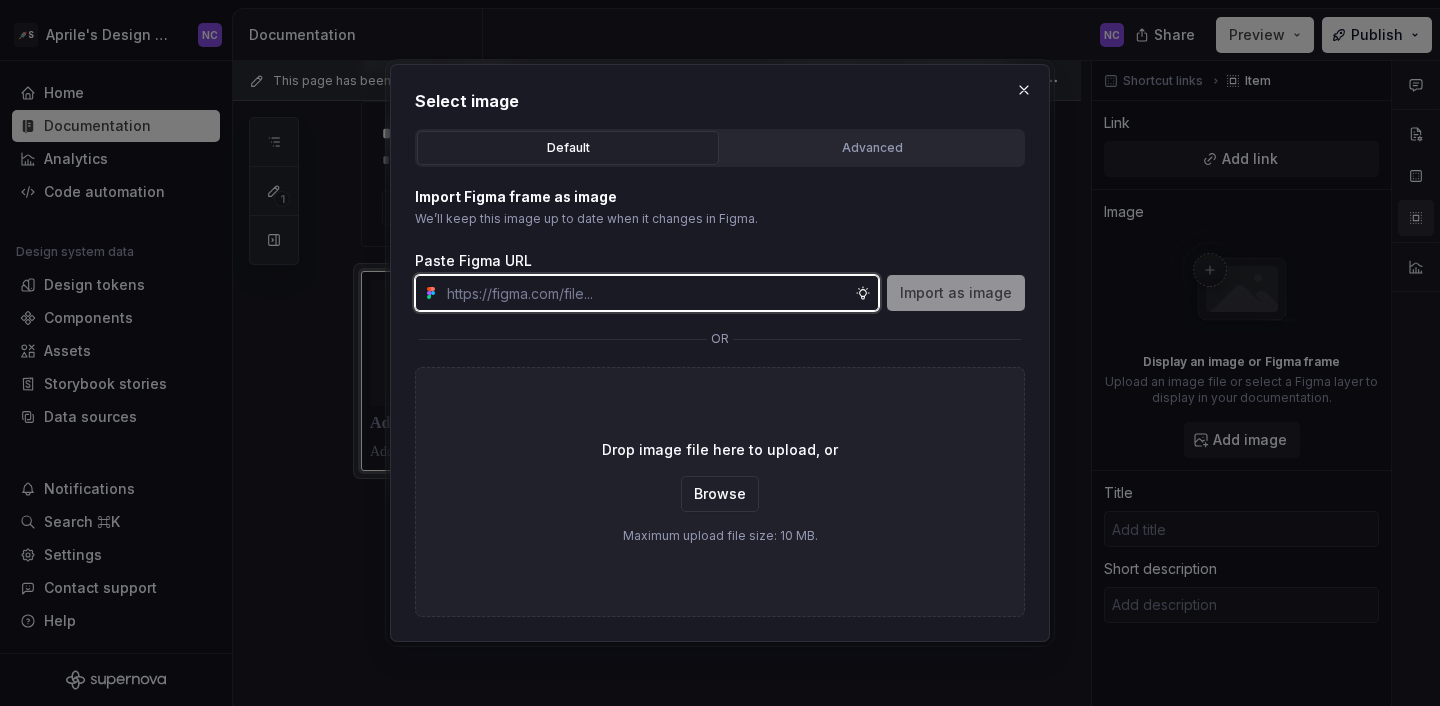 type on "*" 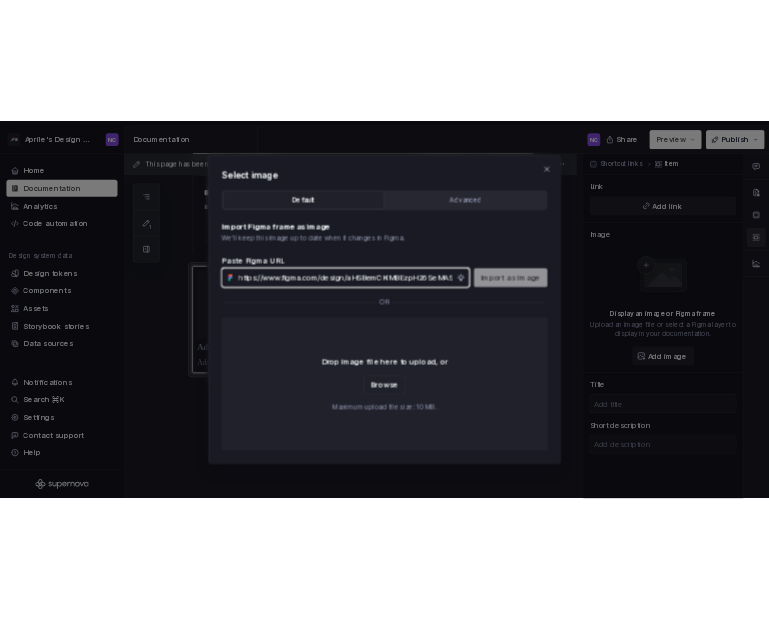 scroll, scrollTop: 0, scrollLeft: 498, axis: horizontal 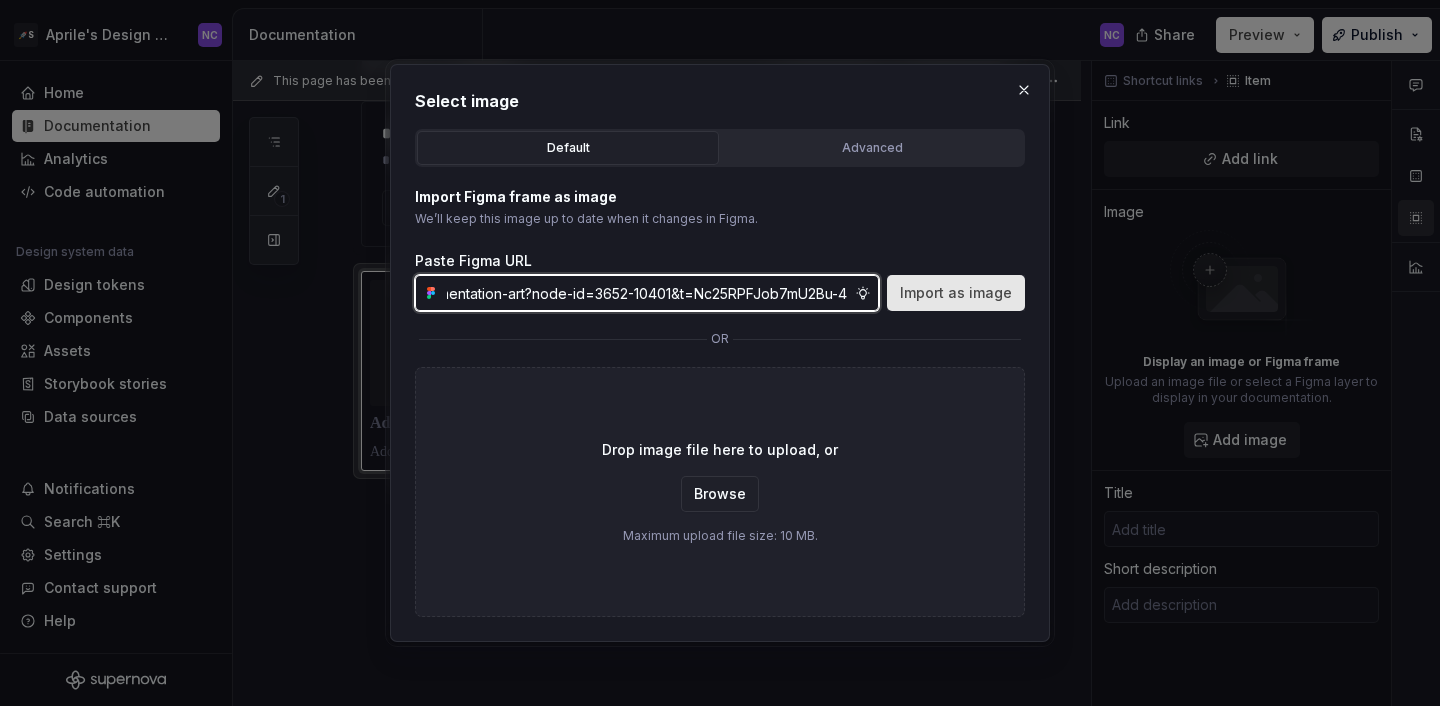 type on "https://www.figma.com/design/aHSBemCKiMBEzpH26SeMAS/KDS-Documentation-art?node-id=3652-10401&t=Nc25RPFJob7mU2Bu-4" 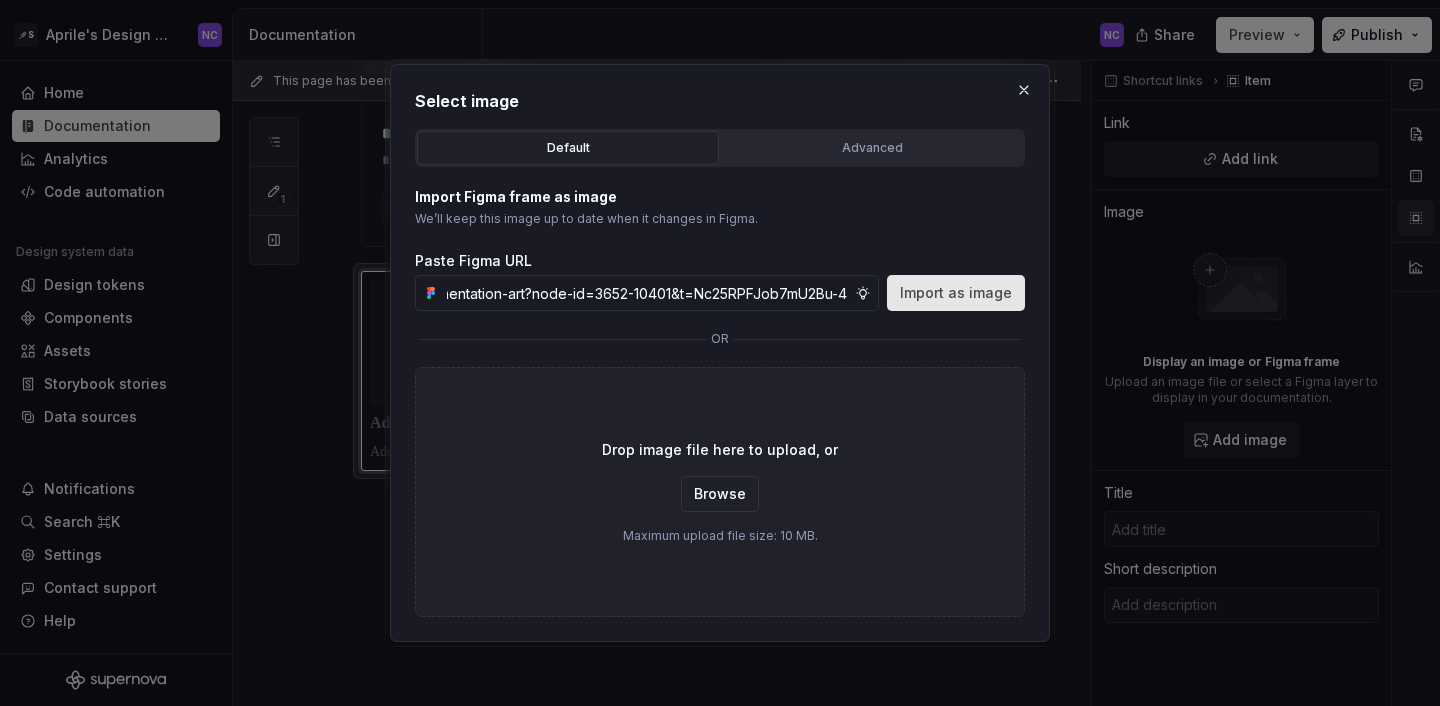 click on "Import as image" at bounding box center (956, 293) 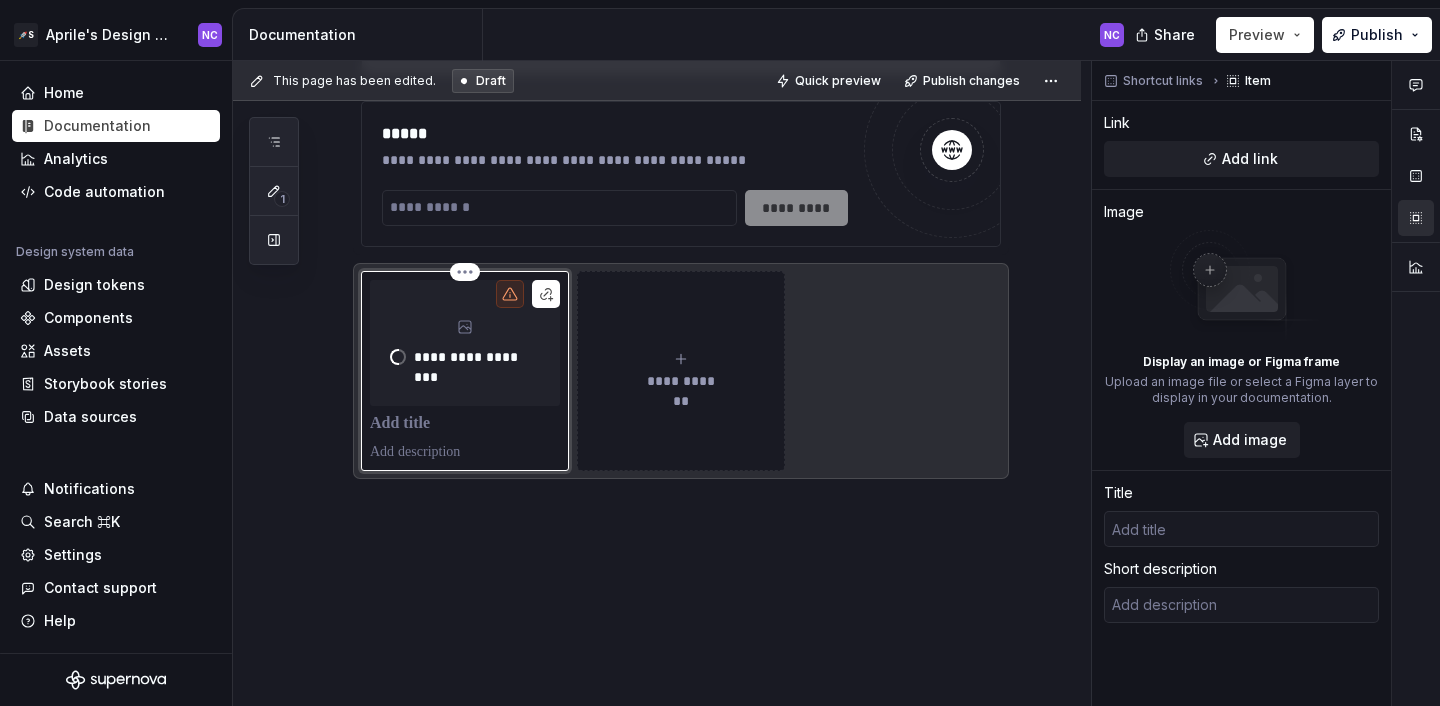 type on "*" 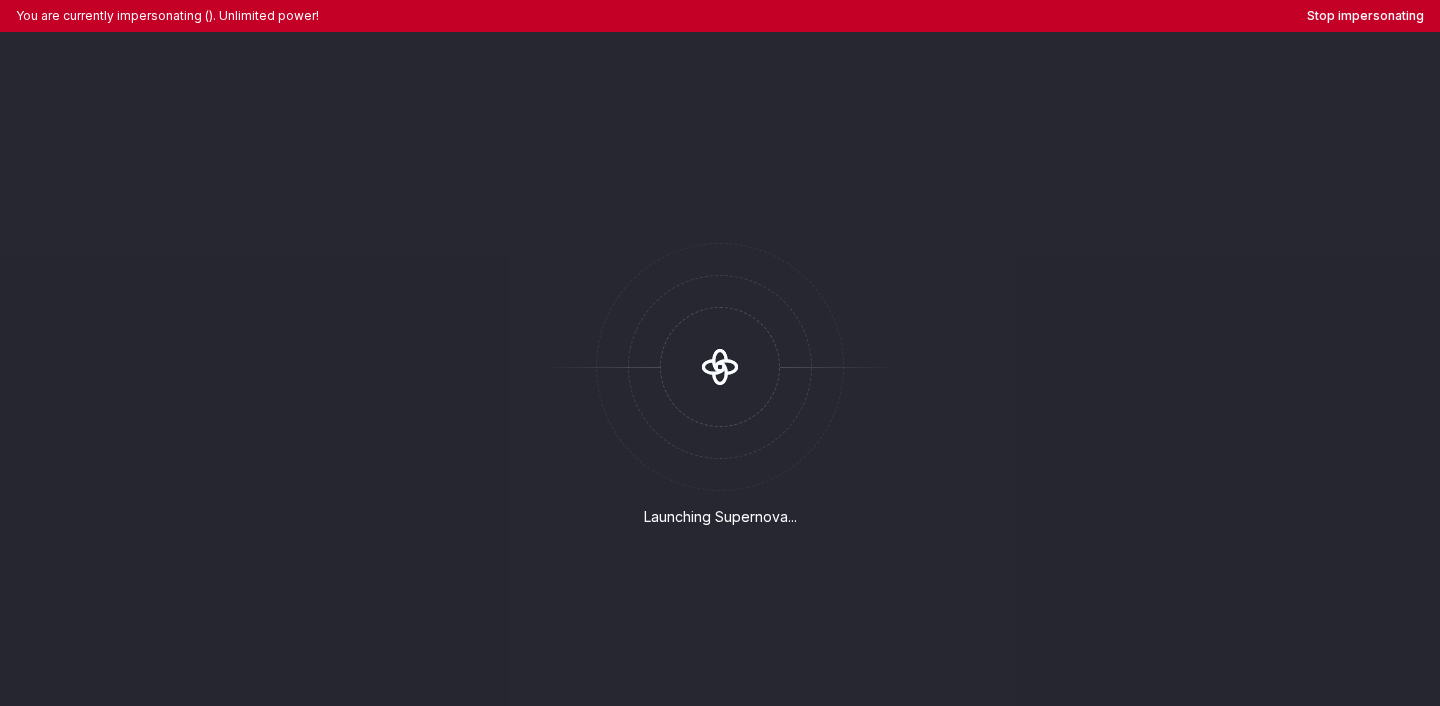 scroll, scrollTop: 0, scrollLeft: 0, axis: both 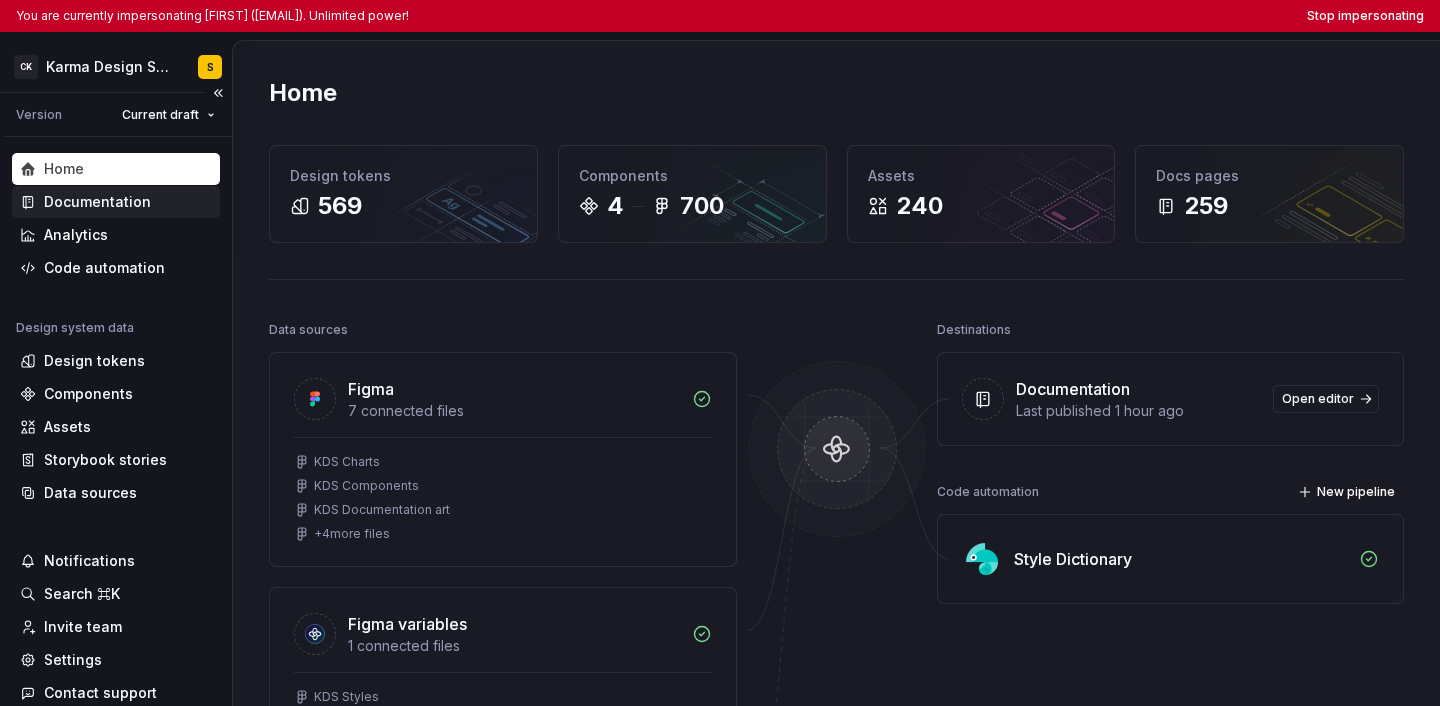 click on "Documentation" at bounding box center [116, 202] 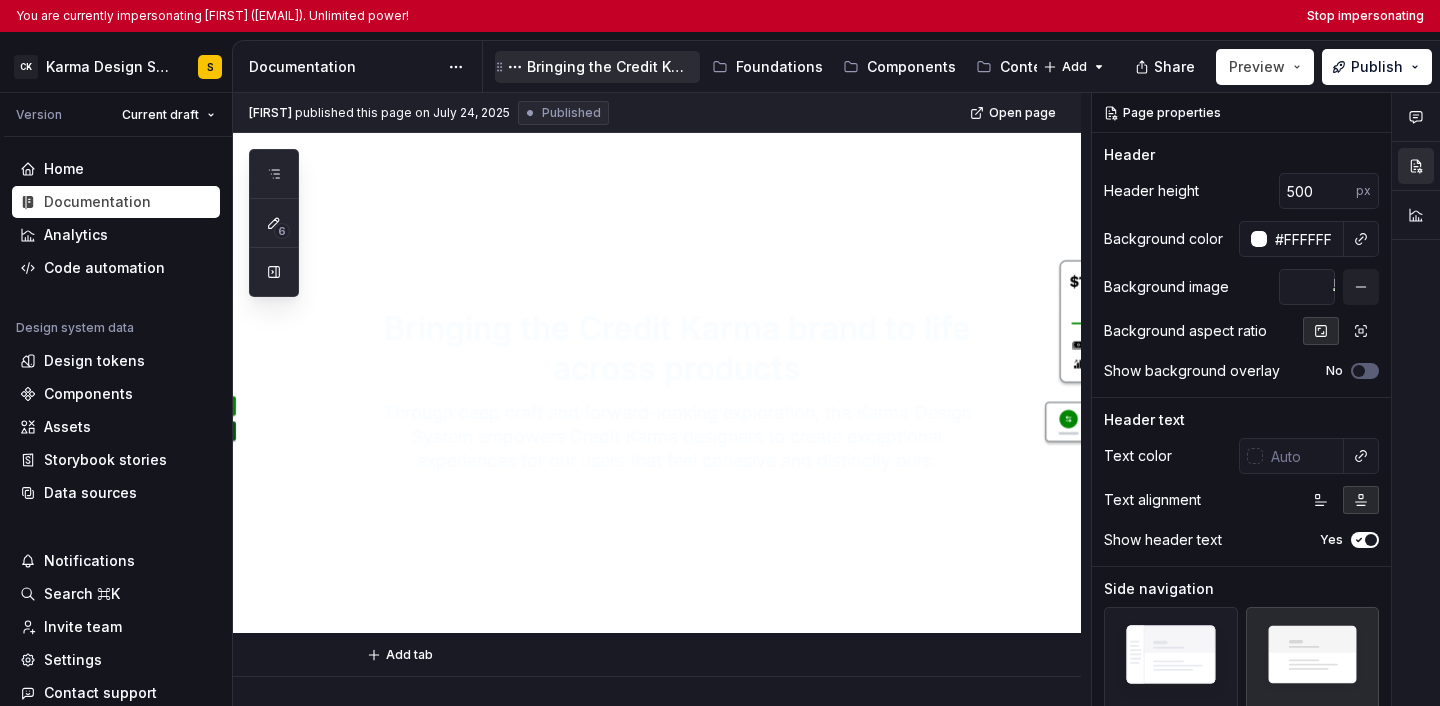 type on "*" 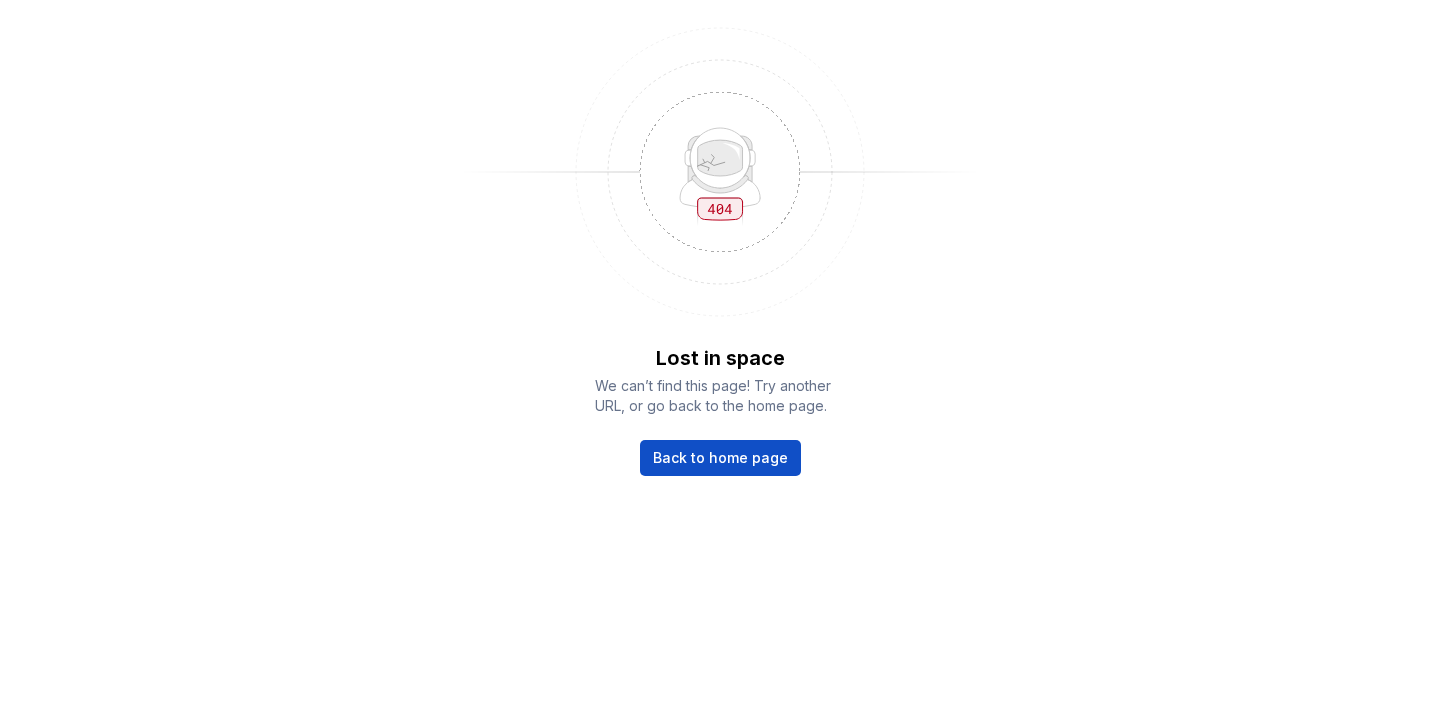 scroll, scrollTop: 0, scrollLeft: 0, axis: both 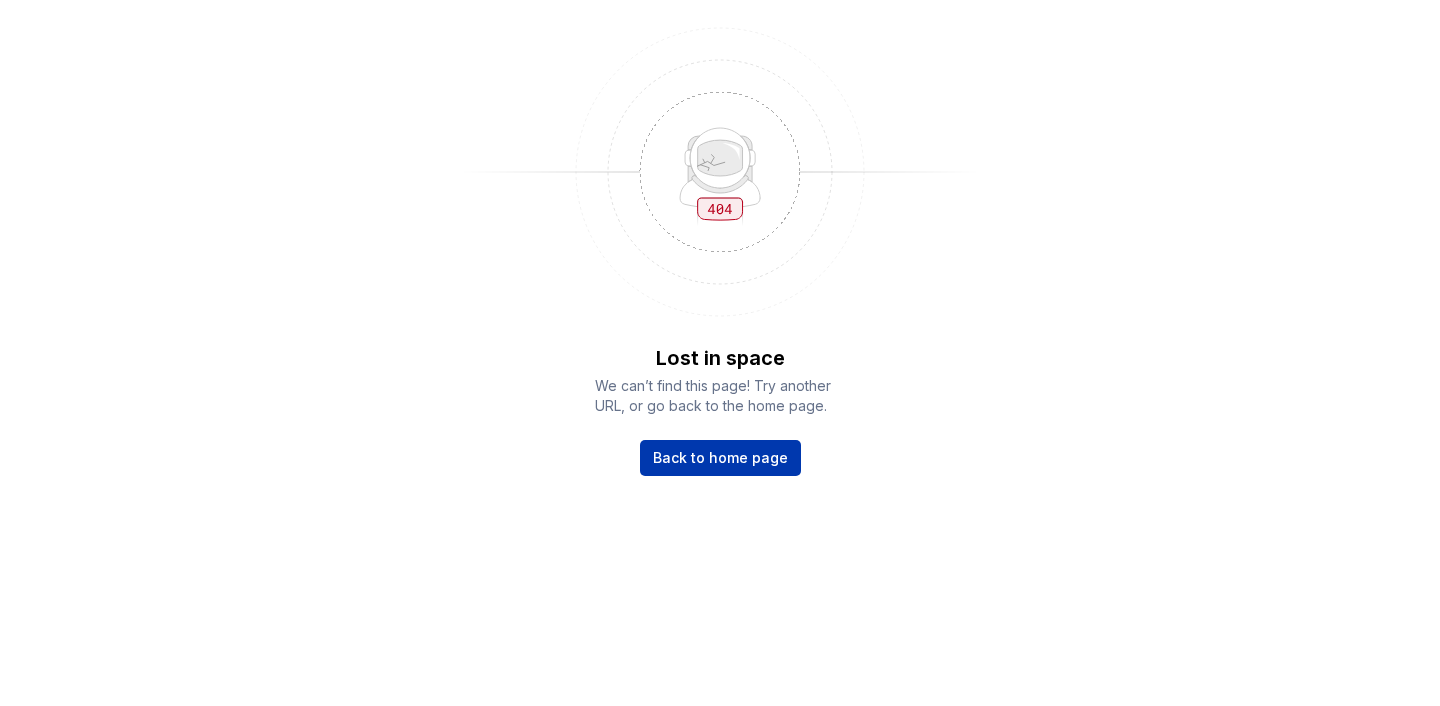 click on "Back to home page" at bounding box center (720, 458) 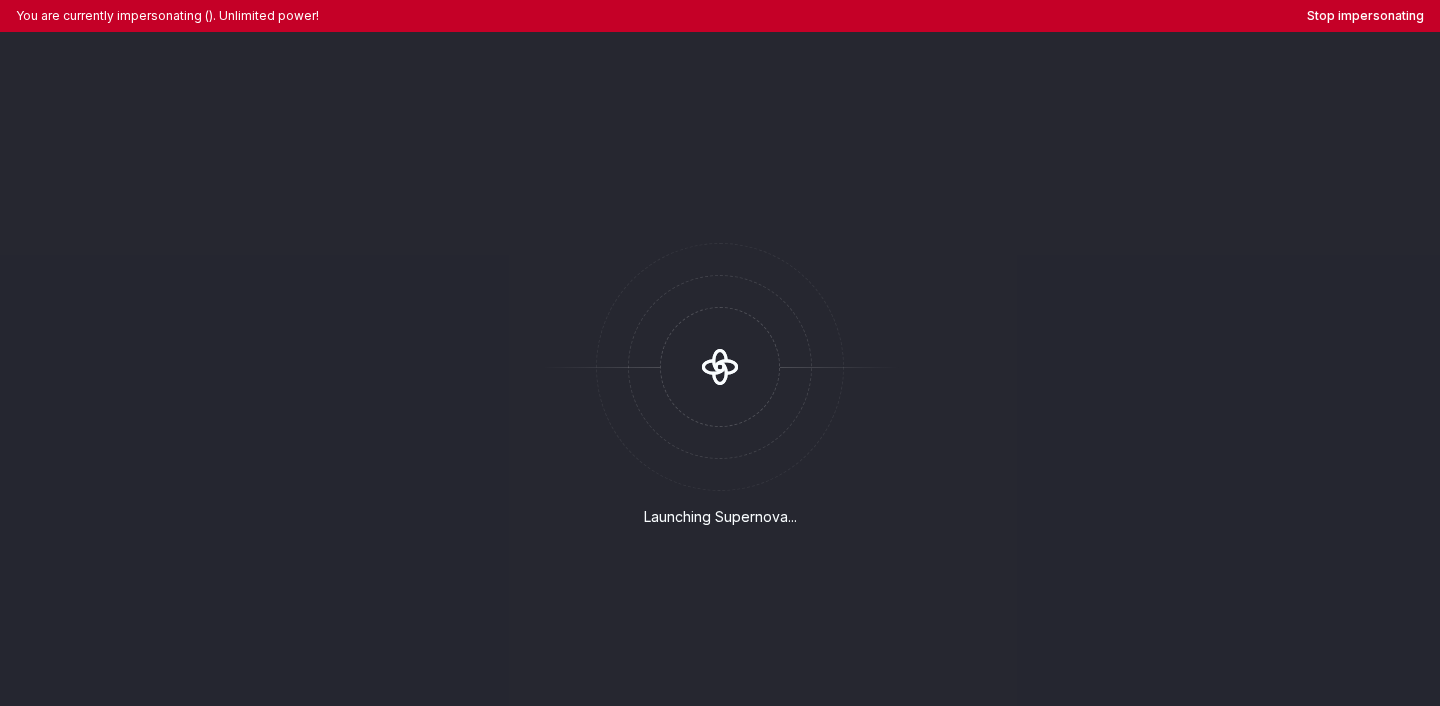 scroll, scrollTop: 0, scrollLeft: 0, axis: both 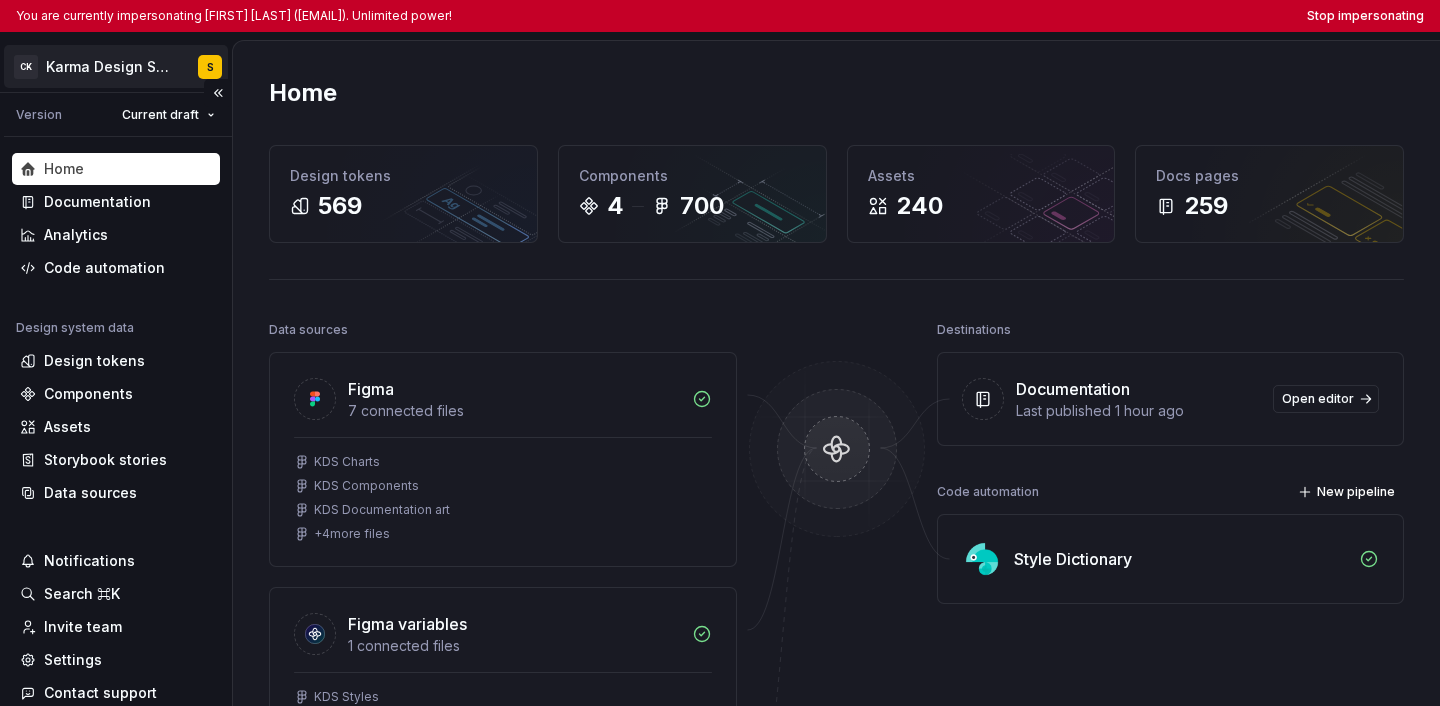click on "You are currently impersonating [FIRST] [LAST] ([EMAIL]). Unlimited power! Stop impersonating CK Karma Design System S Version Current draft Home Documentation Analytics Code automation Design system data Design tokens Components Assets Storybook stories Data sources Notifications Search ⌘K Invite team Settings Contact support Help Home Design tokens 569 Components 4 700 Assets 240 Docs pages 259 Data sources Figma 7 connected files KDS Charts KDS Components KDS Documentation art +  4  more   files Figma variables 1 connected files KDS Styles Connect more data sources Bring all your design system data together. Connect new Dismiss Destinations Documentation Last published 1 hour ago Open editor Code automation New pipeline Style Dictionary Product documentation Learn how to build, manage and maintain design systems in smarter ways. Developer documentation Start delivering your design choices to your codebases right away. Join our Slack community" at bounding box center [720, 353] 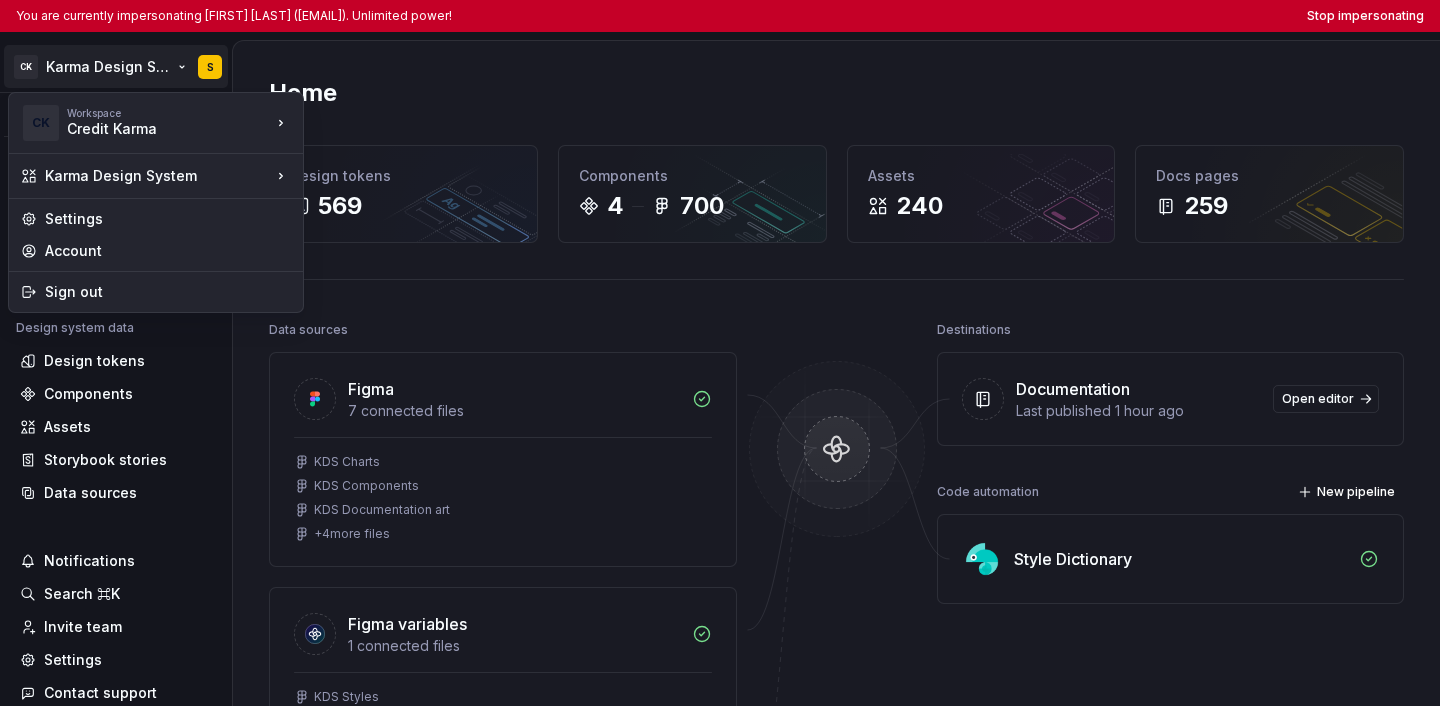 click on "You are currently impersonating Sarah (sarah.paulhus@creditkarma.com). Unlimited power! Stop impersonating CK Karma Design System S Version Current draft Home Documentation Analytics Code automation Design system data Design tokens Components Assets Storybook stories Data sources Notifications Search ⌘K Invite team Settings Contact support Help Home Design tokens 569 Components 4 700 Assets 240 Docs pages 259 Data sources Figma 7 connected files KDS Charts KDS Components KDS Documentation art +  4  more   files Figma variables 1 connected files KDS Styles Connect more data sources Bring all your design system data together. Connect new Dismiss Destinations Documentation Last published 1 hour ago Open editor Code automation New pipeline Style Dictionary Product documentation Learn how to build, manage and maintain design systems in smarter ways. Developer documentation Start delivering your design choices to your codebases right away. Join our Slack community   CK Workspace Credit Karma Karma Design System" at bounding box center [720, 353] 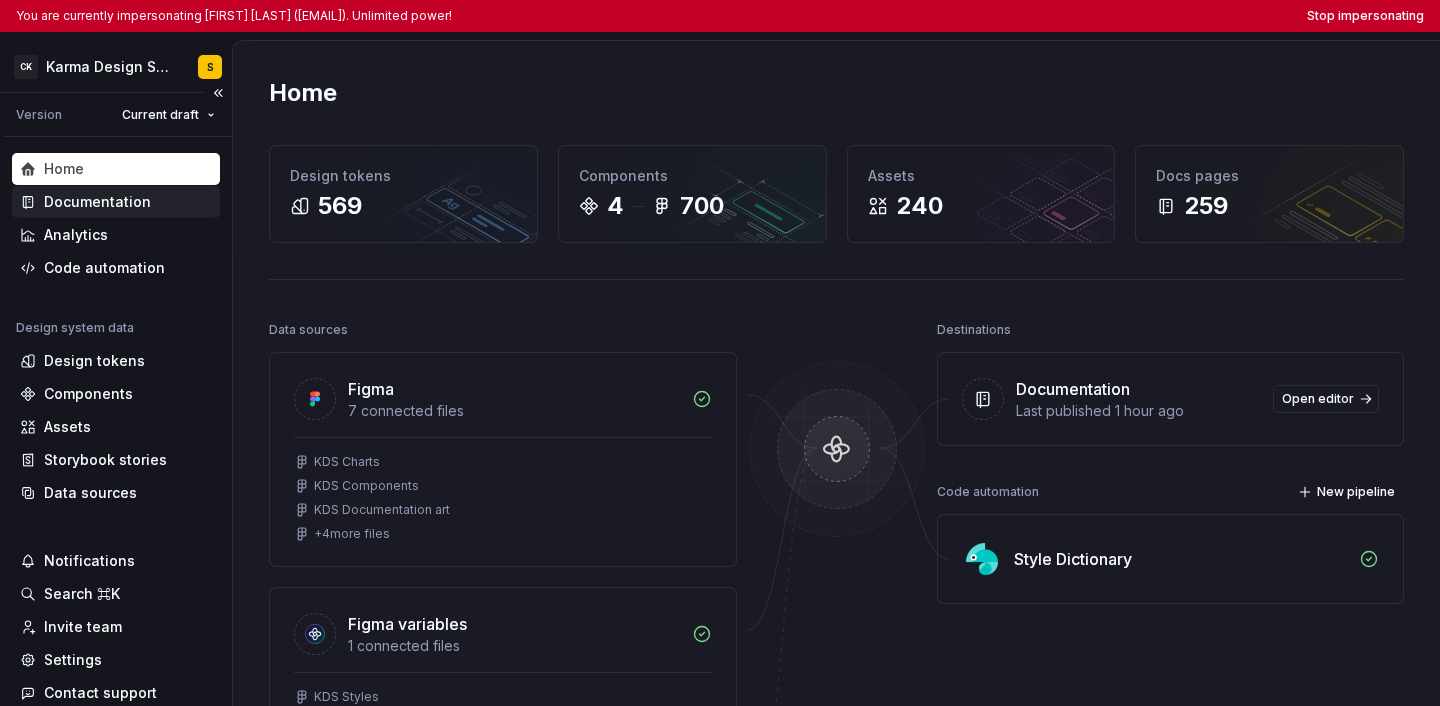click on "Documentation" at bounding box center [97, 202] 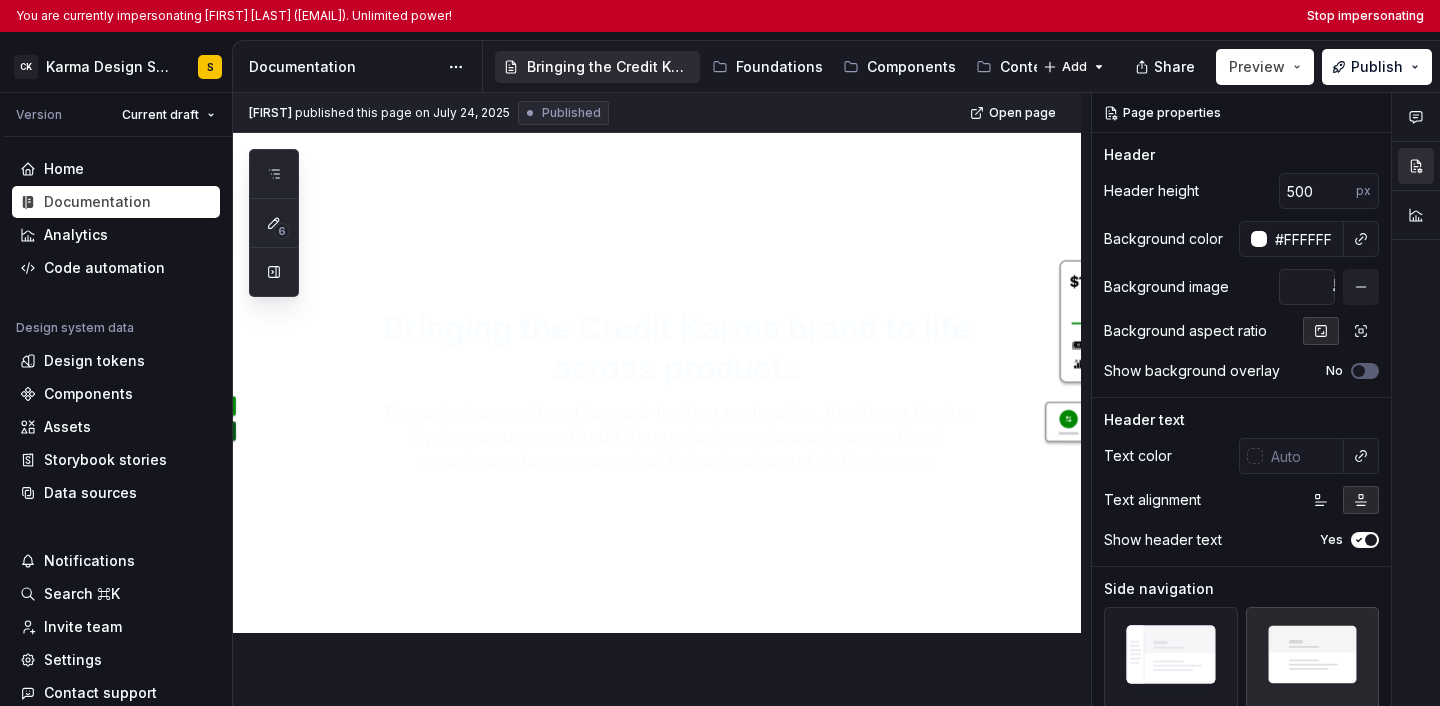 type on "*" 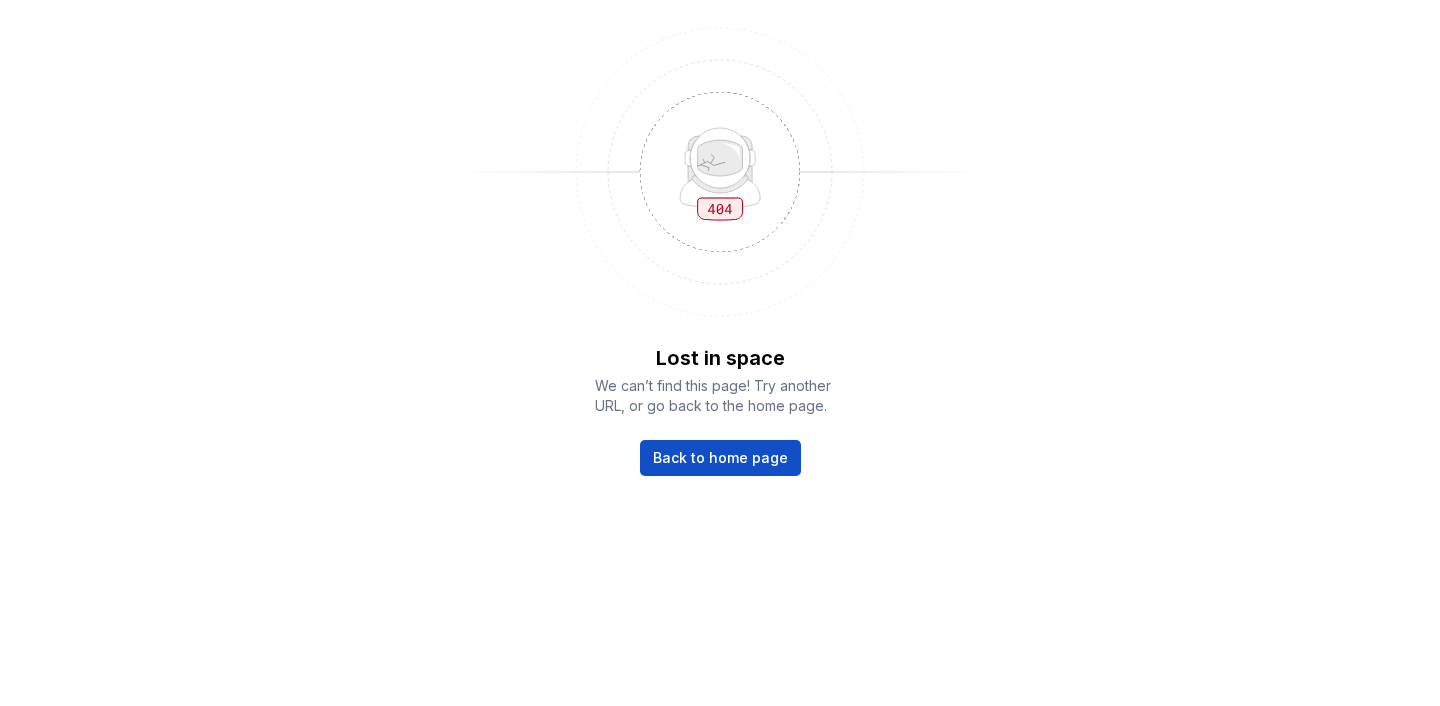 scroll, scrollTop: 0, scrollLeft: 0, axis: both 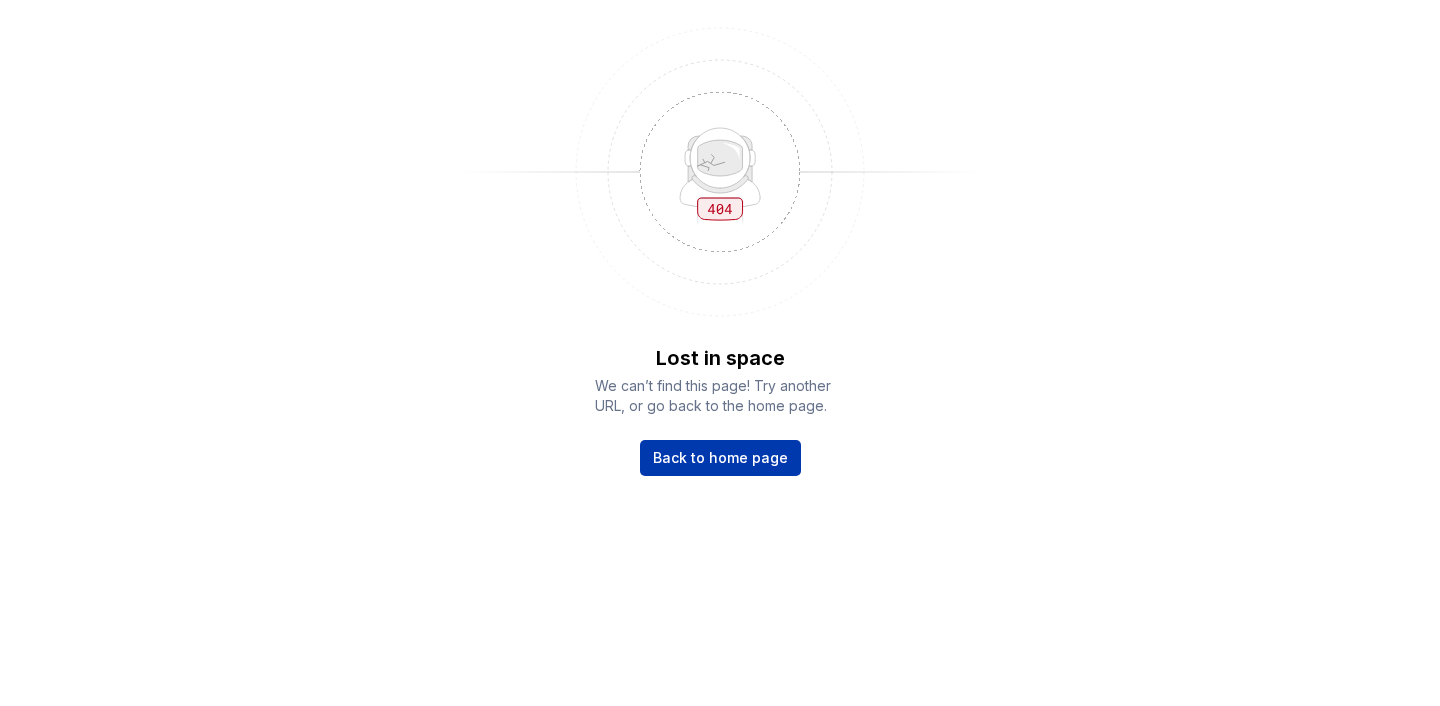 click on "Back to home page" at bounding box center (720, 458) 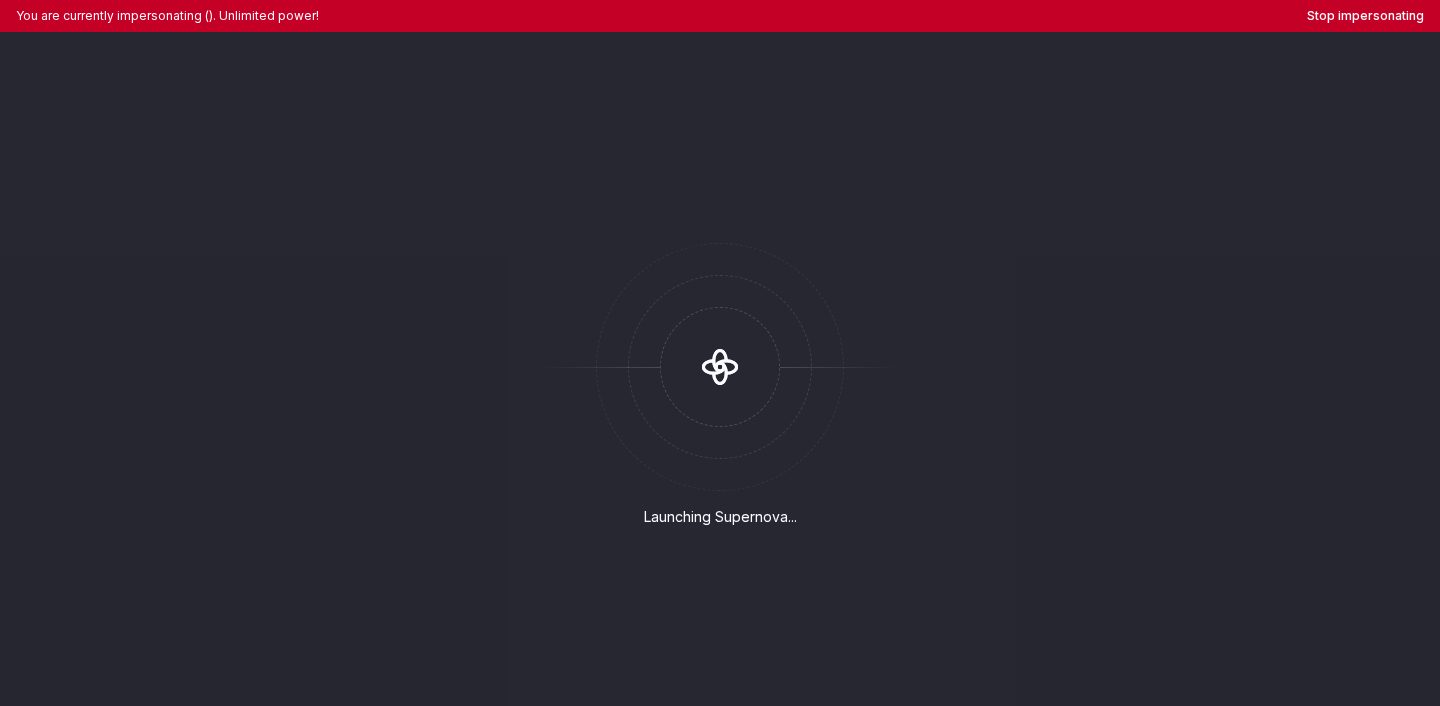 scroll, scrollTop: 0, scrollLeft: 0, axis: both 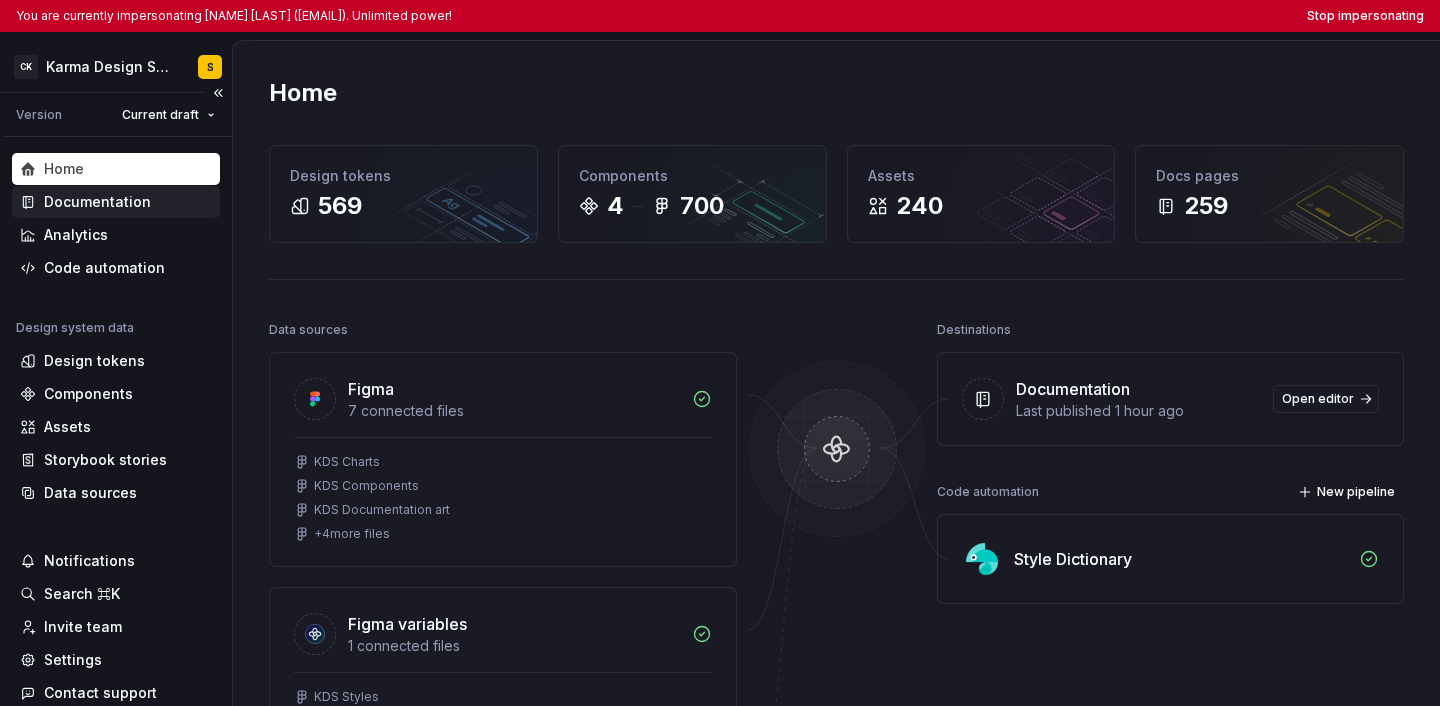 click on "Documentation" at bounding box center (97, 202) 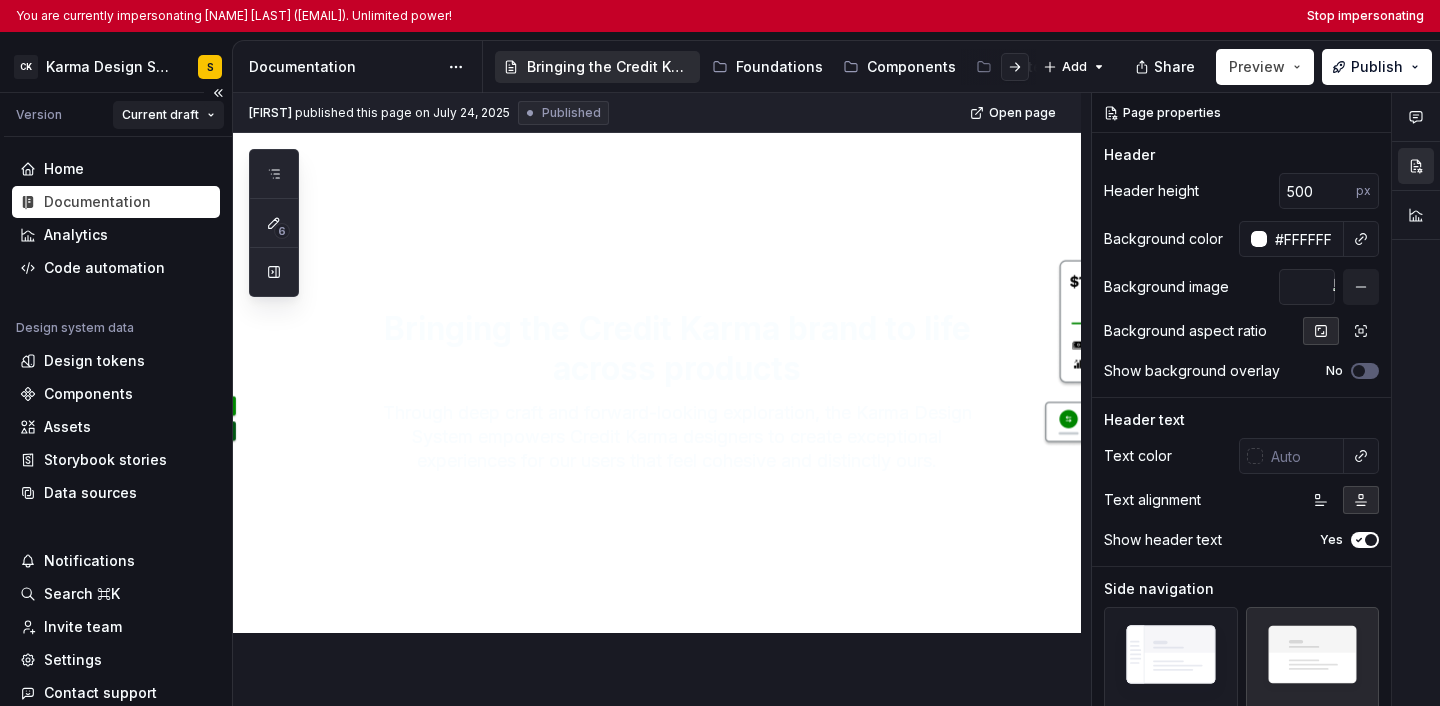 click on "You are currently impersonating [NAME] [LAST] ([EMAIL]). Unlimited power! Stop impersonating CK Karma Design System S Version Current draft Home Documentation Analytics Code automation Design system data Design tokens Components Assets Storybook stories Data sources Notifications Search ⌘K Invite team Settings Contact support Help Documentation
Accessibility guide for tree Page tree.
Navigate the tree with the arrow keys. Common tree hotkeys apply. Further keybindings are available:
enter to execute primary action on focused item
f2 to start renaming the focused item
escape to abort renaming an item
control+d to start dragging selected items
Bringing the Credit Karma brand to life across products Foundations Components Content Resources & tools Add Share Preview Publish 6 Pages No tabs yet Add tabs to create separate pieces of content about one topic on the same page. Add tab Changes Enable approval workflow Learn more ." at bounding box center [720, 353] 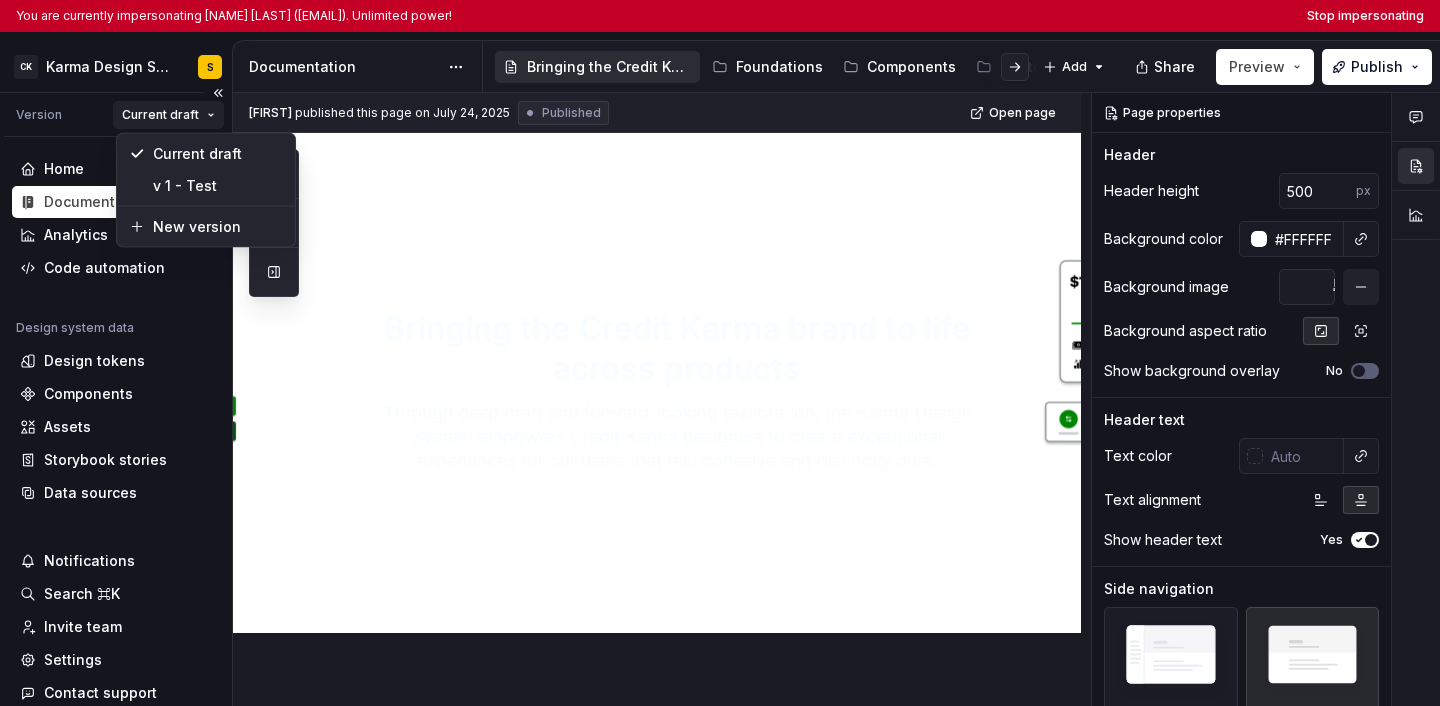 click on "You are currently impersonating [NAME] [LAST] ([EMAIL]). Unlimited power! Stop impersonating CK Karma Design System S Version Current draft Home Documentation Analytics Code automation Design system data Design tokens Components Assets Storybook stories Data sources Notifications Search ⌘K Invite team Settings Contact support Help Documentation
Accessibility guide for tree Page tree.
Navigate the tree with the arrow keys. Common tree hotkeys apply. Further keybindings are available:
enter to execute primary action on focused item
f2 to start renaming the focused item
escape to abort renaming an item
control+d to start dragging selected items
Bringing the Credit Karma brand to life across products Foundations Components Content Resources & tools Add Share Preview Publish 6 Pages No tabs yet Add tabs to create separate pieces of content about one topic on the same page. Add tab Changes Enable approval workflow Learn more ." at bounding box center (720, 353) 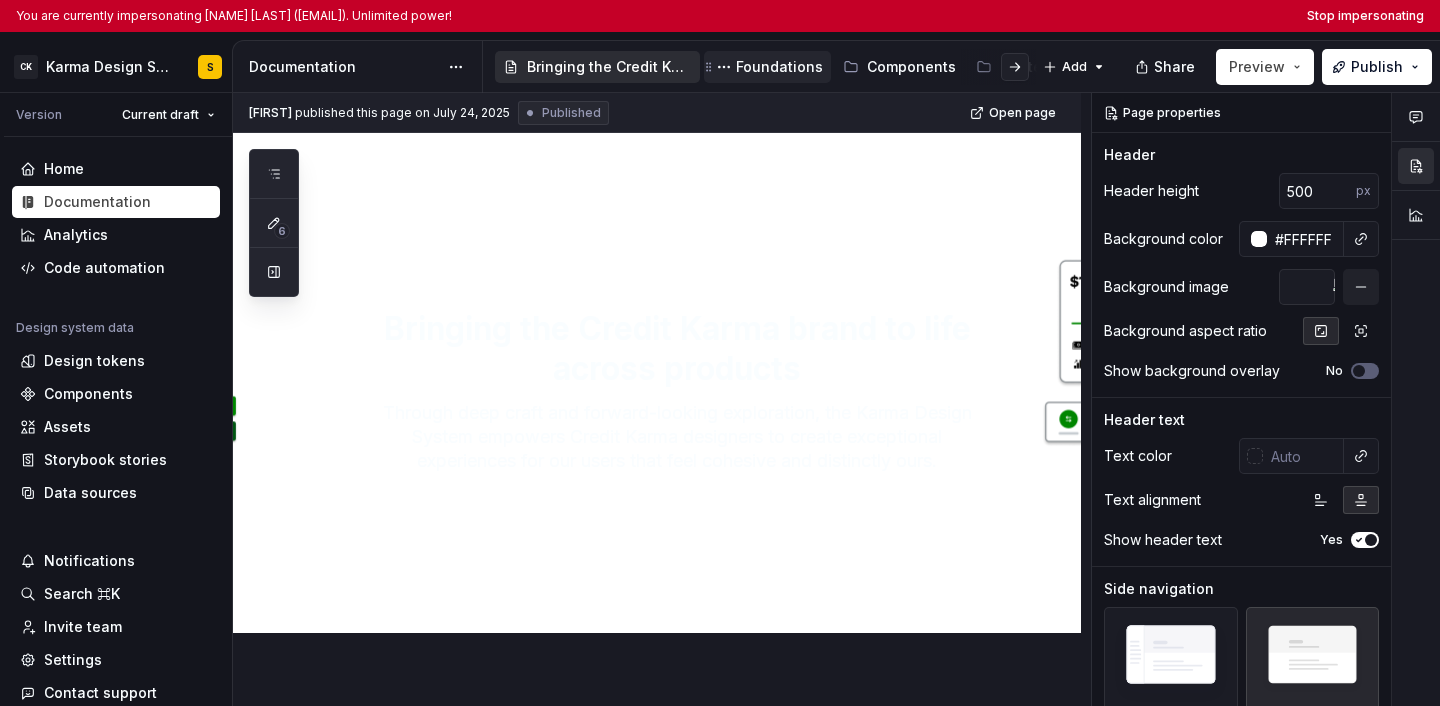 click on "Foundations" at bounding box center (767, 67) 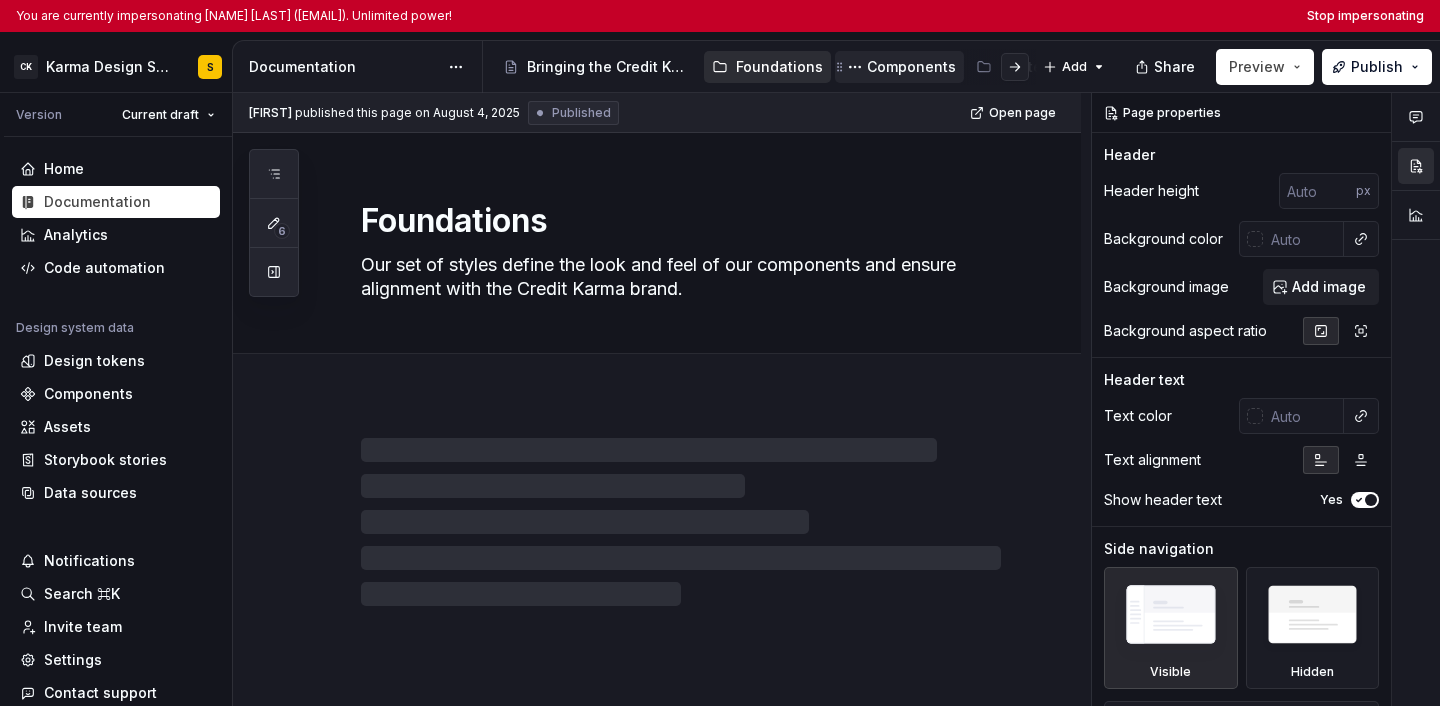 click on "Components" at bounding box center [899, 67] 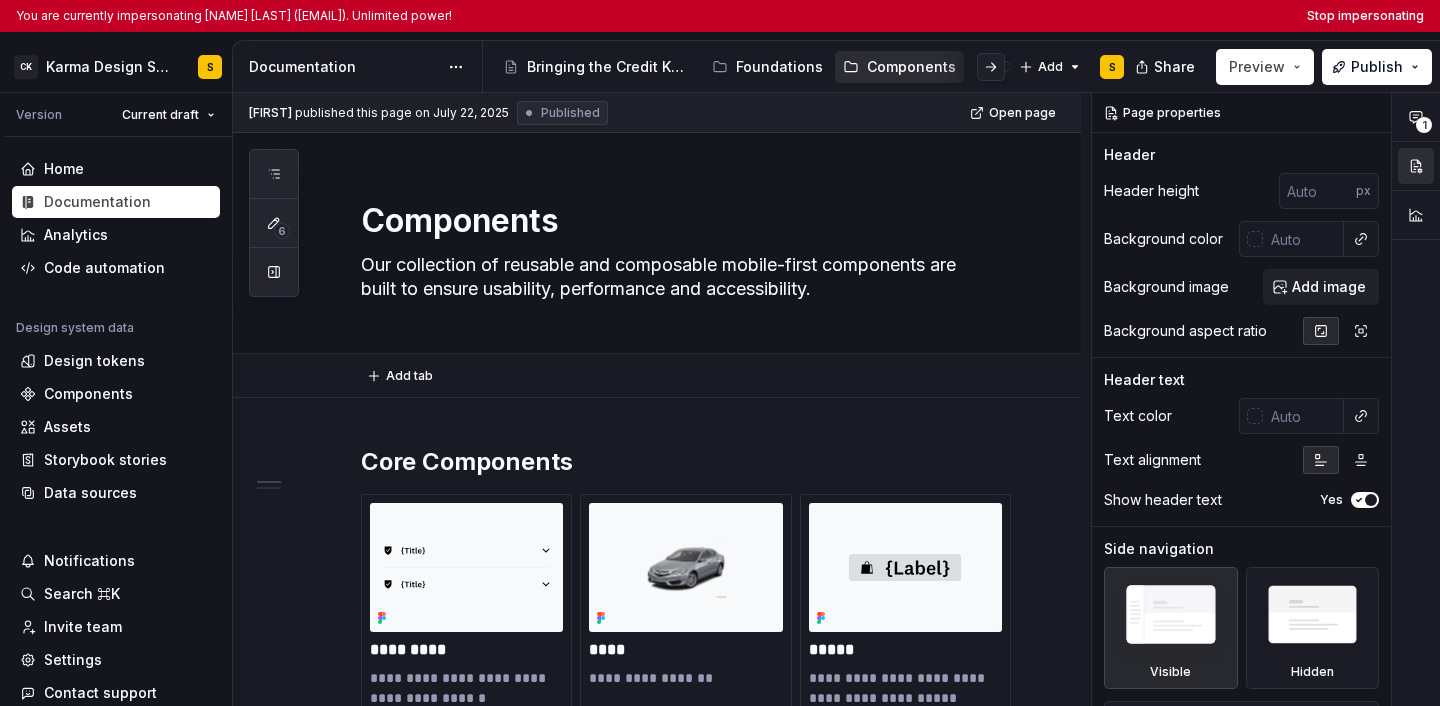 type on "*" 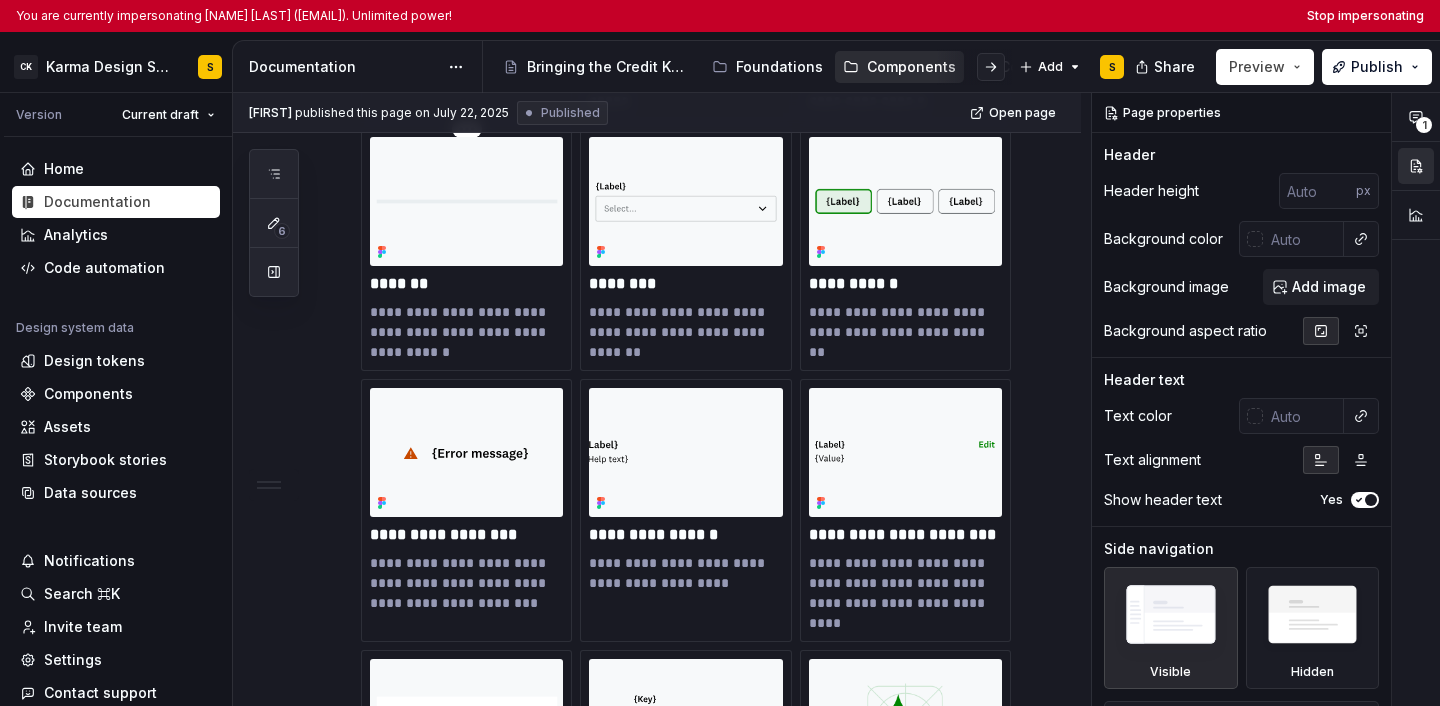 scroll, scrollTop: 1878, scrollLeft: 0, axis: vertical 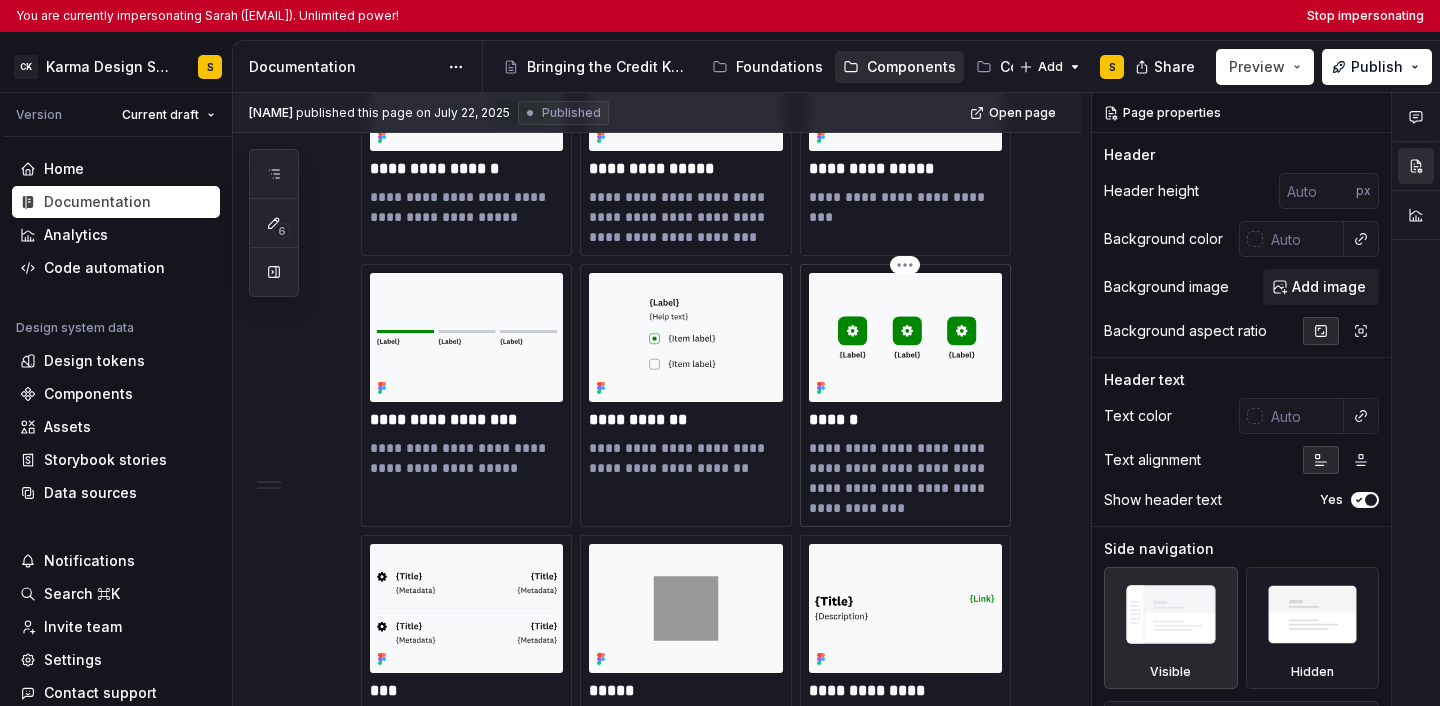 click at bounding box center [905, 337] 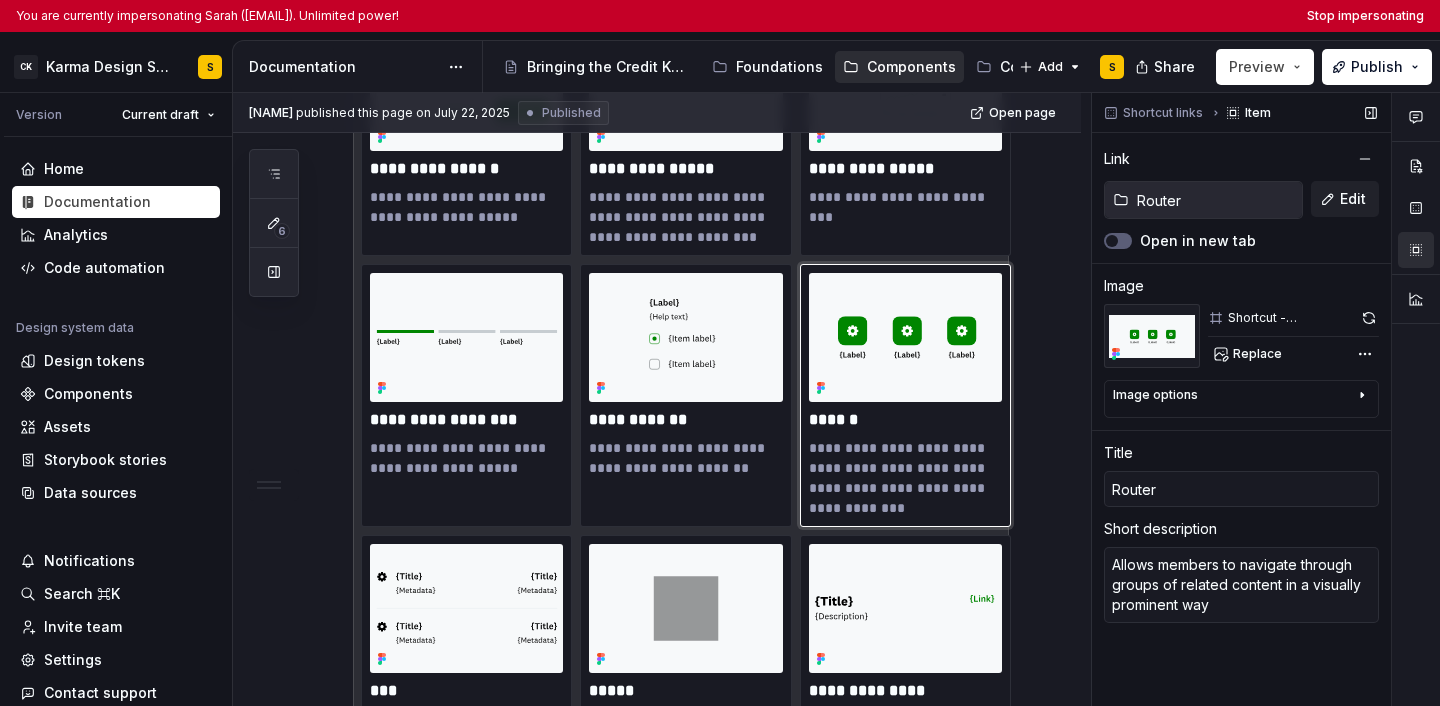 click on "Image options" at bounding box center [1233, 399] 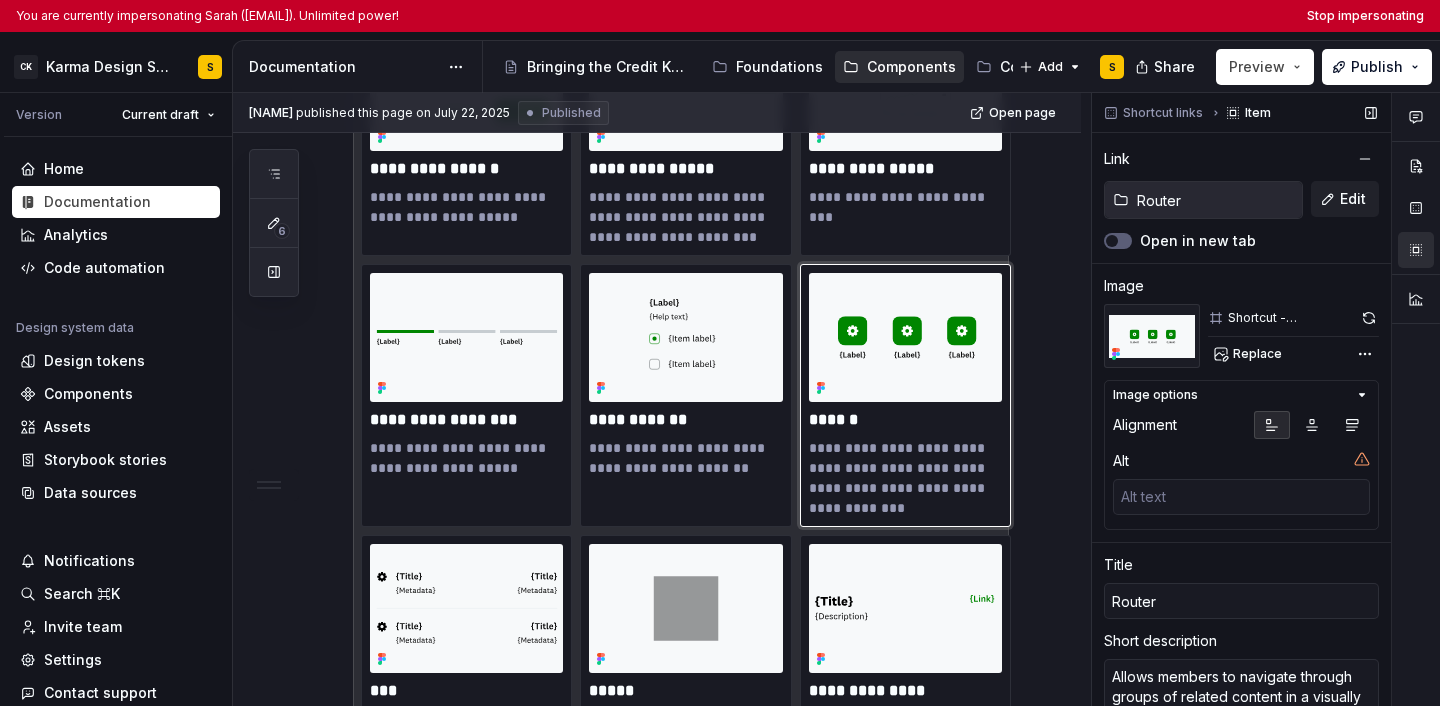 click on "Image options" at bounding box center (1233, 395) 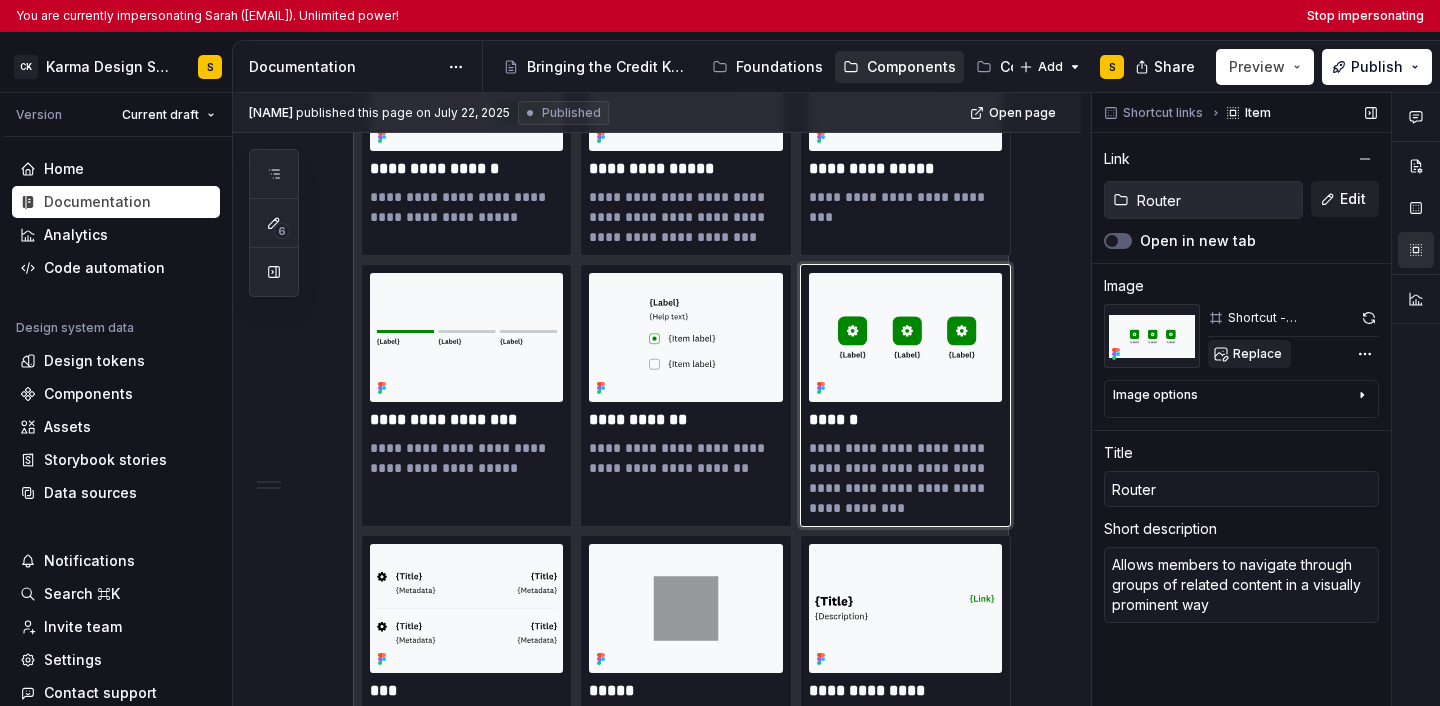 click on "Replace" at bounding box center (1257, 354) 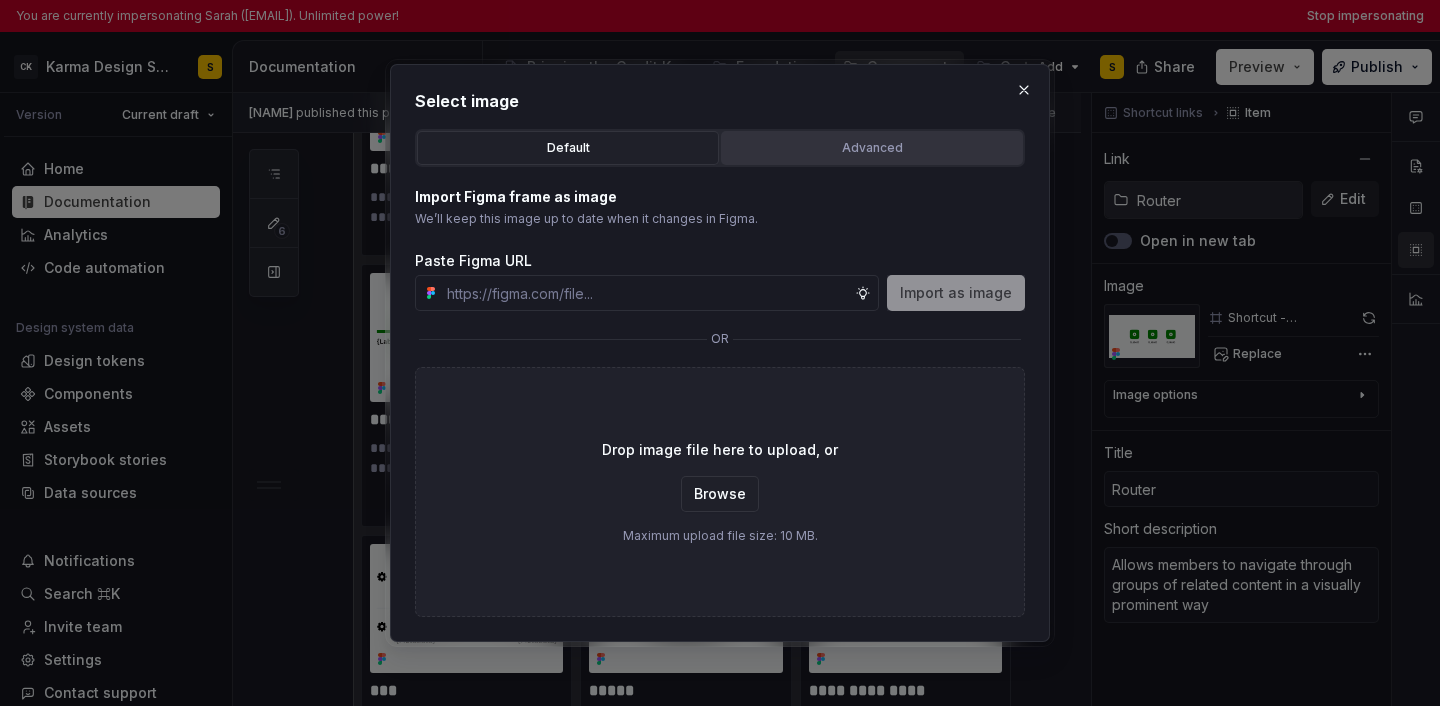 click on "Advanced" at bounding box center [872, 148] 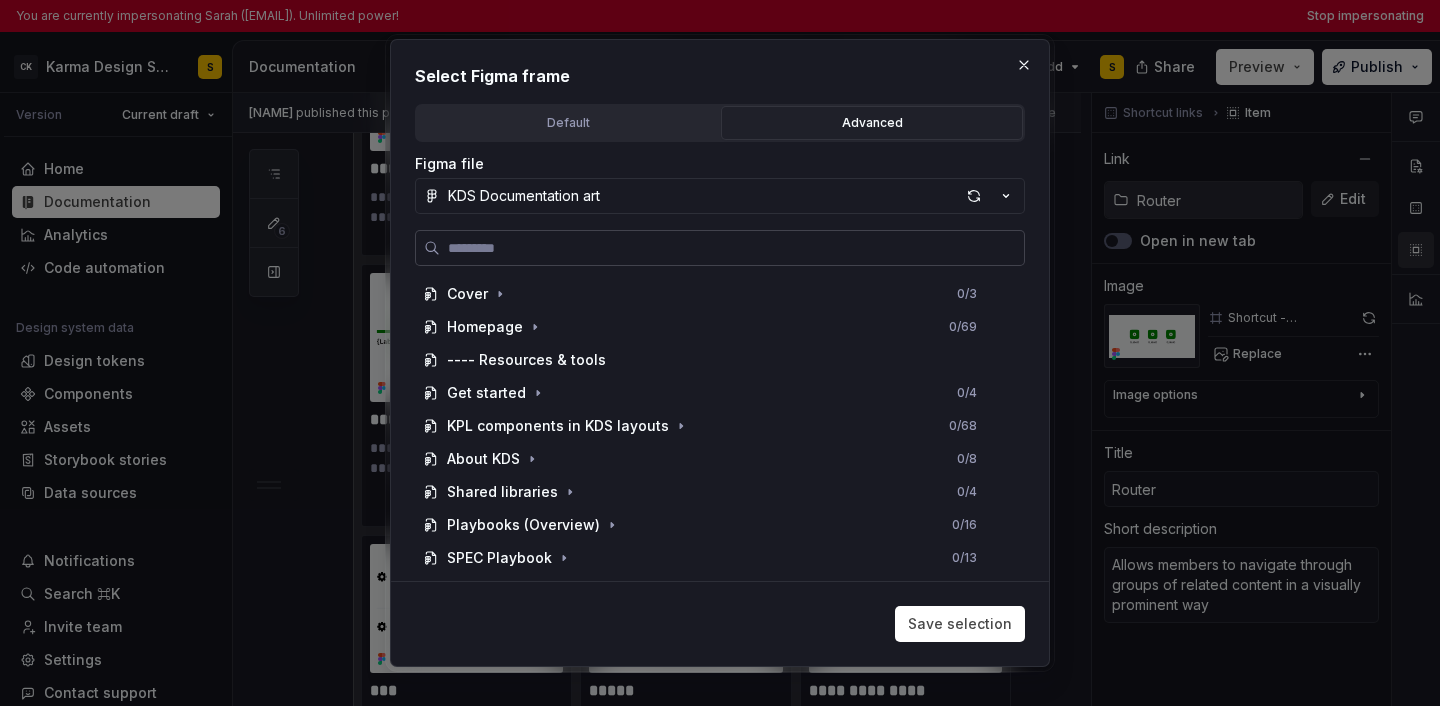 click at bounding box center [732, 248] 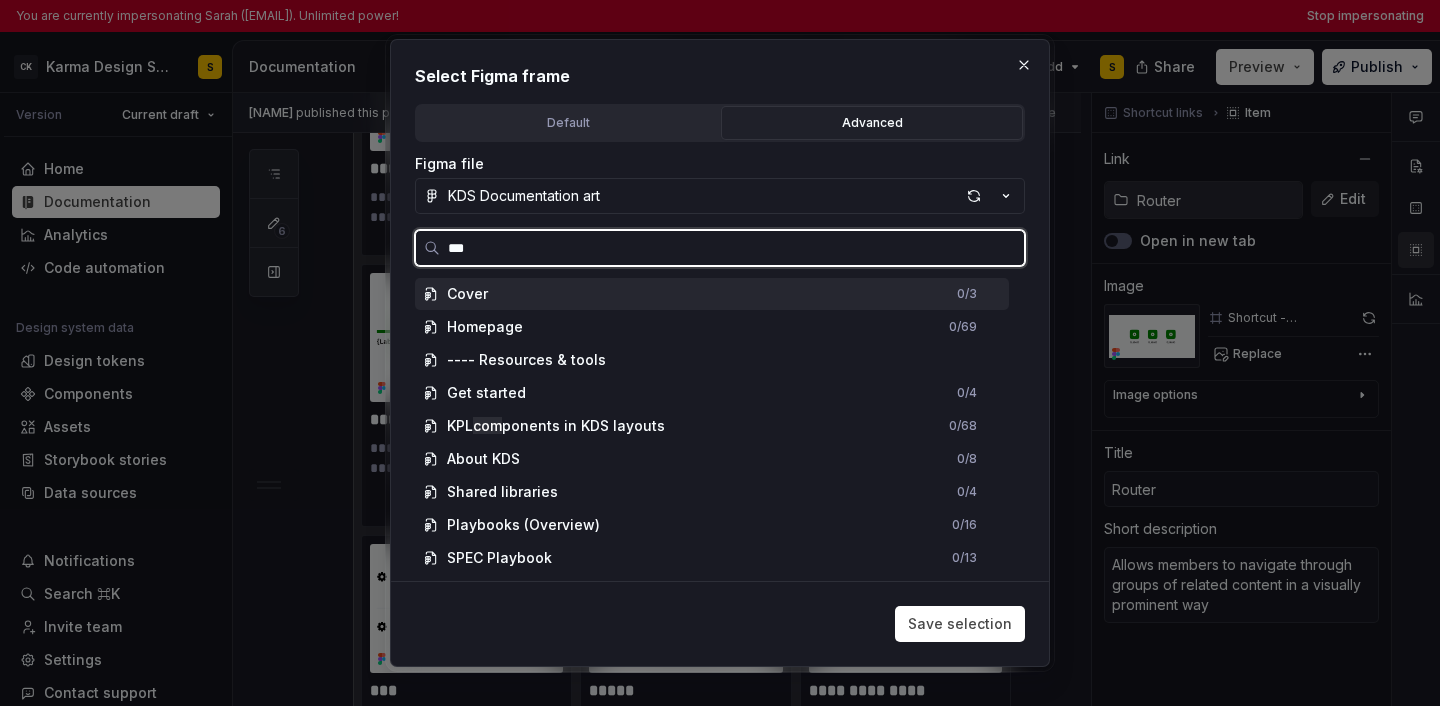 type on "****" 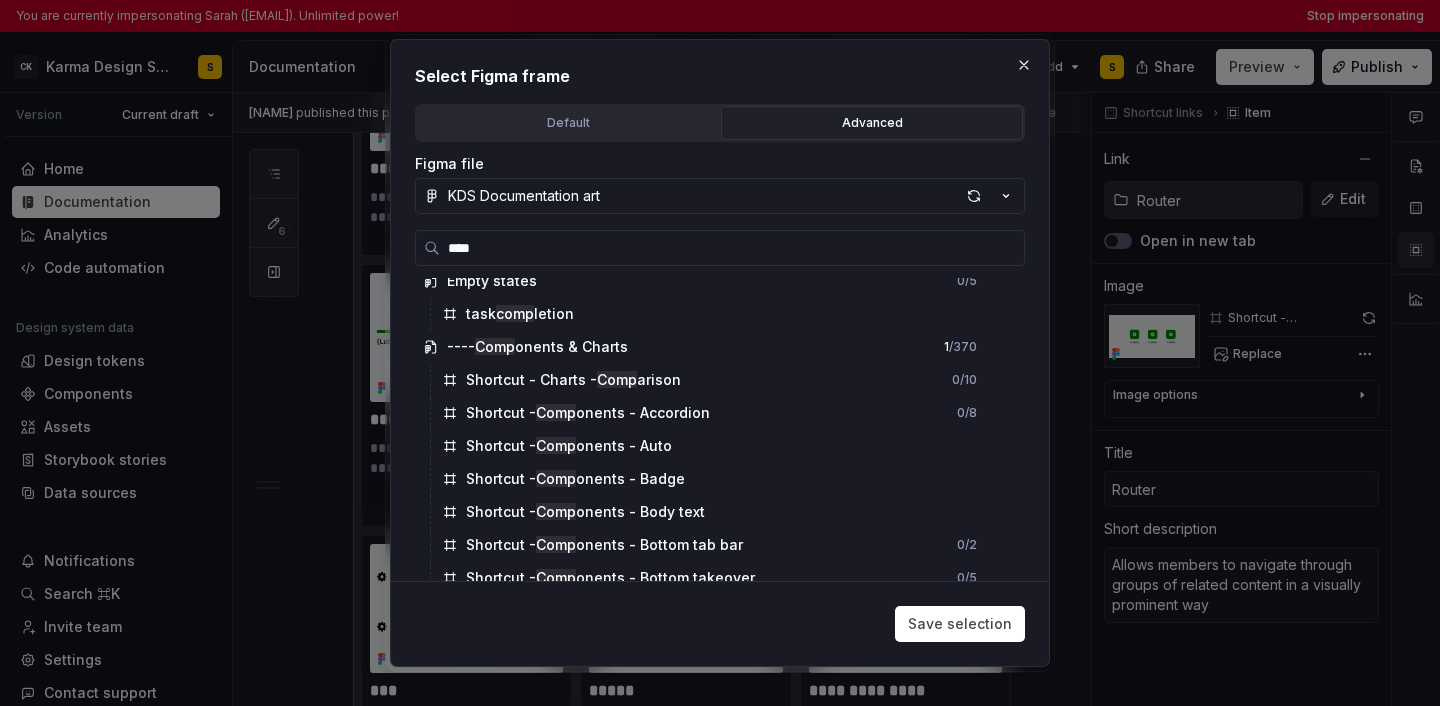 scroll, scrollTop: 880, scrollLeft: 0, axis: vertical 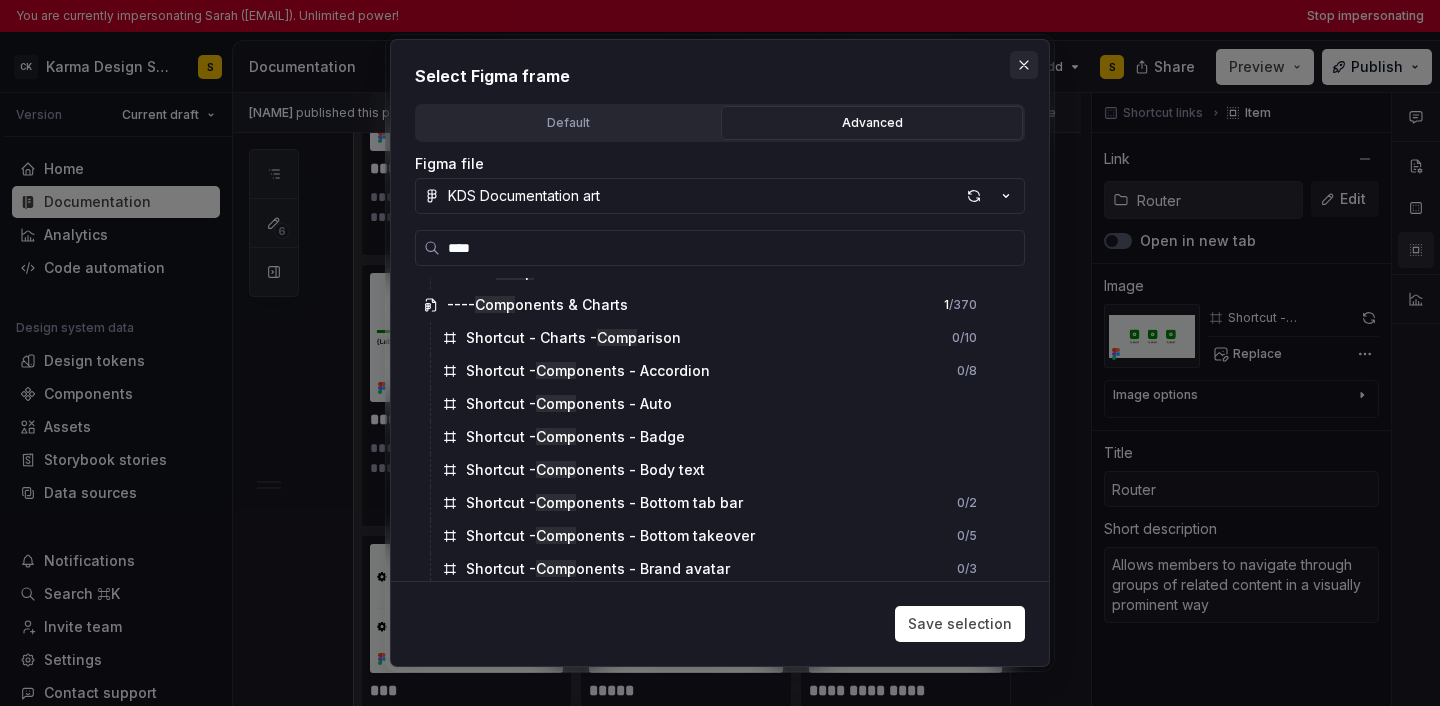 click at bounding box center (1024, 65) 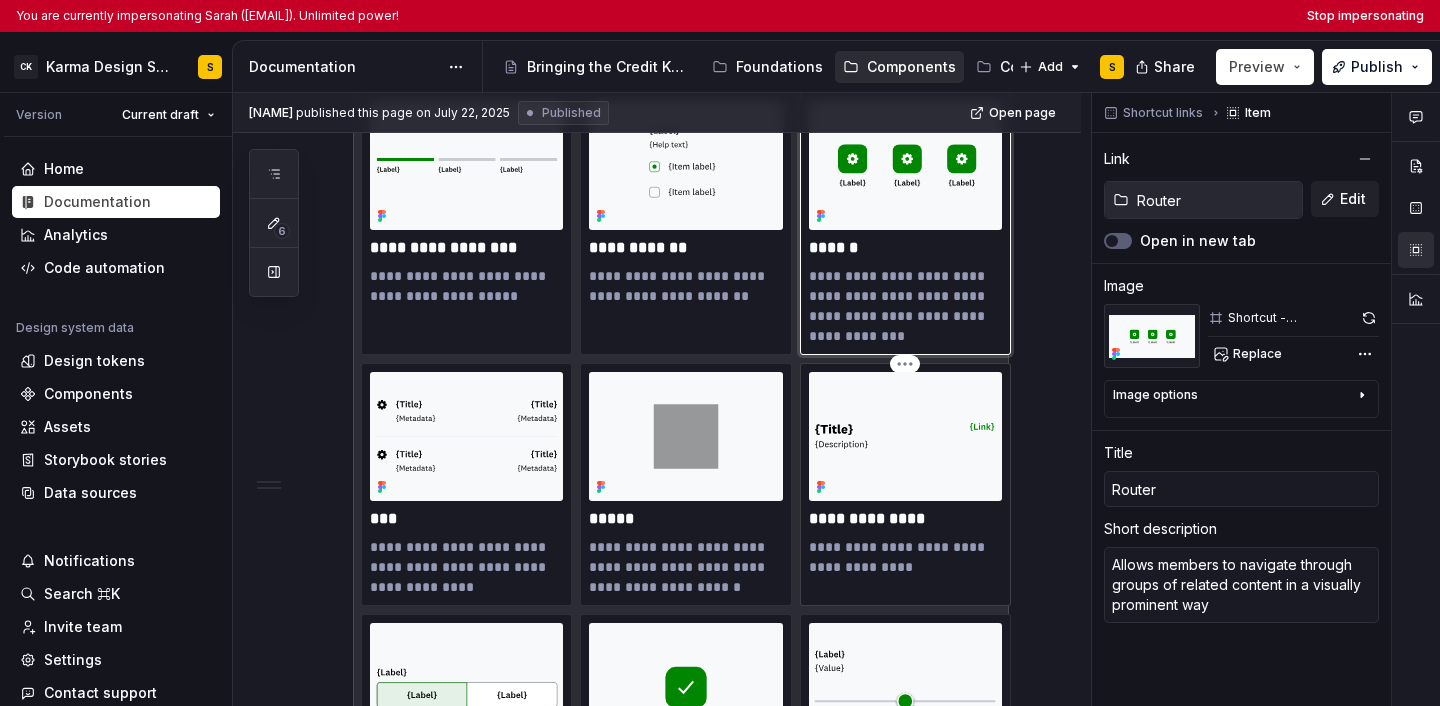 scroll, scrollTop: 3622, scrollLeft: 0, axis: vertical 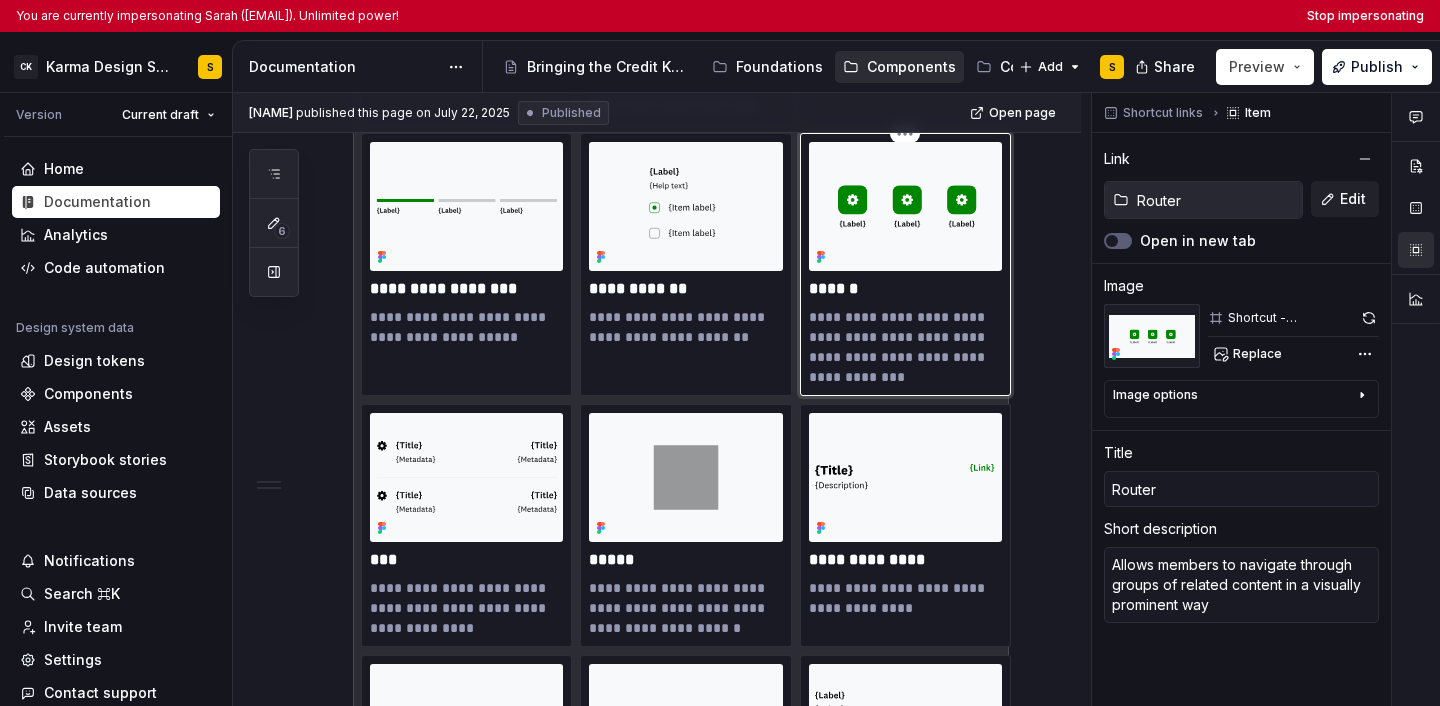 click at bounding box center (905, 206) 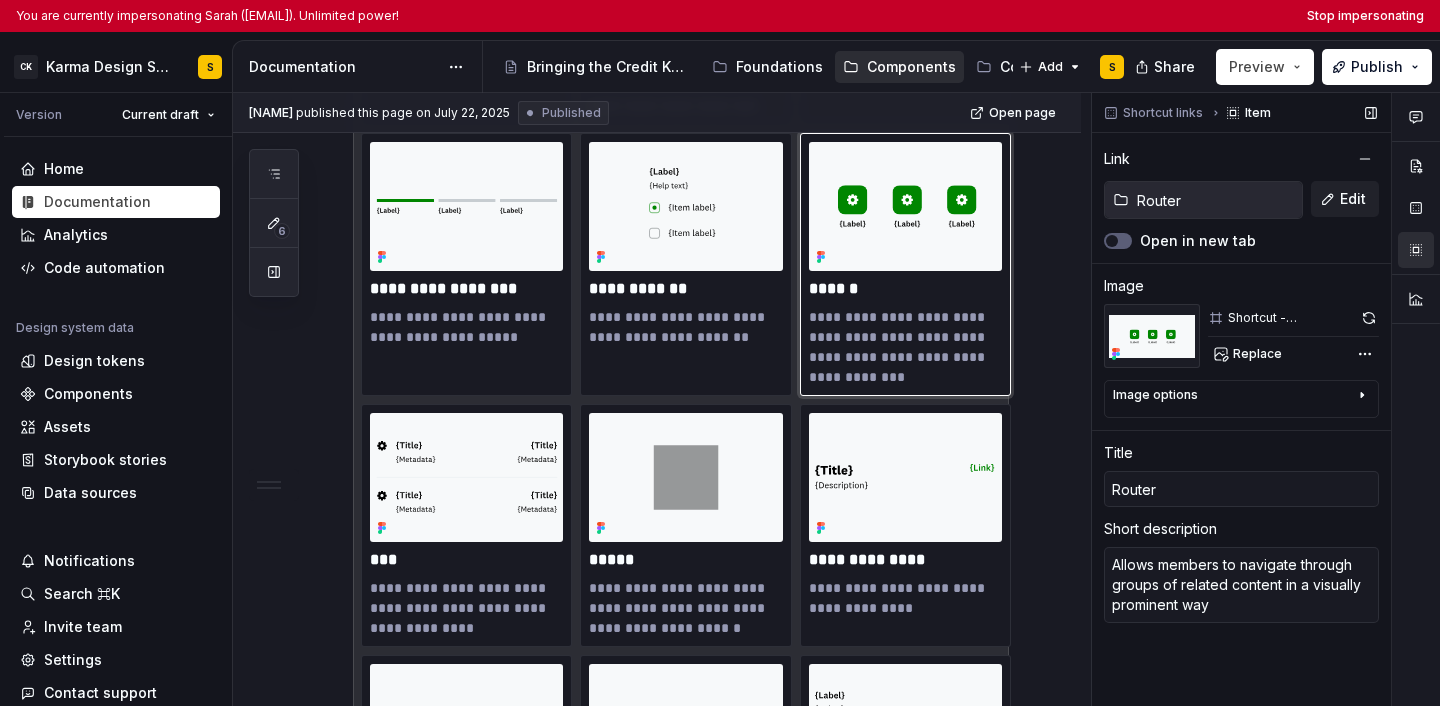 click on "Router" at bounding box center (1215, 200) 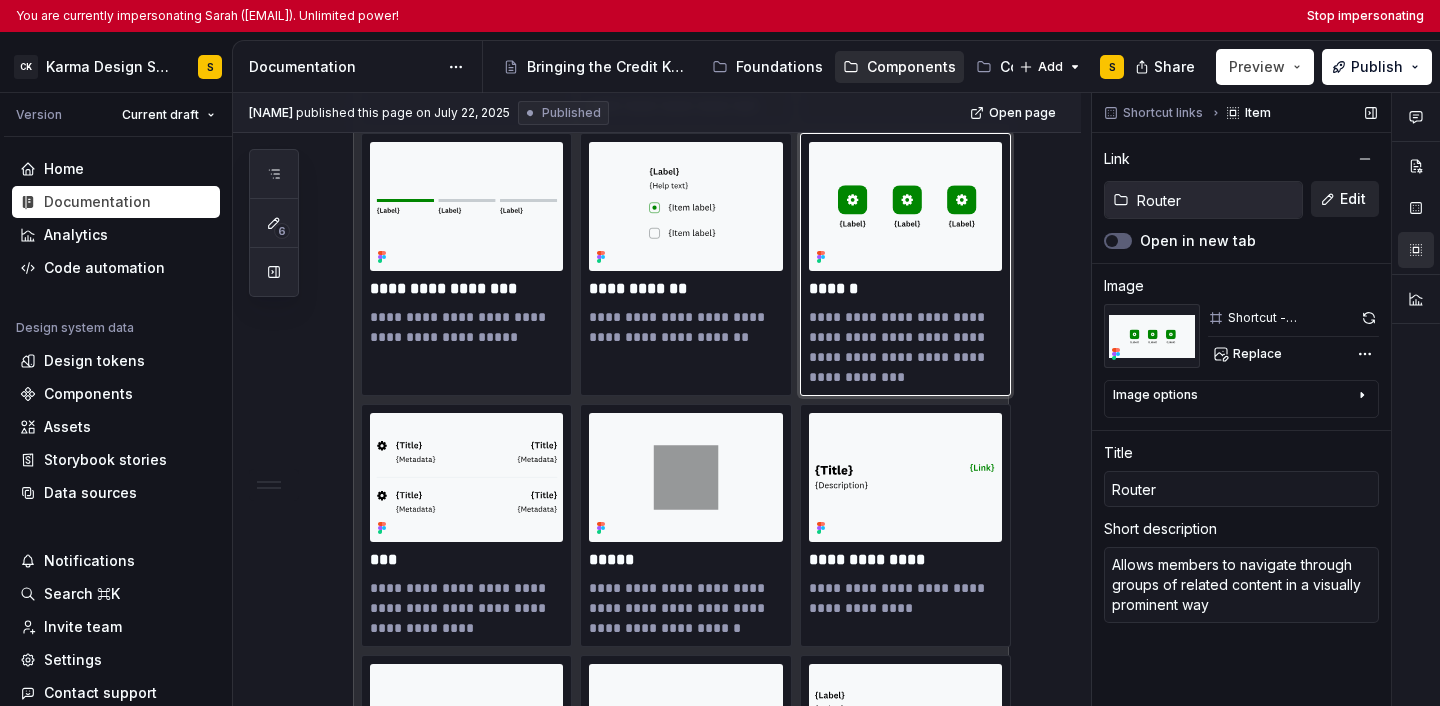 click on "Edit" at bounding box center [1345, 199] 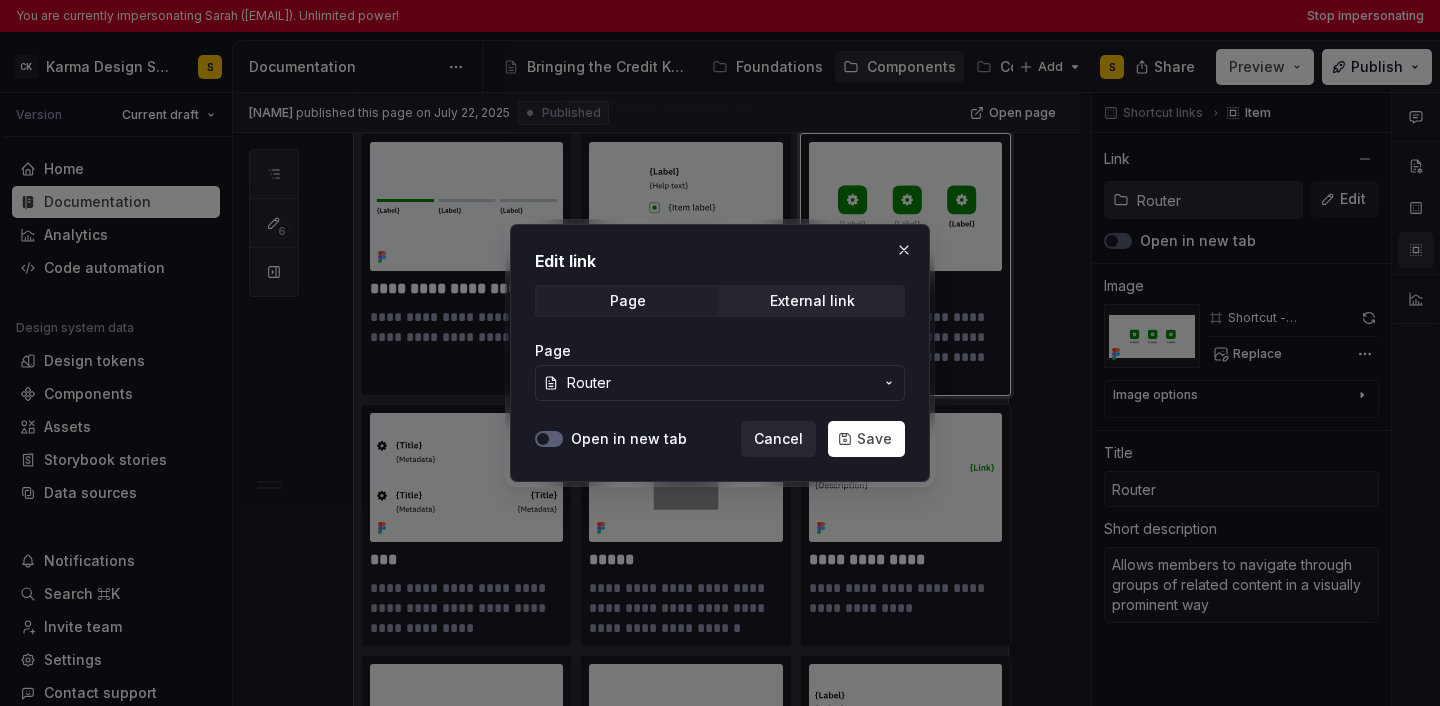 click on "Router" at bounding box center [720, 383] 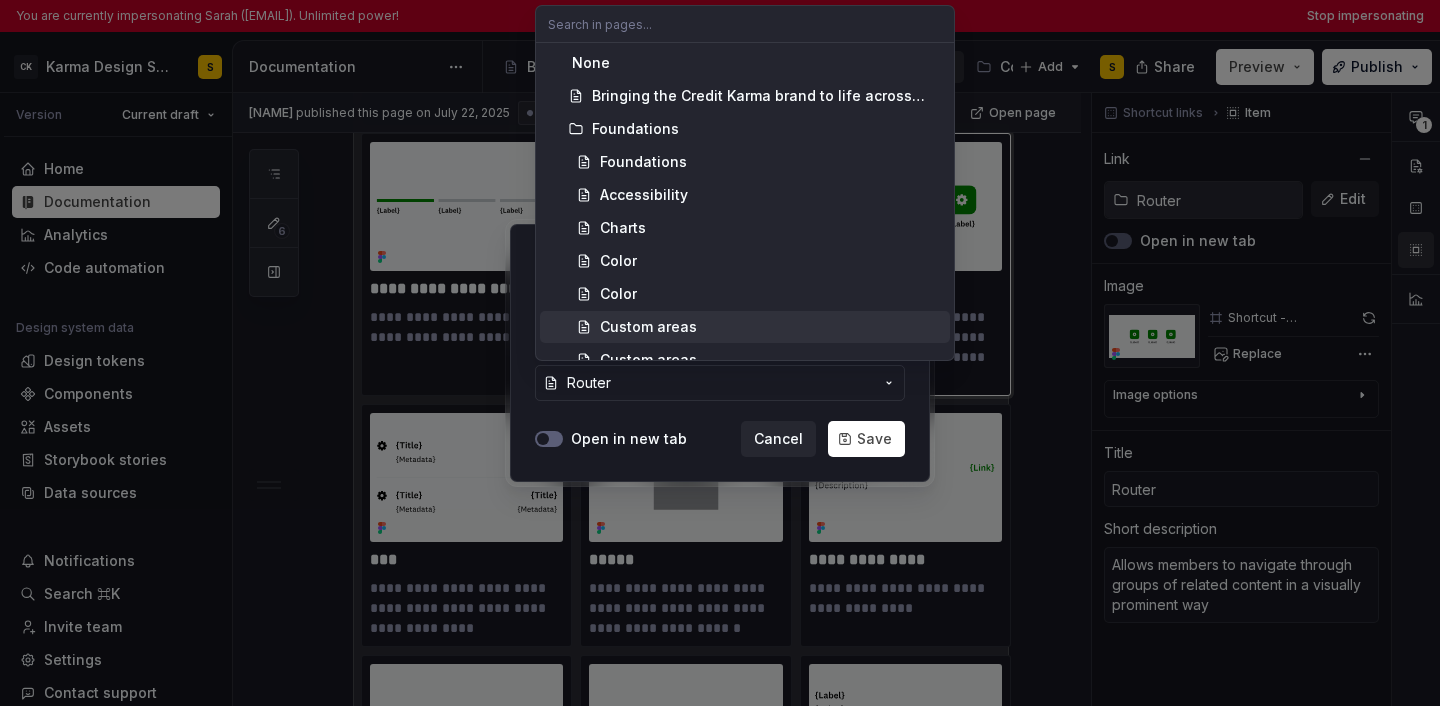 click on "Edit link Page External link Page Router Open in new tab Cancel Save" at bounding box center (720, 353) 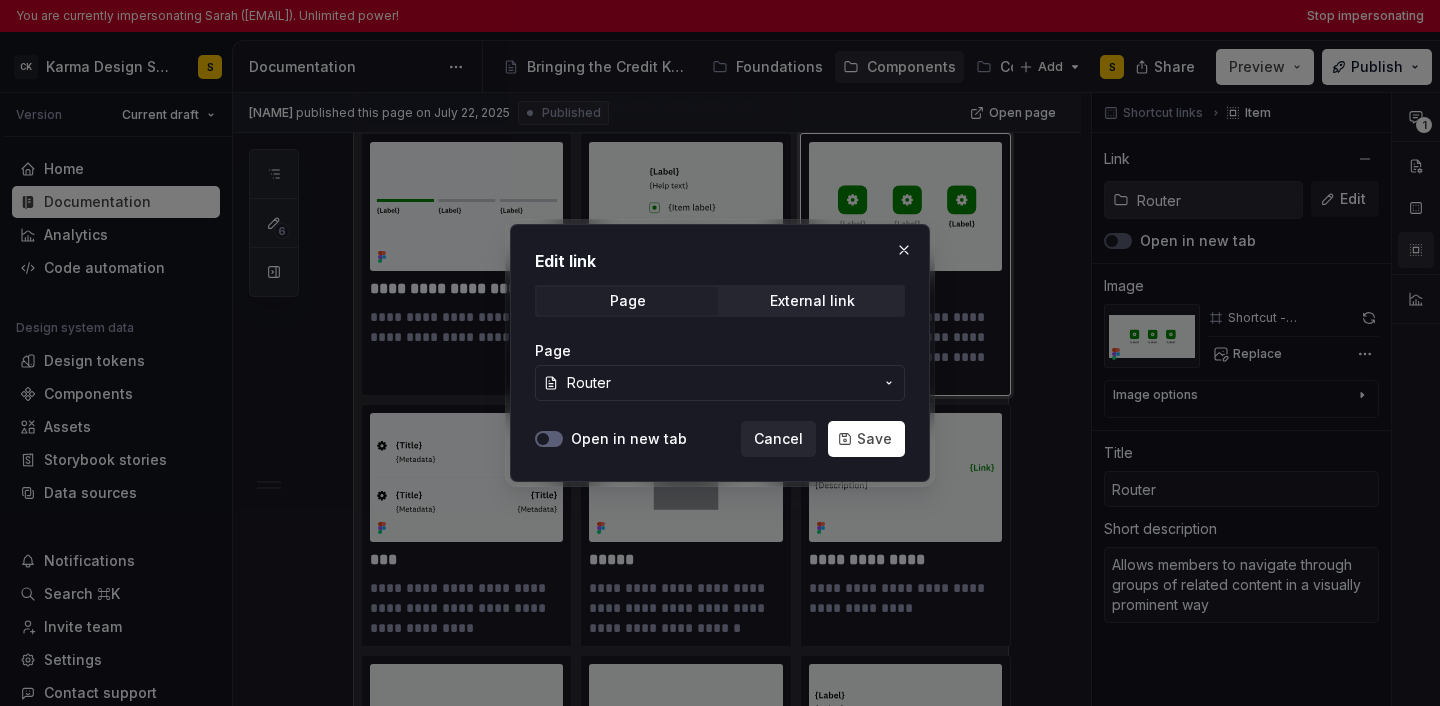 click on "Router" at bounding box center (720, 383) 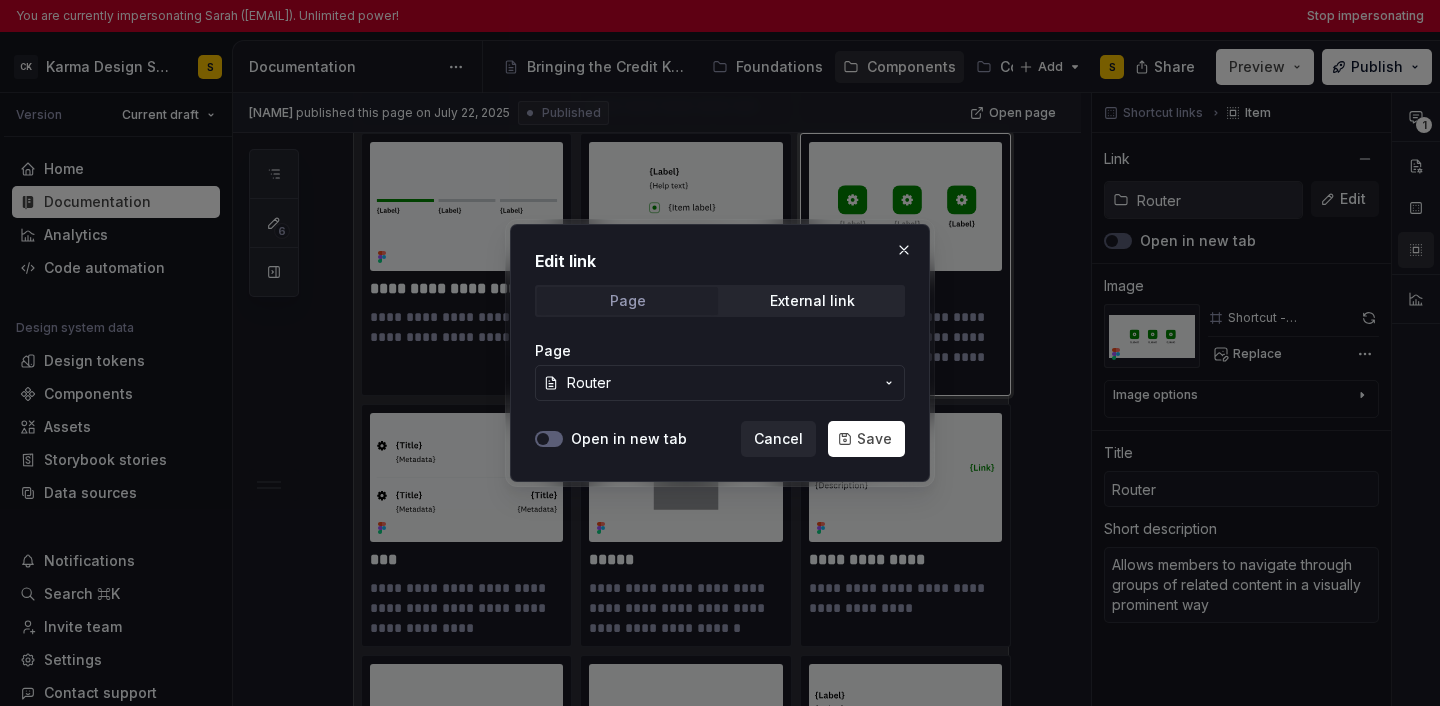 click on "Page" at bounding box center [627, 301] 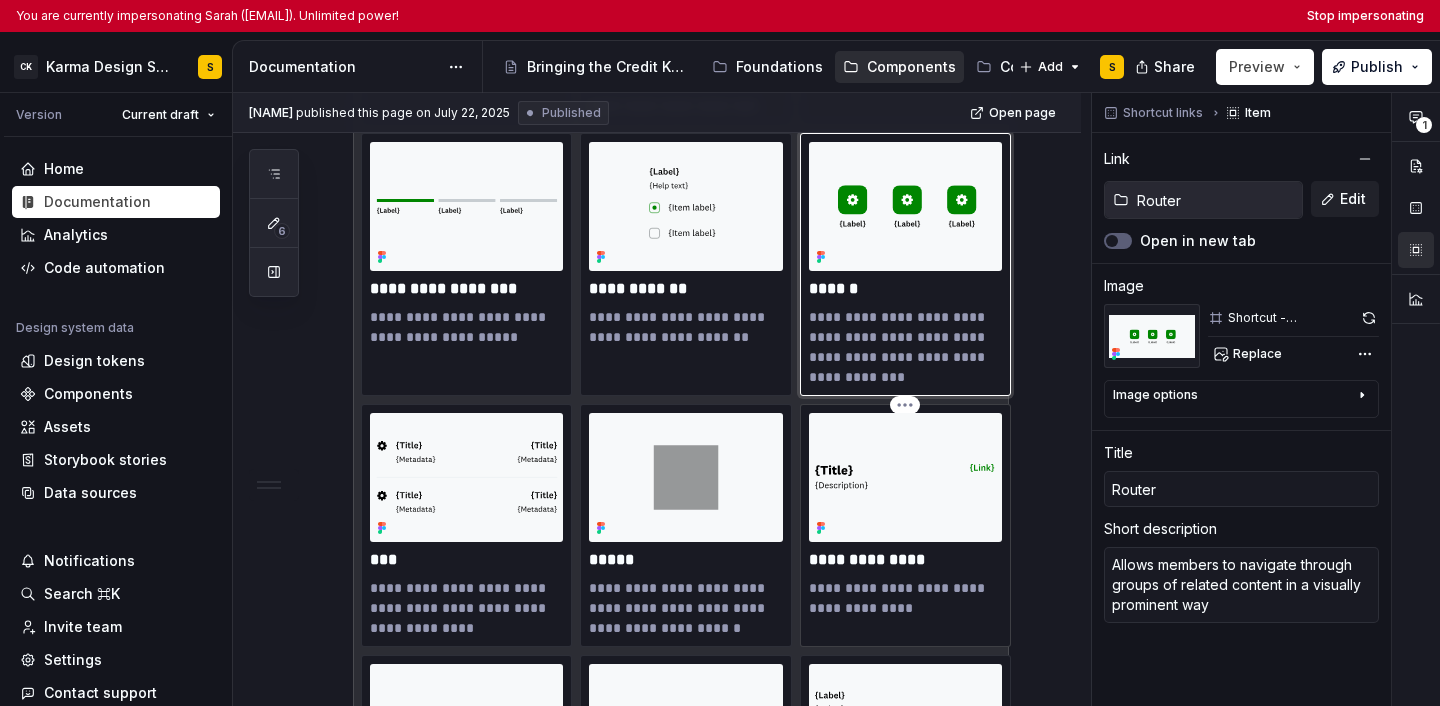 click at bounding box center (905, 477) 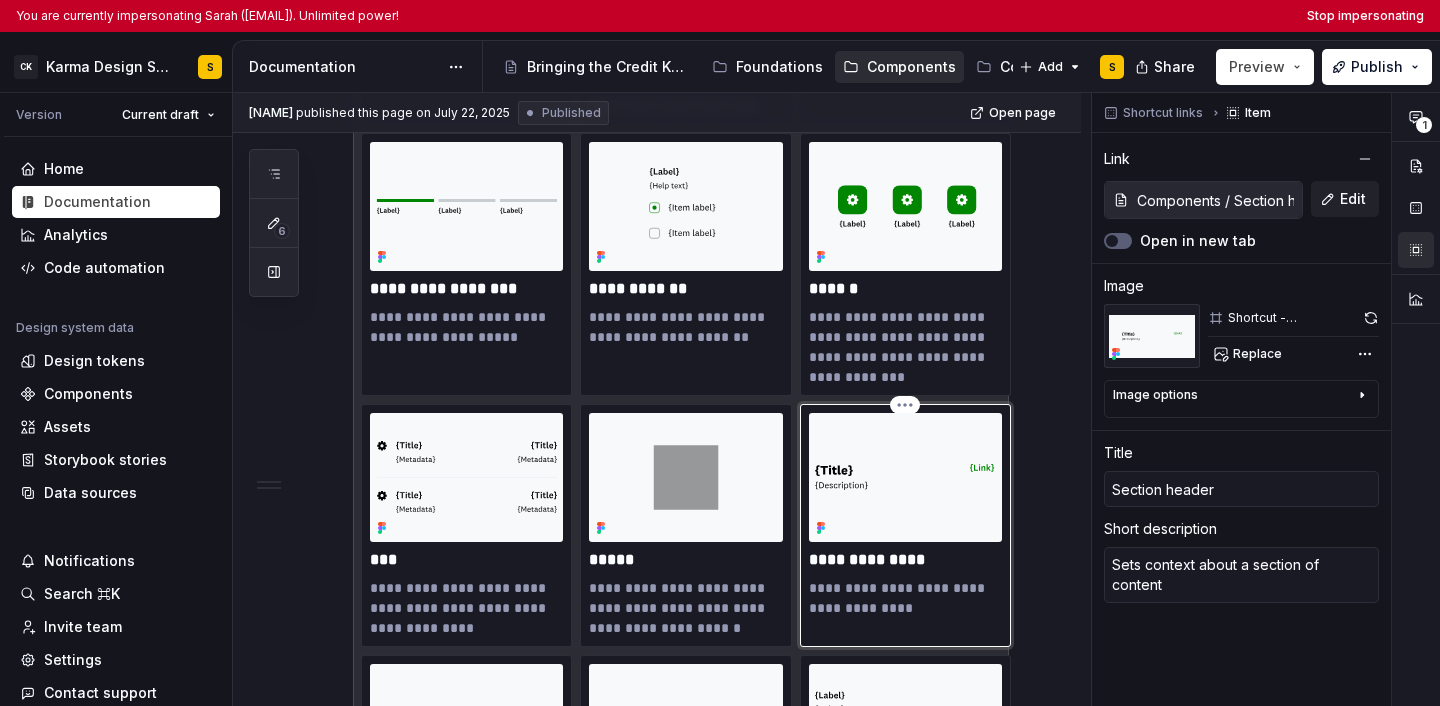 click at bounding box center [905, 477] 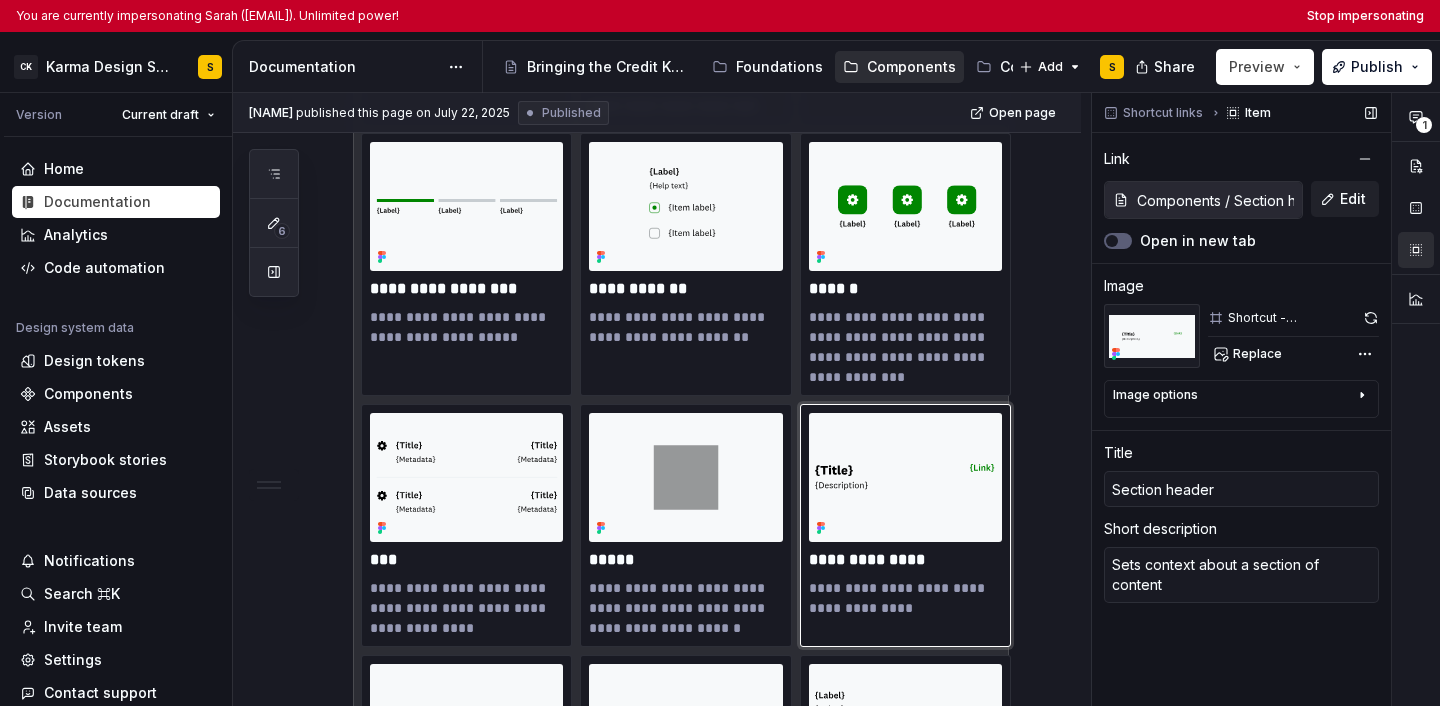click on "Shortcut - Components - Section header" at bounding box center (1293, 318) 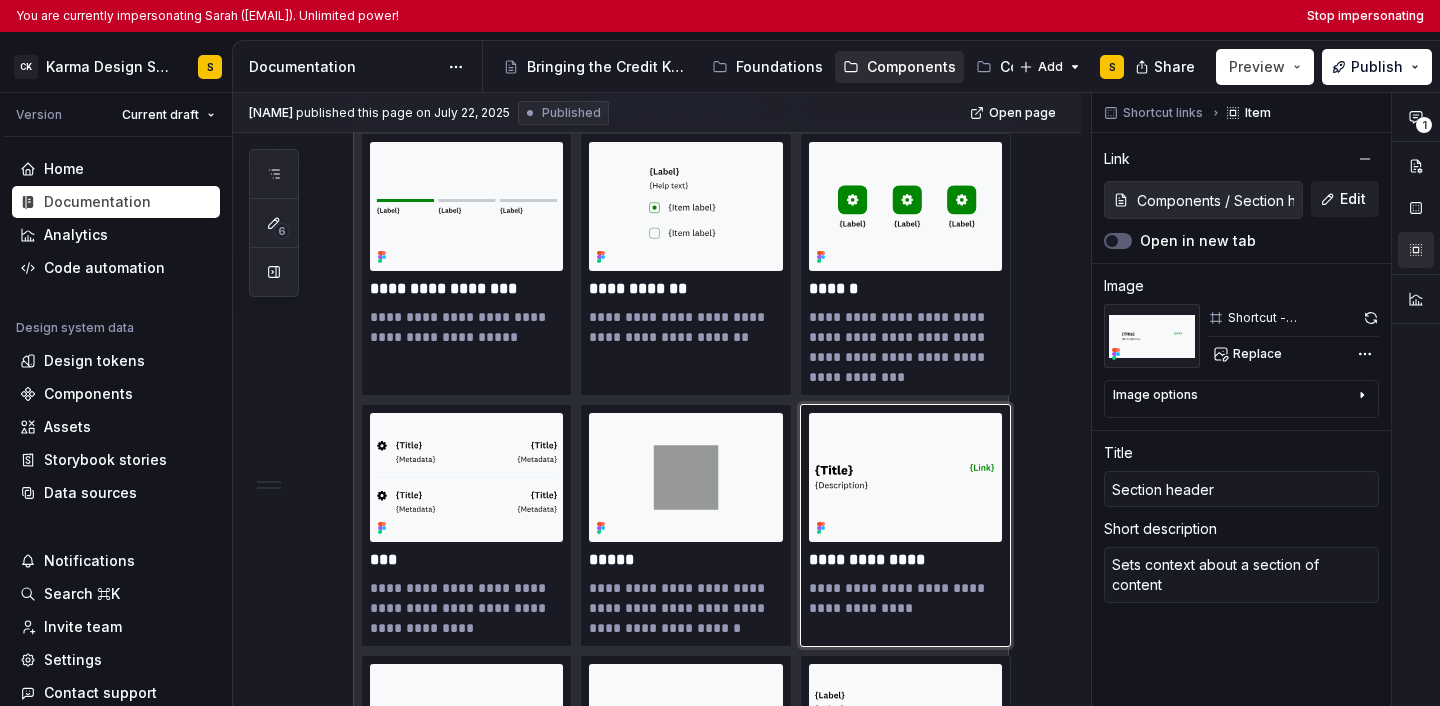 drag, startPoint x: 1089, startPoint y: 321, endPoint x: 1054, endPoint y: 327, distance: 35.510563 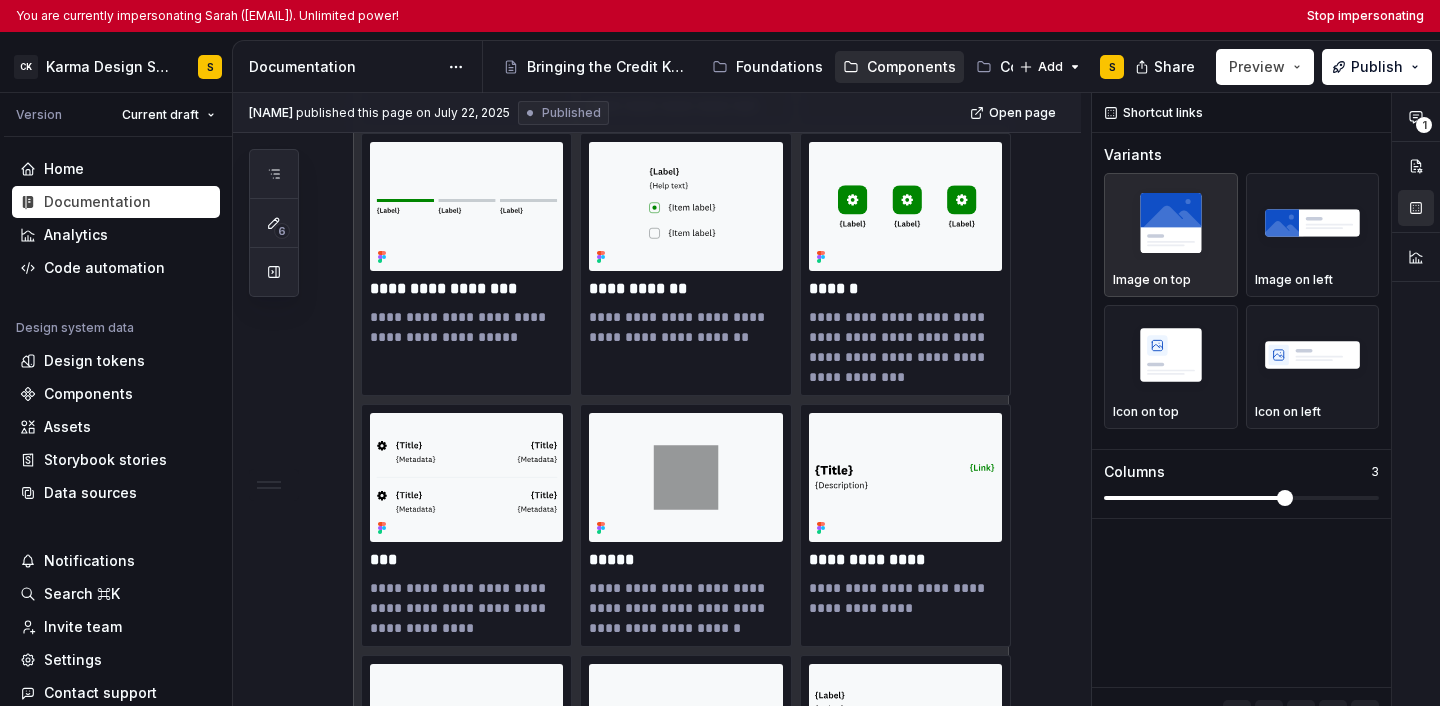 scroll, scrollTop: 4554, scrollLeft: 0, axis: vertical 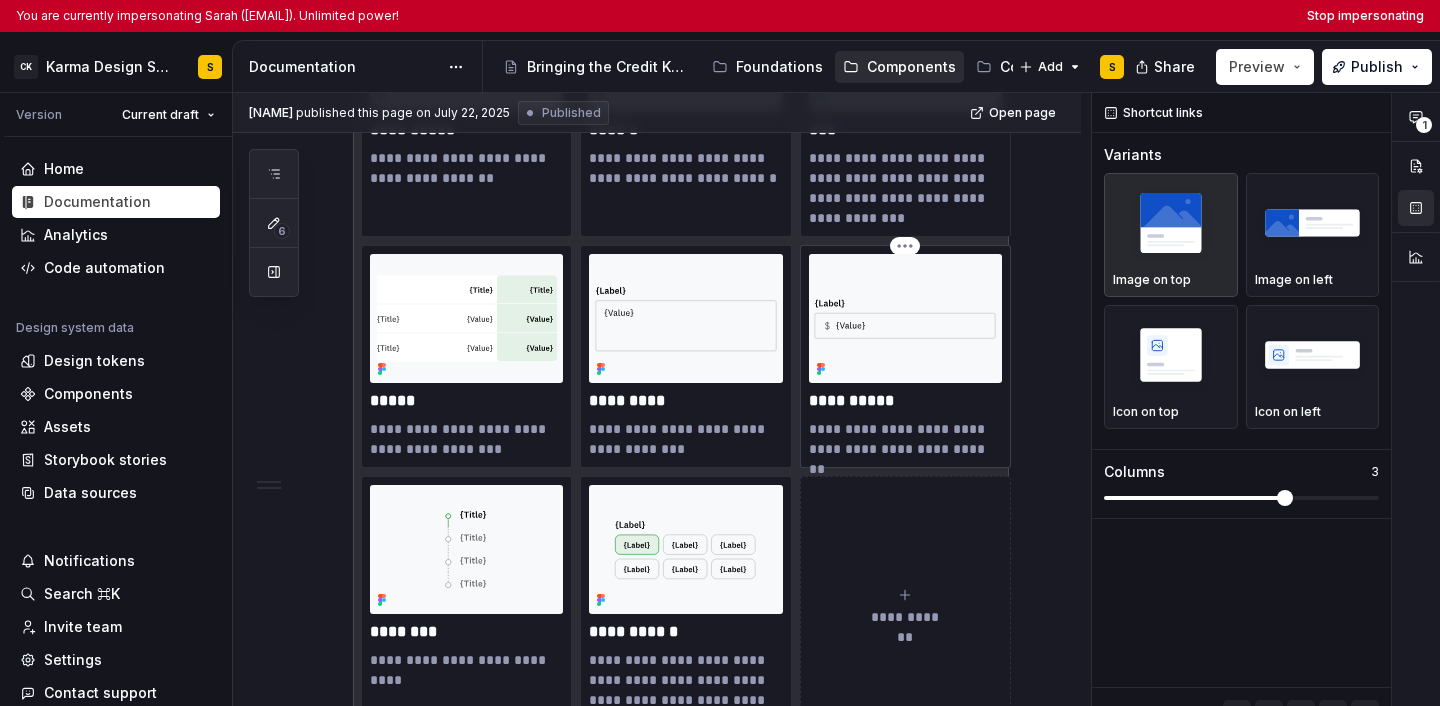 click at bounding box center [905, 318] 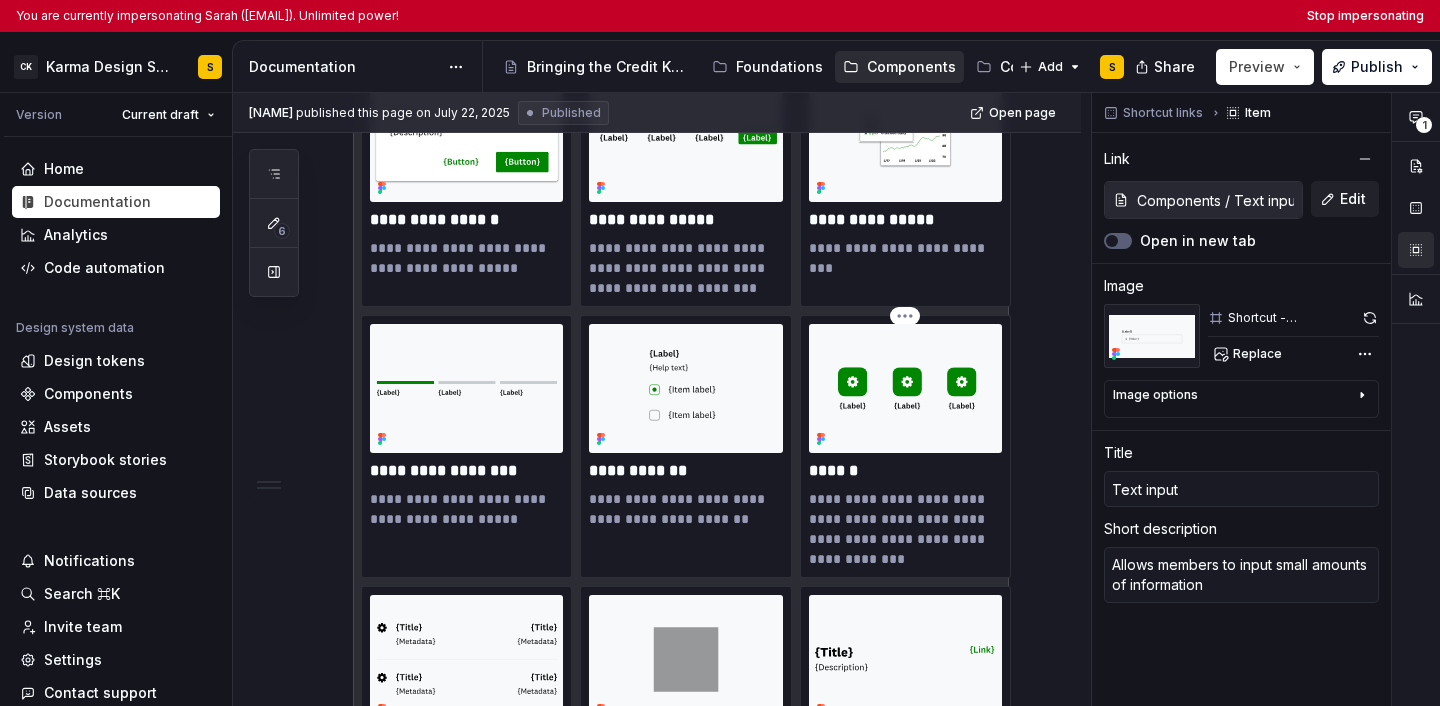 scroll, scrollTop: 3382, scrollLeft: 0, axis: vertical 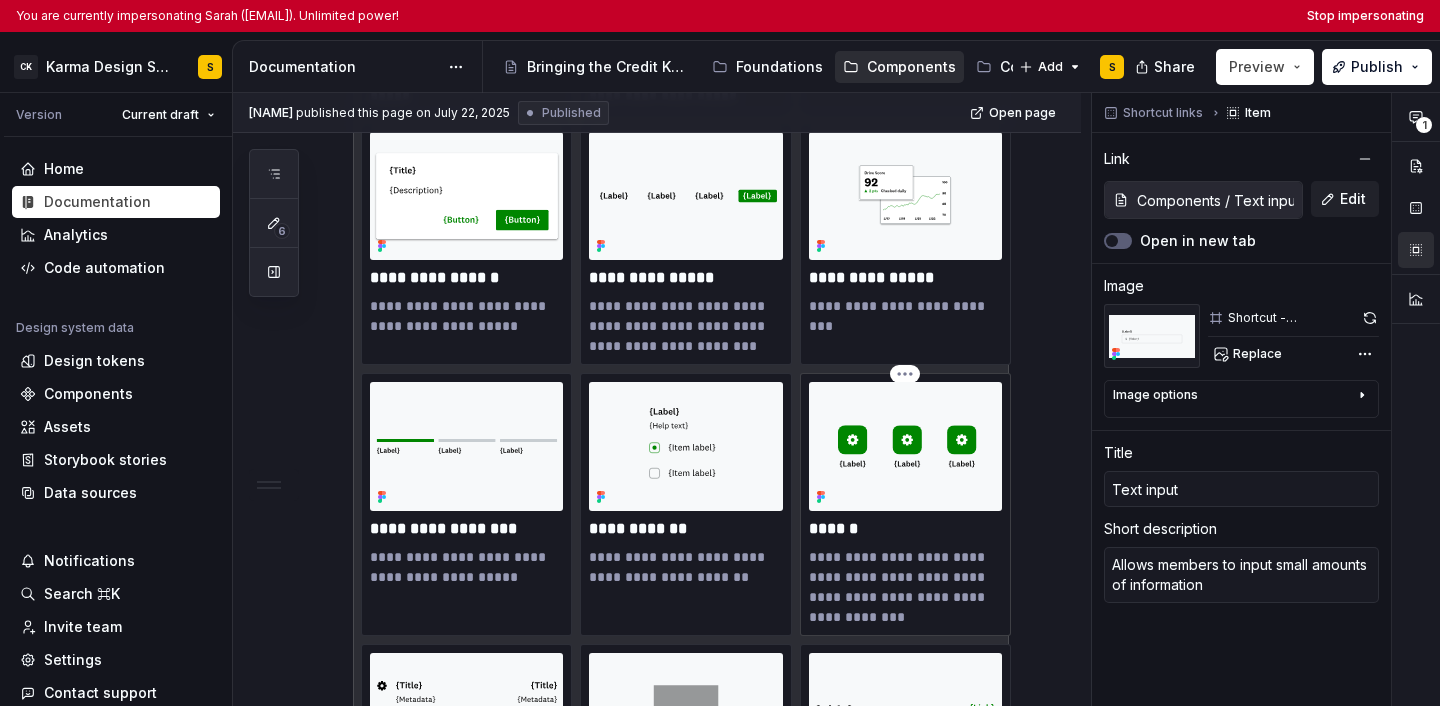 click at bounding box center (905, 446) 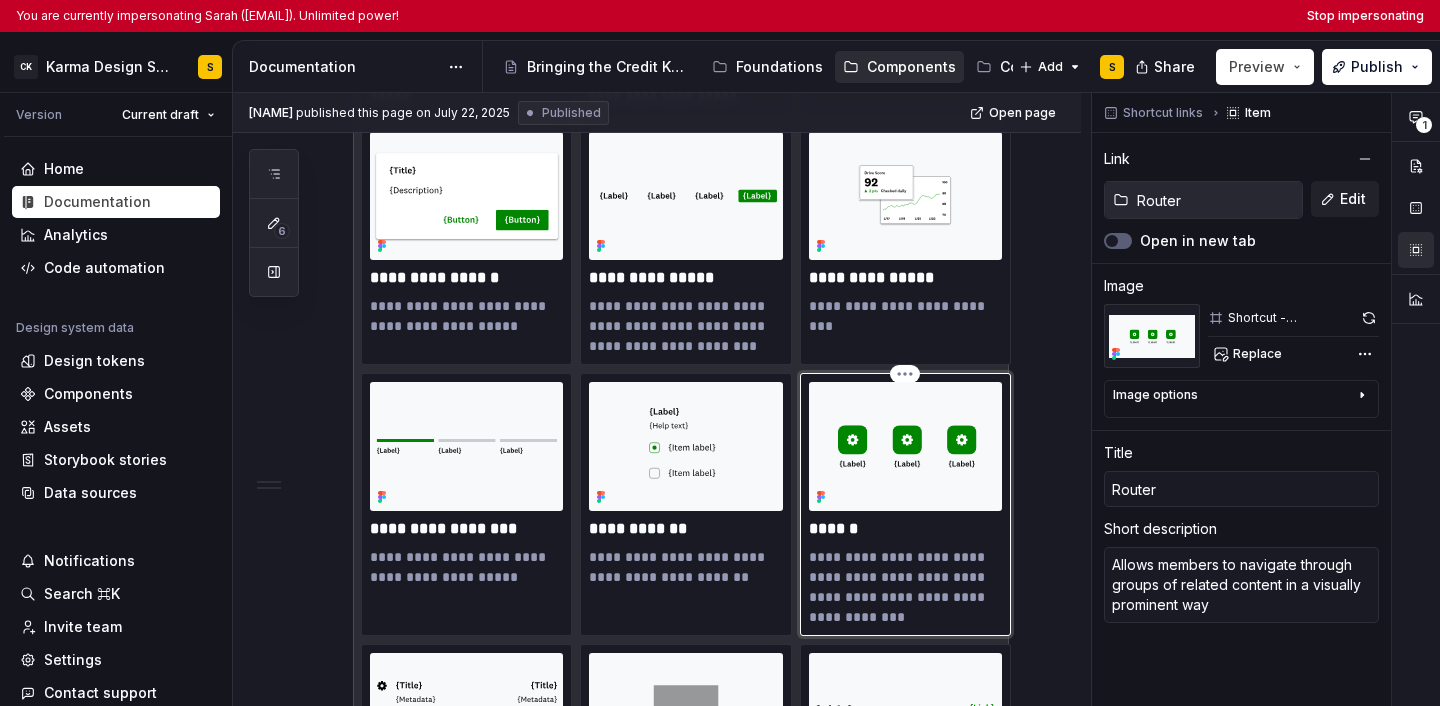 click at bounding box center (905, 446) 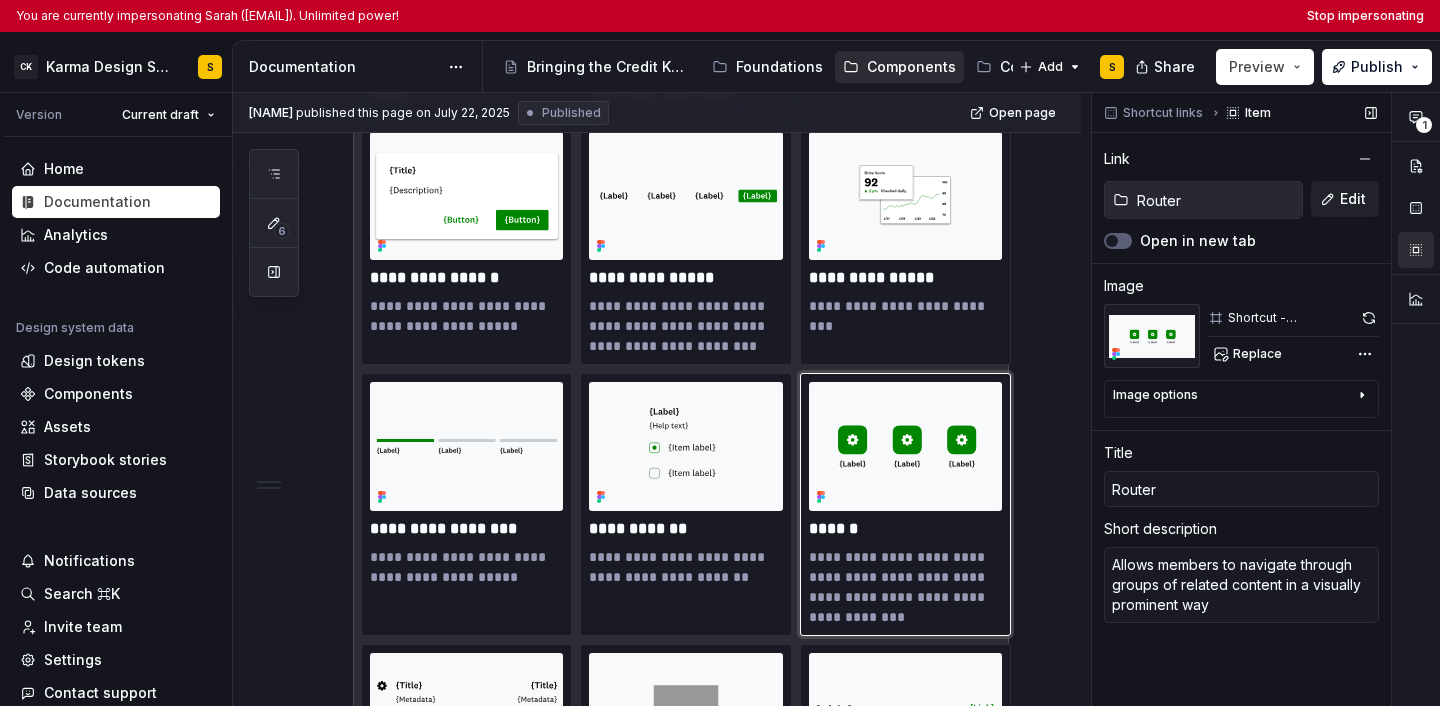 click on "Shortcut - Components - Router" at bounding box center [1291, 318] 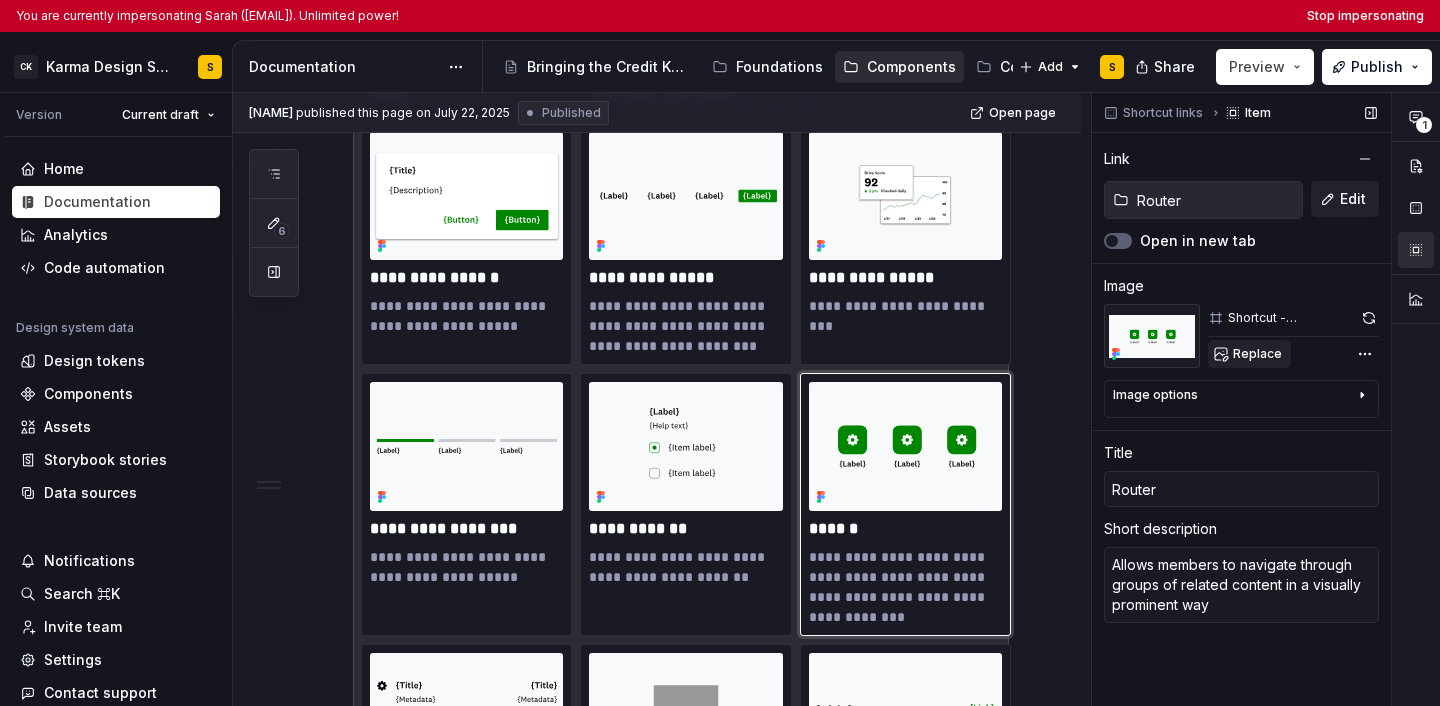 click on "Replace" at bounding box center (1257, 354) 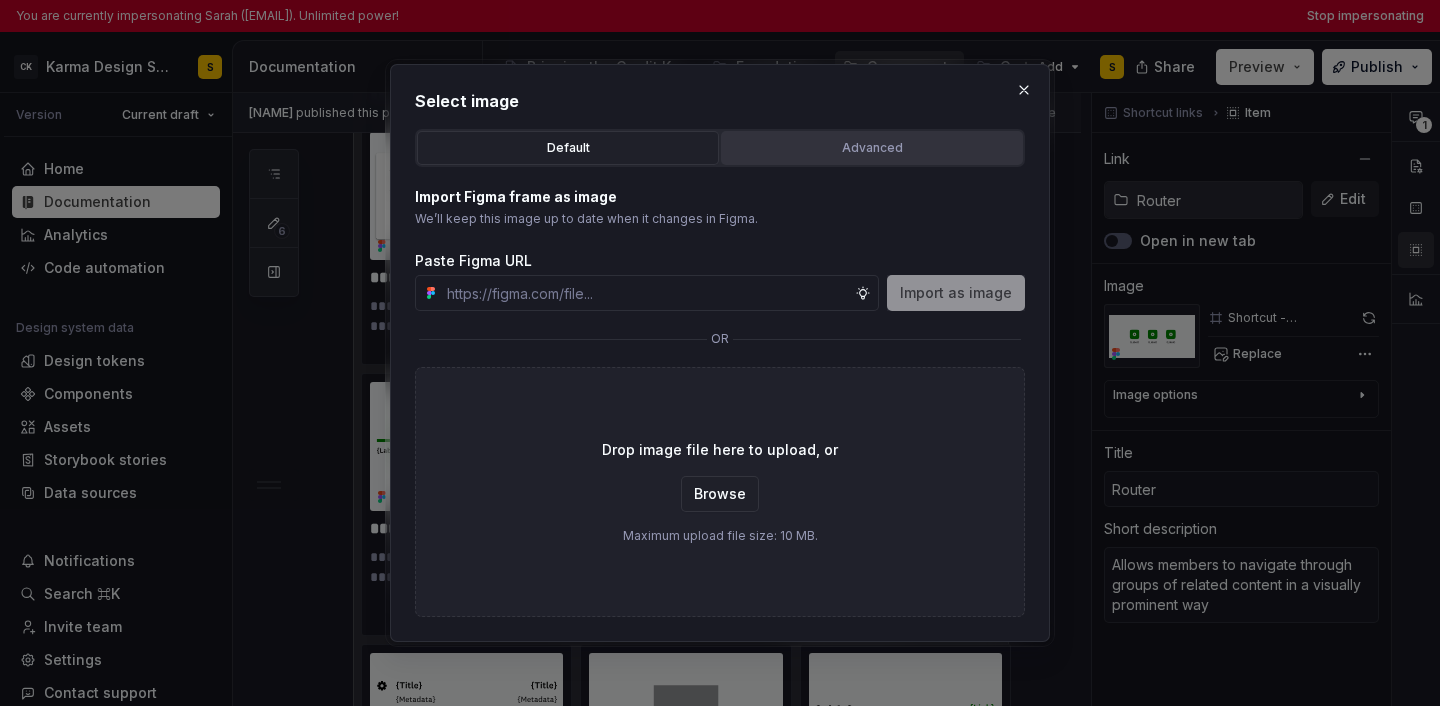 click on "Advanced" at bounding box center (872, 148) 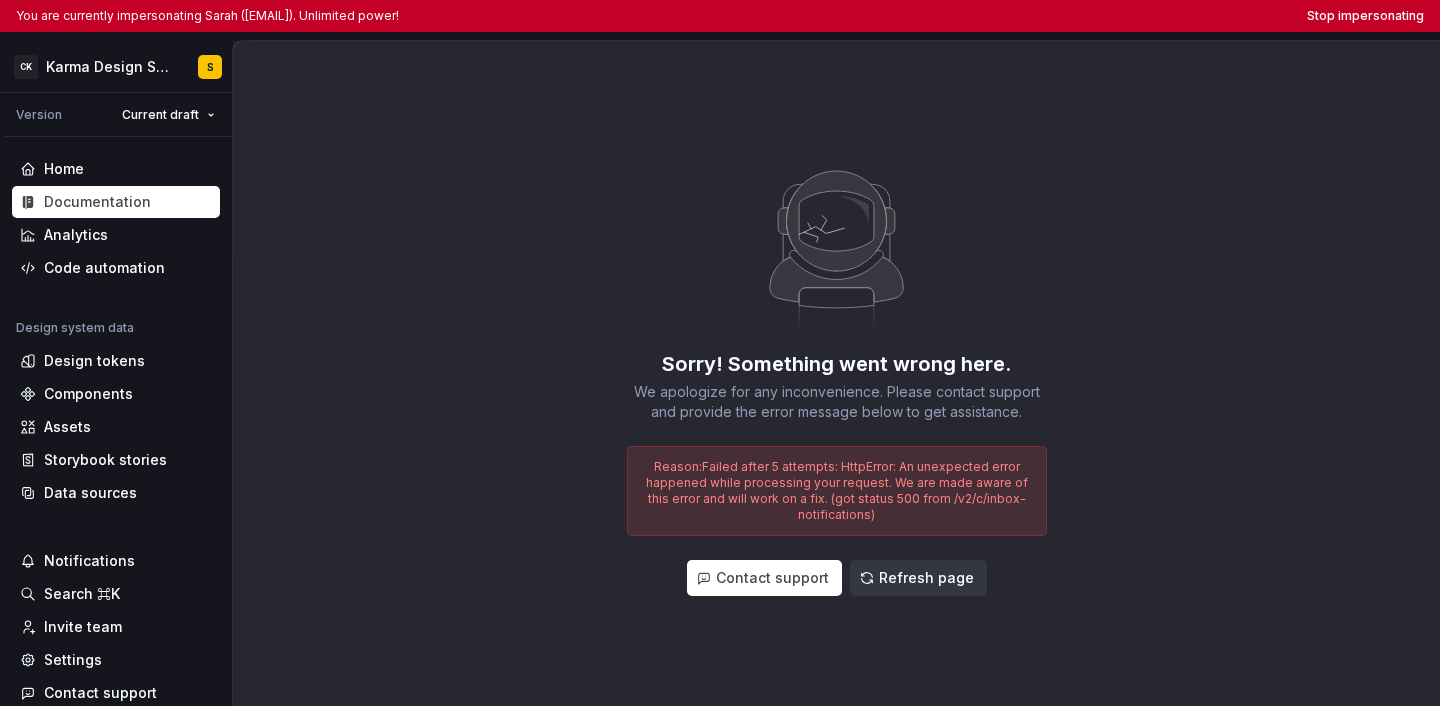 click on "Refresh page" at bounding box center [926, 578] 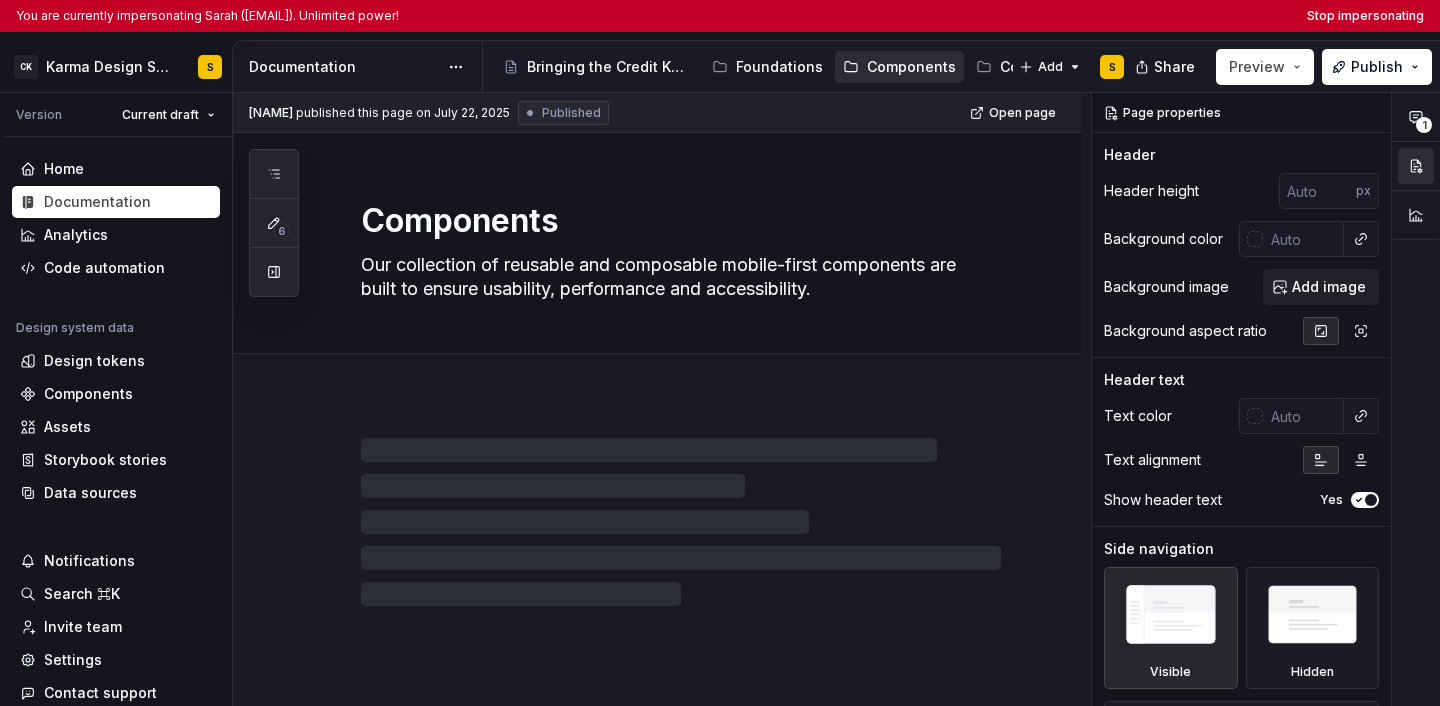 type on "*" 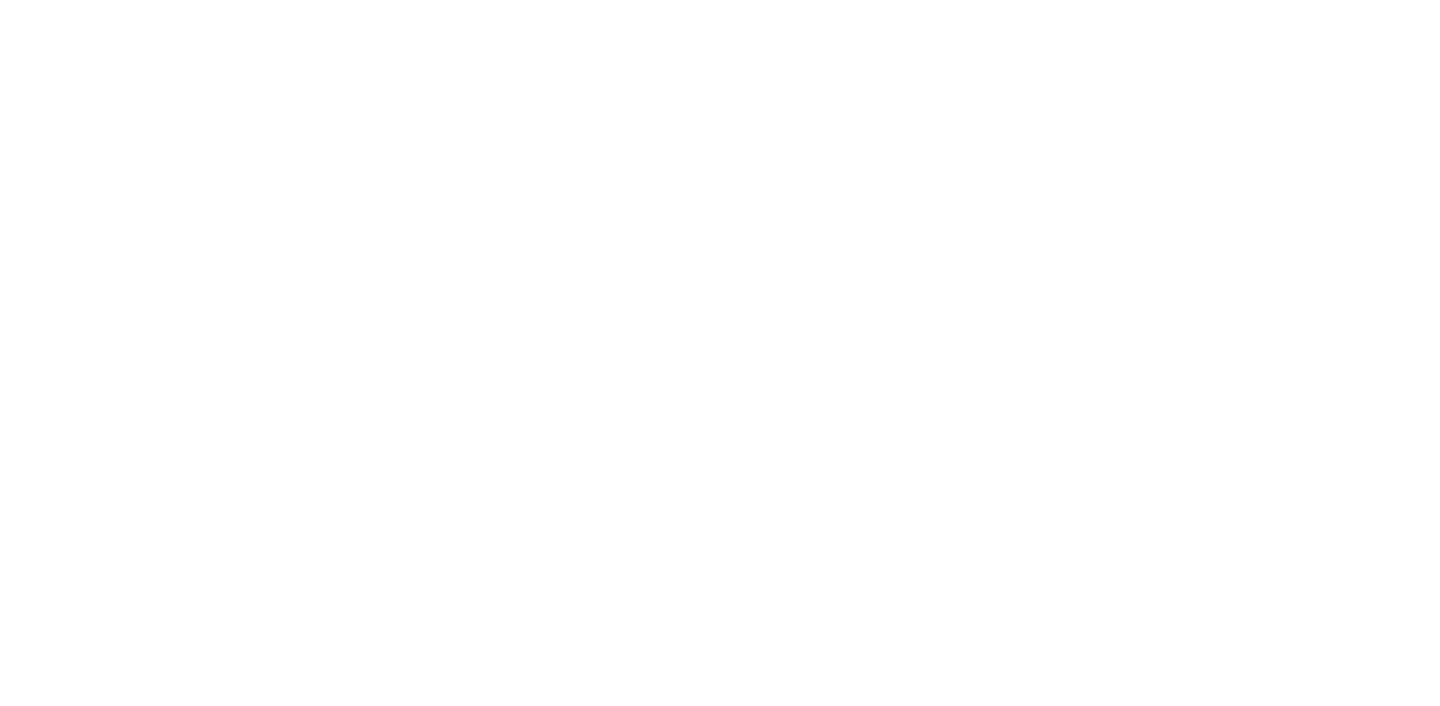 scroll, scrollTop: 0, scrollLeft: 0, axis: both 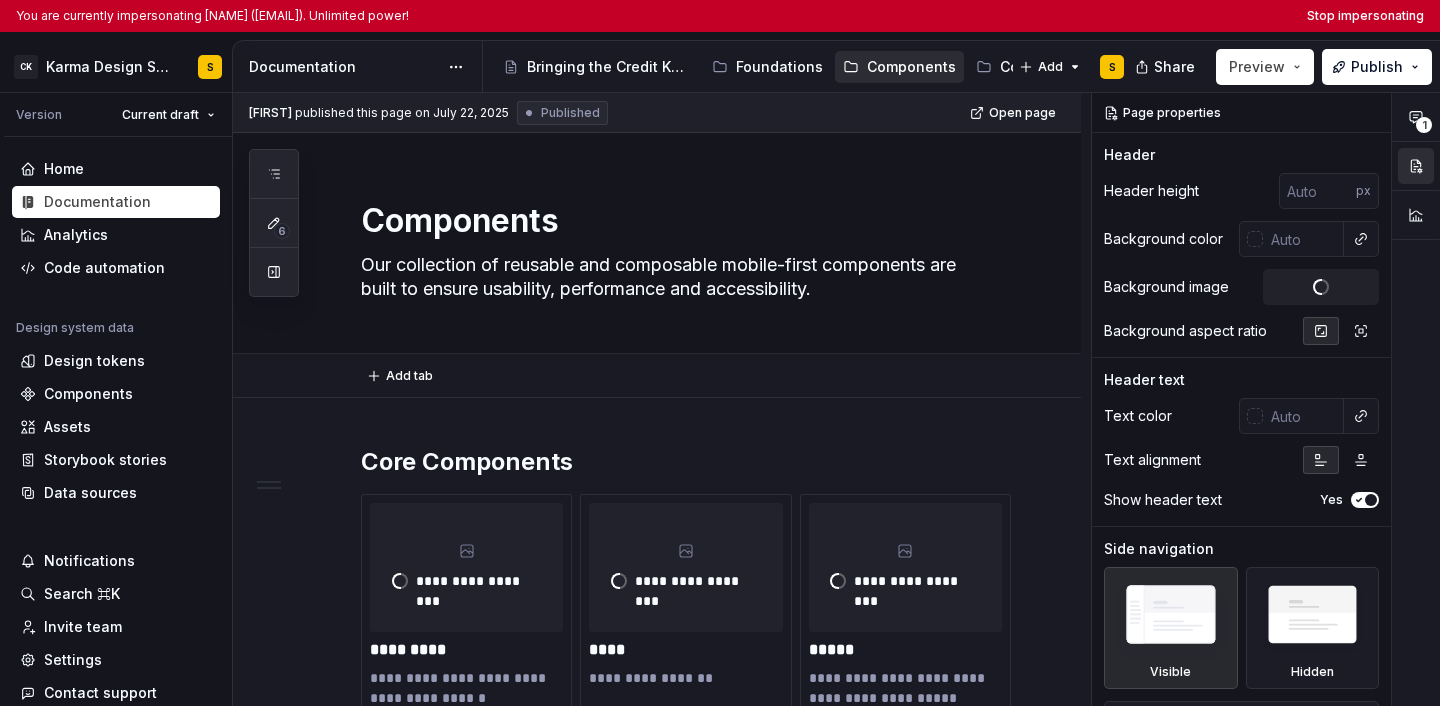 type on "*" 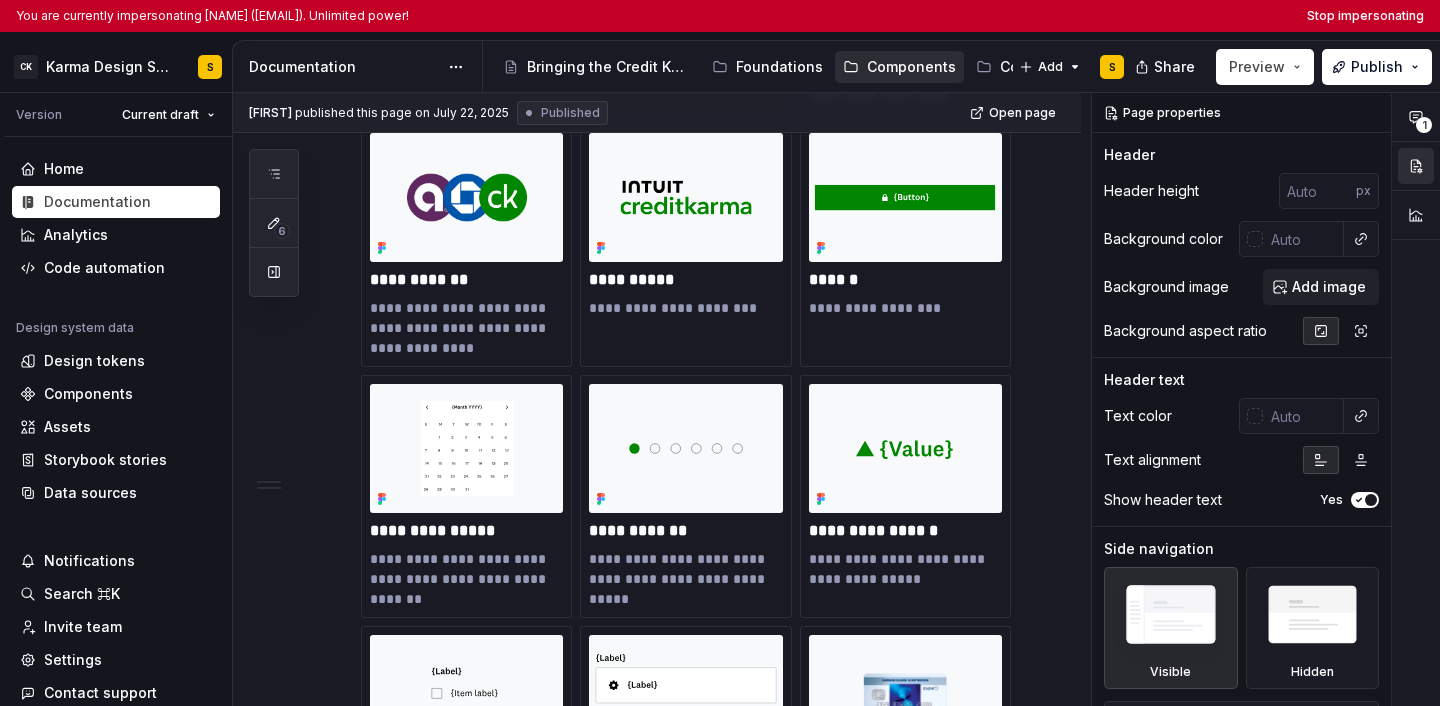 scroll, scrollTop: 889, scrollLeft: 0, axis: vertical 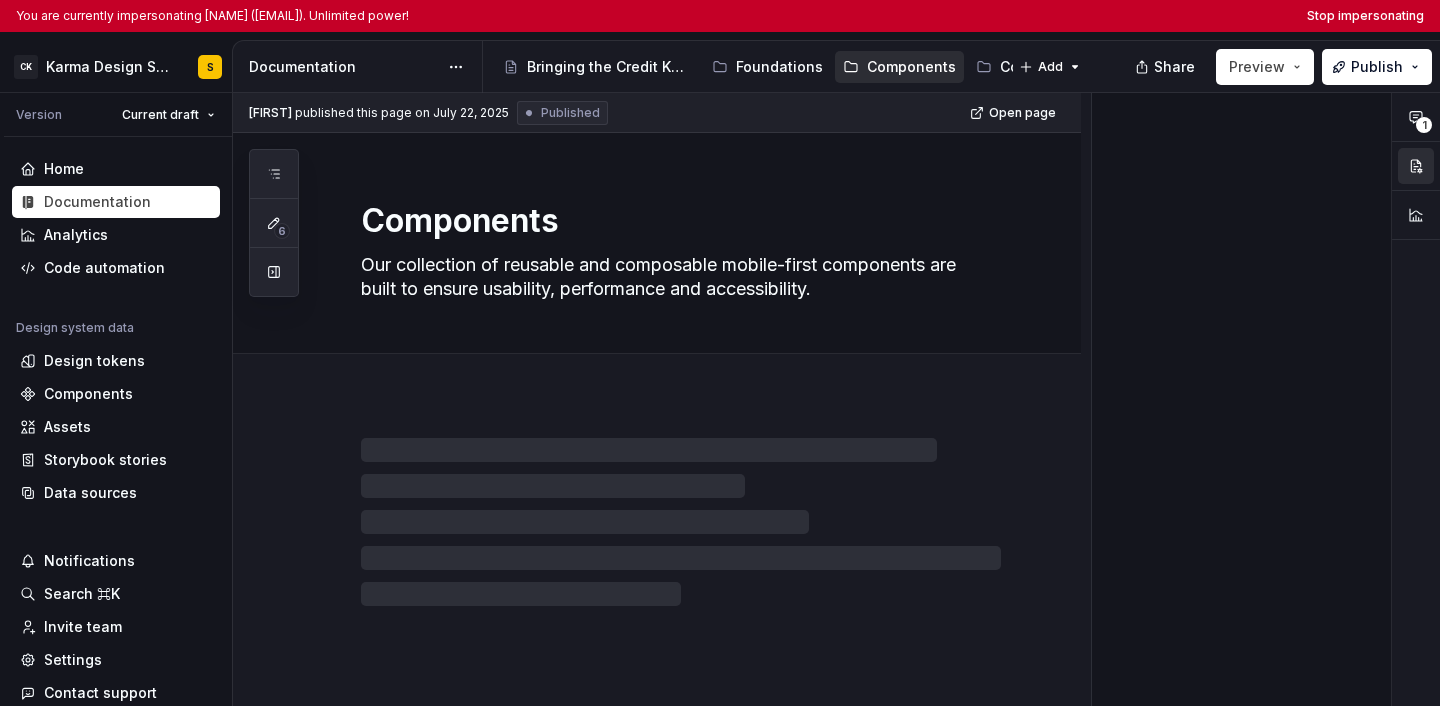 type on "*" 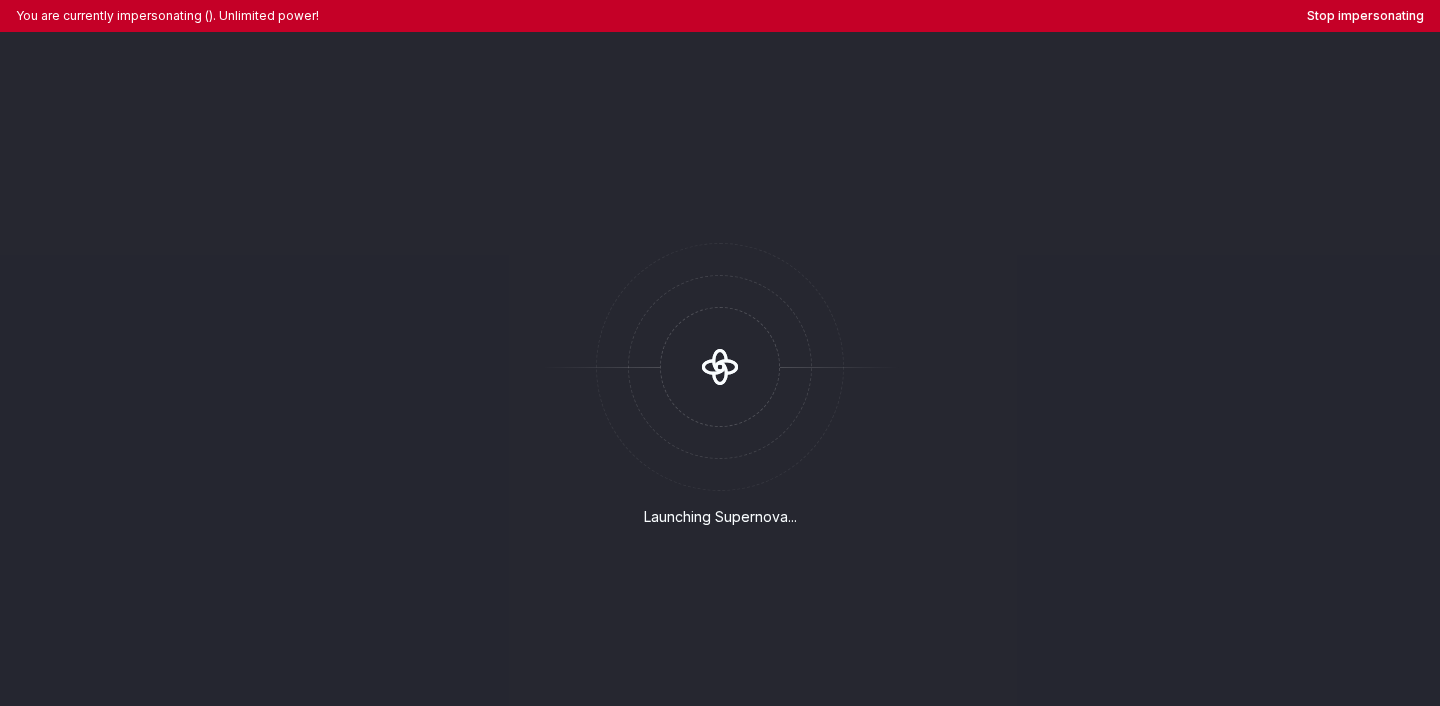 scroll, scrollTop: 0, scrollLeft: 0, axis: both 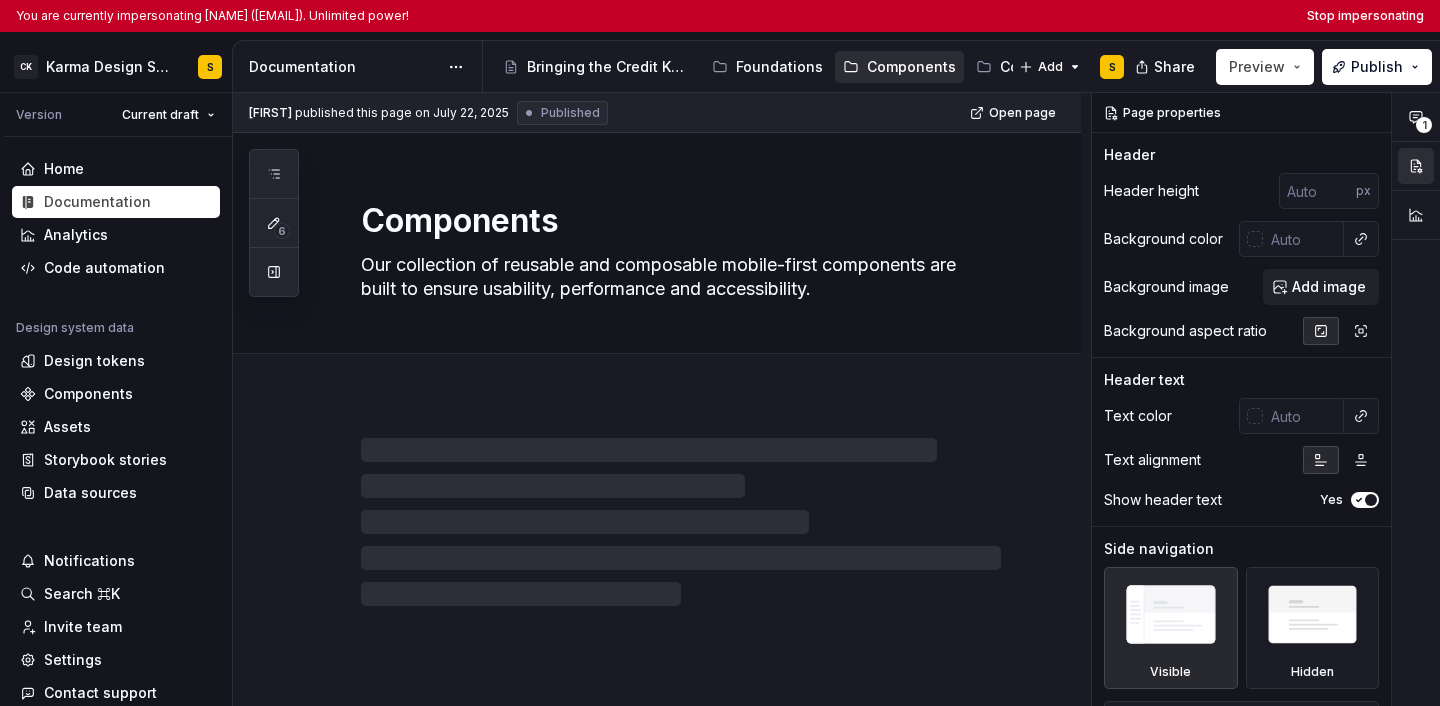 type on "*" 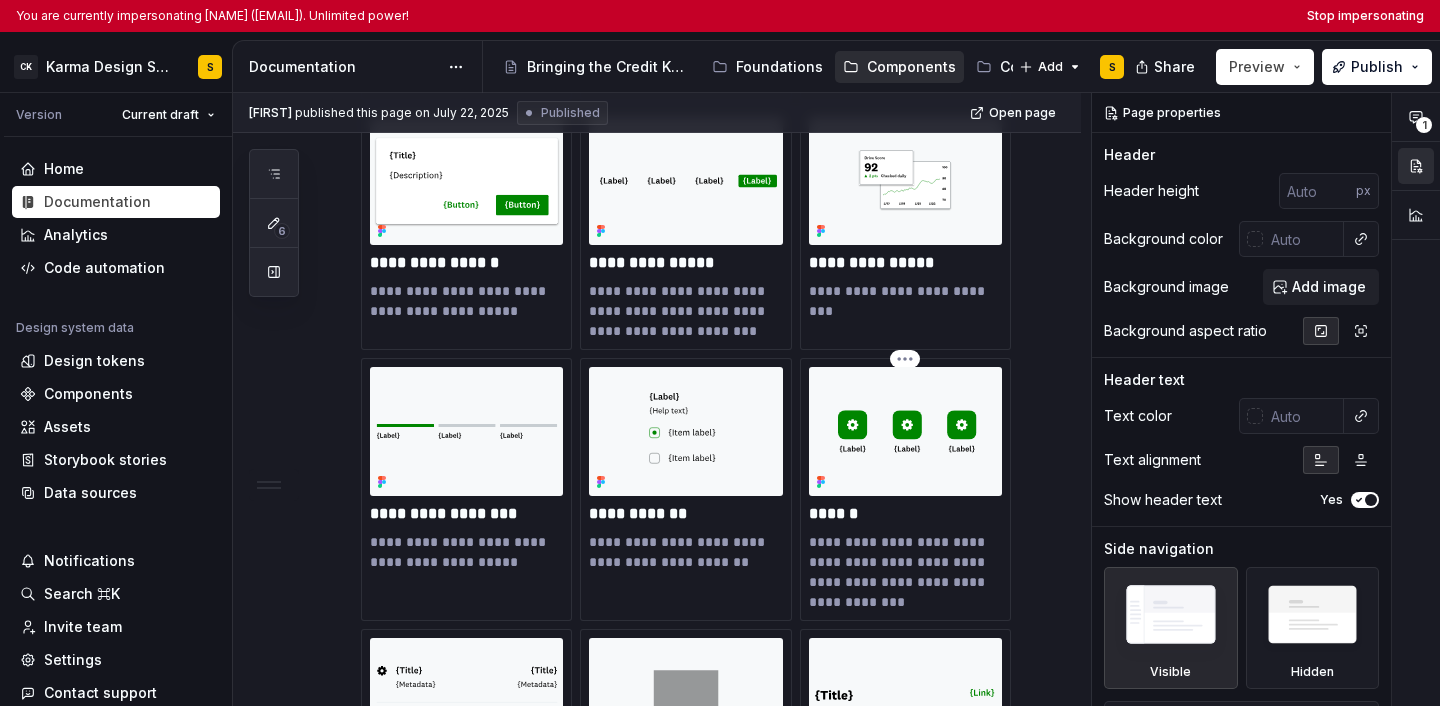 scroll, scrollTop: 3448, scrollLeft: 0, axis: vertical 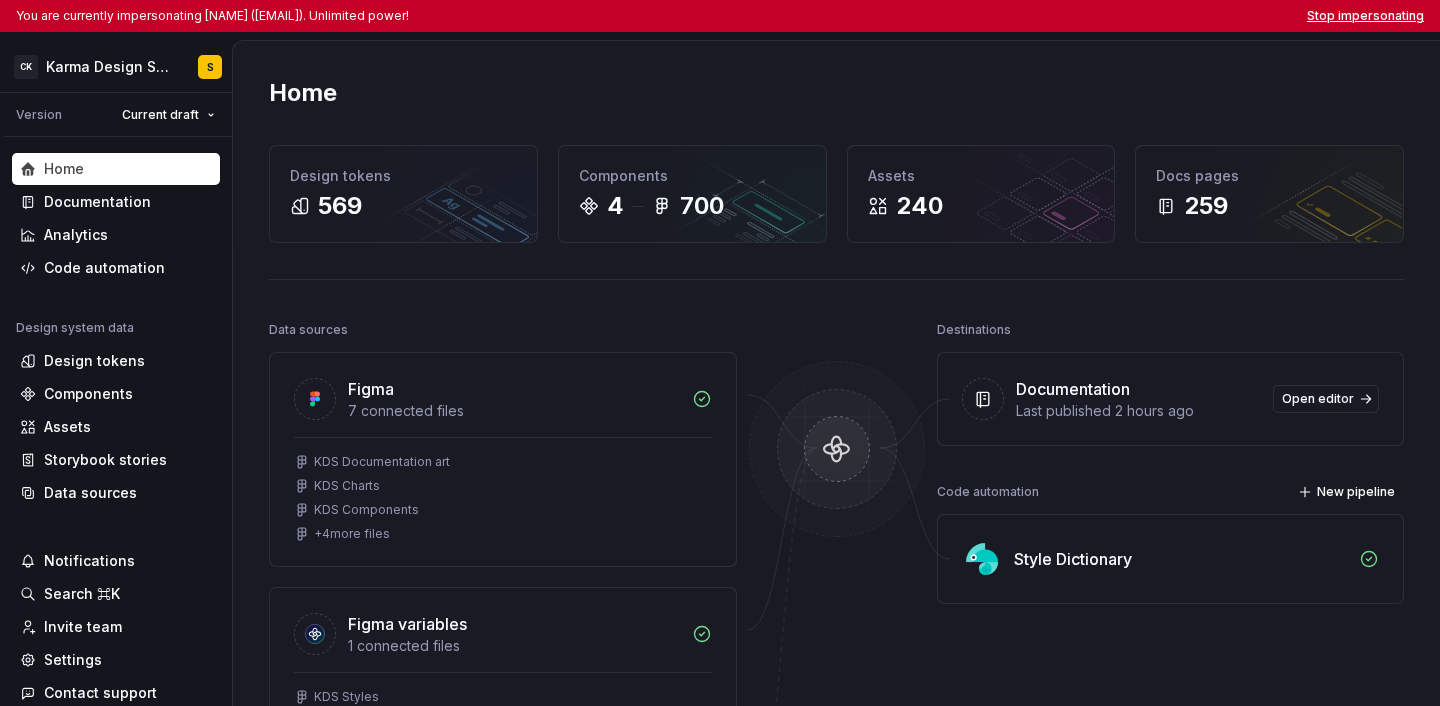 click on "Stop impersonating" at bounding box center (1365, 16) 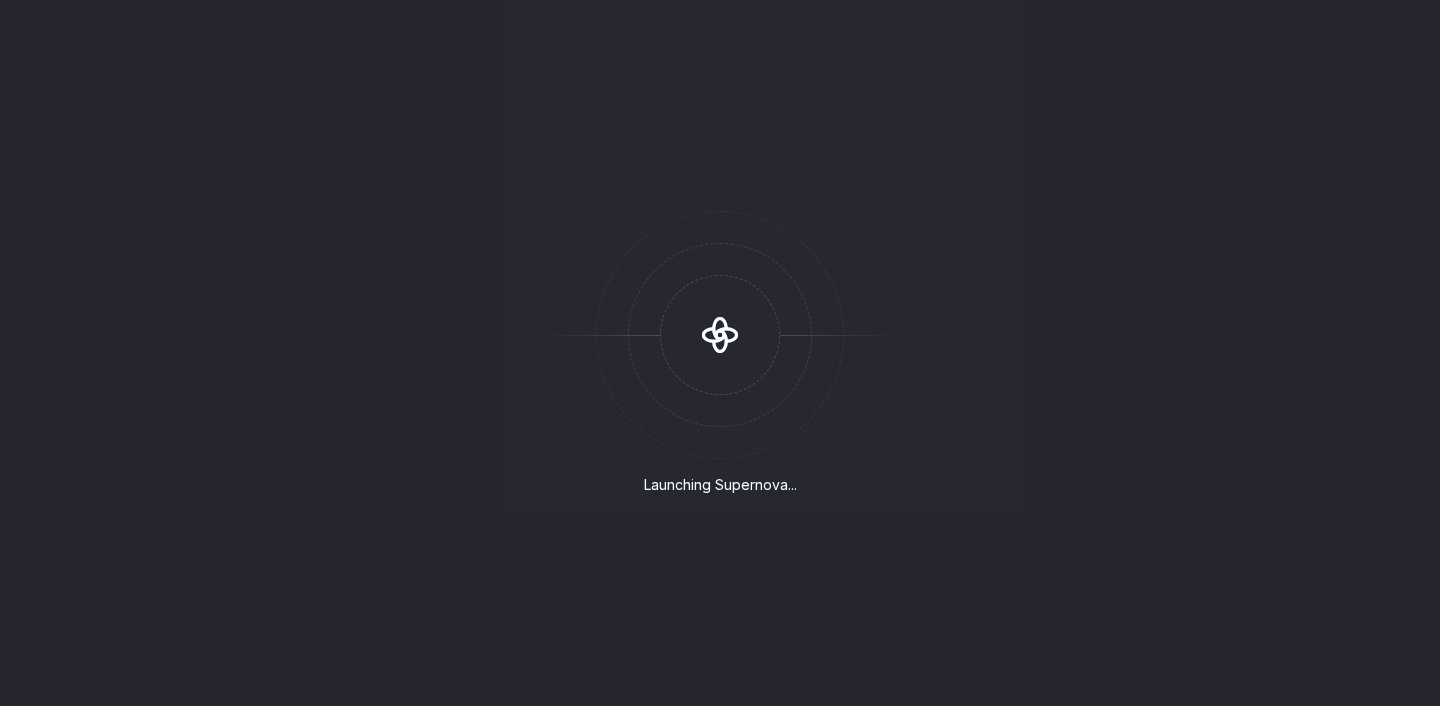 scroll, scrollTop: 0, scrollLeft: 0, axis: both 